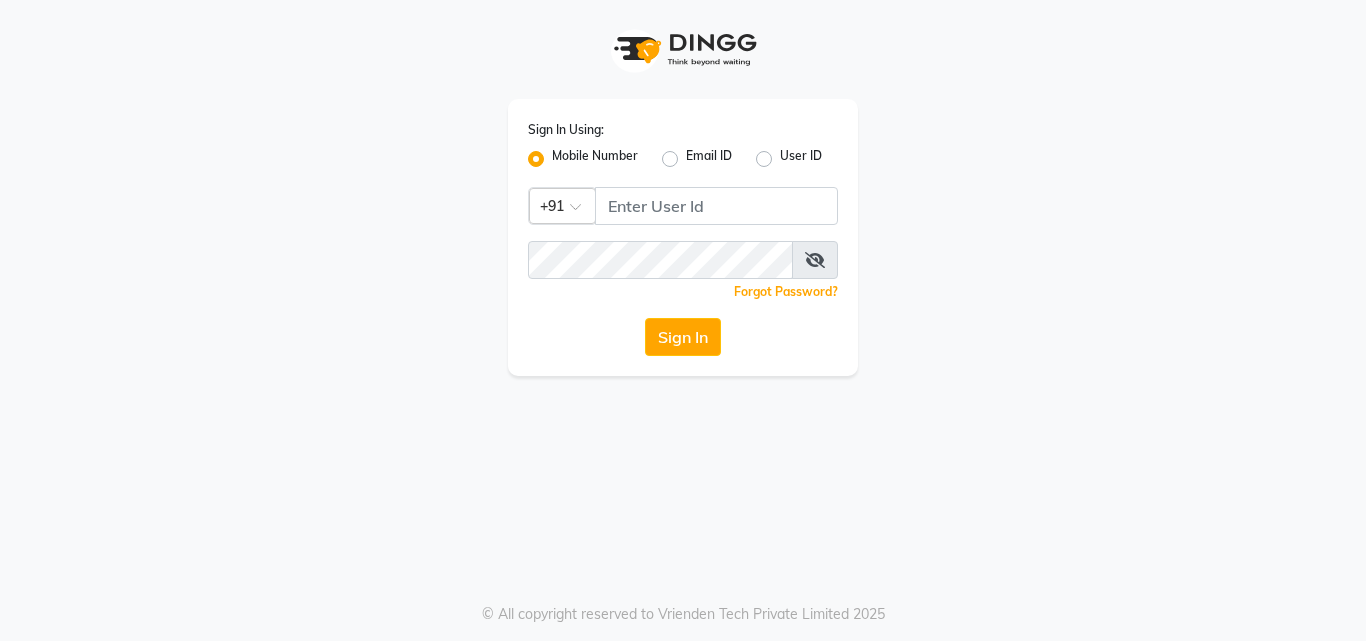 scroll, scrollTop: 0, scrollLeft: 0, axis: both 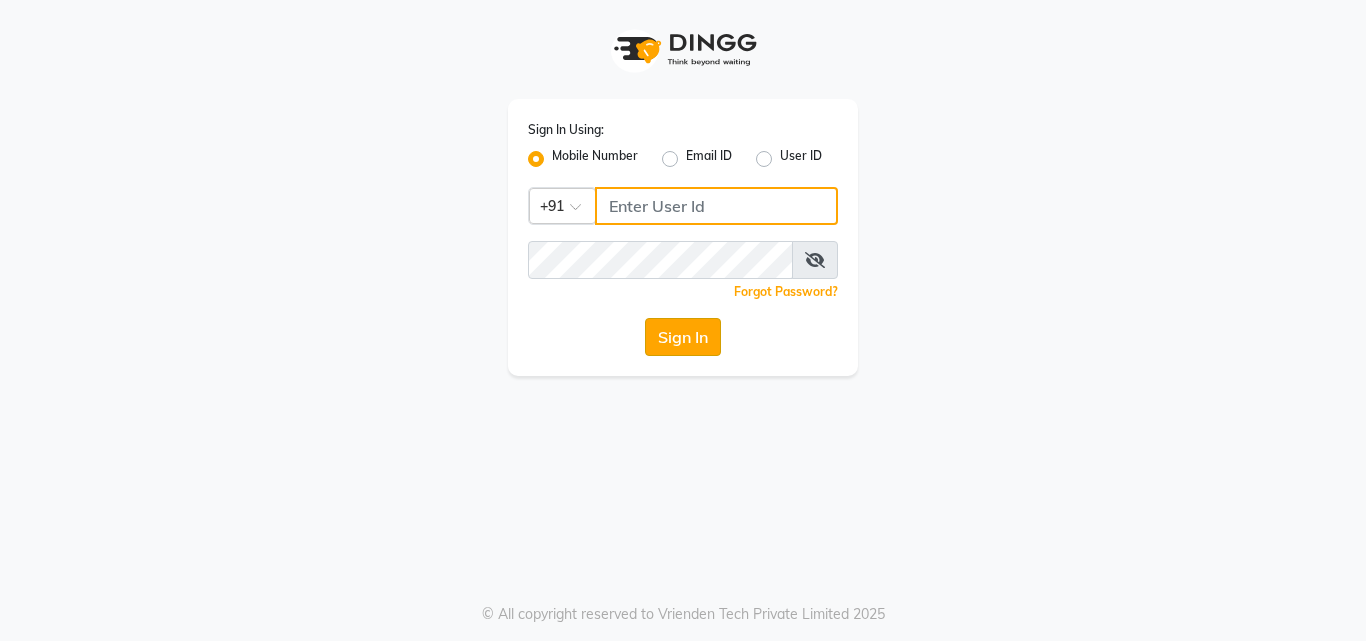 type on "7814061962" 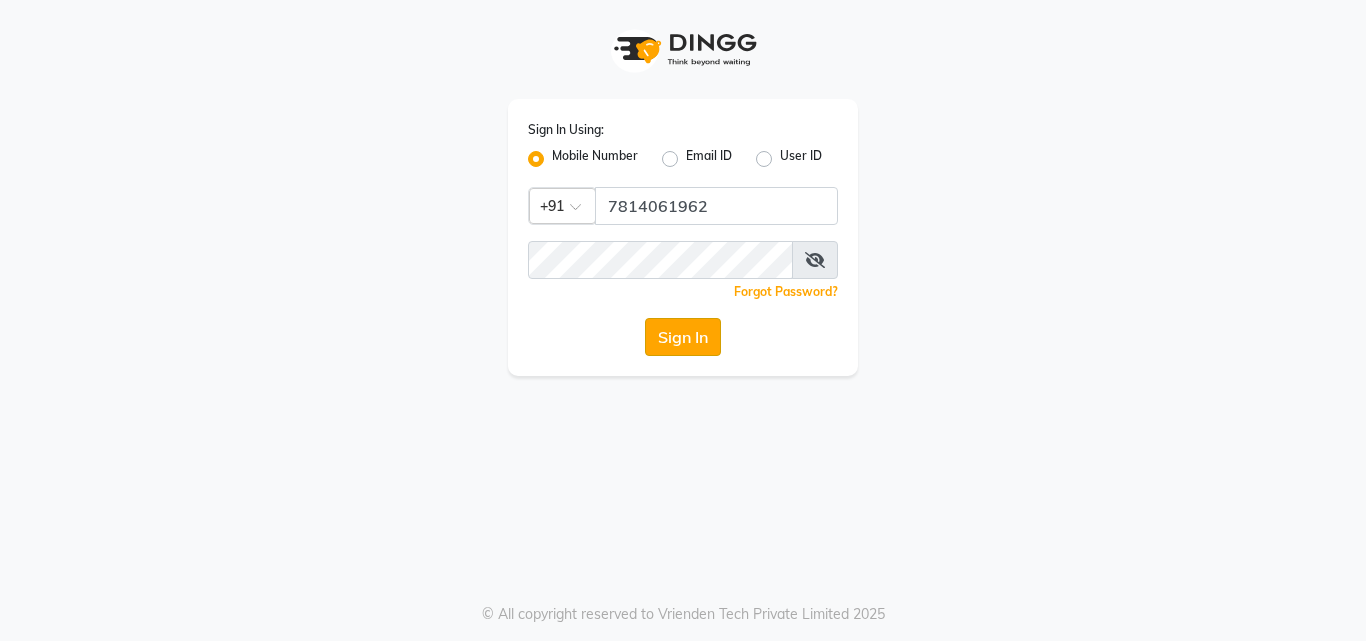 click on "Sign In" 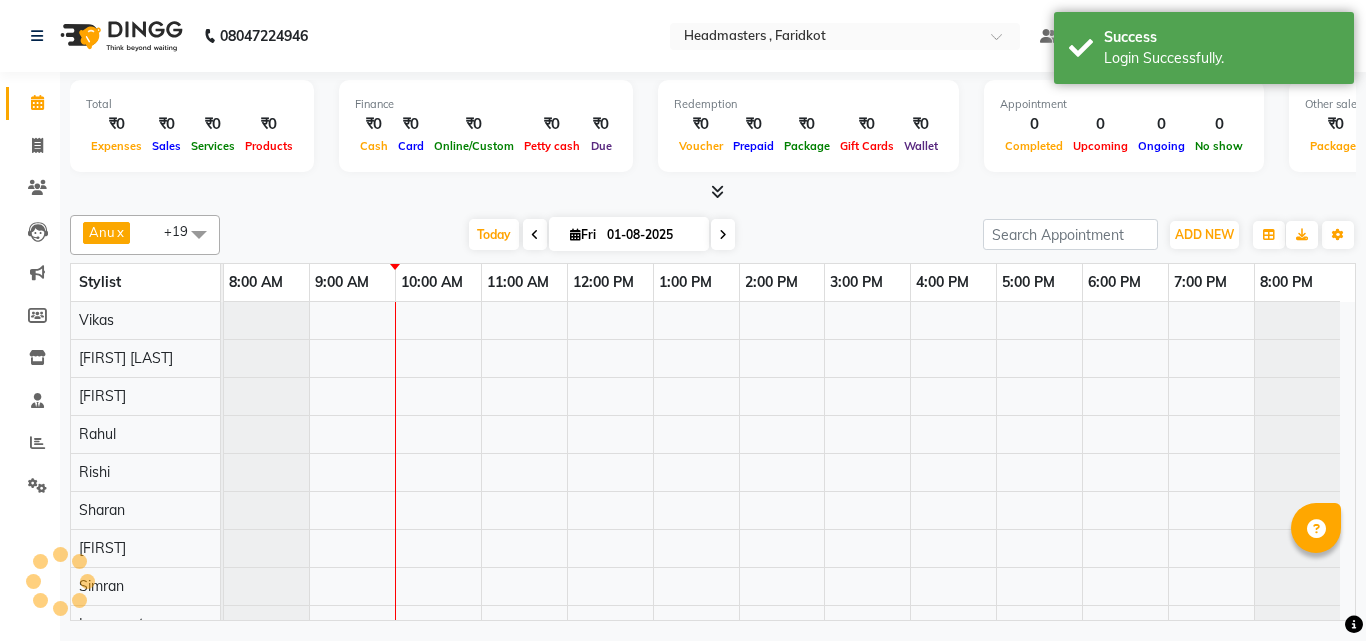 scroll, scrollTop: 71, scrollLeft: 0, axis: vertical 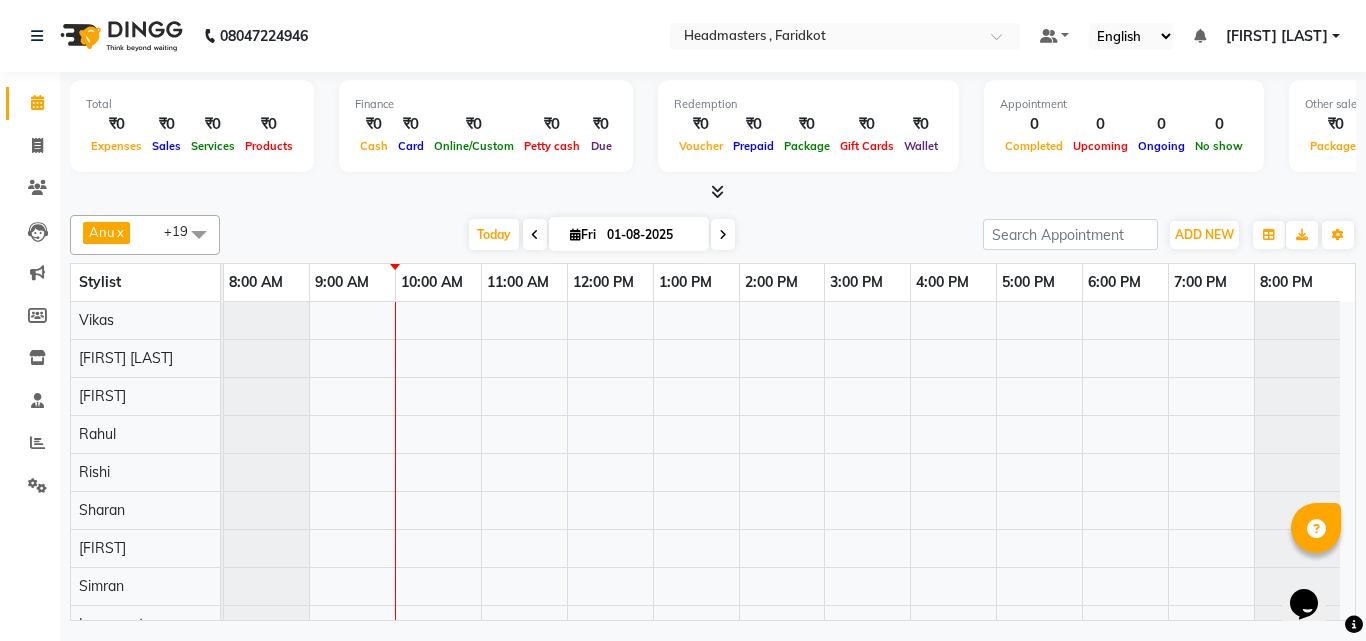click at bounding box center [535, 235] 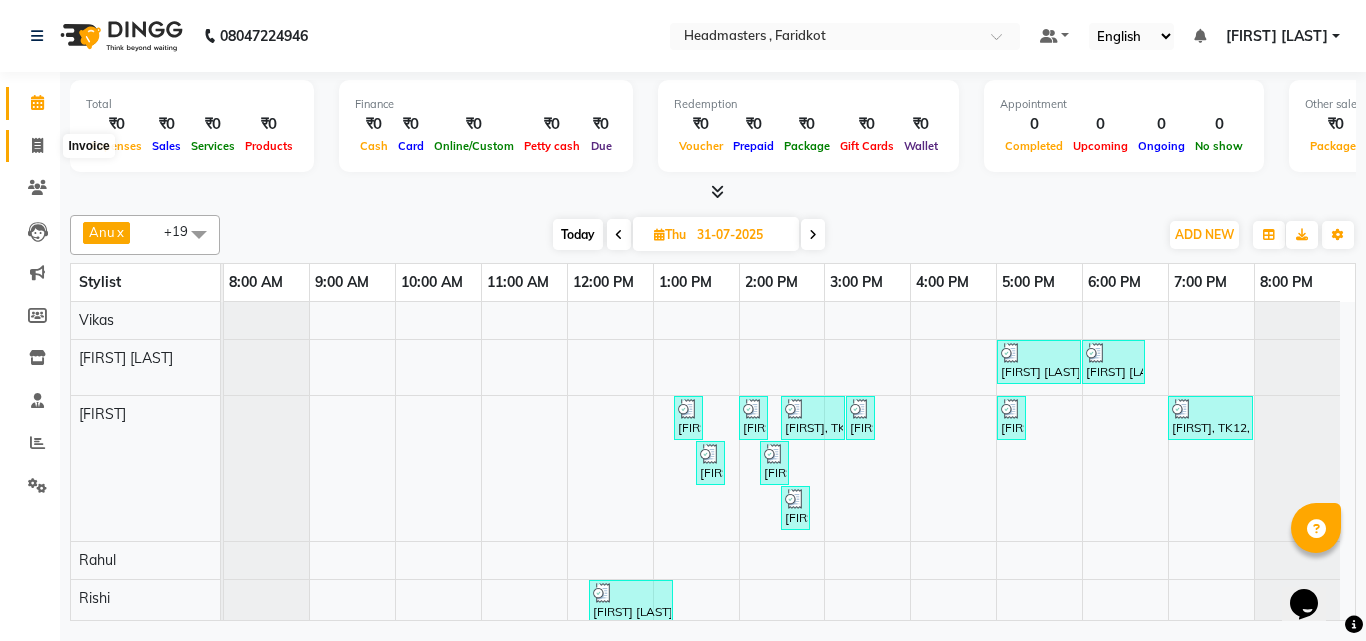 click 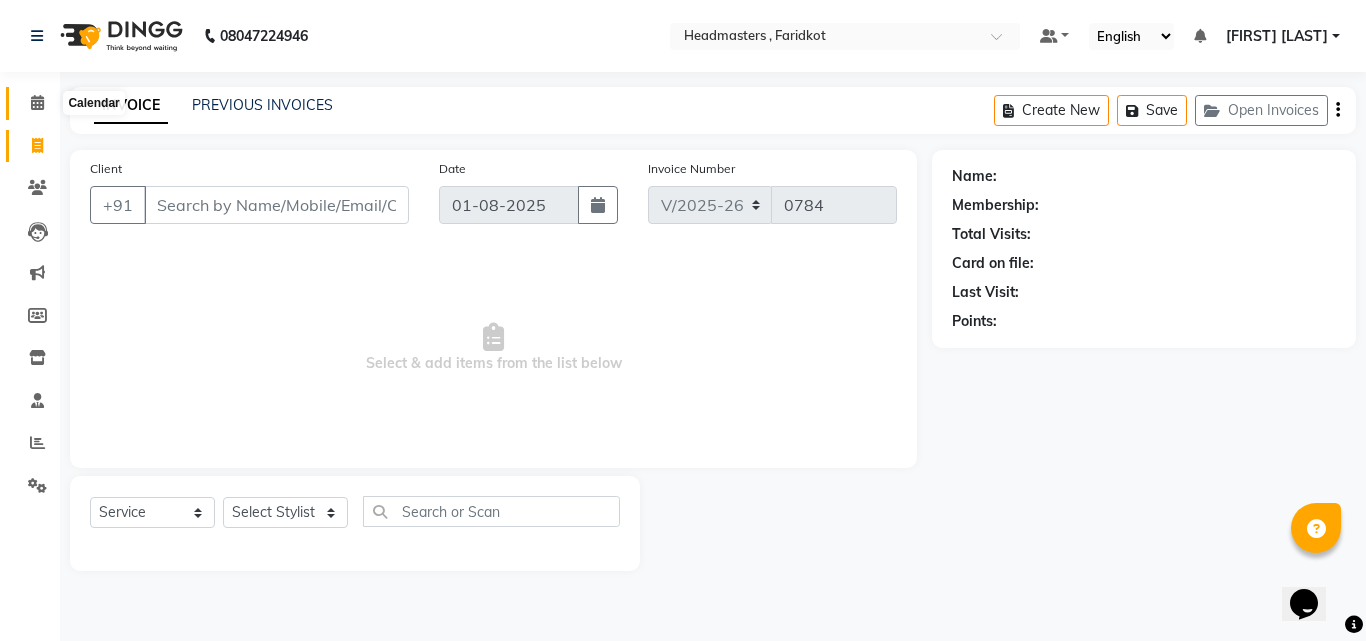 click 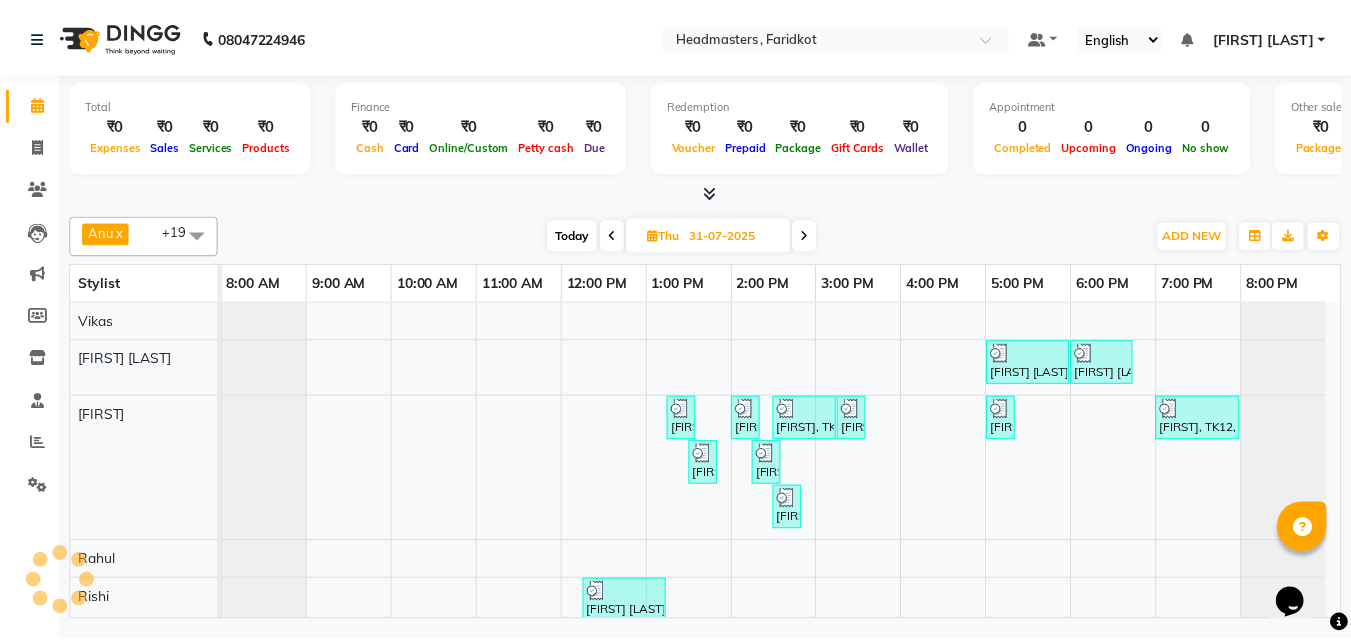 scroll, scrollTop: 0, scrollLeft: 0, axis: both 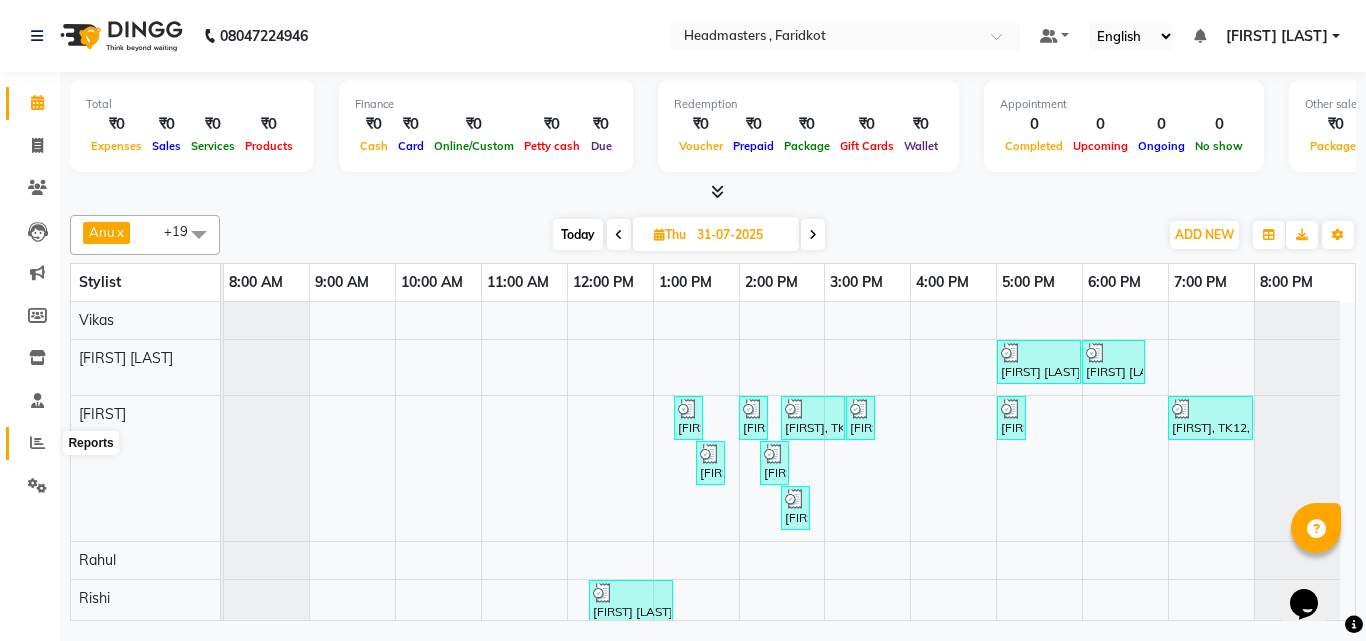 click 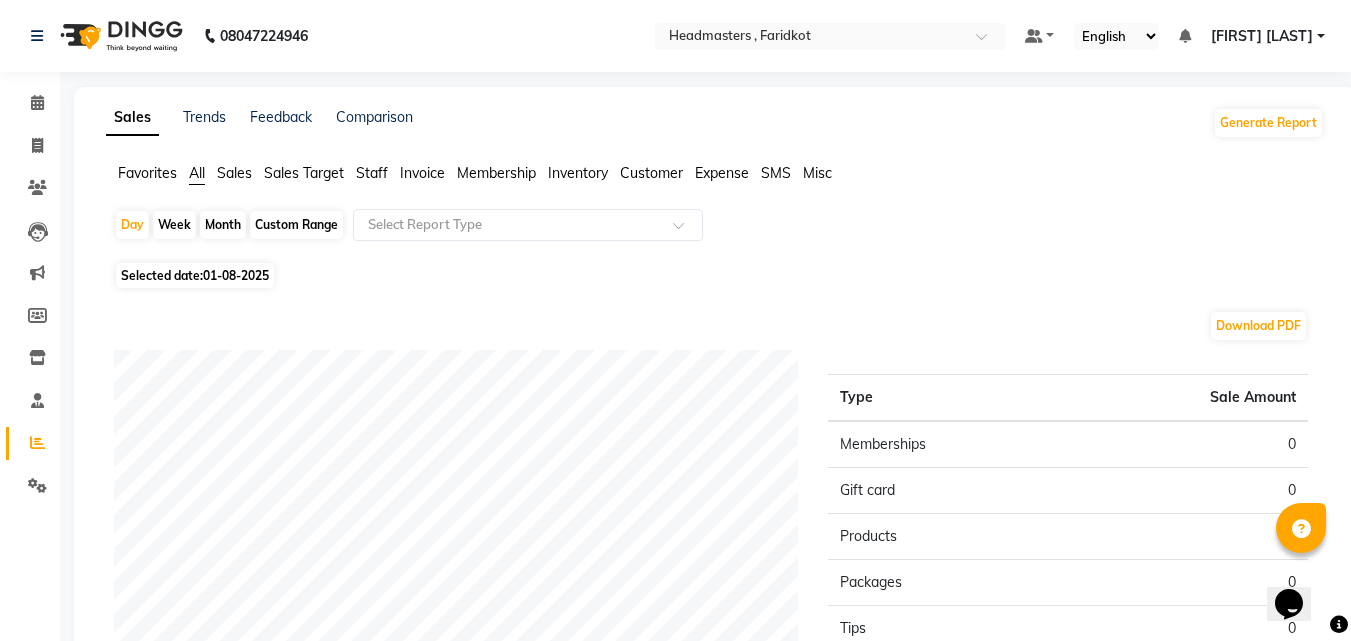 click on "Sales" 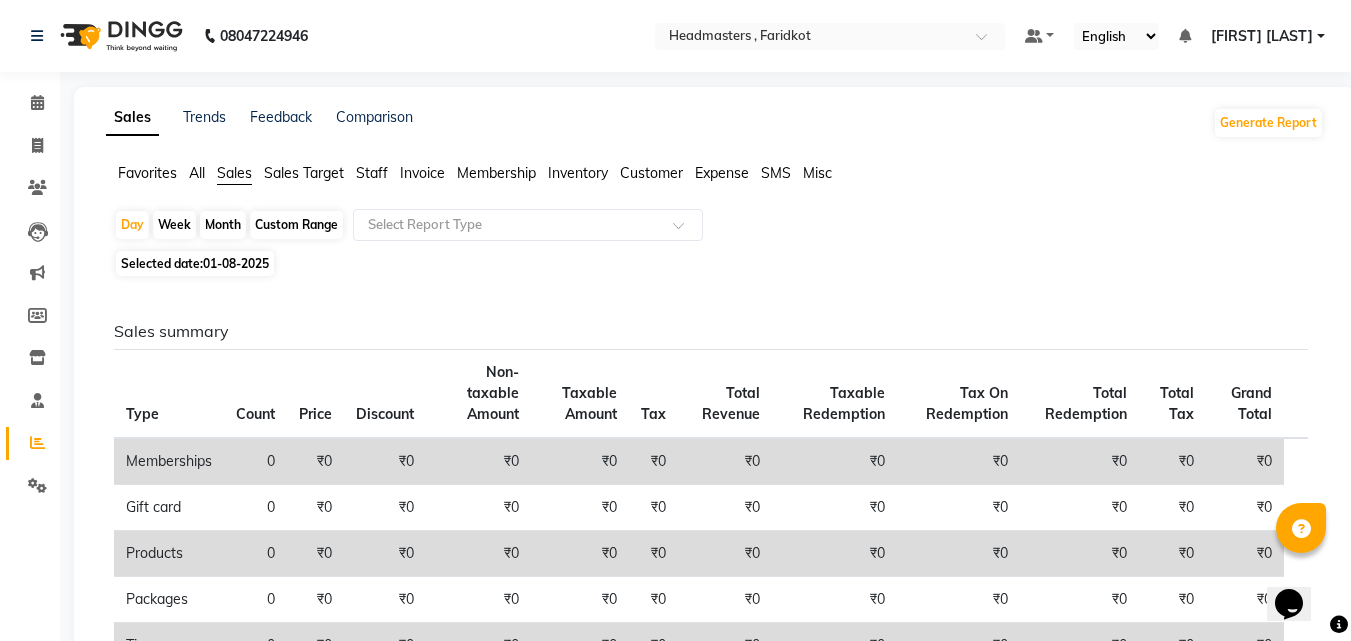 click on "Staff" 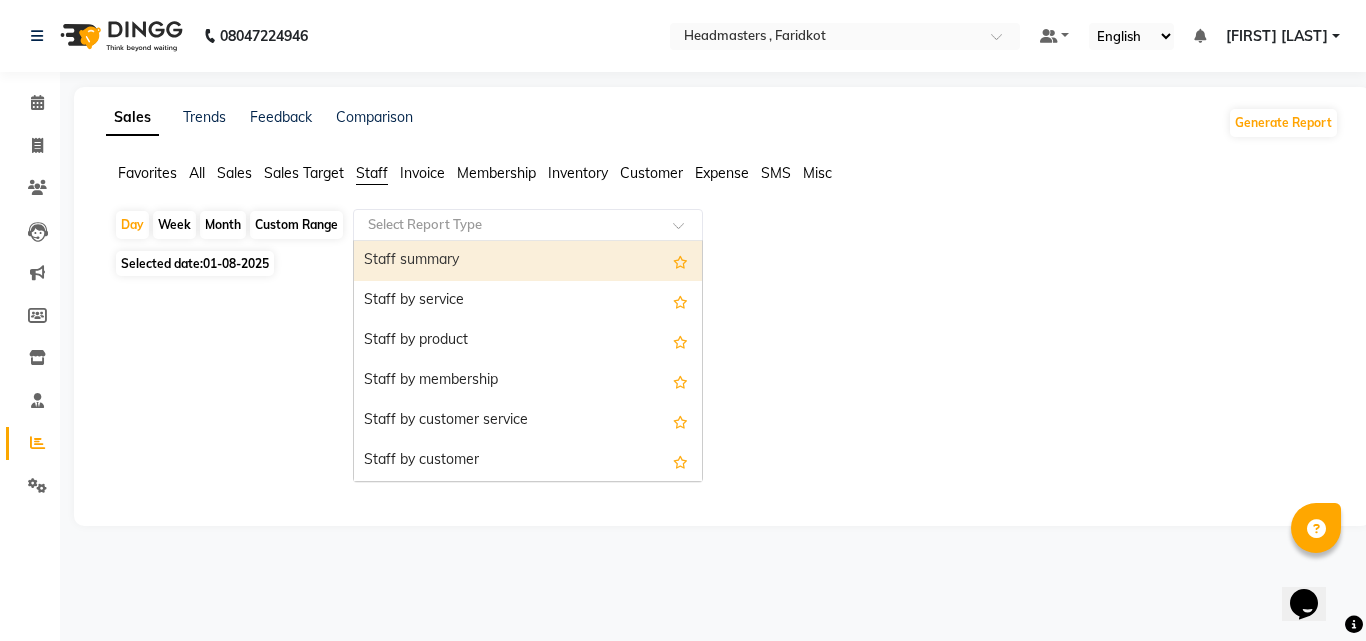 click on "Select Report Type" 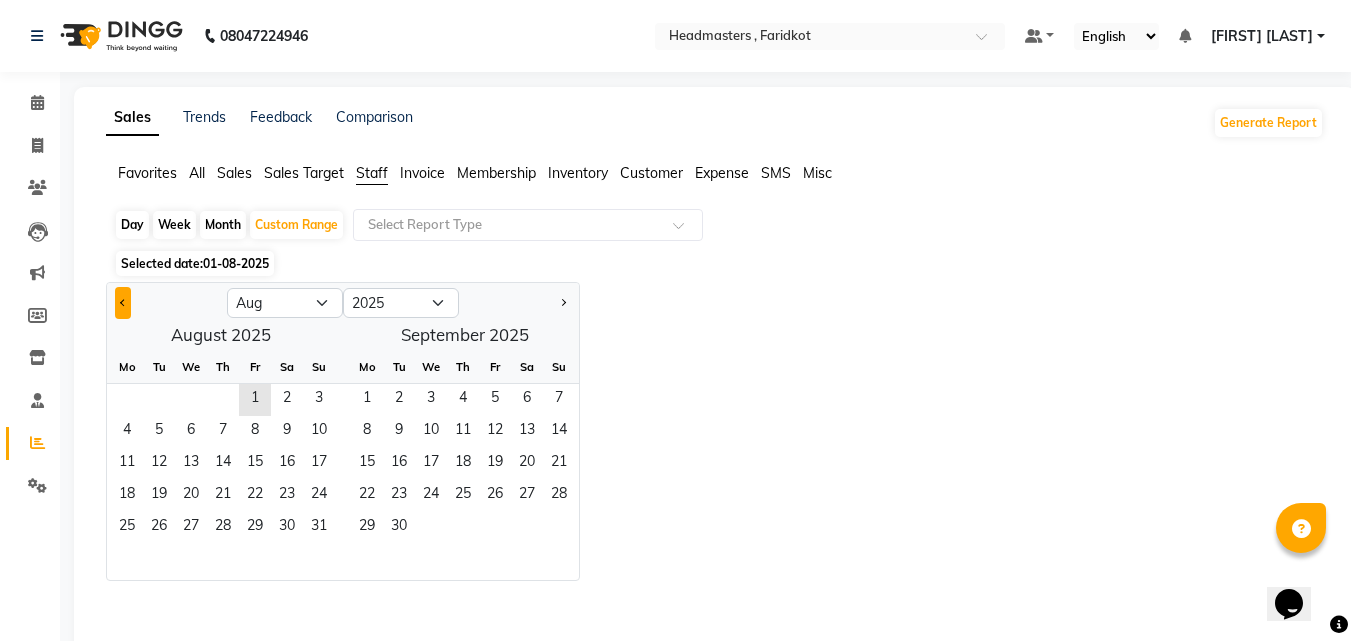 click 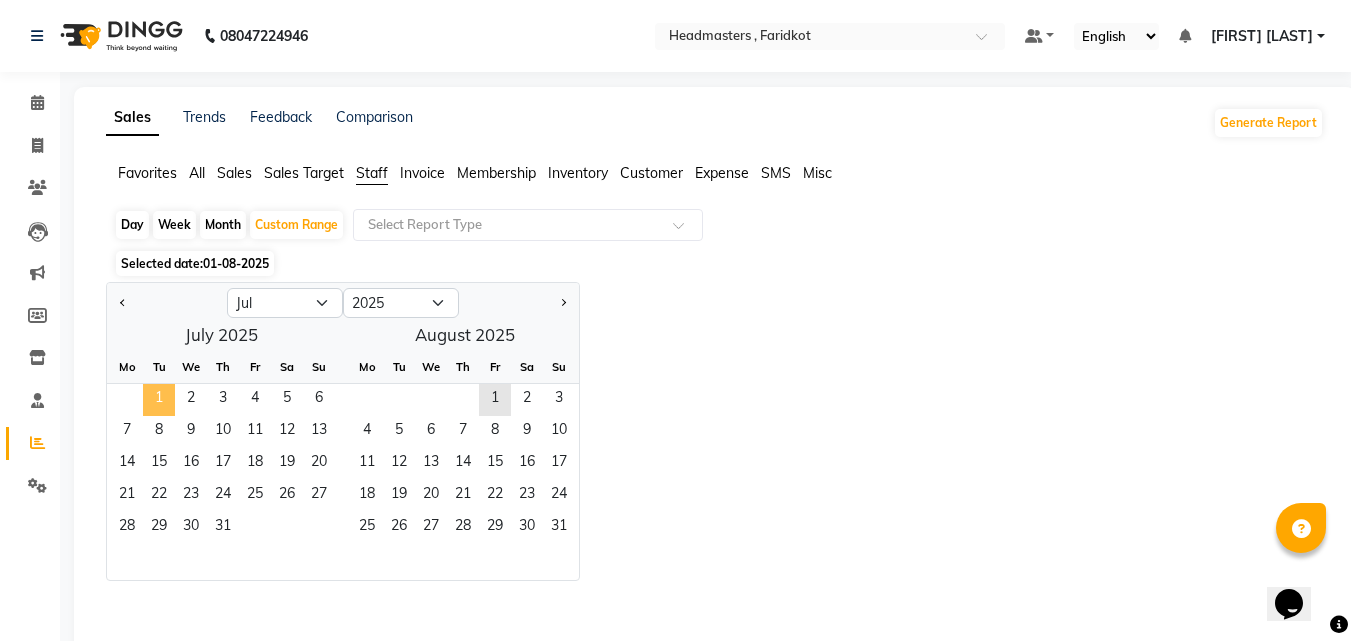 click on "1" 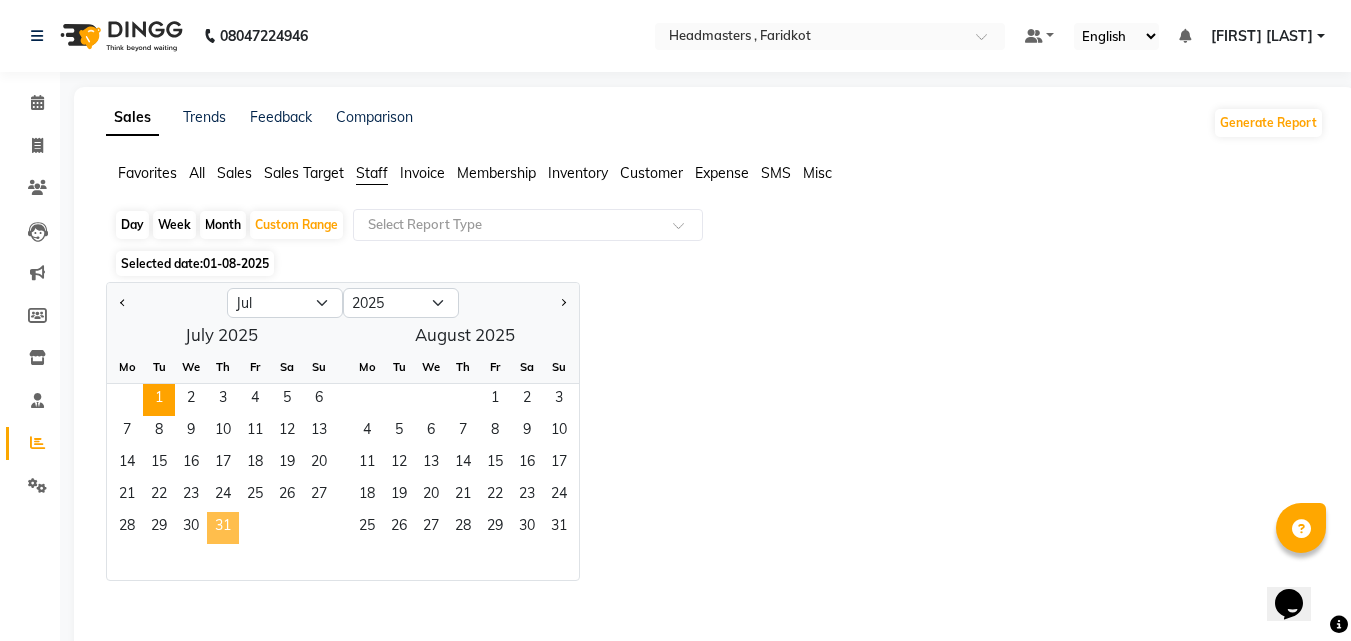 click on "31" 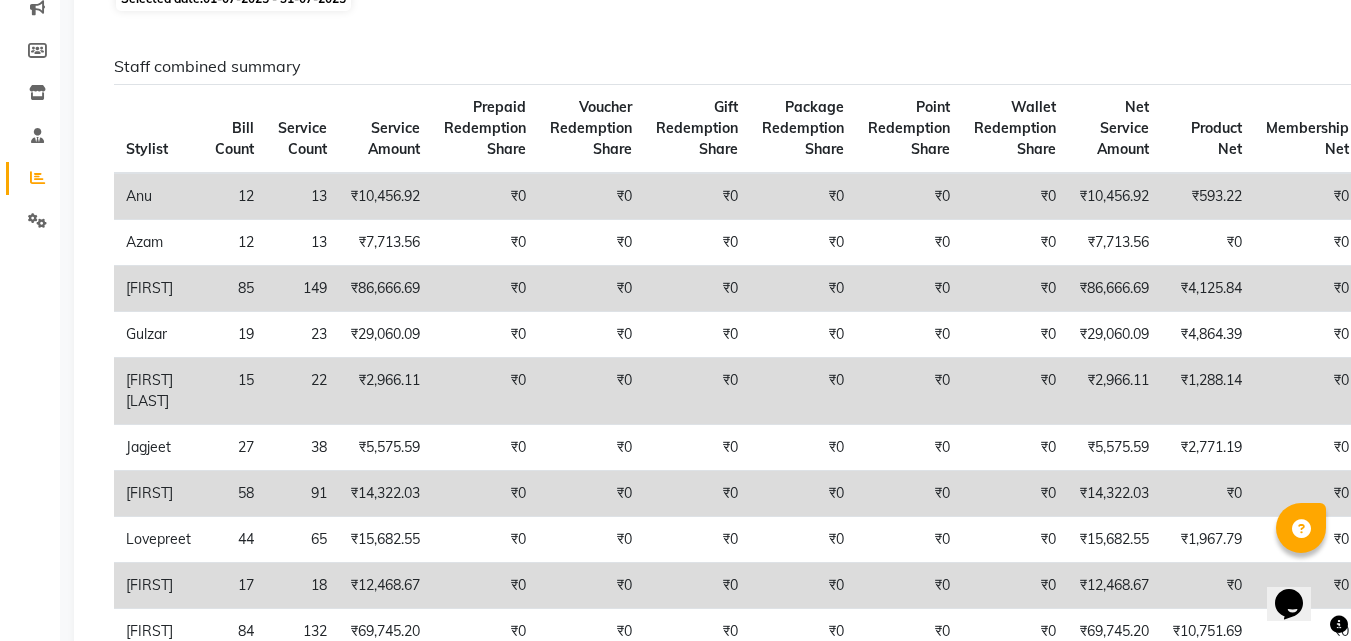 scroll, scrollTop: 300, scrollLeft: 0, axis: vertical 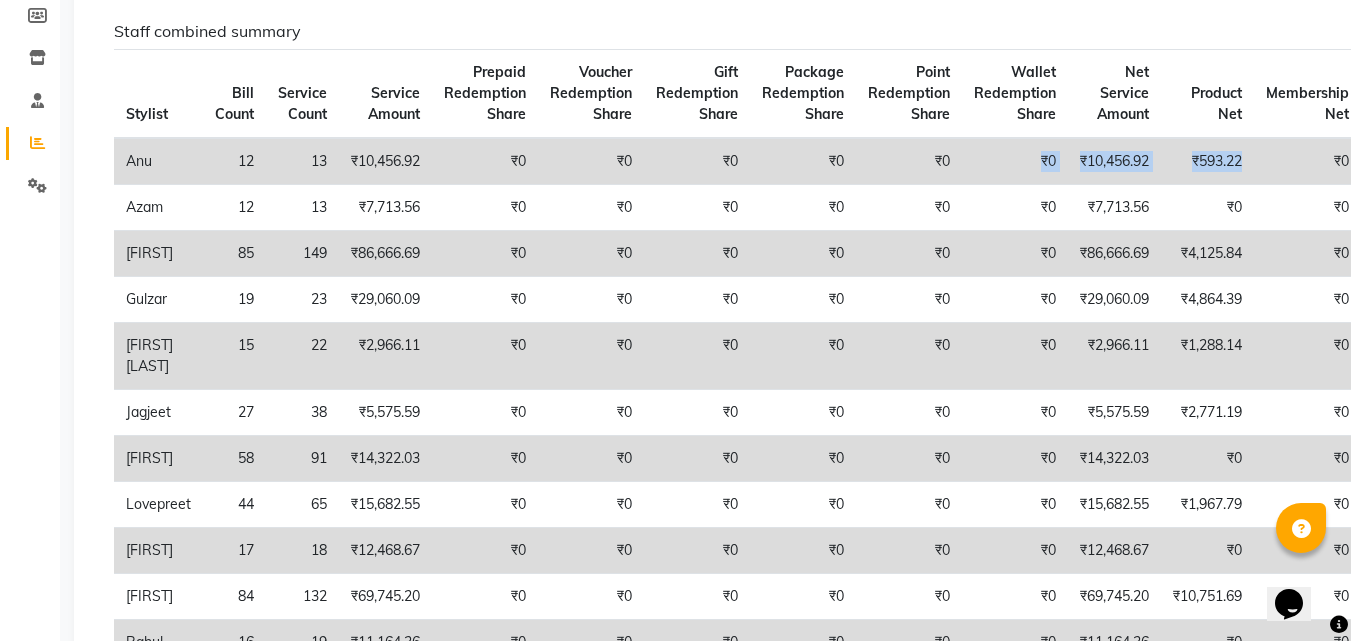 drag, startPoint x: 1257, startPoint y: 164, endPoint x: 1016, endPoint y: 165, distance: 241.00208 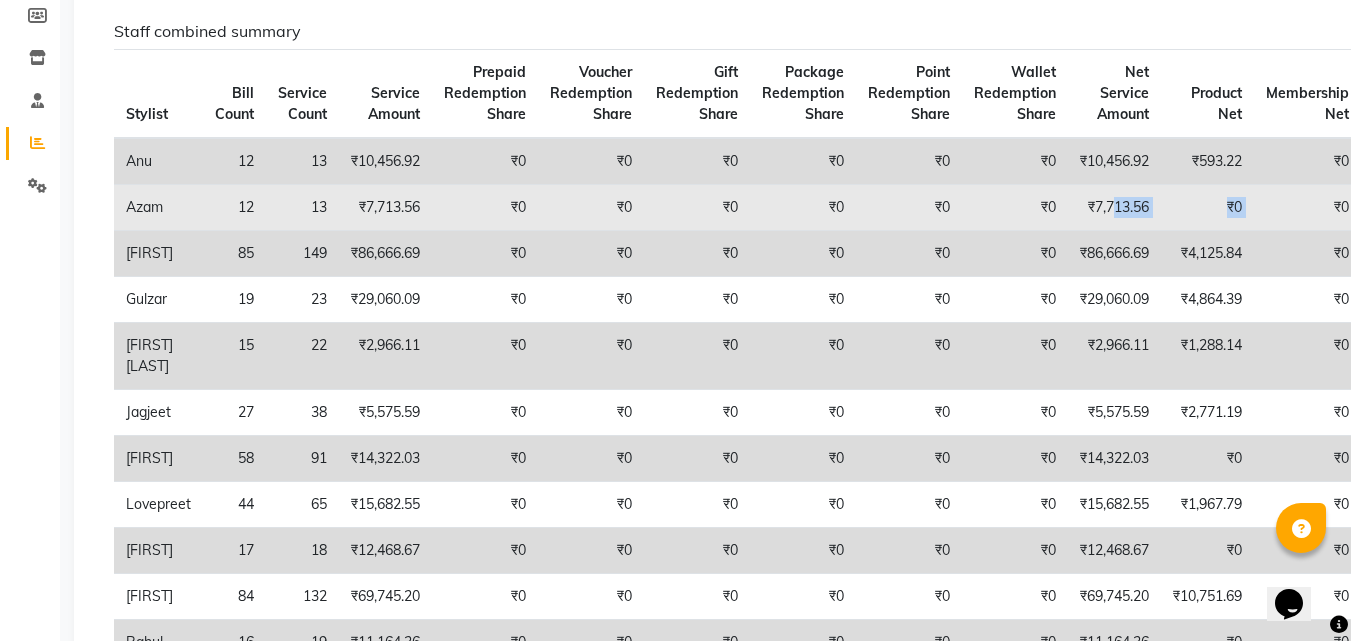drag, startPoint x: 1316, startPoint y: 193, endPoint x: 1113, endPoint y: 205, distance: 203.35437 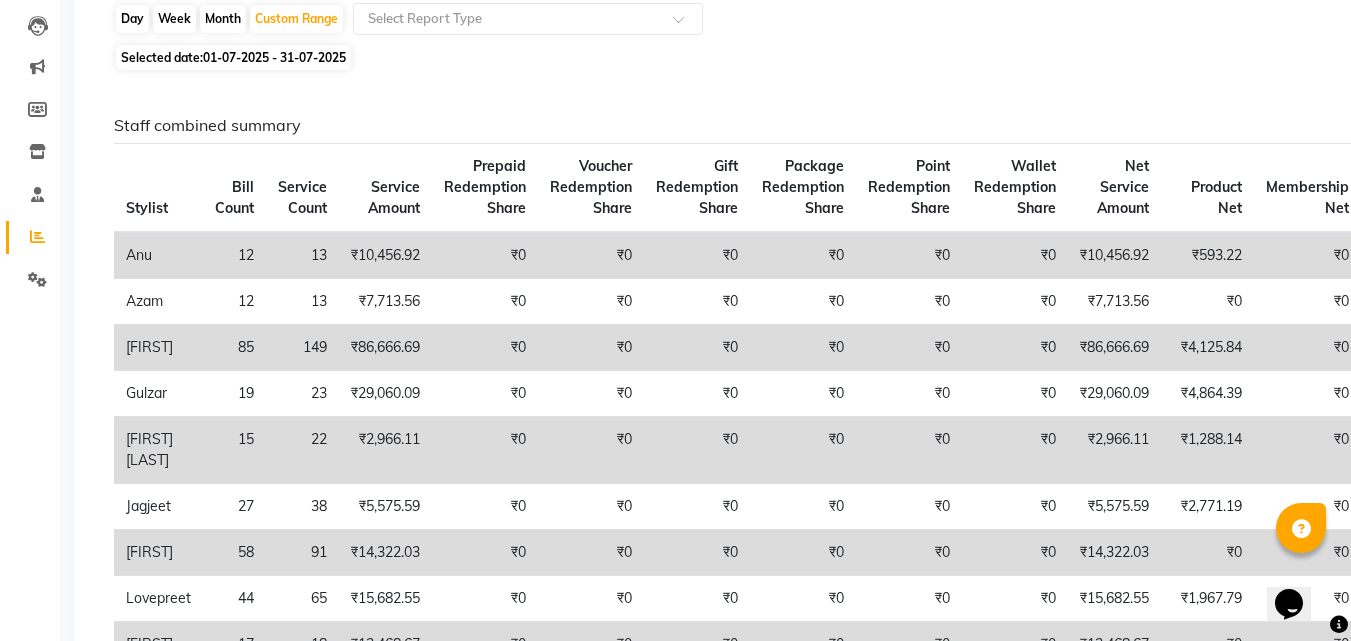 scroll, scrollTop: 100, scrollLeft: 0, axis: vertical 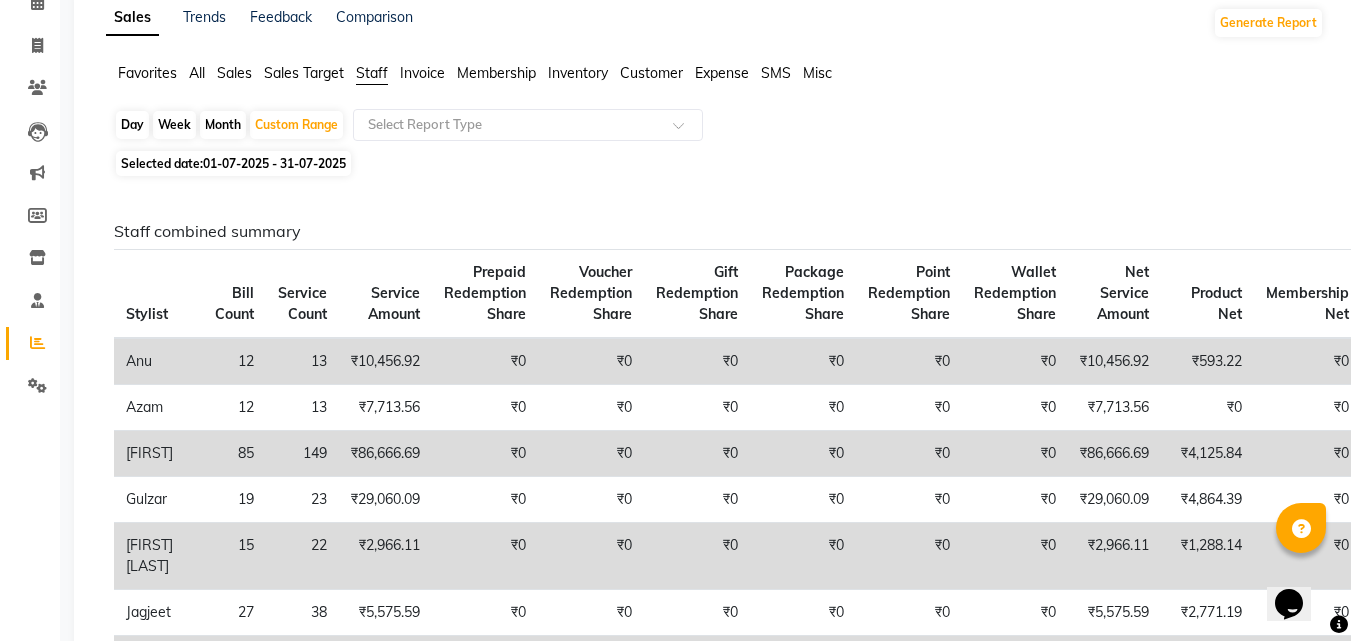drag, startPoint x: 1314, startPoint y: 275, endPoint x: 1310, endPoint y: 255, distance: 20.396078 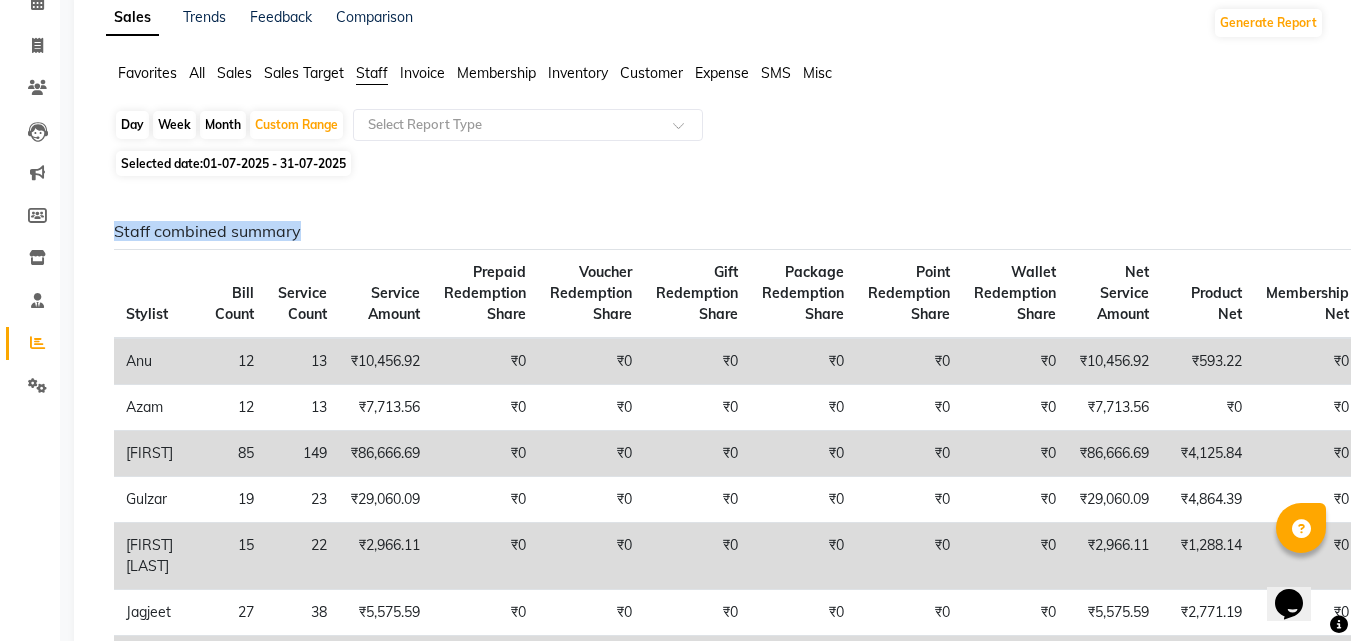 drag, startPoint x: 1179, startPoint y: 234, endPoint x: 1169, endPoint y: 233, distance: 10.049875 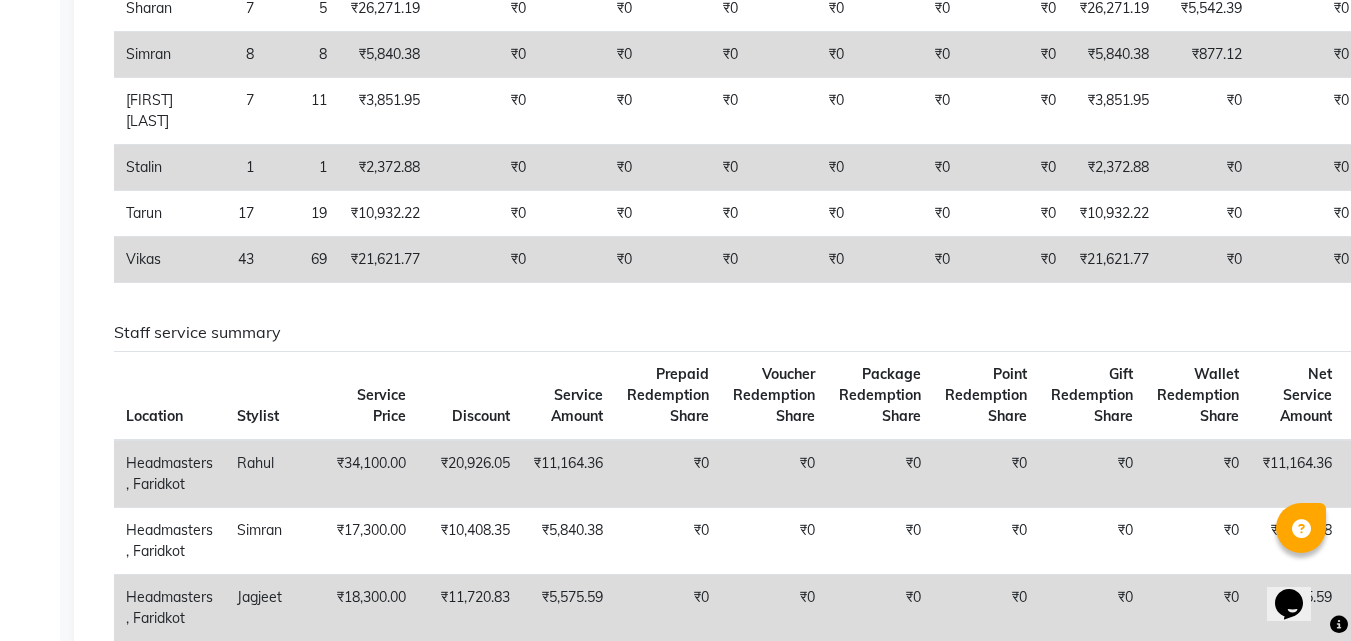 scroll, scrollTop: 1100, scrollLeft: 0, axis: vertical 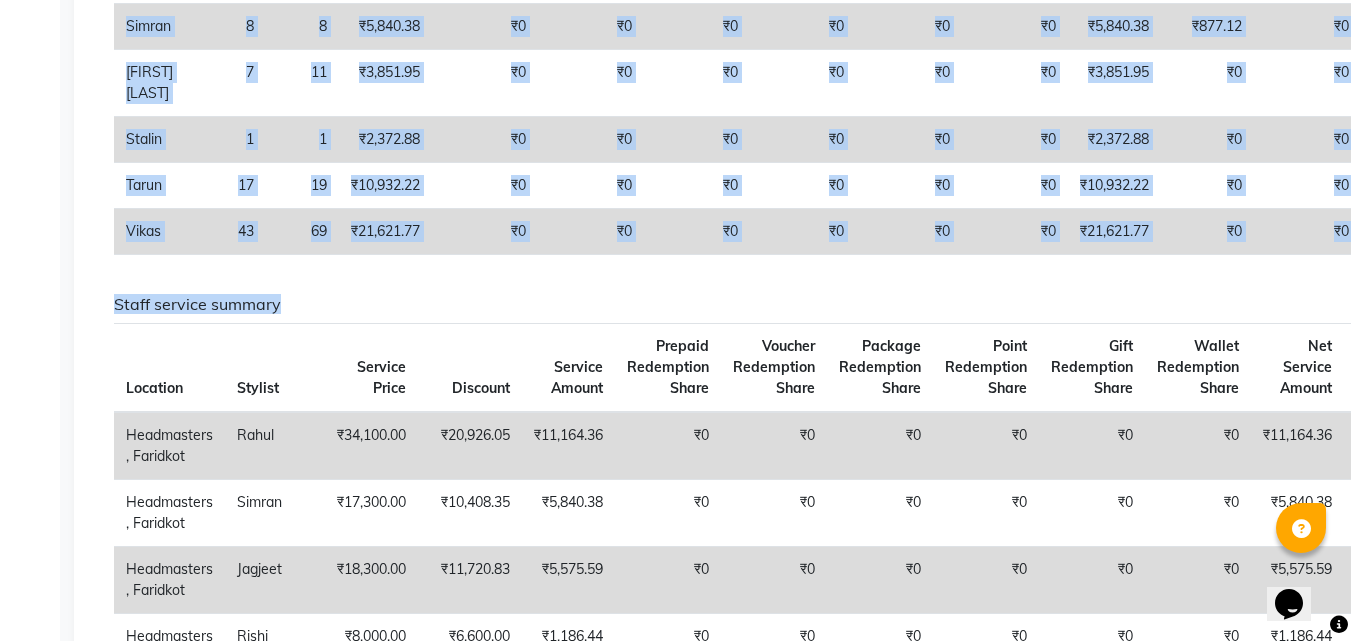 drag, startPoint x: 1256, startPoint y: 268, endPoint x: 1095, endPoint y: 278, distance: 161.31026 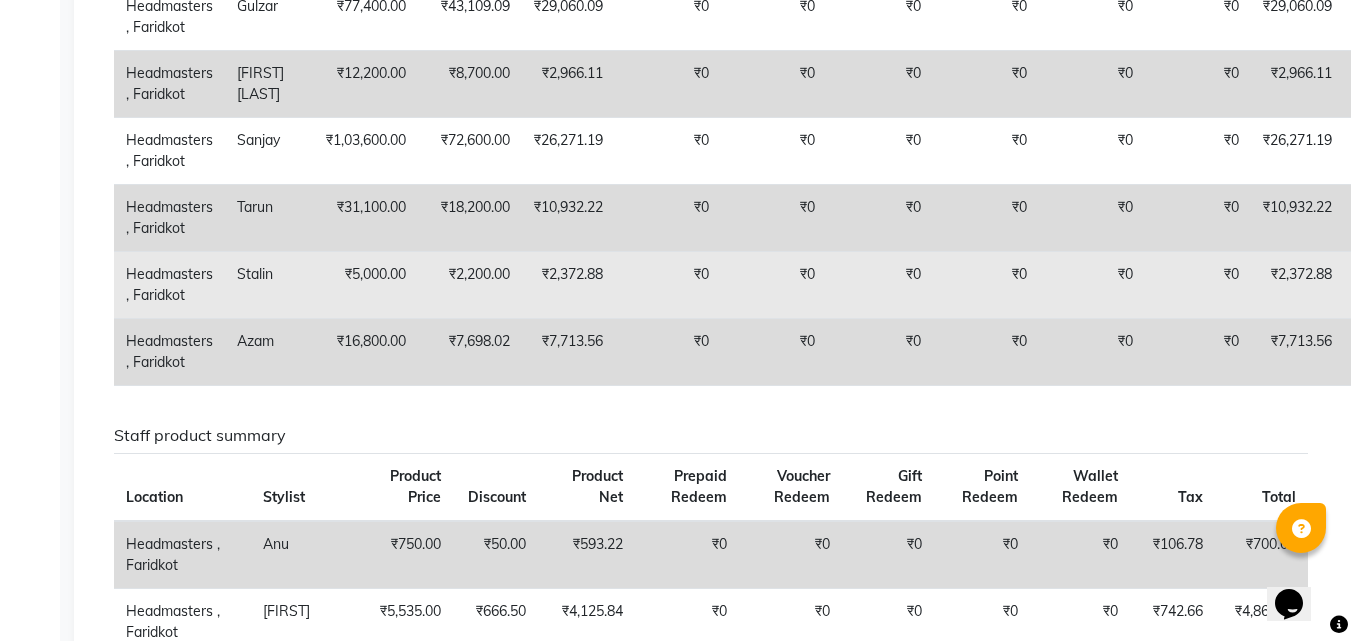 scroll, scrollTop: 3153, scrollLeft: 0, axis: vertical 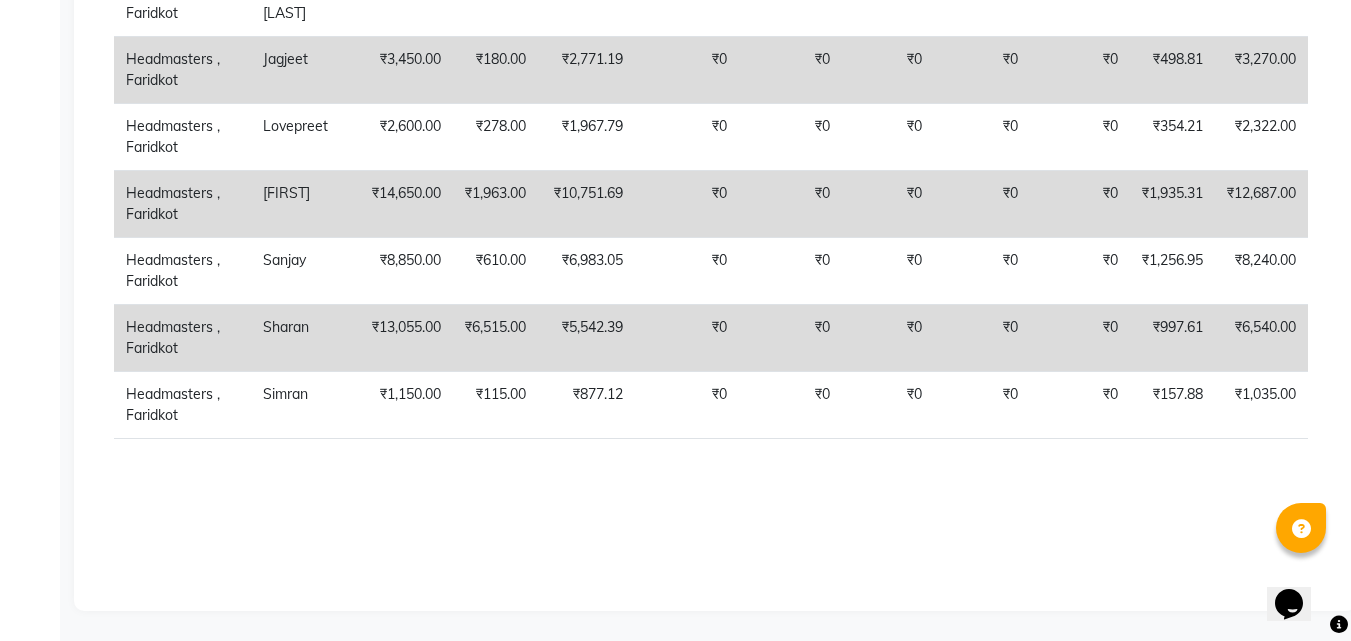 drag, startPoint x: 1199, startPoint y: 482, endPoint x: 610, endPoint y: 473, distance: 589.0688 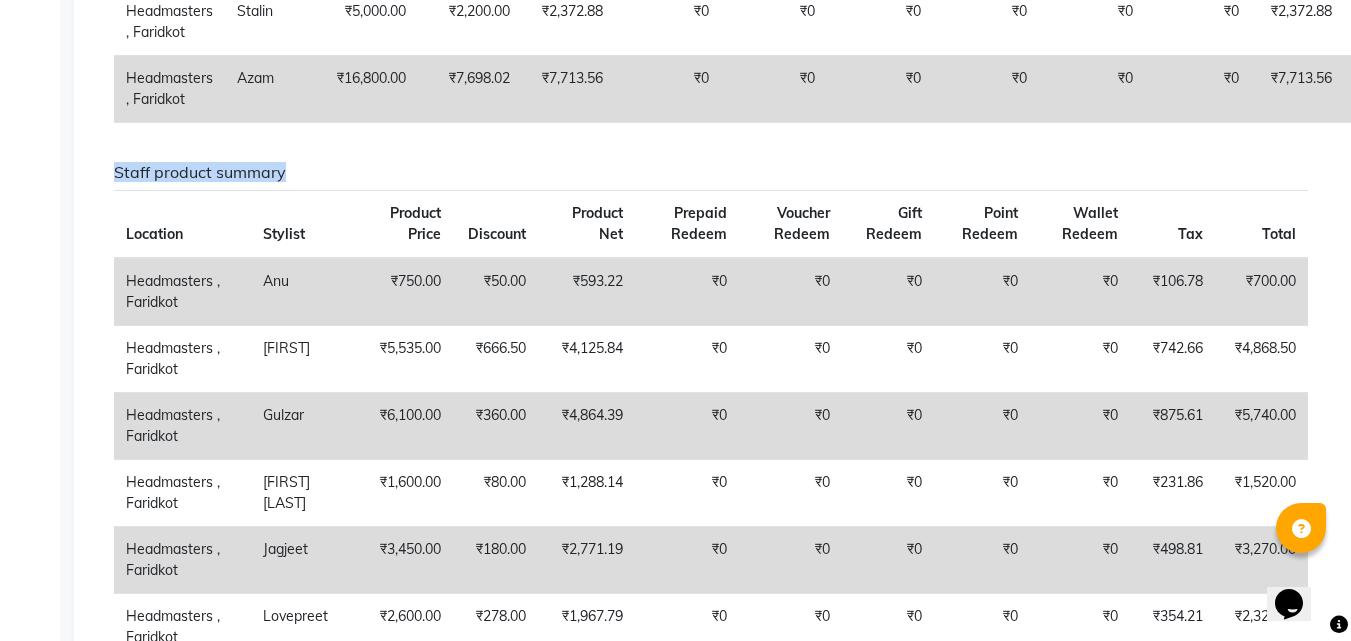 scroll, scrollTop: 2553, scrollLeft: 0, axis: vertical 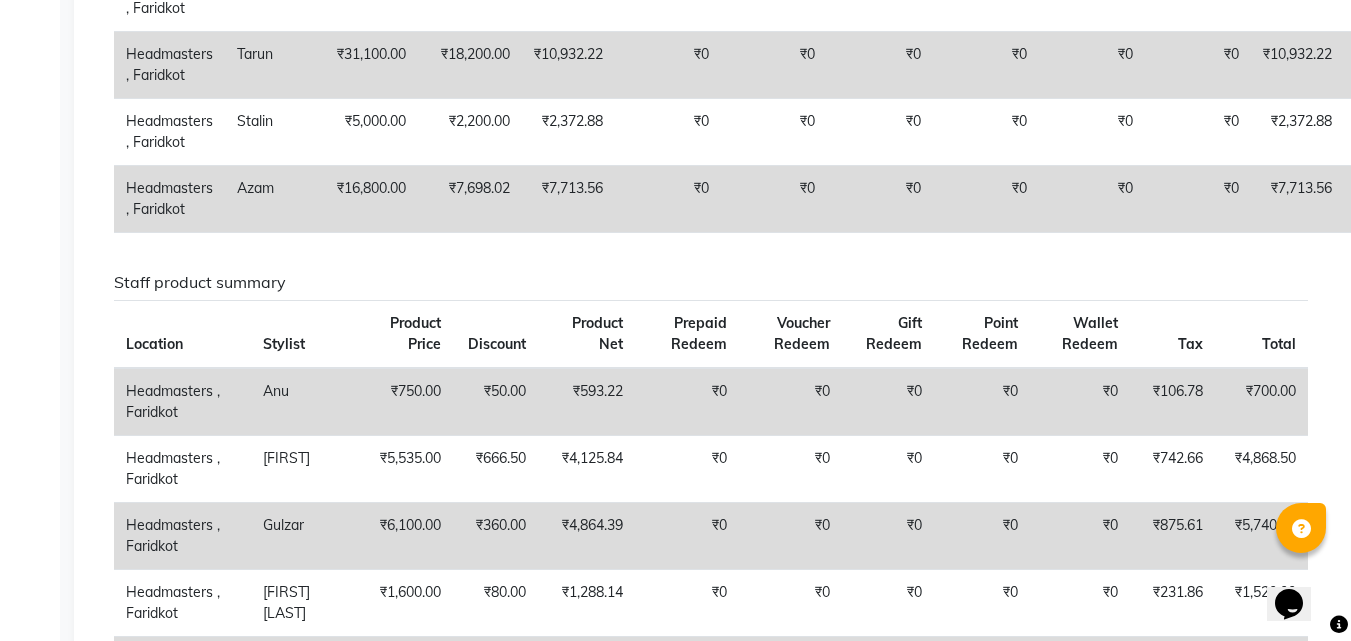 click on "Staff combined summary Stylist Bill Count Service Count Service Amount Prepaid Redemption Share Voucher Redemption Share Gift Redemption Share Package Redemption Share Point Redemption Share Wallet Redemption Share Net Service Amount Product Net Membership Net Prepaid Net Voucher Net Gift Net Package Net  Anu 12 13 ₹10,456.92 ₹0 ₹0 ₹0 ₹0 ₹0 ₹0 ₹10,456.92 ₹593.22 ₹0 ₹0 ₹0 ₹0 ₹0  Azam 12 13 ₹7,713.56 ₹0 ₹0 ₹0 ₹0 ₹0 ₹0 ₹7,713.56 ₹0 ₹0 ₹0 ₹0 ₹0 ₹0  Geetanjali 85 149 ₹86,666.69 ₹0 ₹0 ₹0 ₹0 ₹0 ₹0 ₹86,666.69 ₹4,125.84 ₹0 ₹0 ₹0 ₹0 ₹0  Gulzar 19 23 ₹29,060.09 ₹0 ₹0 ₹0 ₹0 ₹0 ₹0 ₹29,060.09 ₹4,864.39 ₹0 ₹0 ₹0 ₹0 ₹0  Jagdeep Singh 15 22 ₹2,966.11 ₹0 ₹0 ₹0 ₹0 ₹0 ₹0 ₹2,966.11 ₹1,288.14 ₹0 ₹0 ₹0 ₹0 ₹0  Jagjeet 27 38 ₹5,575.59 ₹0 ₹0 ₹0 ₹0 ₹0 ₹0 ₹5,575.59 ₹2,771.19 ₹0 ₹0 ₹0 ₹0 ₹0  Jasdeep 58 91 ₹14,322.03 ₹0 ₹0 ₹0 ₹0 ₹0 ₹0 ₹14,322.03 ₹0 ₹0 44" 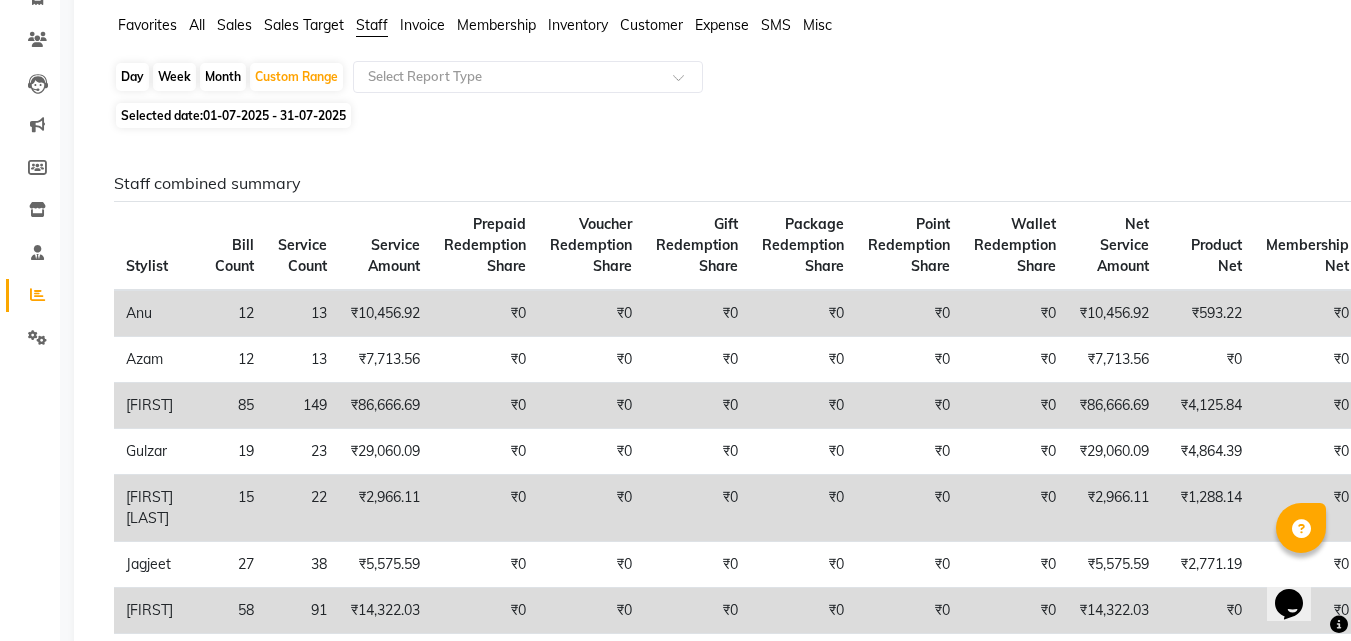 scroll, scrollTop: 100, scrollLeft: 0, axis: vertical 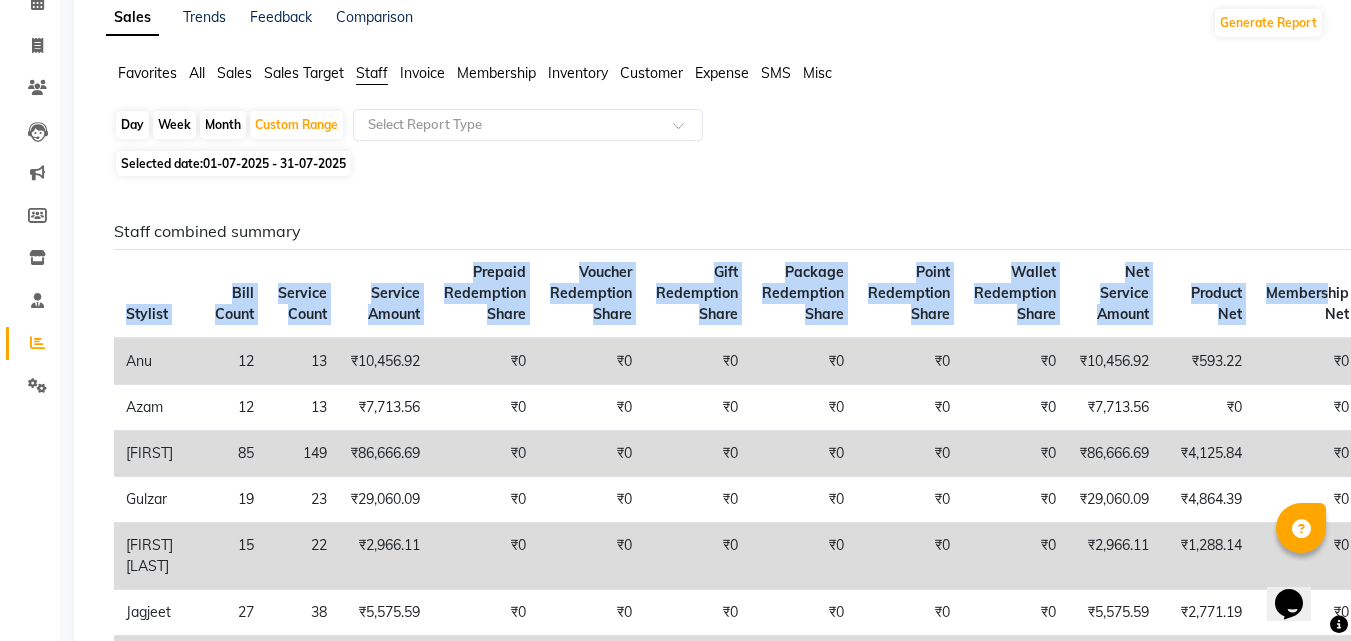 drag, startPoint x: 1332, startPoint y: 259, endPoint x: 1221, endPoint y: 248, distance: 111.54372 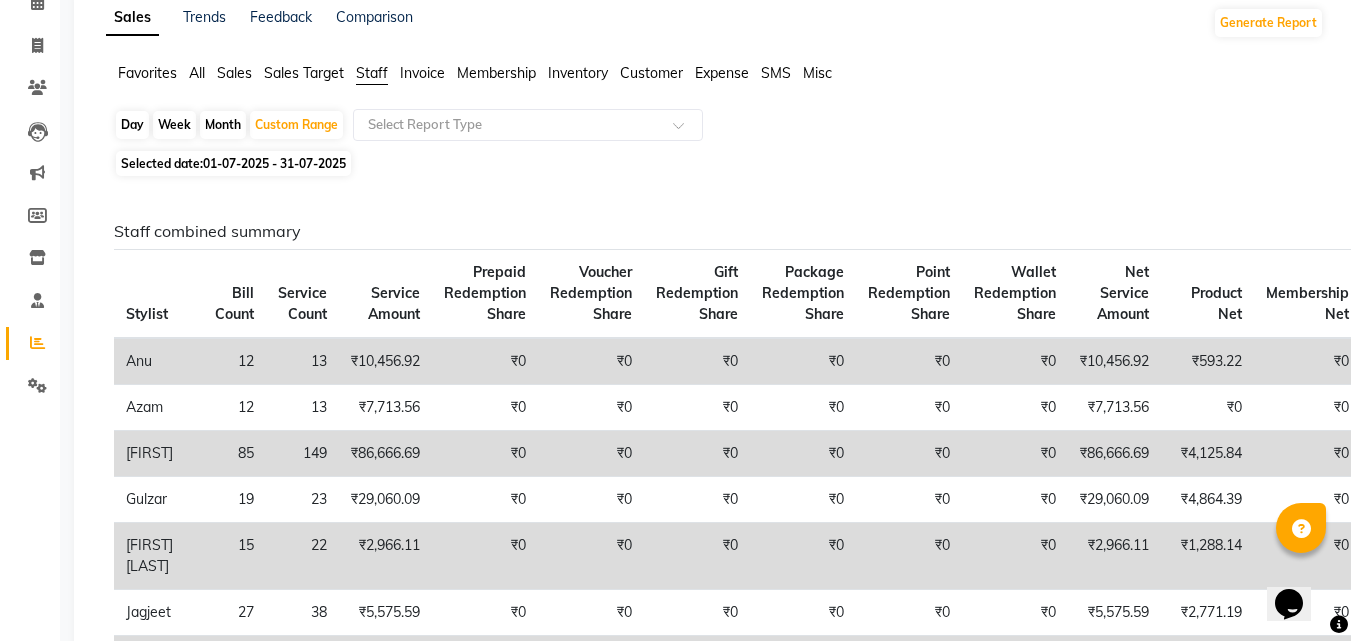click on "Staff combined summary Stylist Bill Count Service Count Service Amount Prepaid Redemption Share Voucher Redemption Share Gift Redemption Share Package Redemption Share Point Redemption Share Wallet Redemption Share Net Service Amount Product Net Membership Net Prepaid Net Voucher Net Gift Net Package Net  Anu 12 13 ₹10,456.92 ₹0 ₹0 ₹0 ₹0 ₹0 ₹0 ₹10,456.92 ₹593.22 ₹0 ₹0 ₹0 ₹0 ₹0  Azam 12 13 ₹7,713.56 ₹0 ₹0 ₹0 ₹0 ₹0 ₹0 ₹7,713.56 ₹0 ₹0 ₹0 ₹0 ₹0 ₹0  Geetanjali 85 149 ₹86,666.69 ₹0 ₹0 ₹0 ₹0 ₹0 ₹0 ₹86,666.69 ₹4,125.84 ₹0 ₹0 ₹0 ₹0 ₹0  Gulzar 19 23 ₹29,060.09 ₹0 ₹0 ₹0 ₹0 ₹0 ₹0 ₹29,060.09 ₹4,864.39 ₹0 ₹0 ₹0 ₹0 ₹0  Jagdeep Singh 15 22 ₹2,966.11 ₹0 ₹0 ₹0 ₹0 ₹0 ₹0 ₹2,966.11 ₹1,288.14 ₹0 ₹0 ₹0 ₹0 ₹0  Jagjeet 27 38 ₹5,575.59 ₹0 ₹0 ₹0 ₹0 ₹0 ₹0 ₹5,575.59 ₹2,771.19 ₹0 ₹0 ₹0 ₹0 ₹0  Jasdeep 58 91 ₹14,322.03 ₹0 ₹0 ₹0 ₹0 ₹0 ₹0 ₹14,322.03 ₹0 ₹0 44" 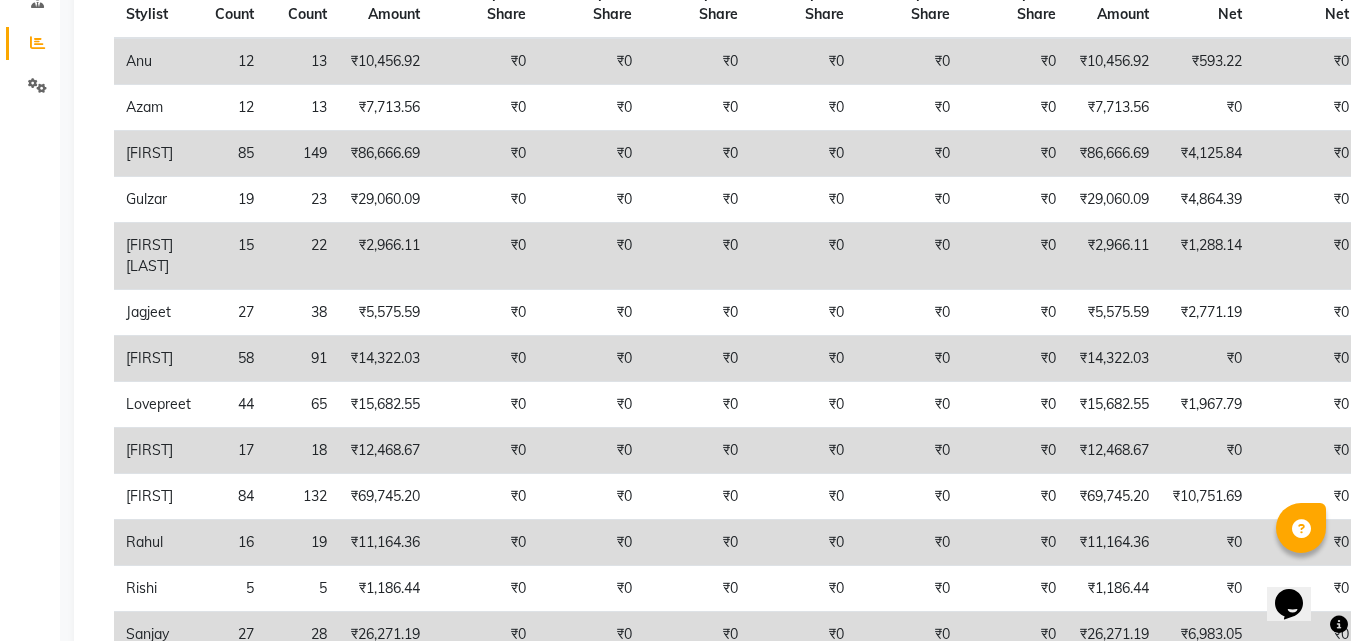 scroll, scrollTop: 0, scrollLeft: 0, axis: both 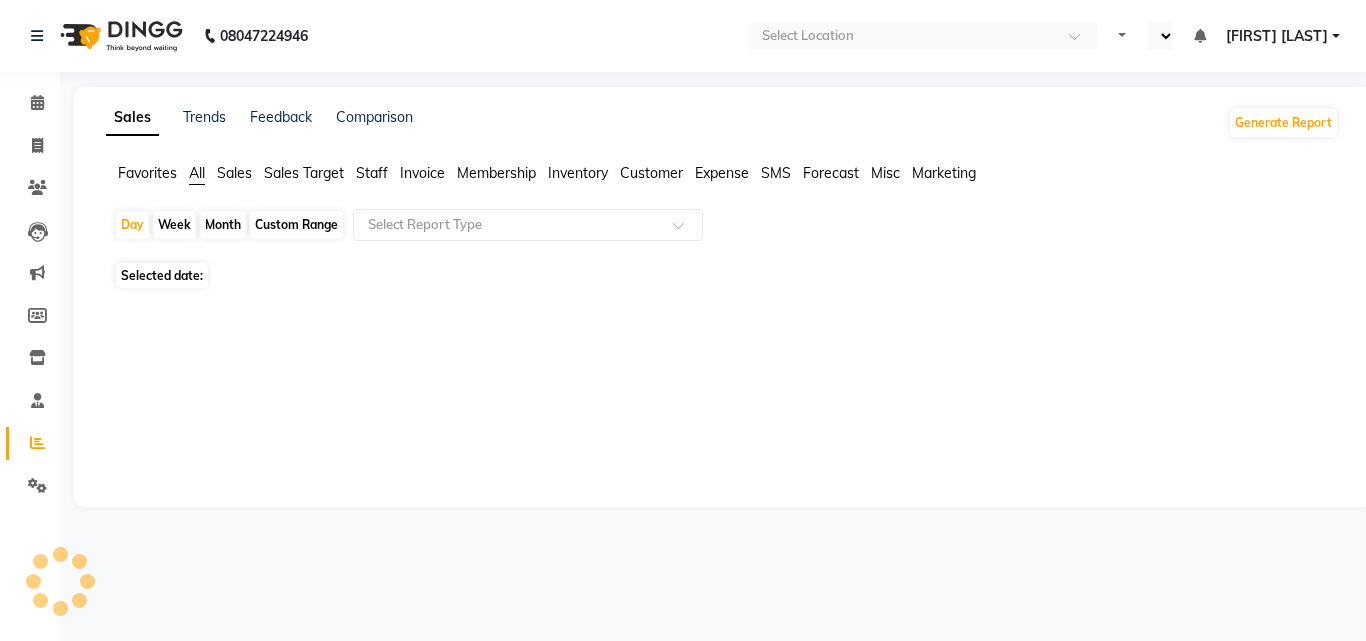 select on "en" 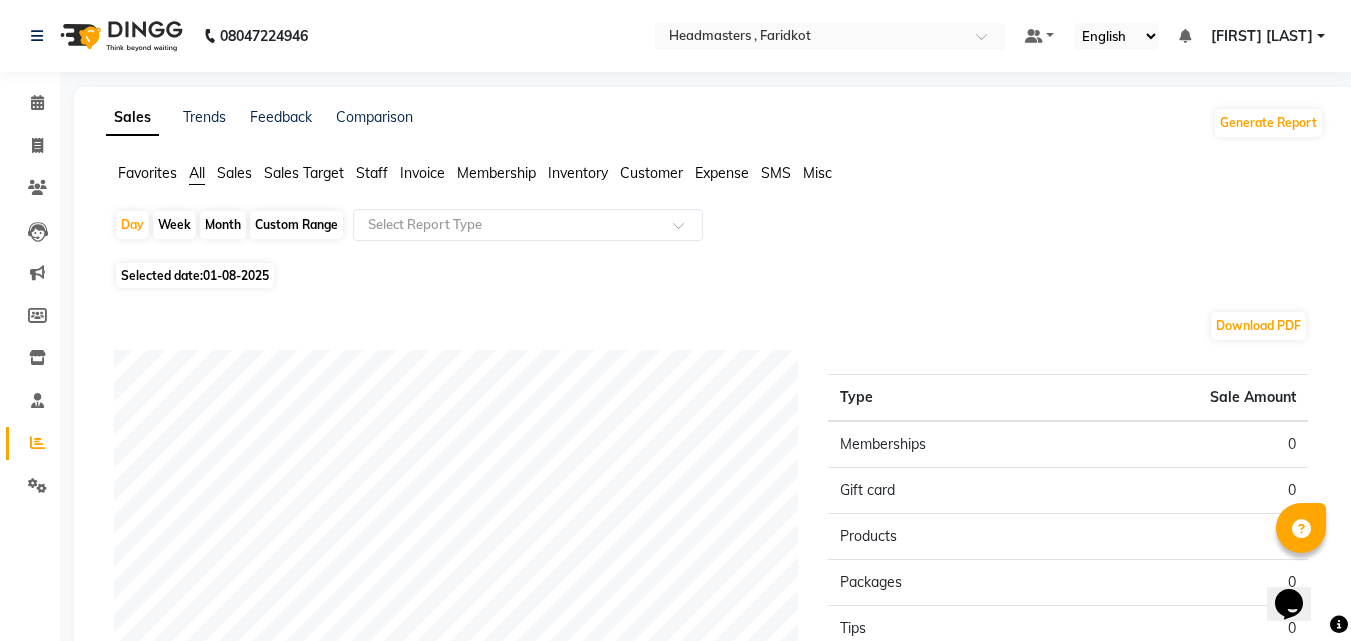 scroll, scrollTop: 0, scrollLeft: 0, axis: both 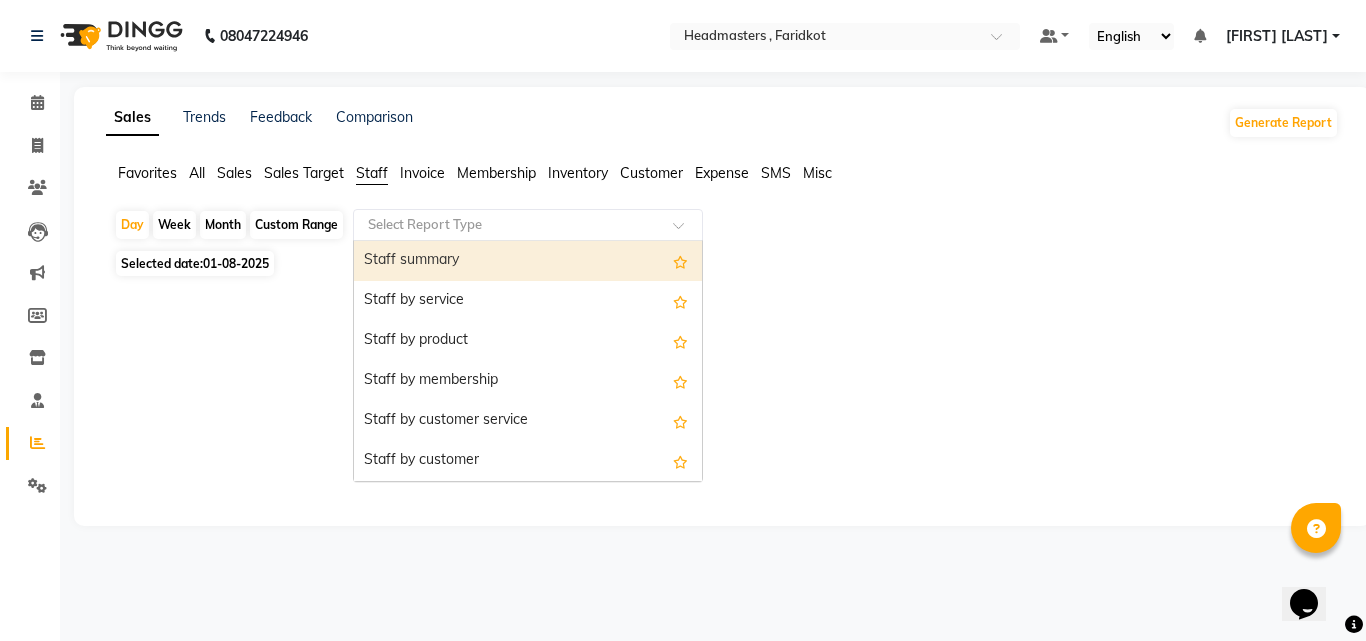 click 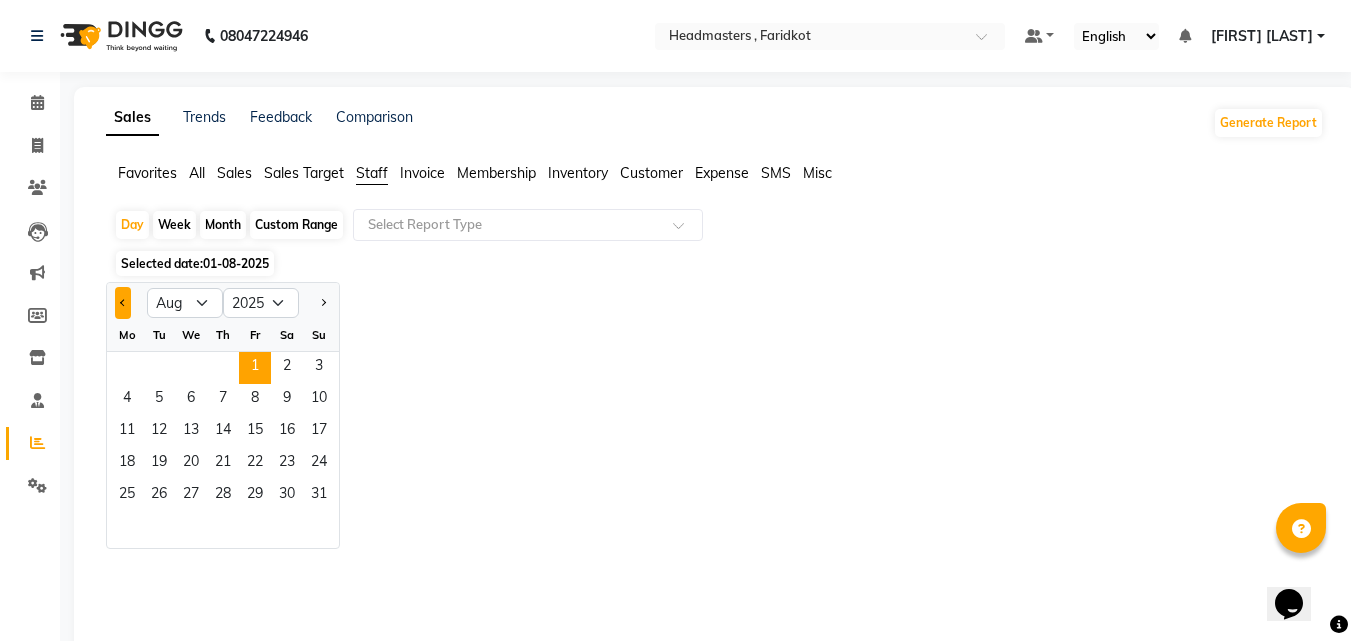 click 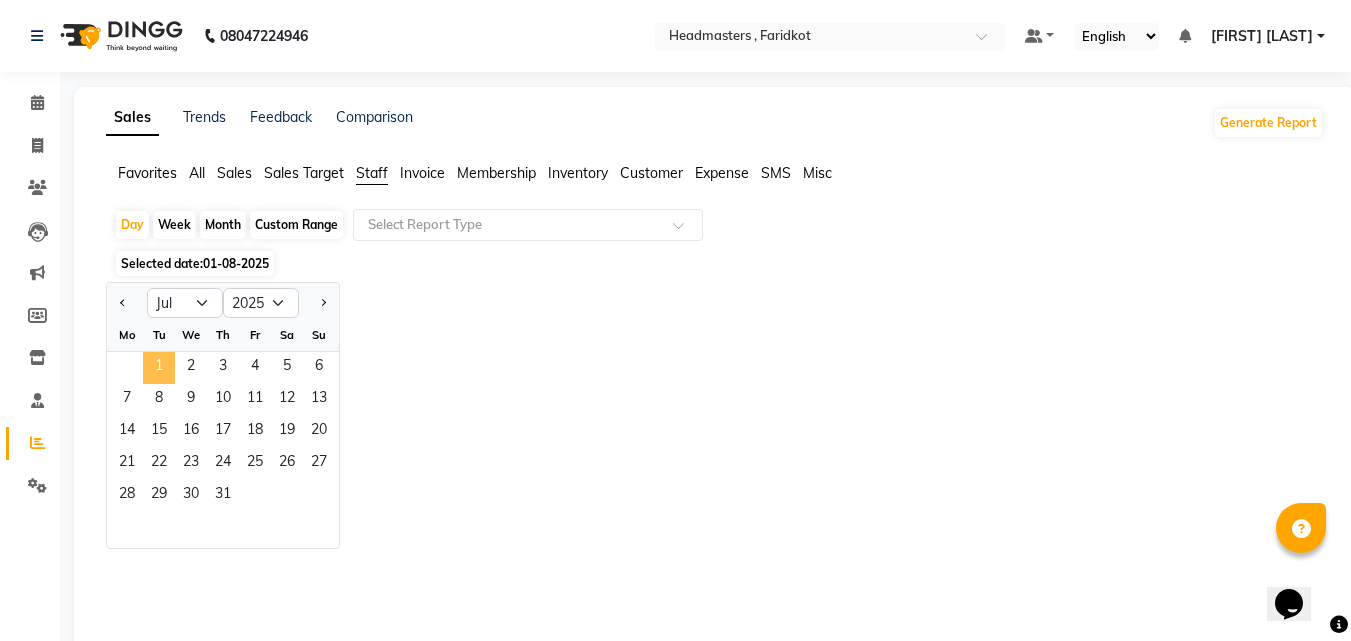 click on "1" 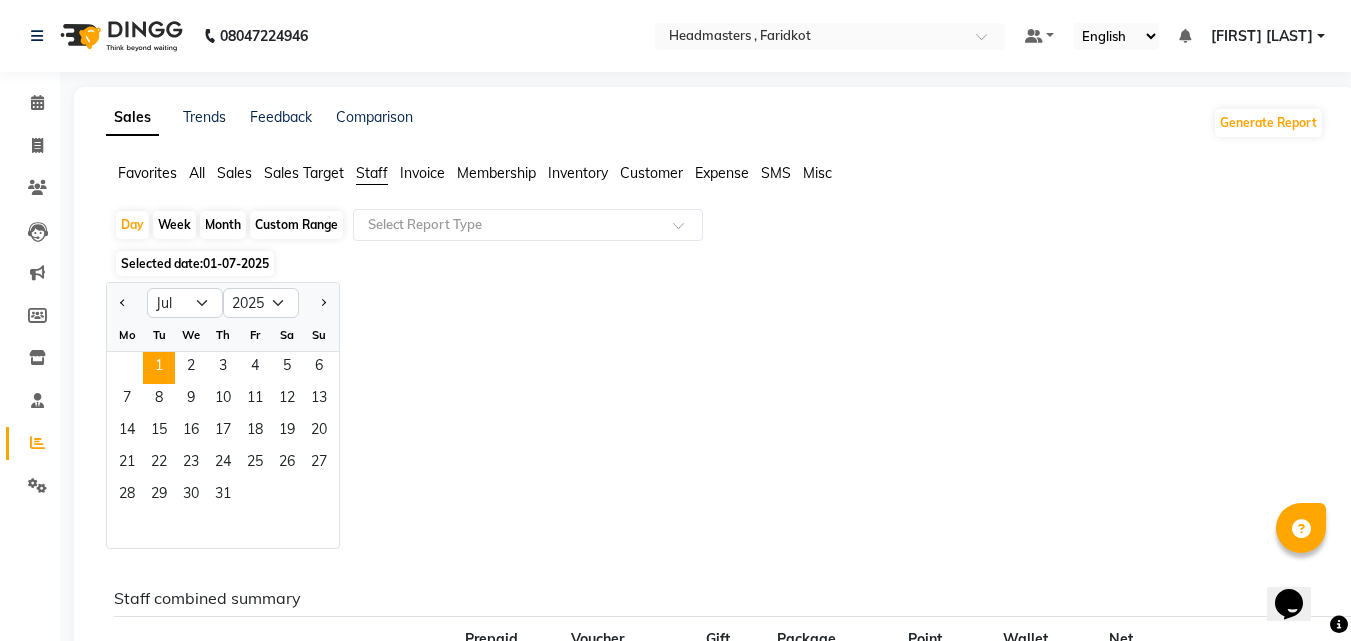 click on "Custom Range" 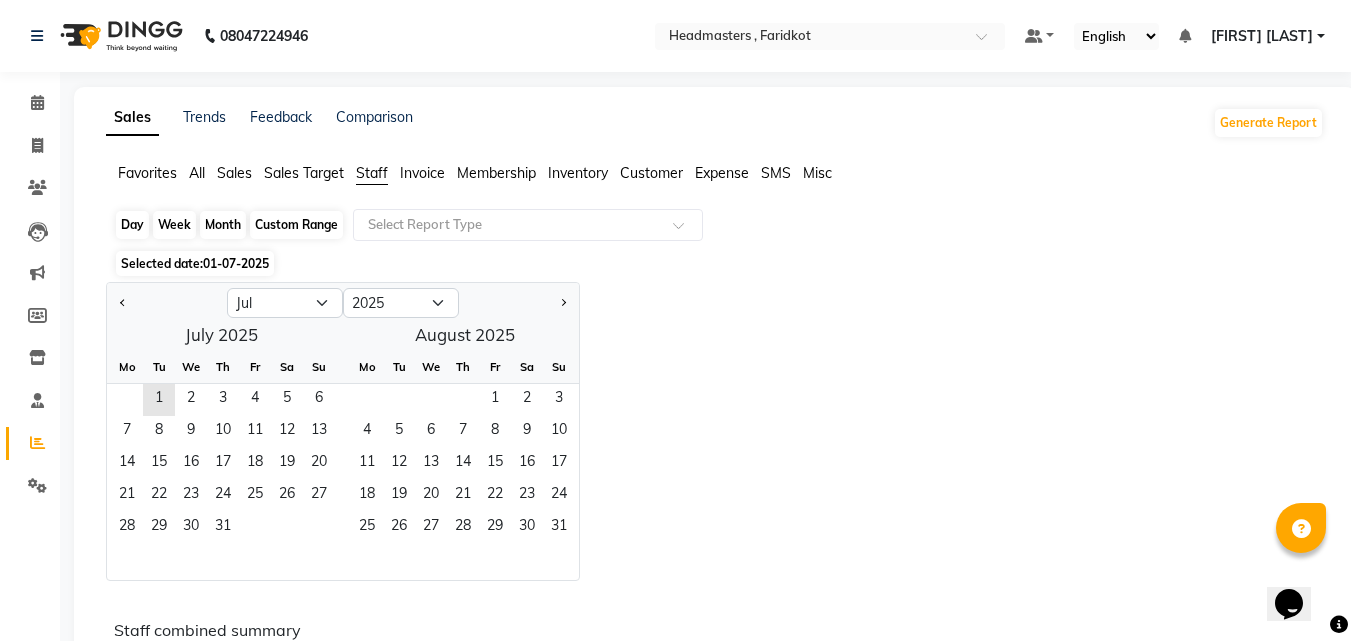 click on "Custom Range" 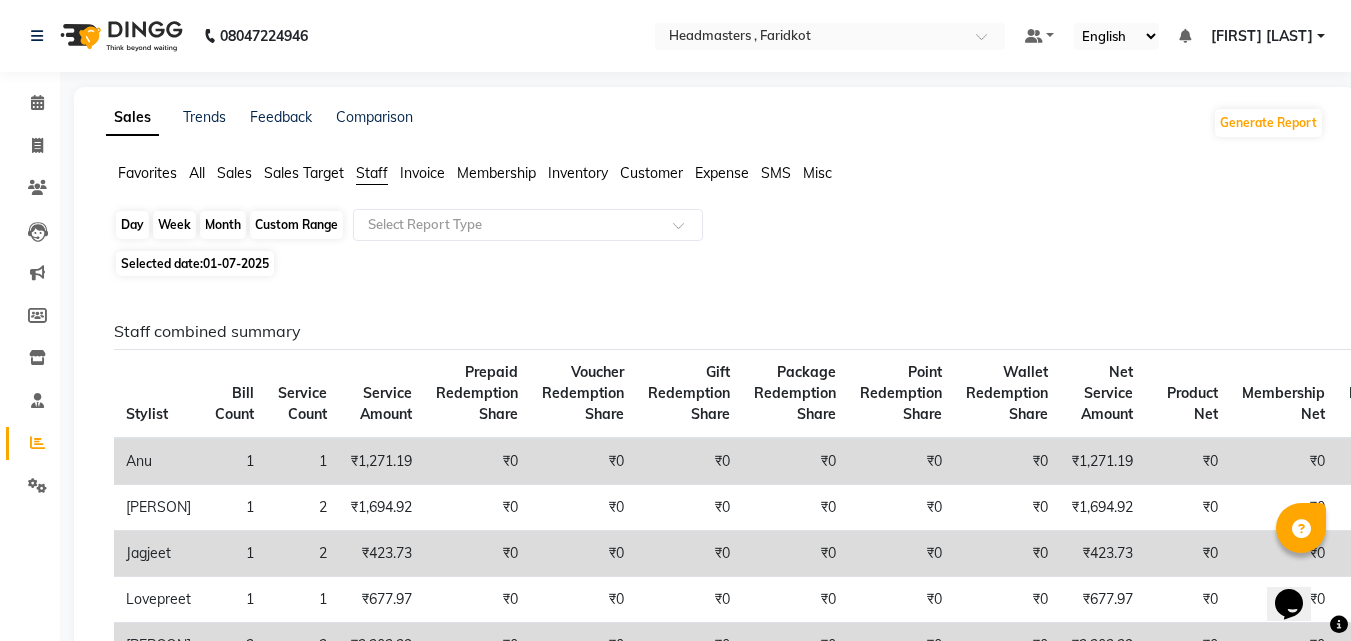 click on "Custom Range" 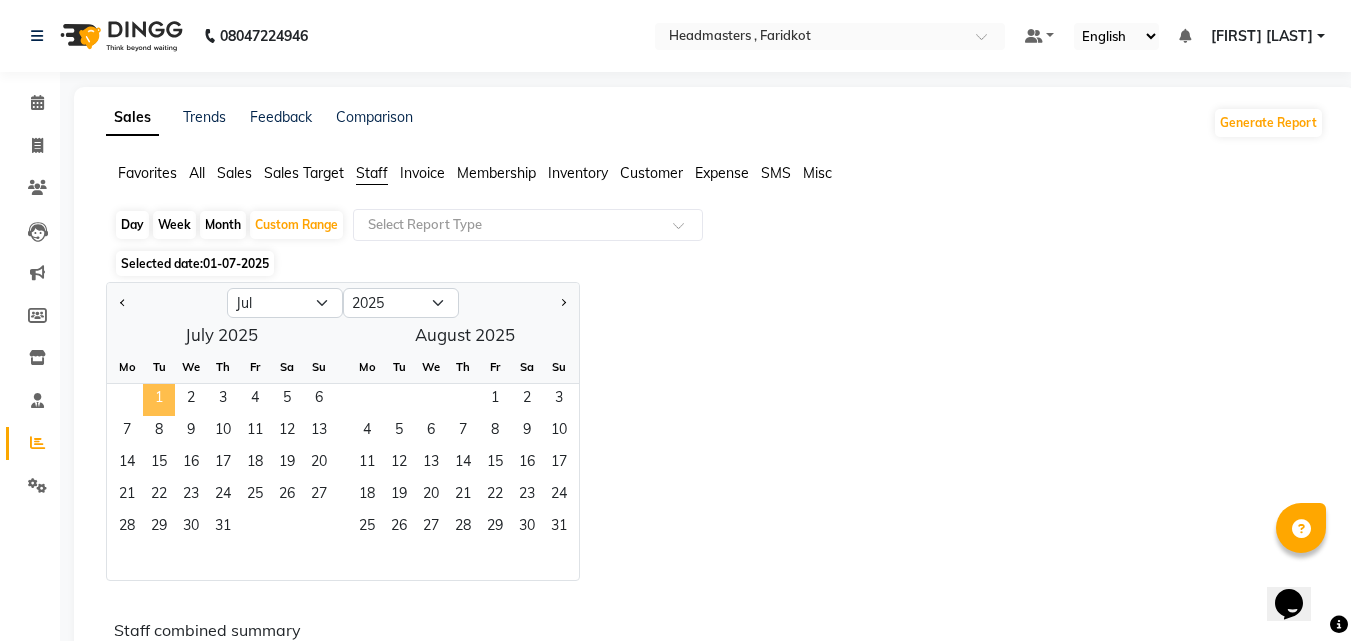 click on "1" 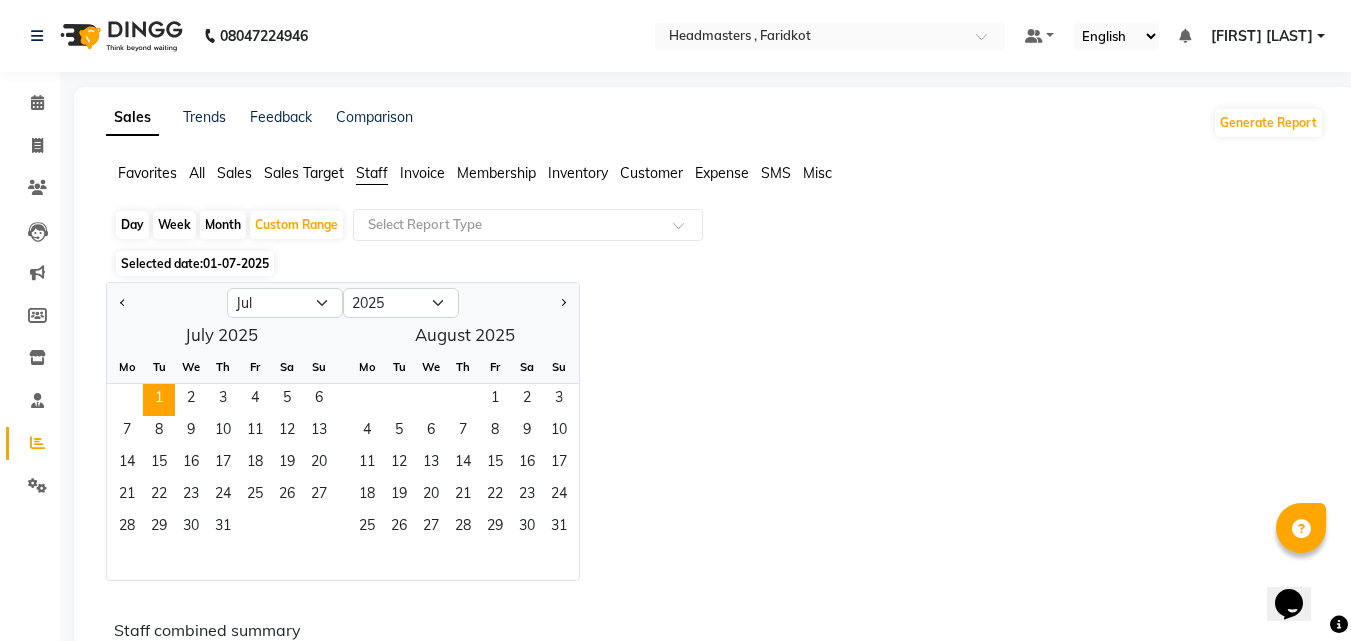 click on "28   29   30   31" 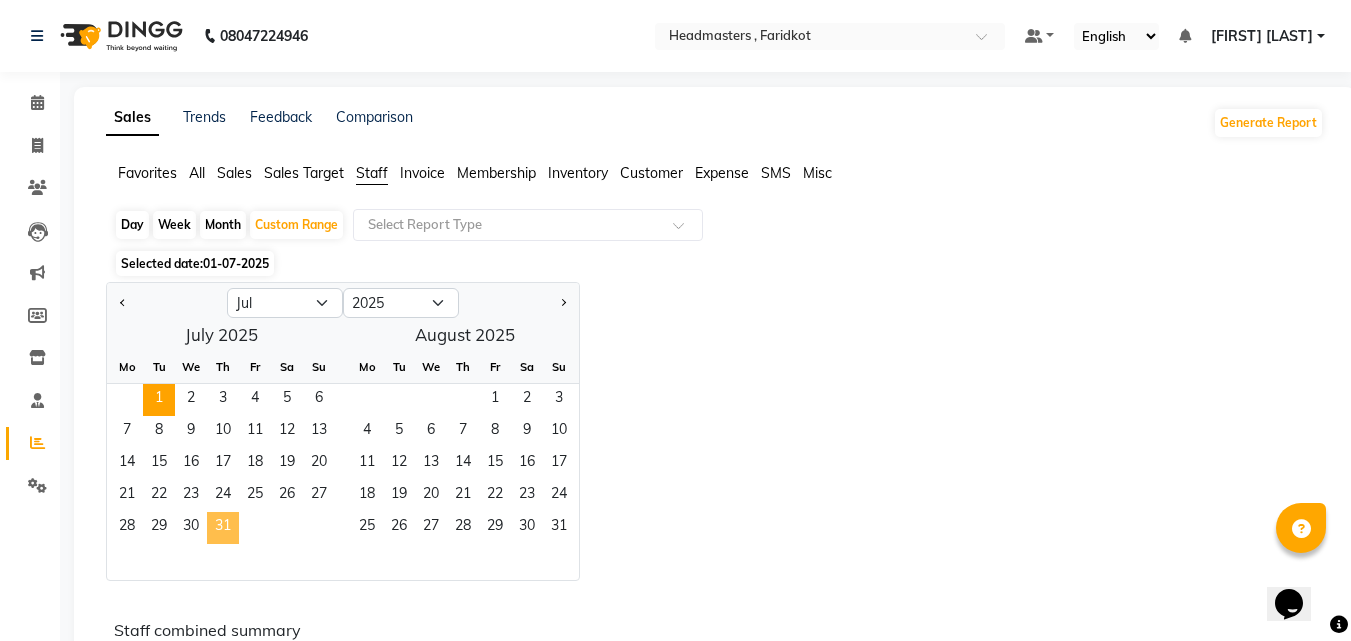 click on "31" 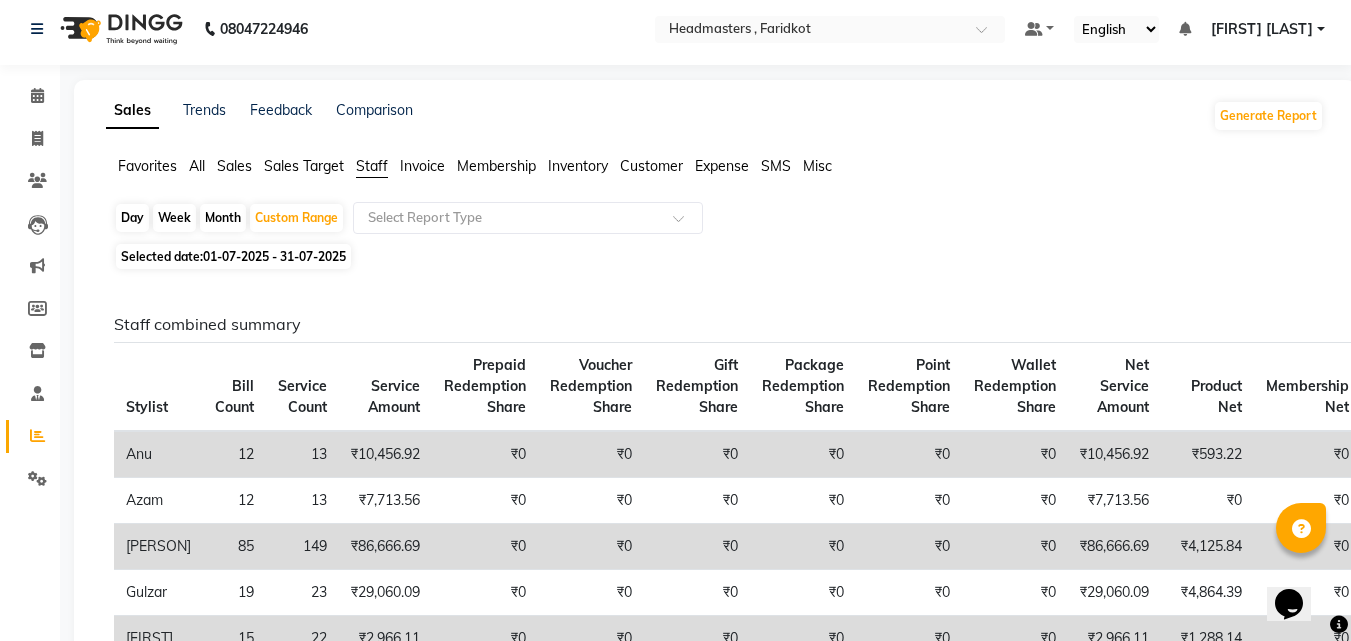 scroll, scrollTop: 0, scrollLeft: 0, axis: both 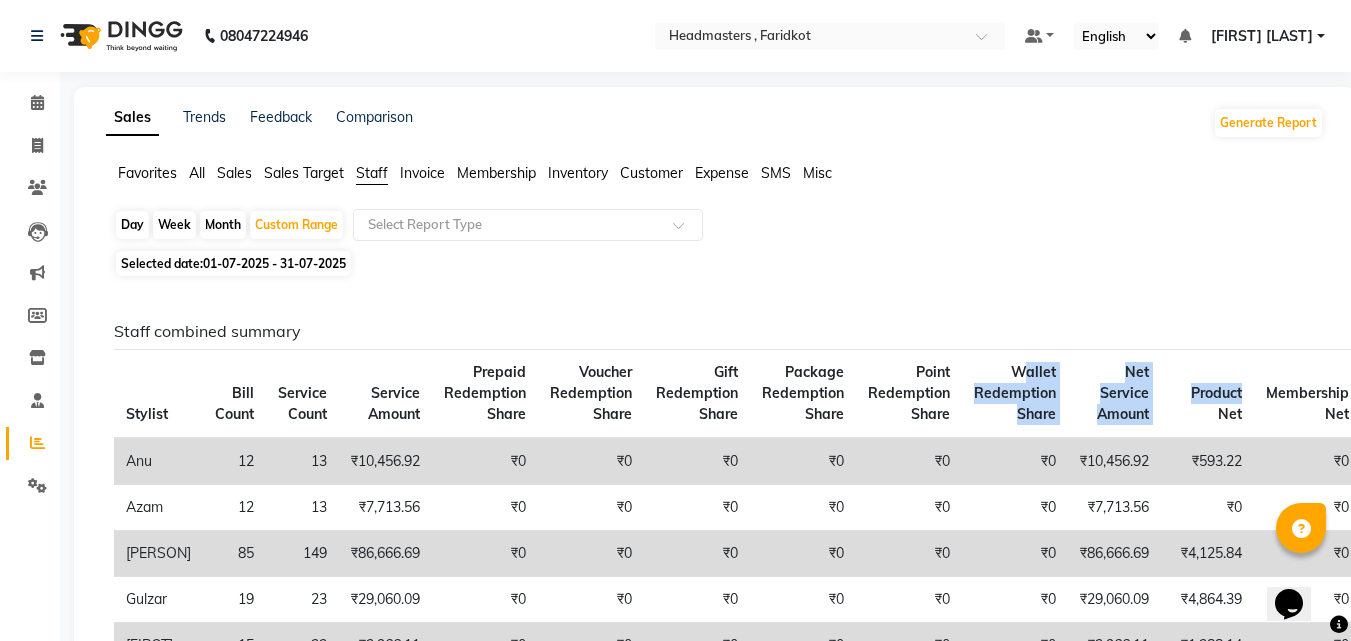 drag, startPoint x: 1249, startPoint y: 404, endPoint x: 1024, endPoint y: 383, distance: 225.97787 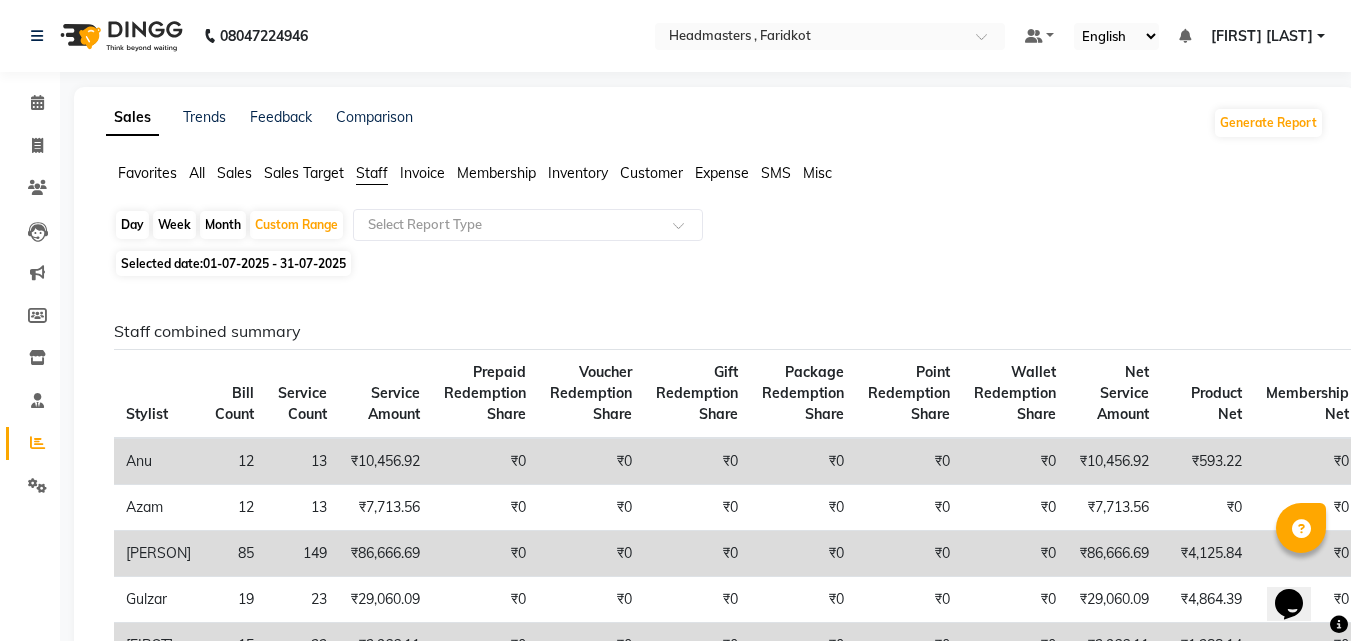 click on "₹10,456.92" 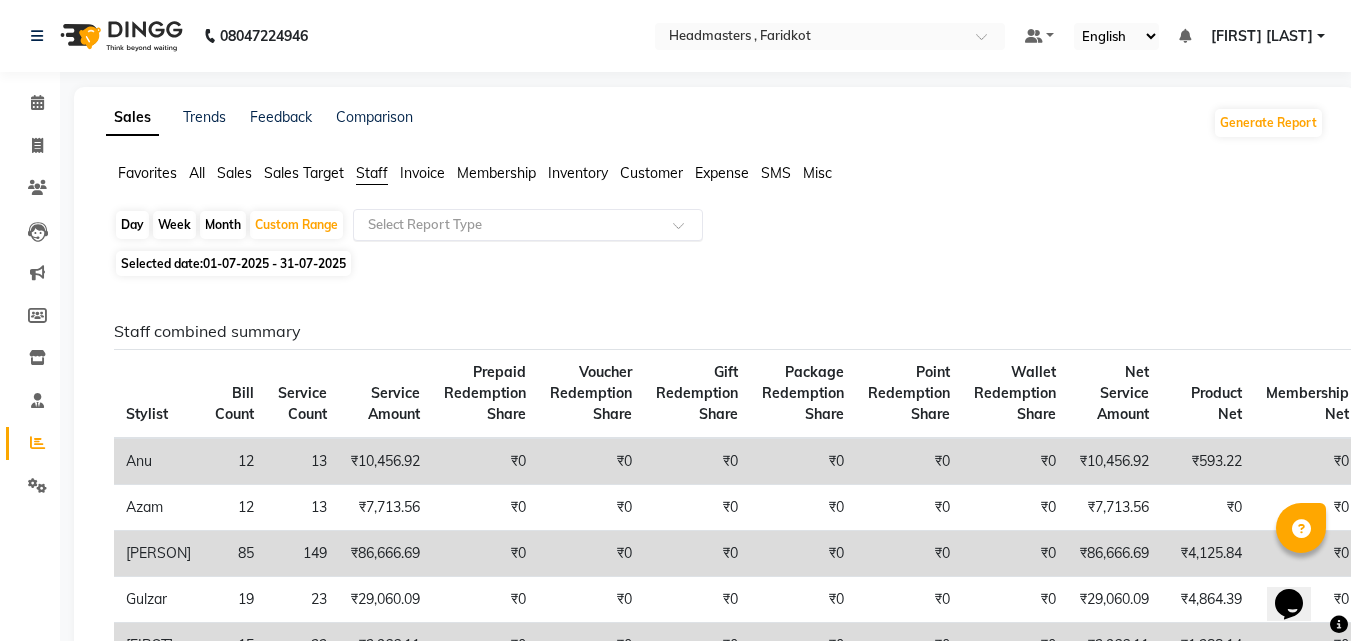 click 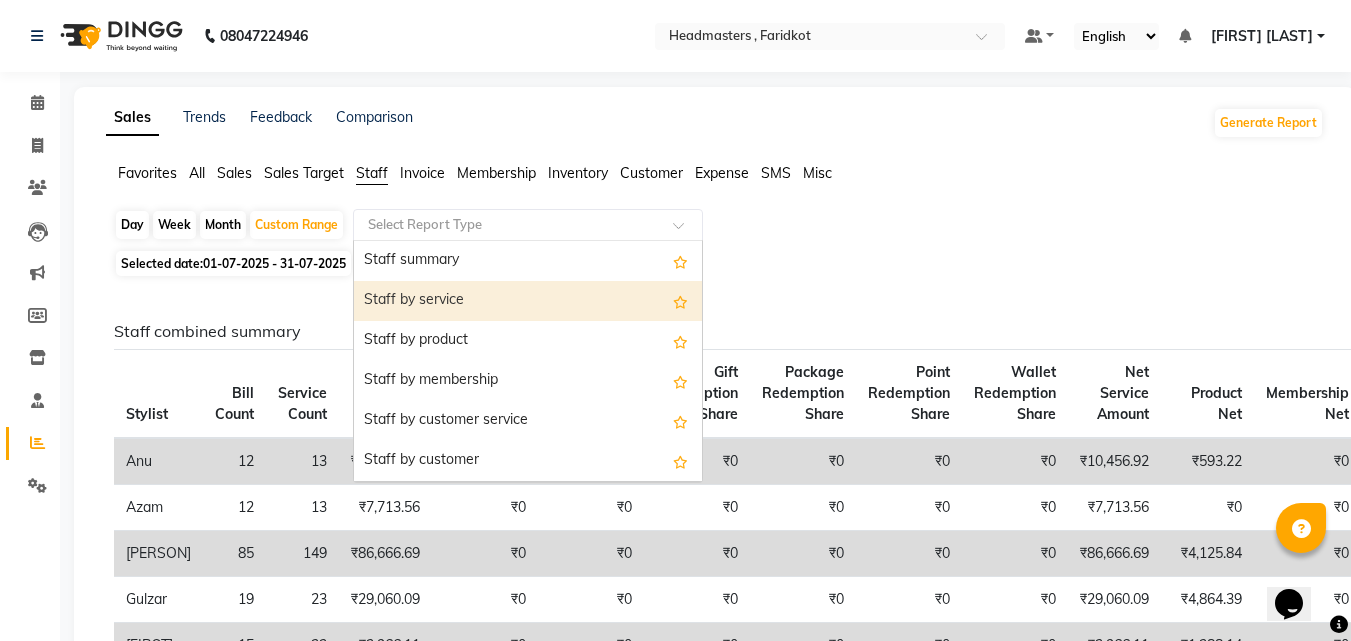 click on "Staff by service" at bounding box center (528, 301) 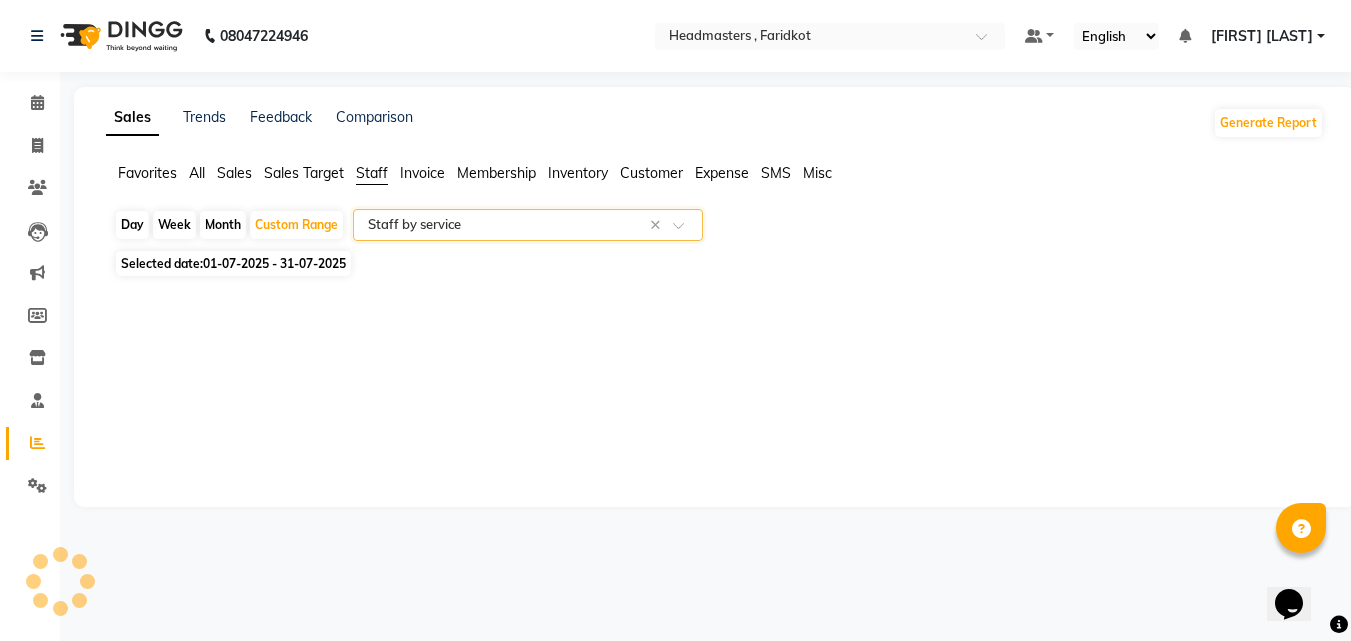 select on "full_report" 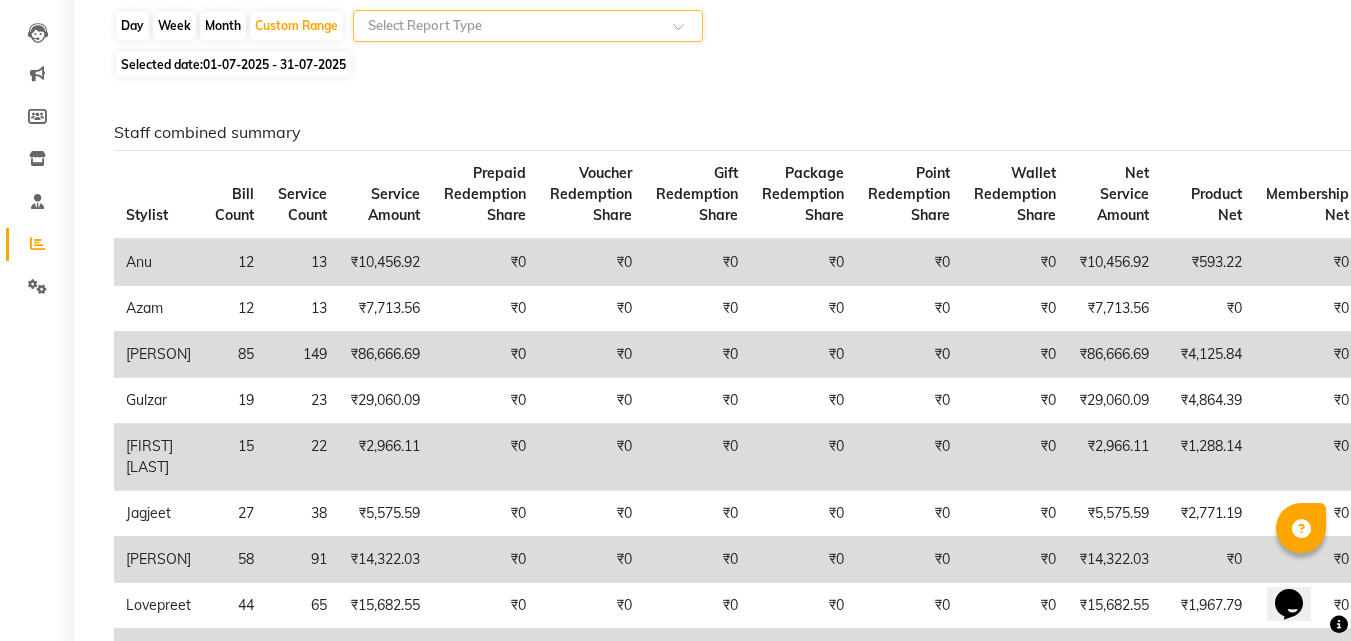 scroll, scrollTop: 200, scrollLeft: 0, axis: vertical 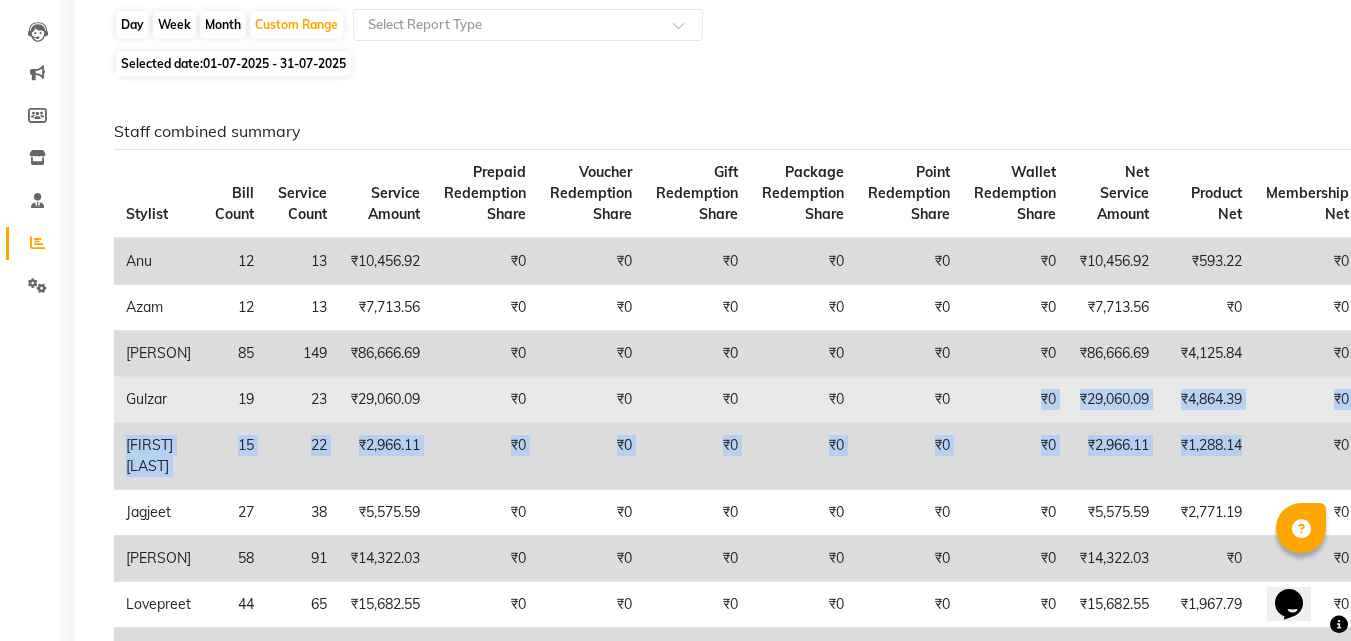drag, startPoint x: 1259, startPoint y: 422, endPoint x: 1018, endPoint y: 417, distance: 241.05186 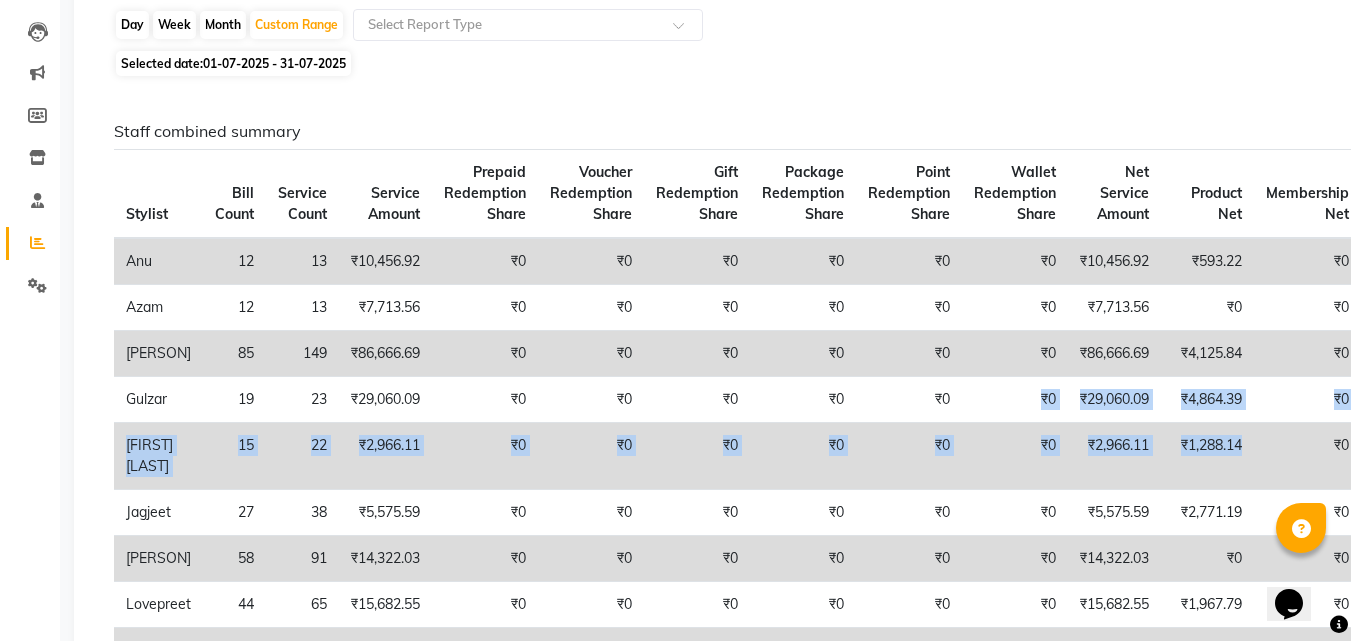 click on "₹1,288.14" 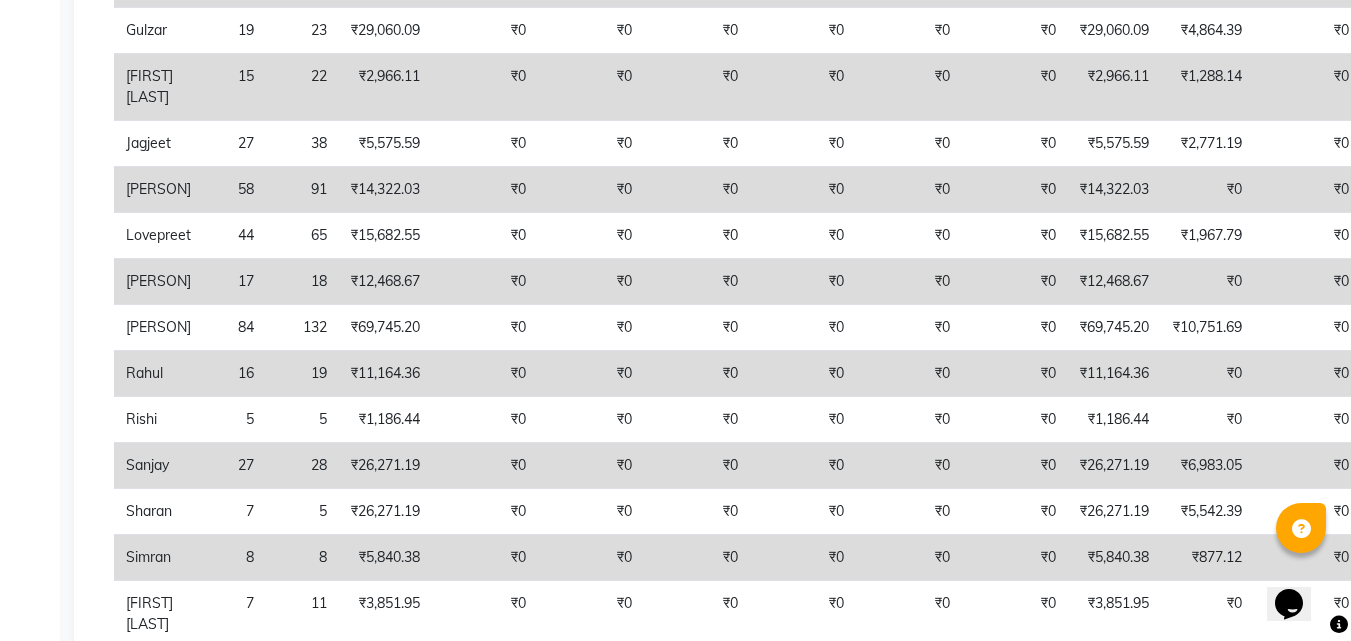 scroll, scrollTop: 756, scrollLeft: 0, axis: vertical 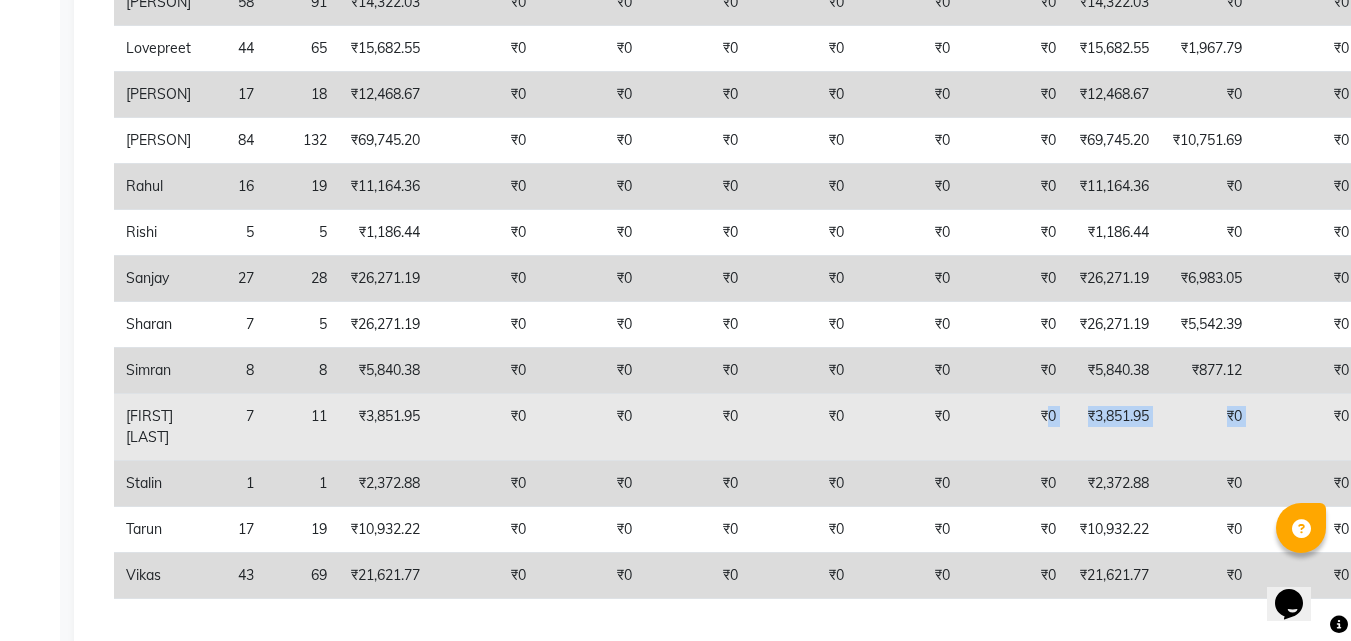 drag, startPoint x: 1326, startPoint y: 401, endPoint x: 1045, endPoint y: 393, distance: 281.11386 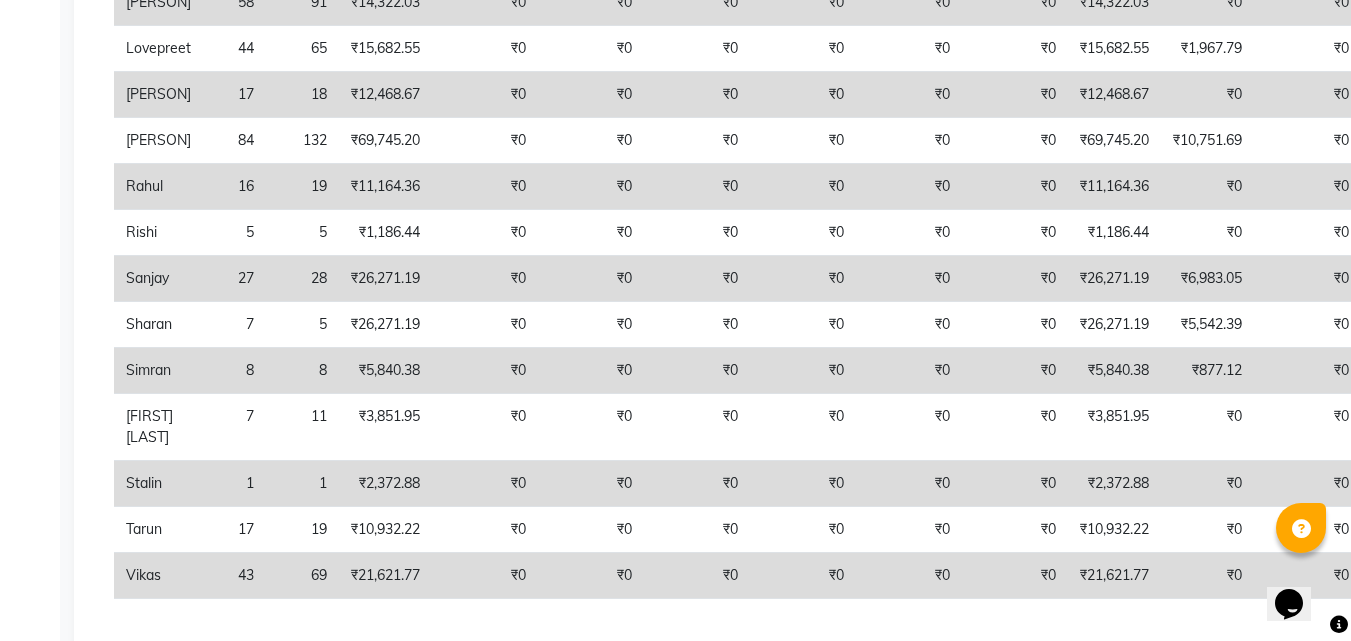 click on "₹5,840.38" 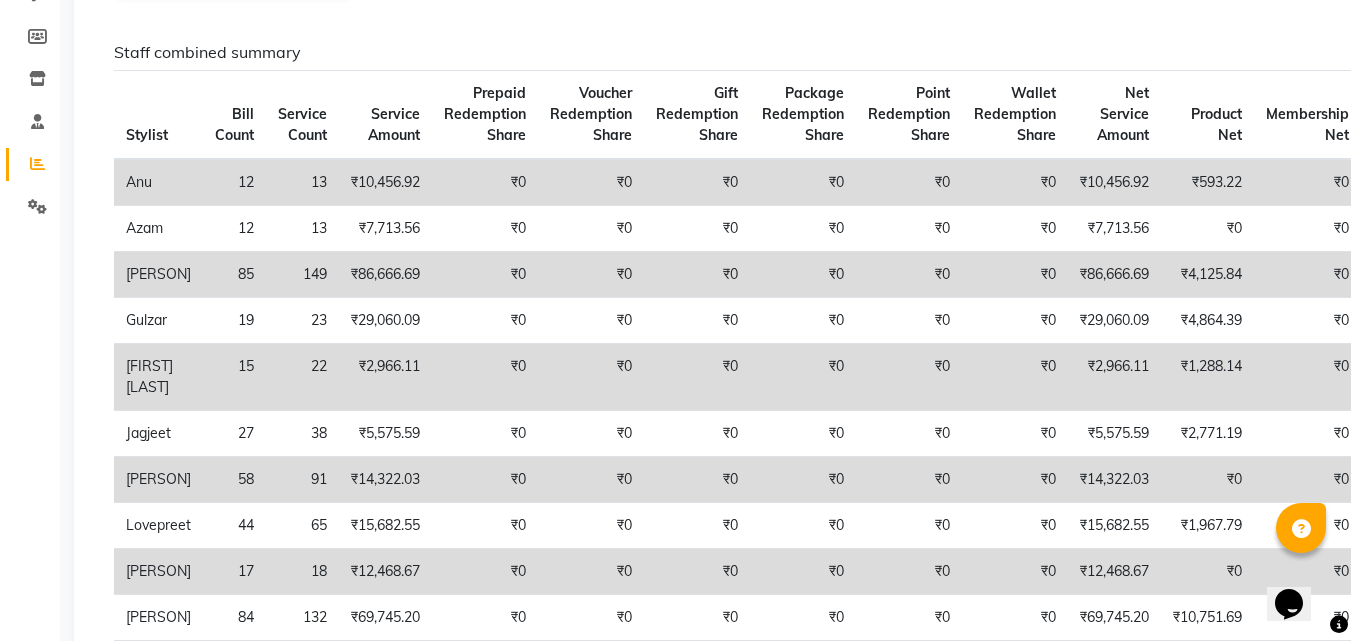 scroll, scrollTop: 300, scrollLeft: 0, axis: vertical 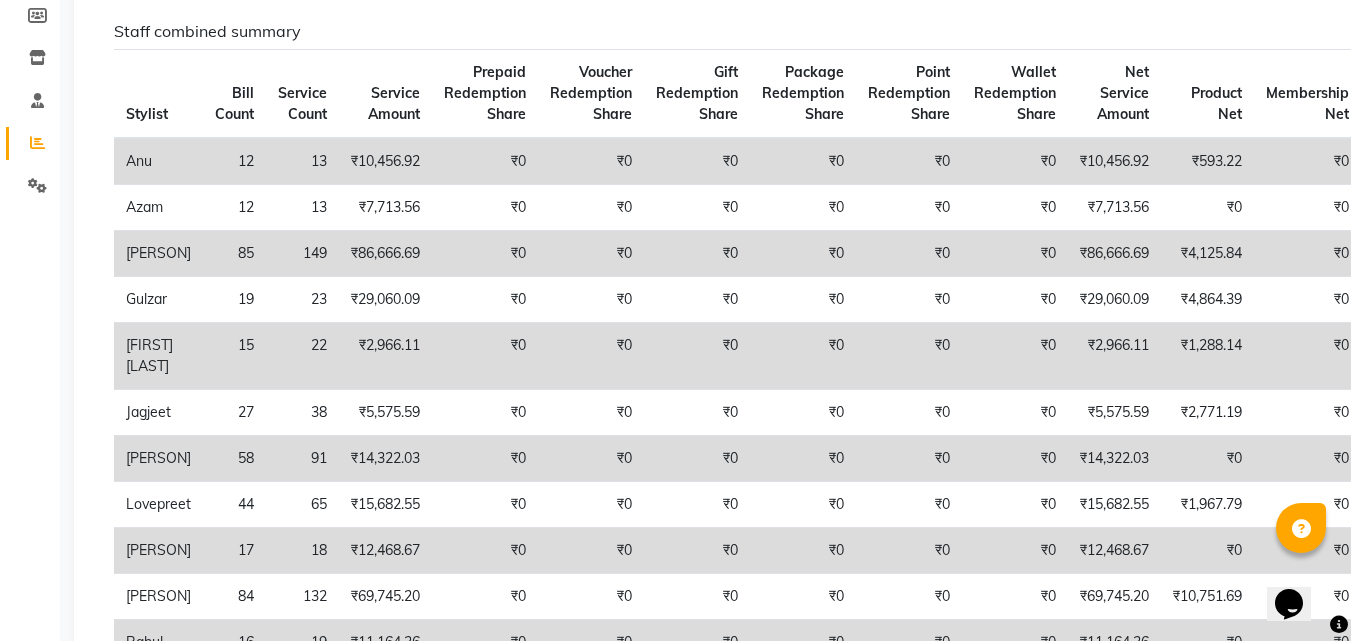 click on "₹10,456.92" 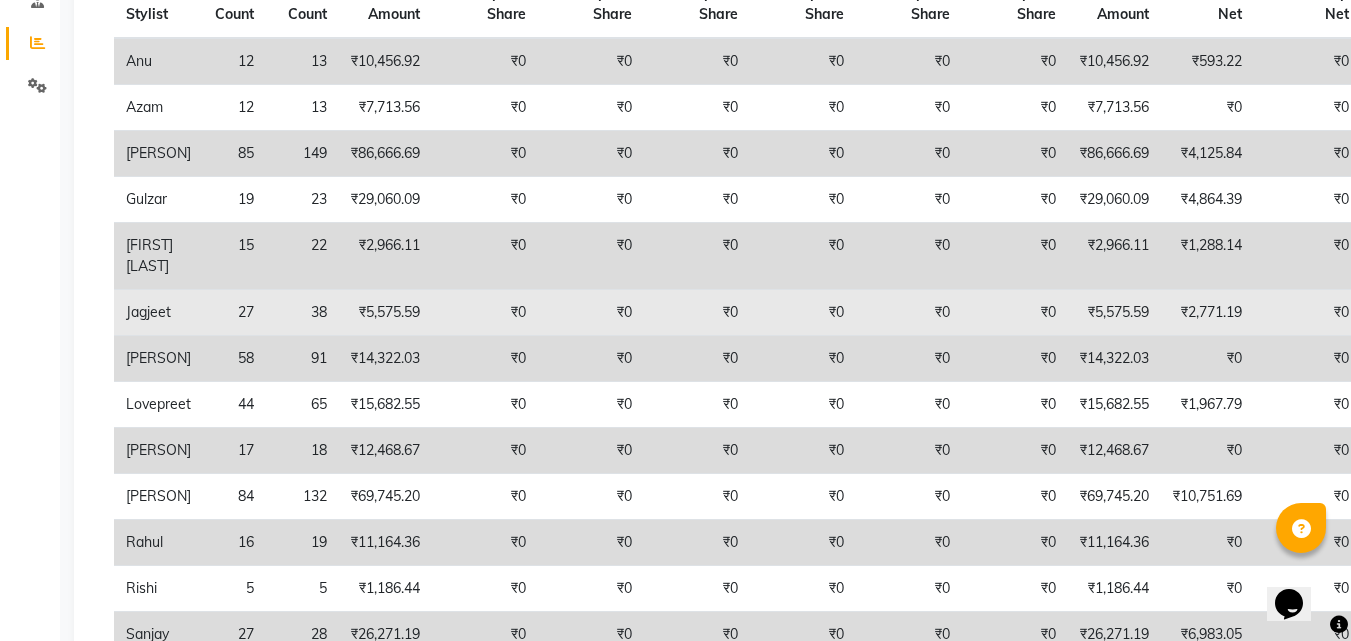 click on "₹0" 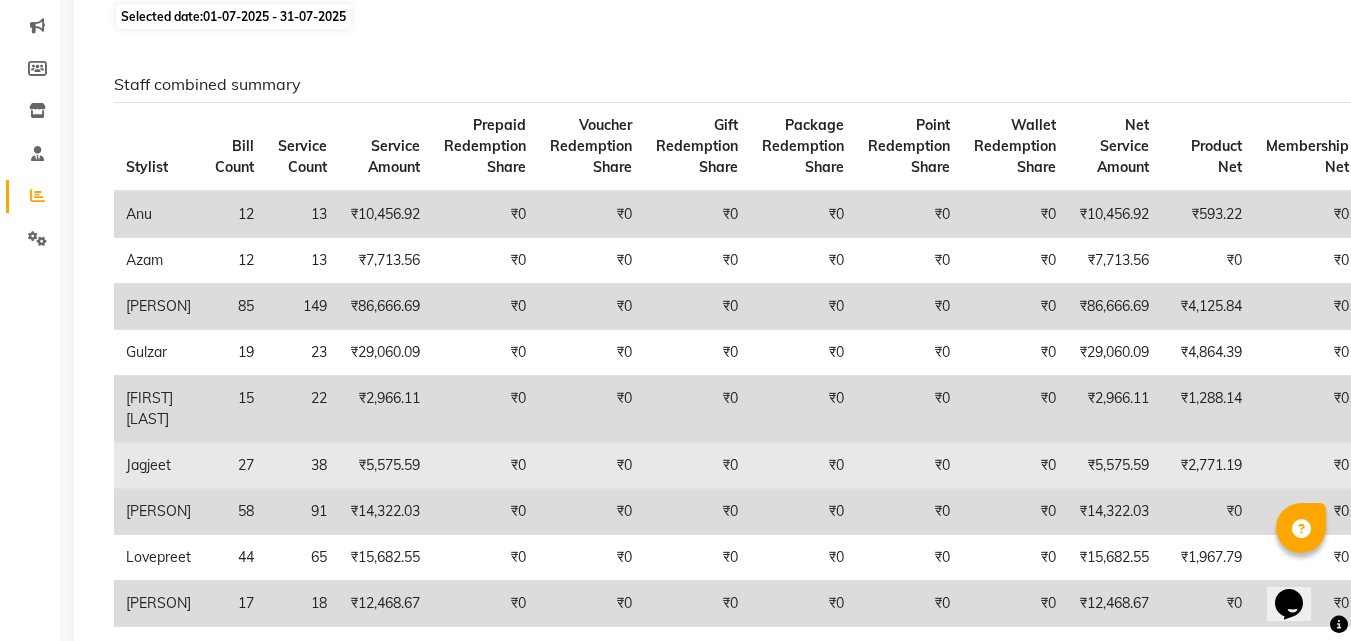 scroll, scrollTop: 200, scrollLeft: 0, axis: vertical 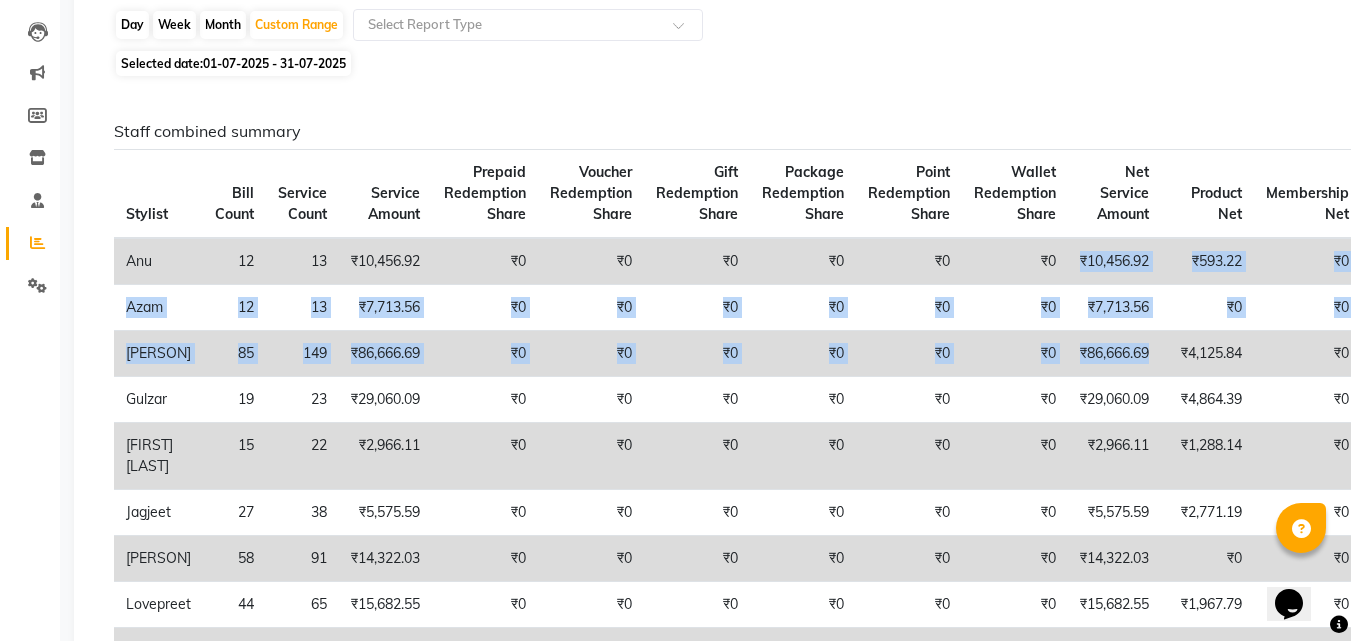drag, startPoint x: 1081, startPoint y: 256, endPoint x: 1156, endPoint y: 337, distance: 110.39022 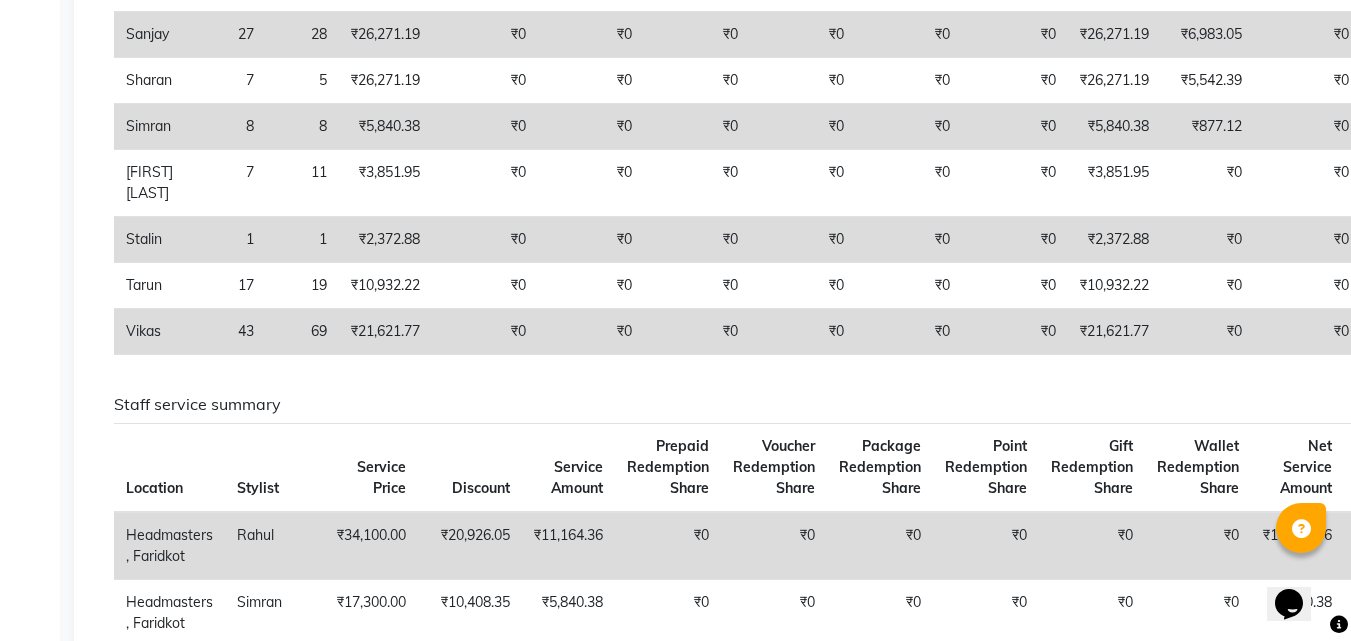 scroll, scrollTop: 900, scrollLeft: 0, axis: vertical 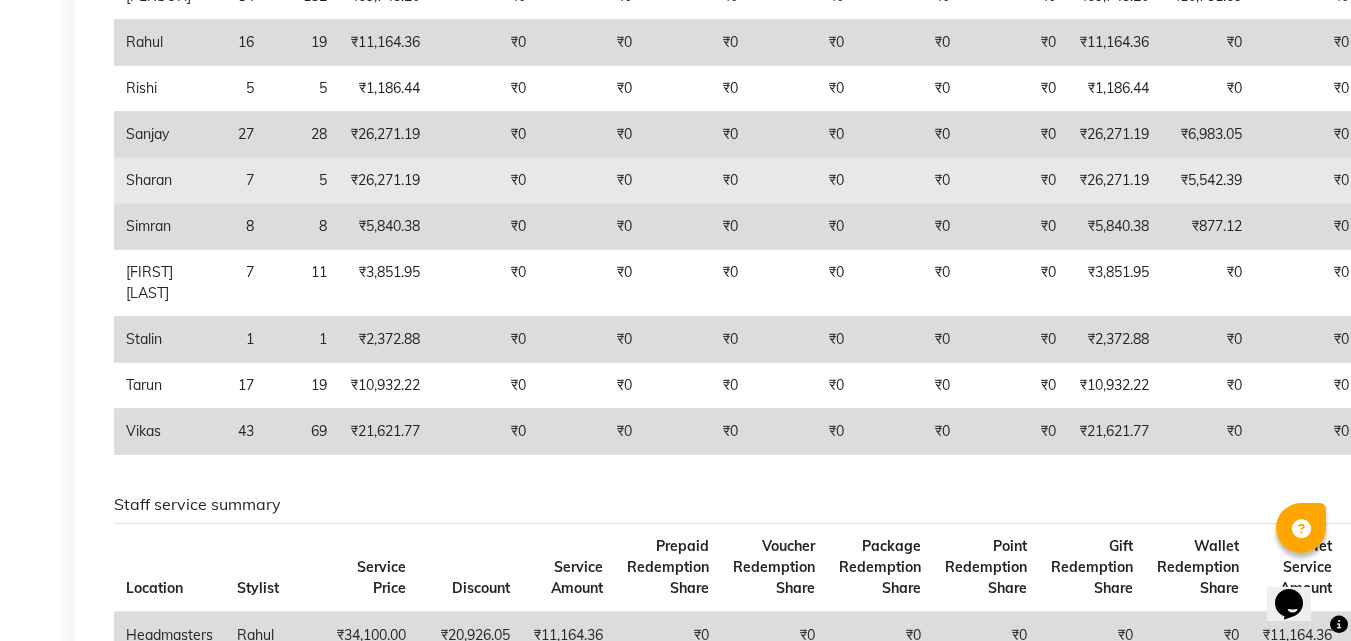 click on "₹5,542.39" 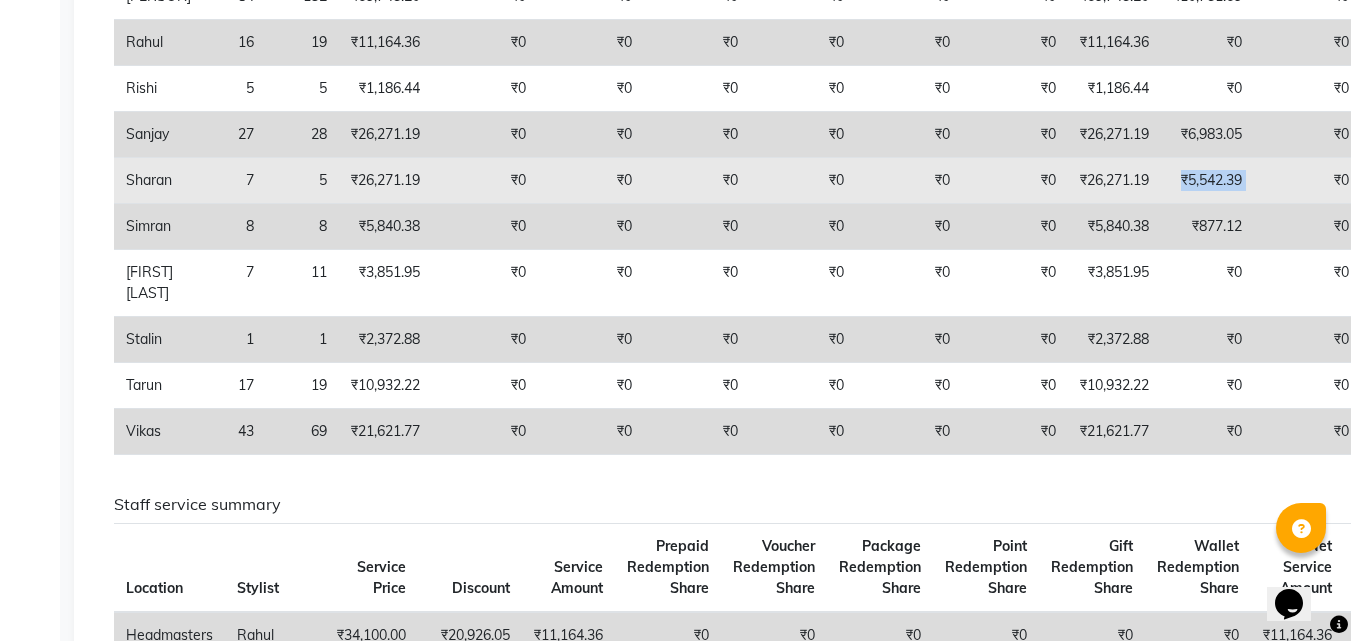 drag, startPoint x: 1177, startPoint y: 176, endPoint x: 1265, endPoint y: 180, distance: 88.09086 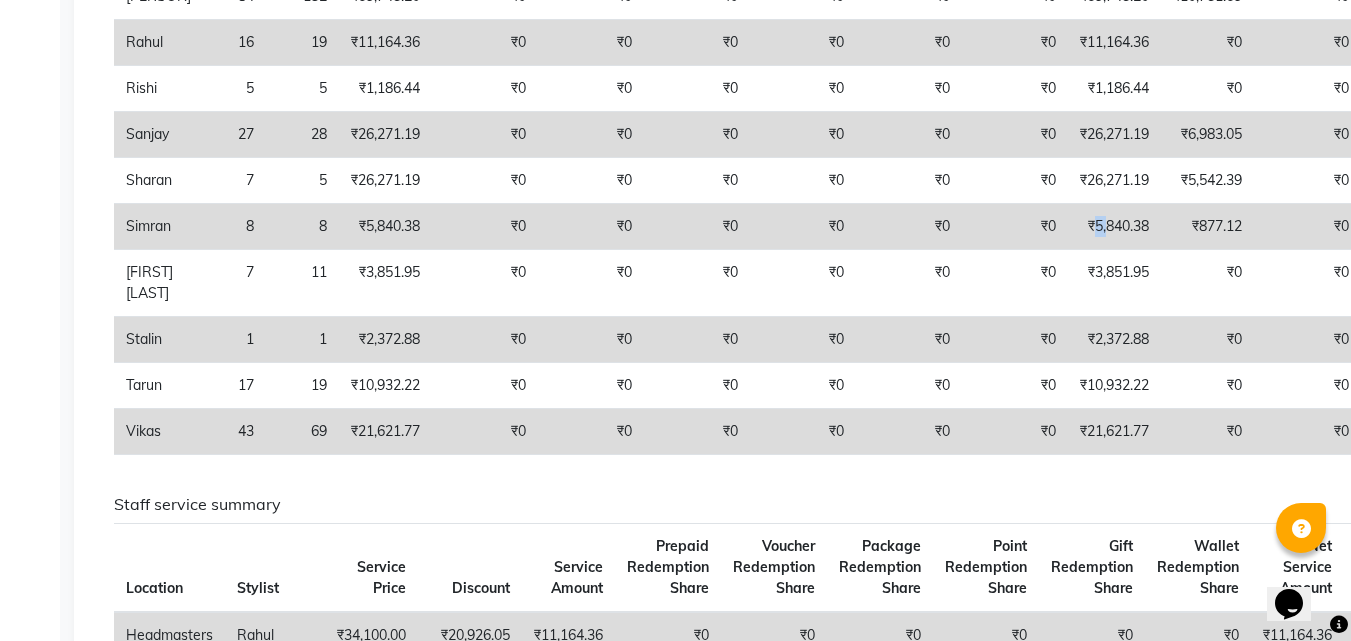 drag, startPoint x: 1096, startPoint y: 235, endPoint x: 1119, endPoint y: 237, distance: 23.086792 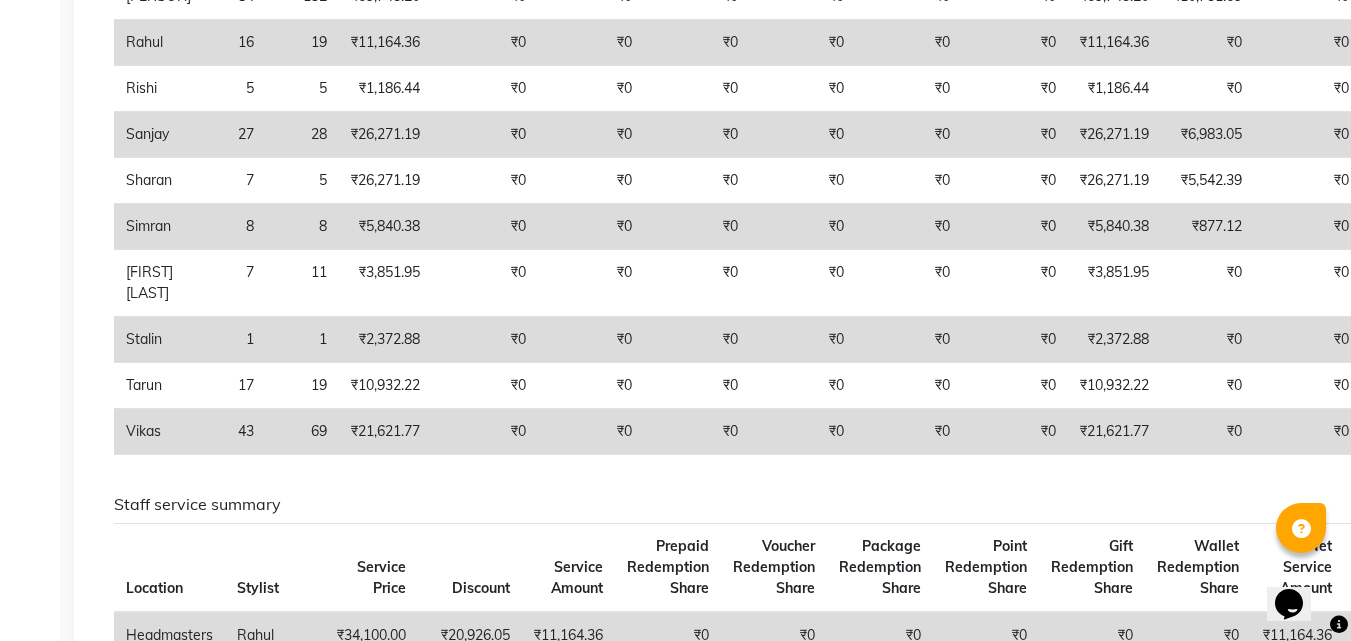 click on "₹5,840.38" 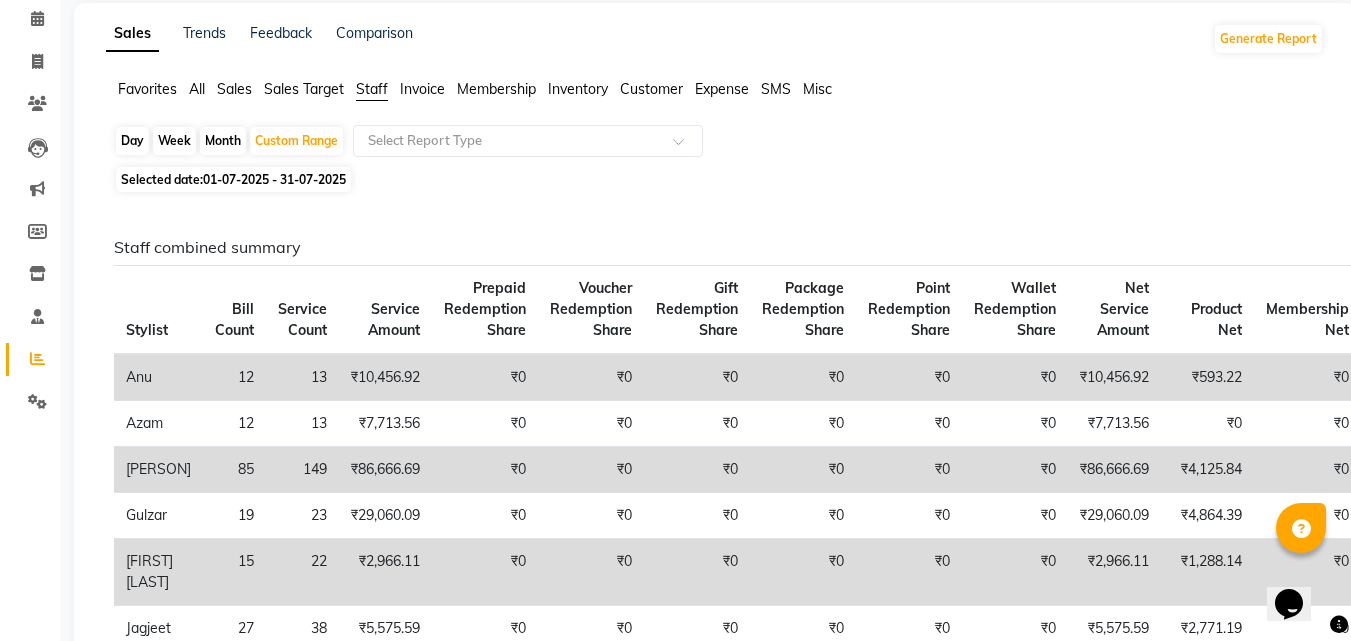 scroll, scrollTop: 0, scrollLeft: 0, axis: both 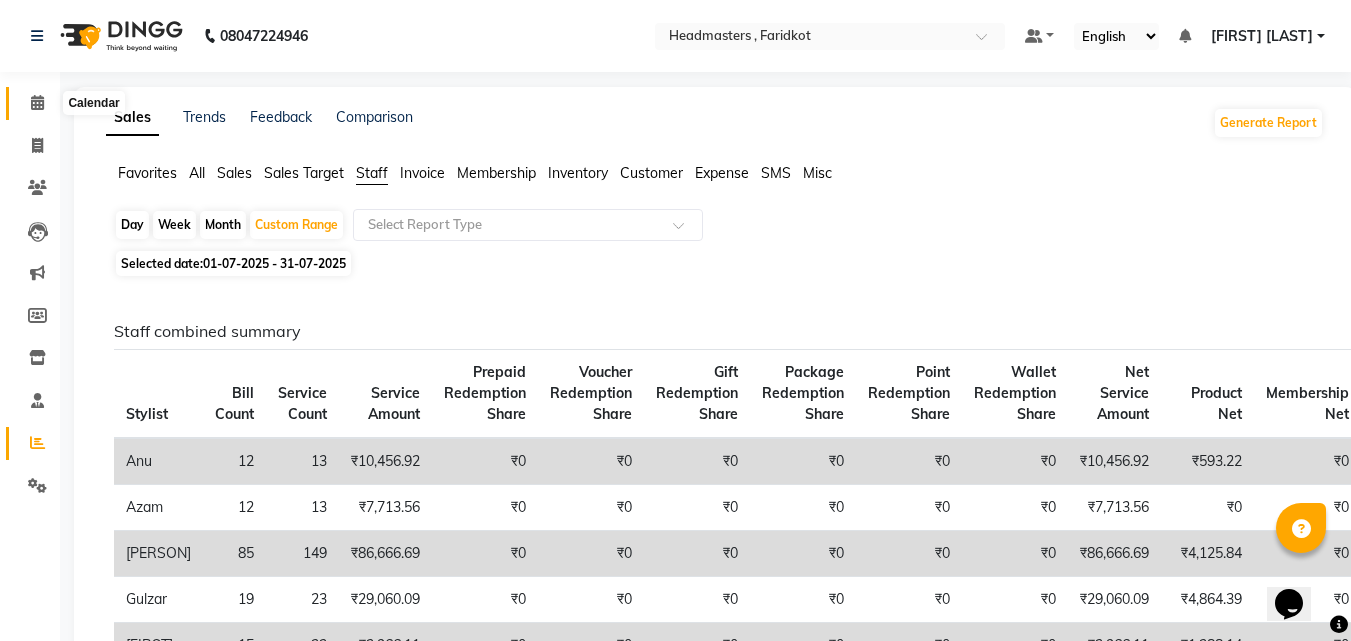 click 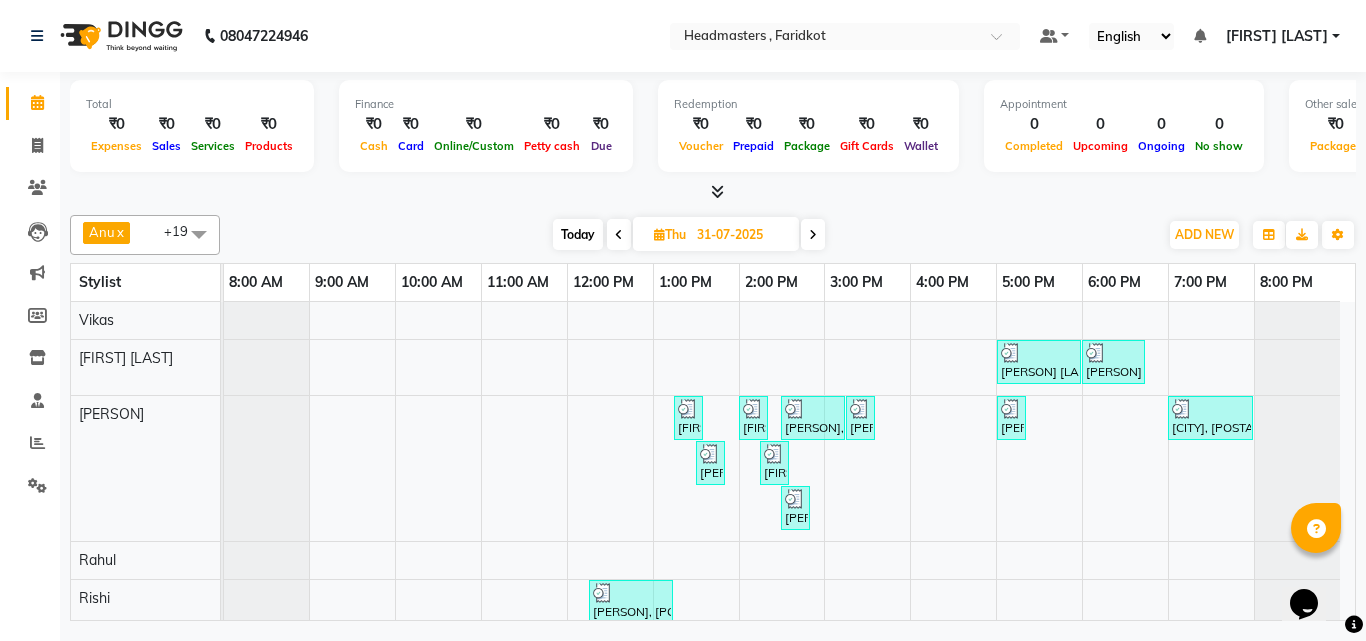 click at bounding box center [717, 191] 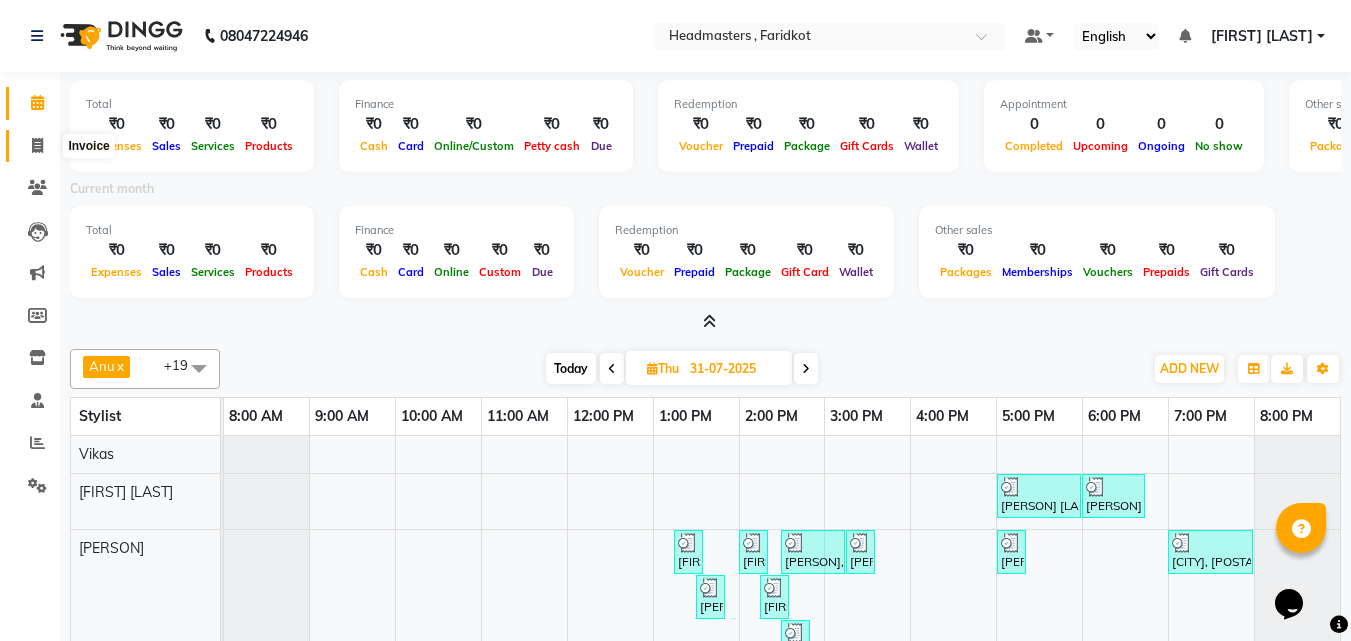 click 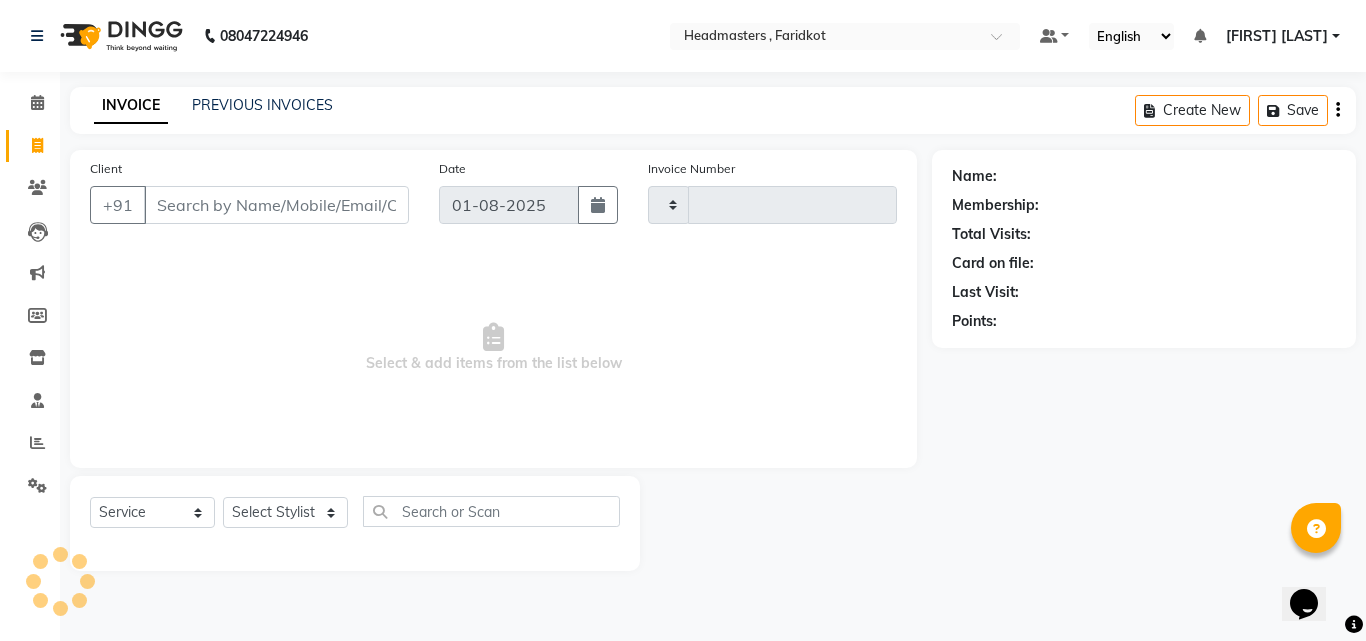 type on "0784" 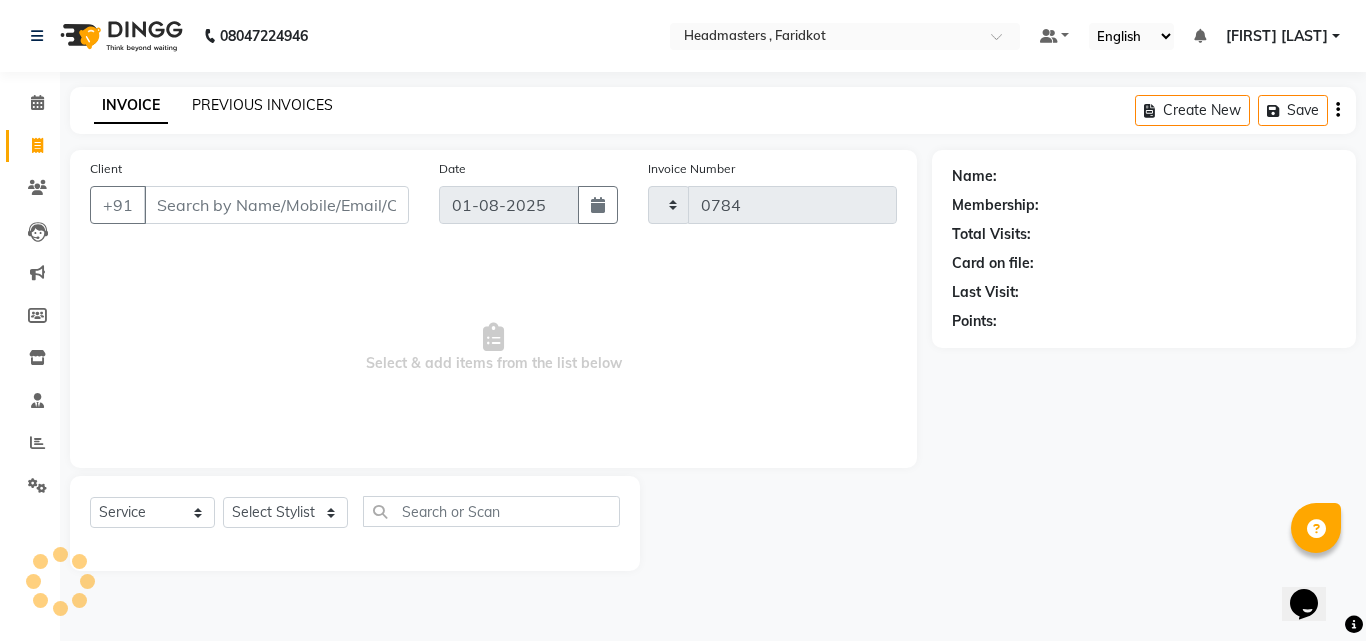 select on "7919" 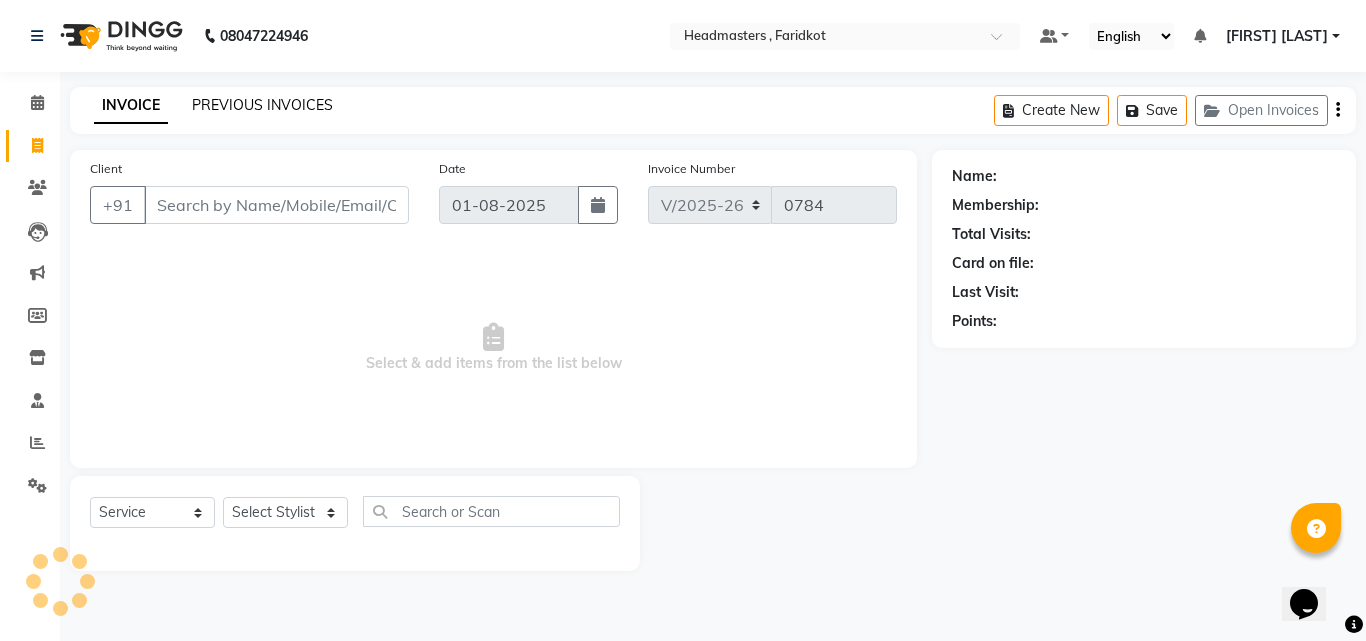 click on "PREVIOUS INVOICES" 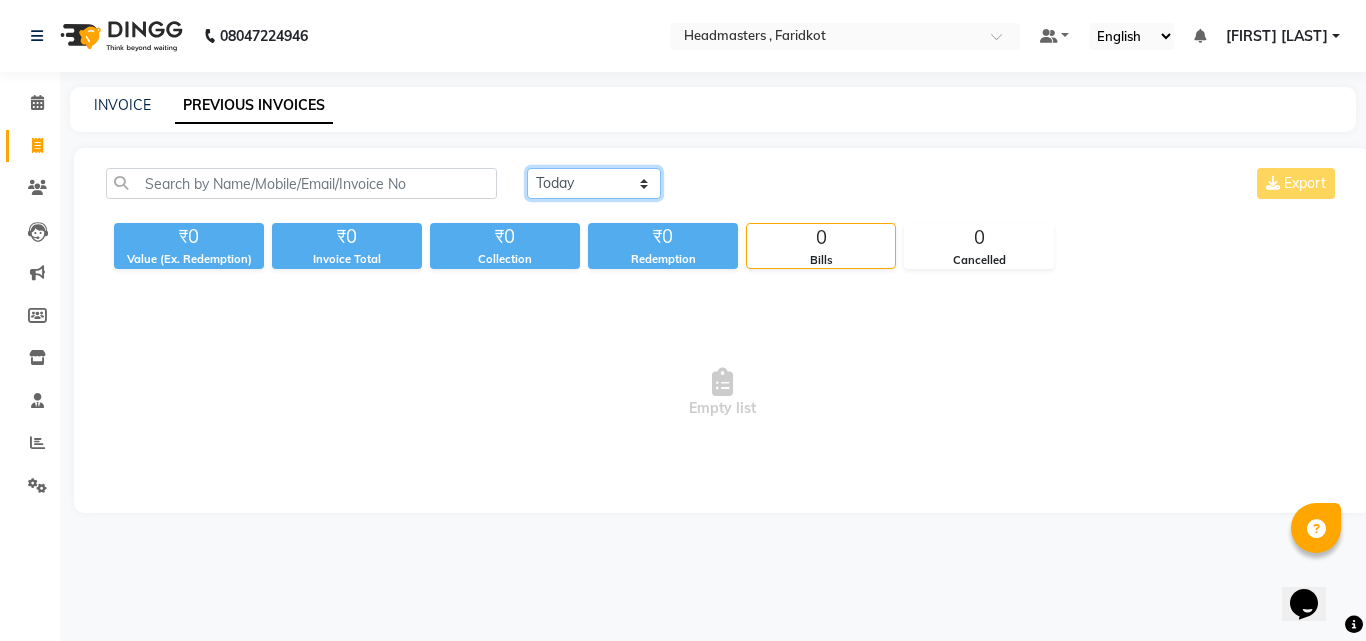 click on "Today Yesterday Custom Range" 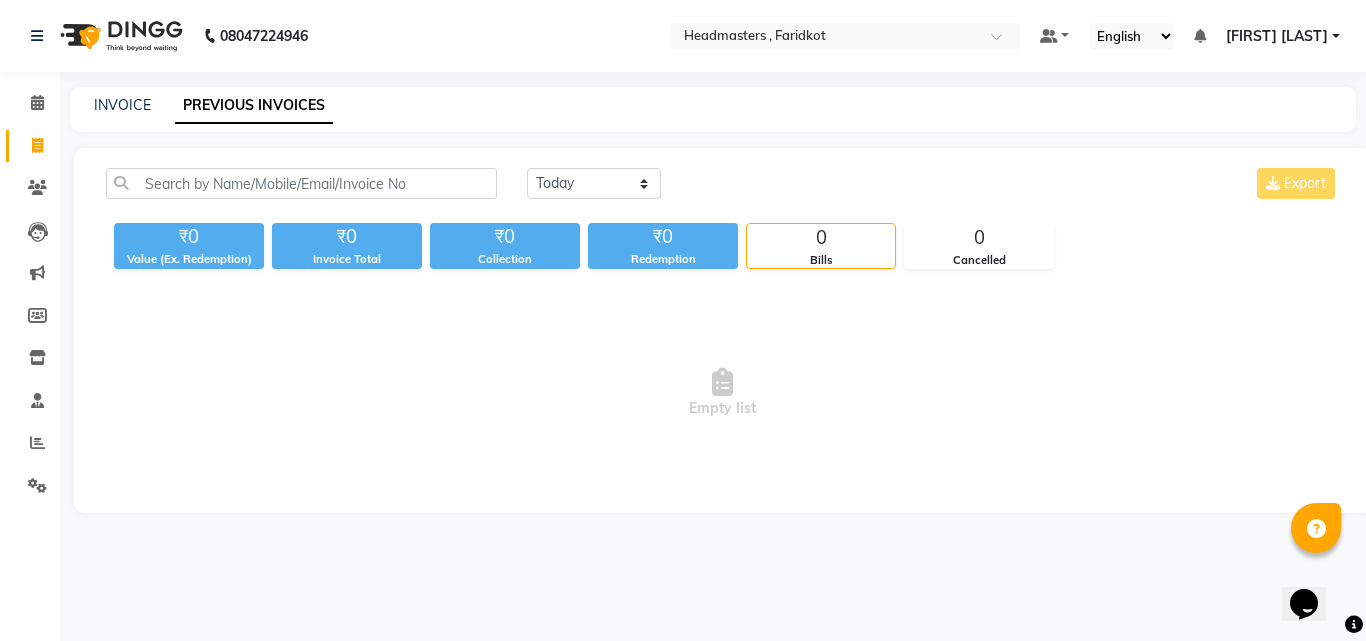 click on "Today Yesterday Custom Range Export ₹0 Value (Ex. Redemption) ₹0 Invoice Total  ₹0 Collection ₹0 Redemption 0 Bills 0 Cancelled  Empty list" 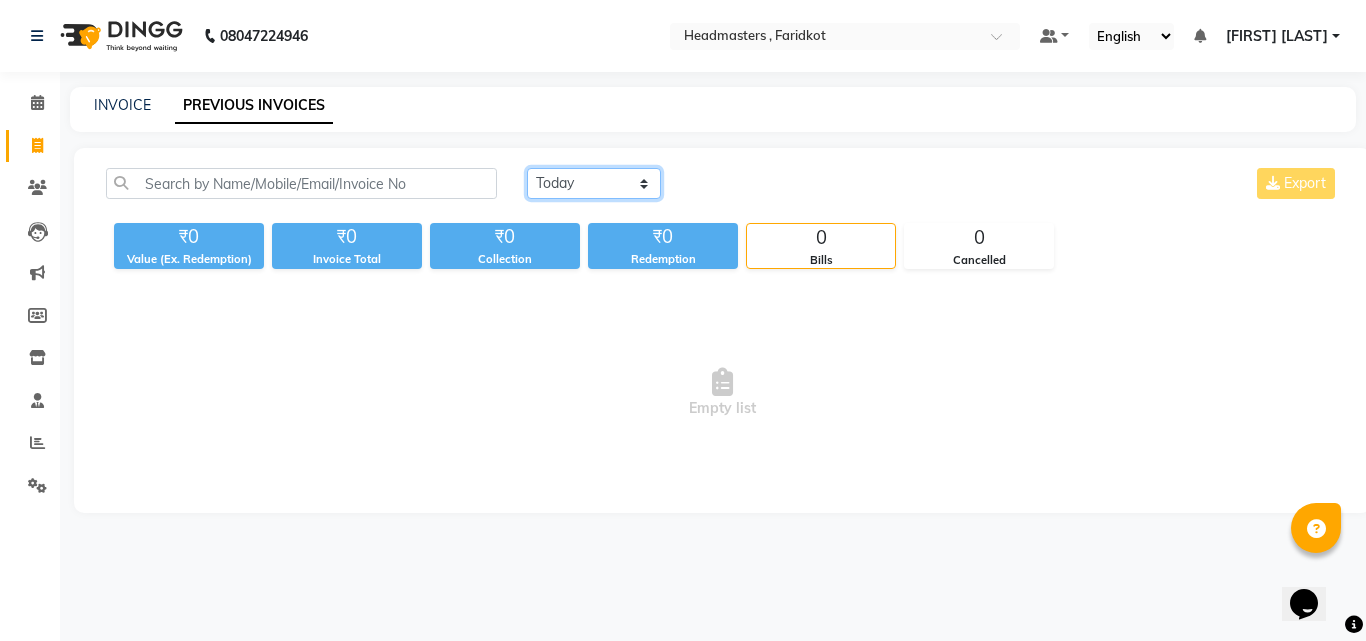click on "Today Yesterday Custom Range" 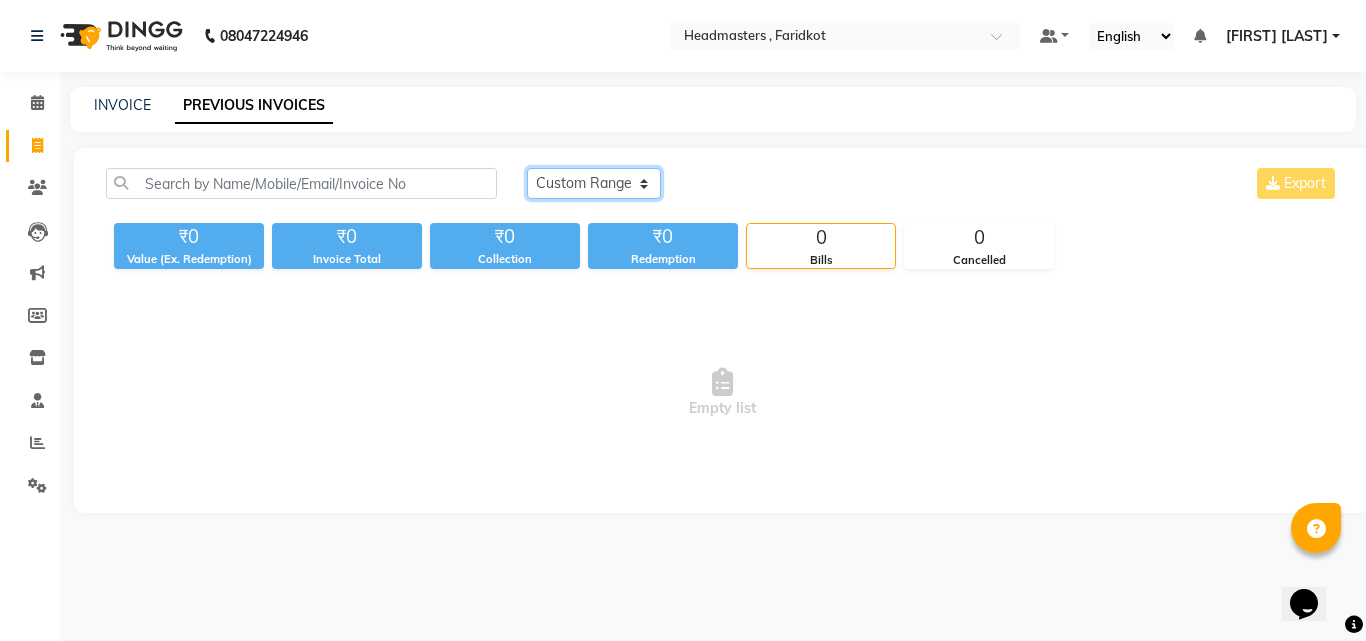 click on "Today Yesterday Custom Range" 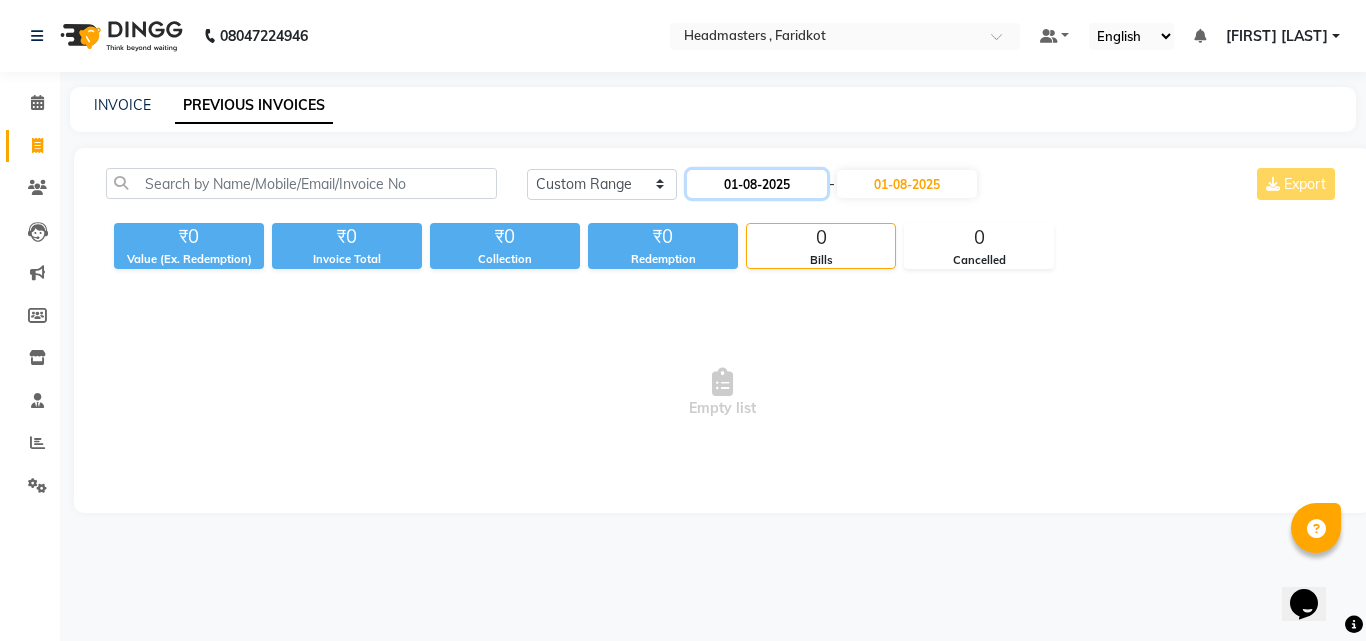click on "01-08-2025" 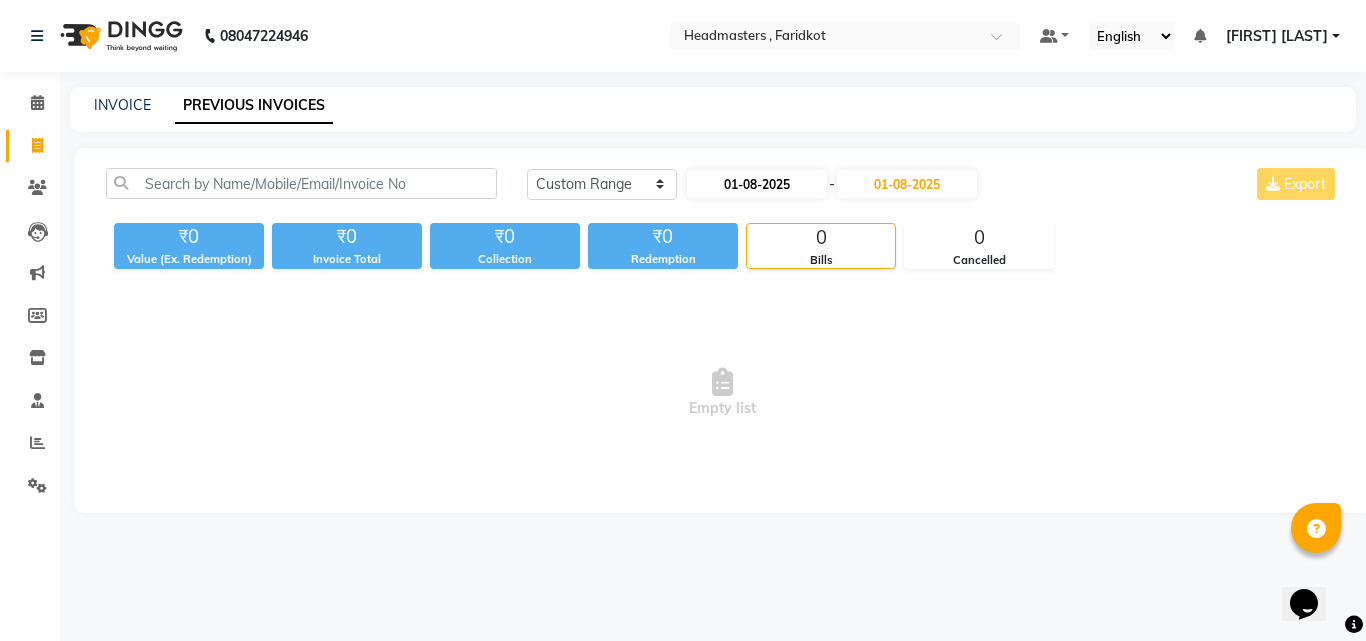 click on "01-08-2025" 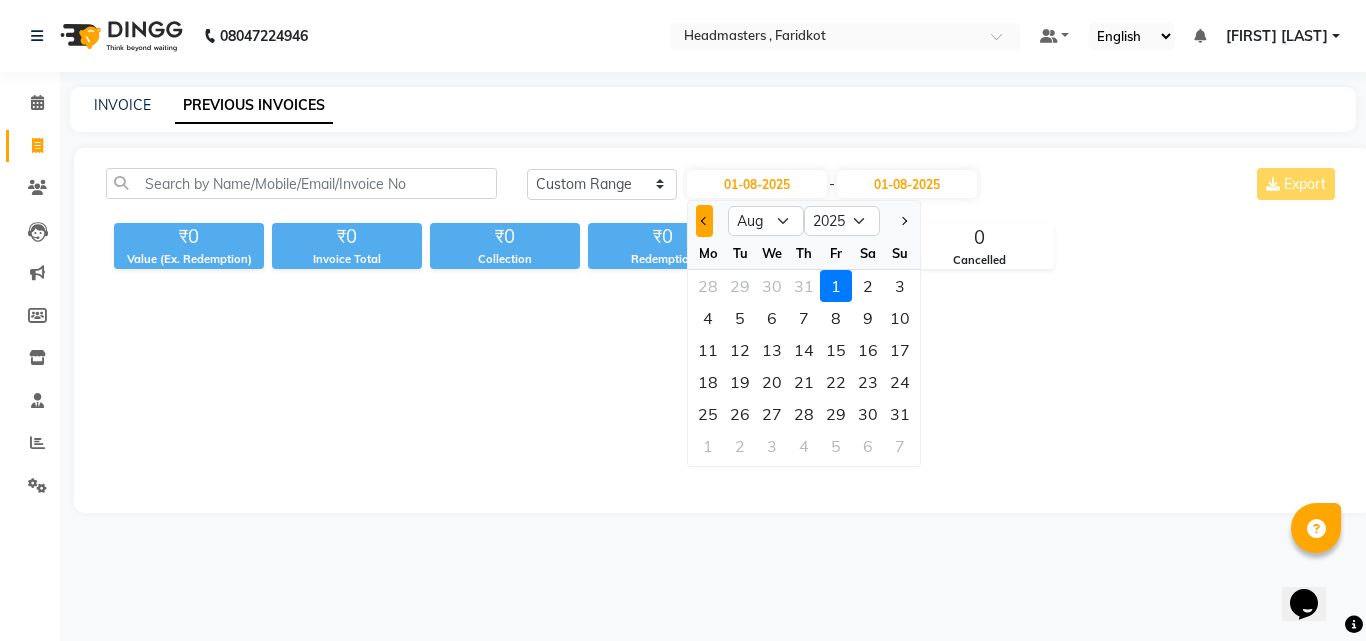 click 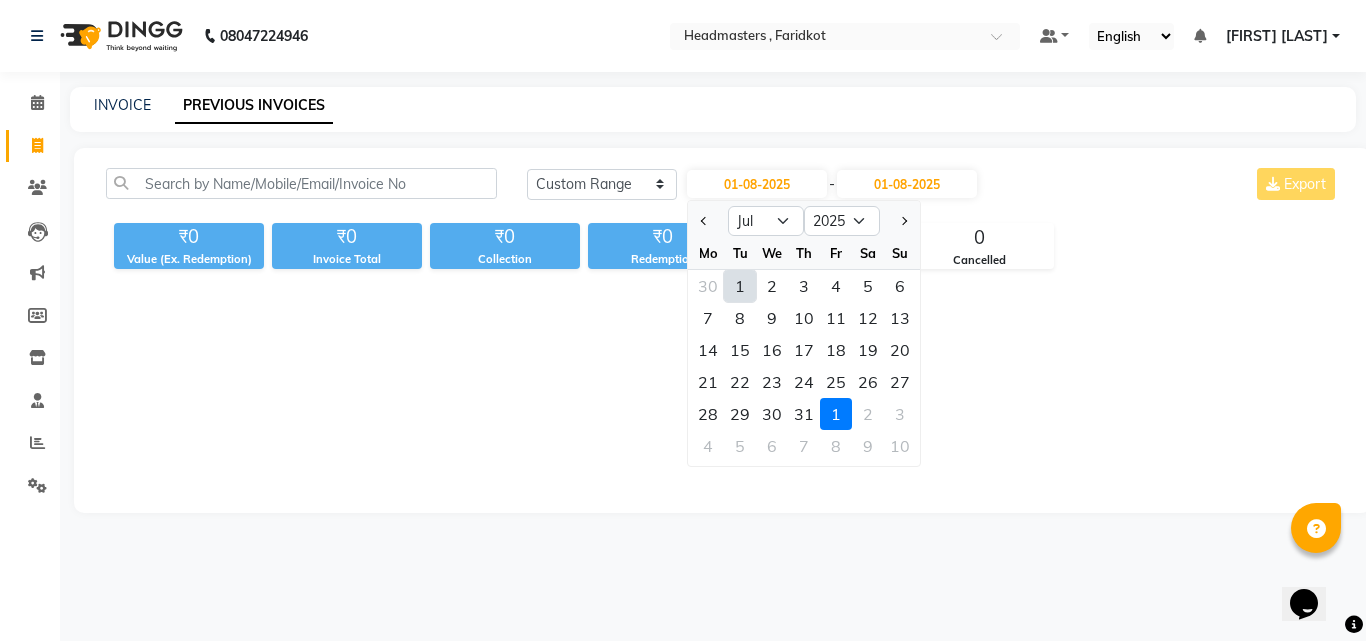 click on "1" 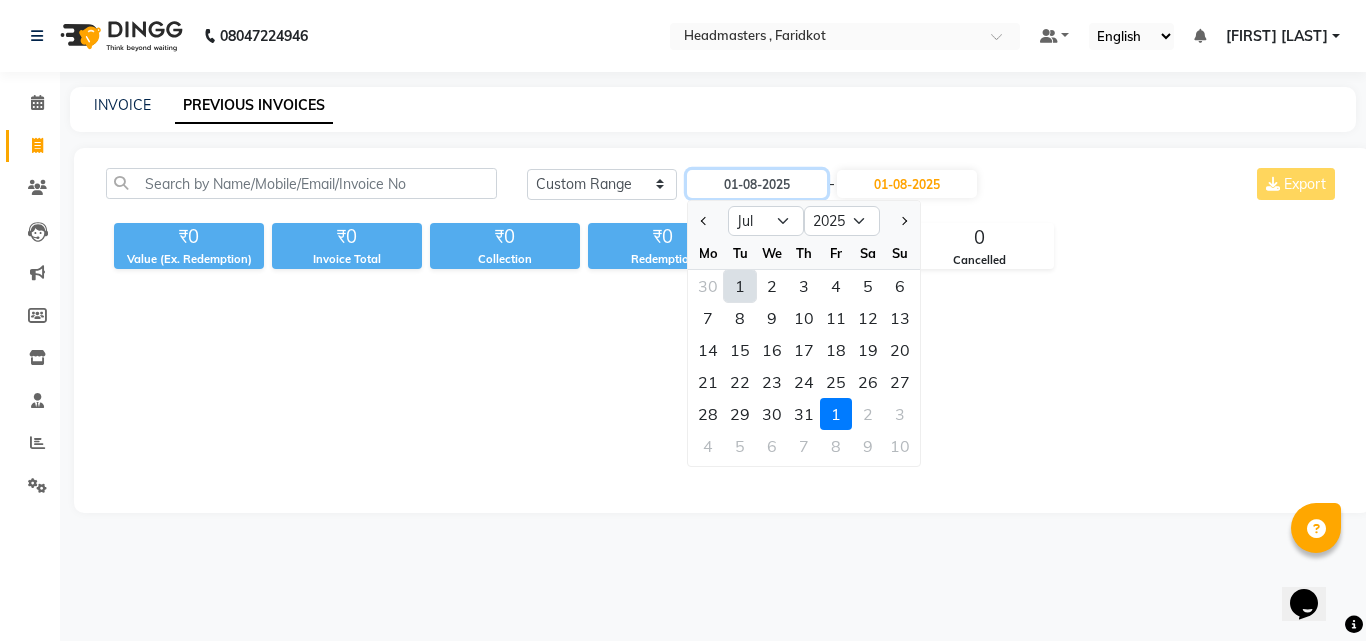 type on "01-07-2025" 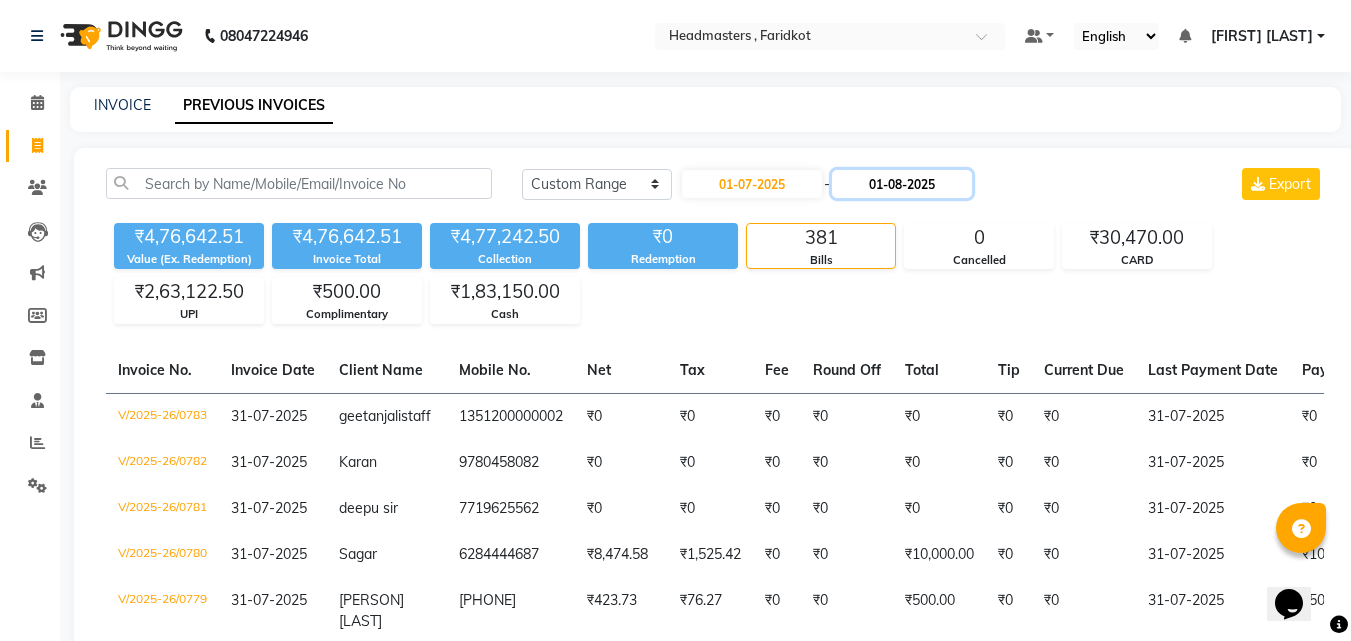 click on "01-08-2025" 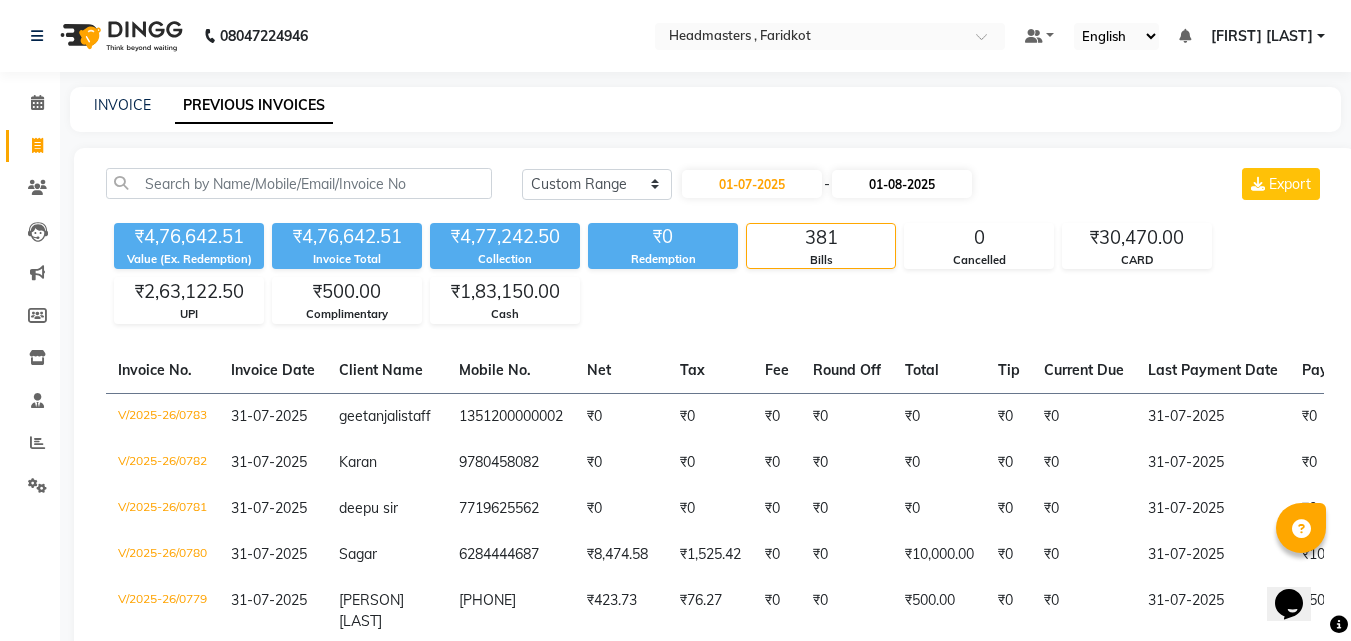select on "8" 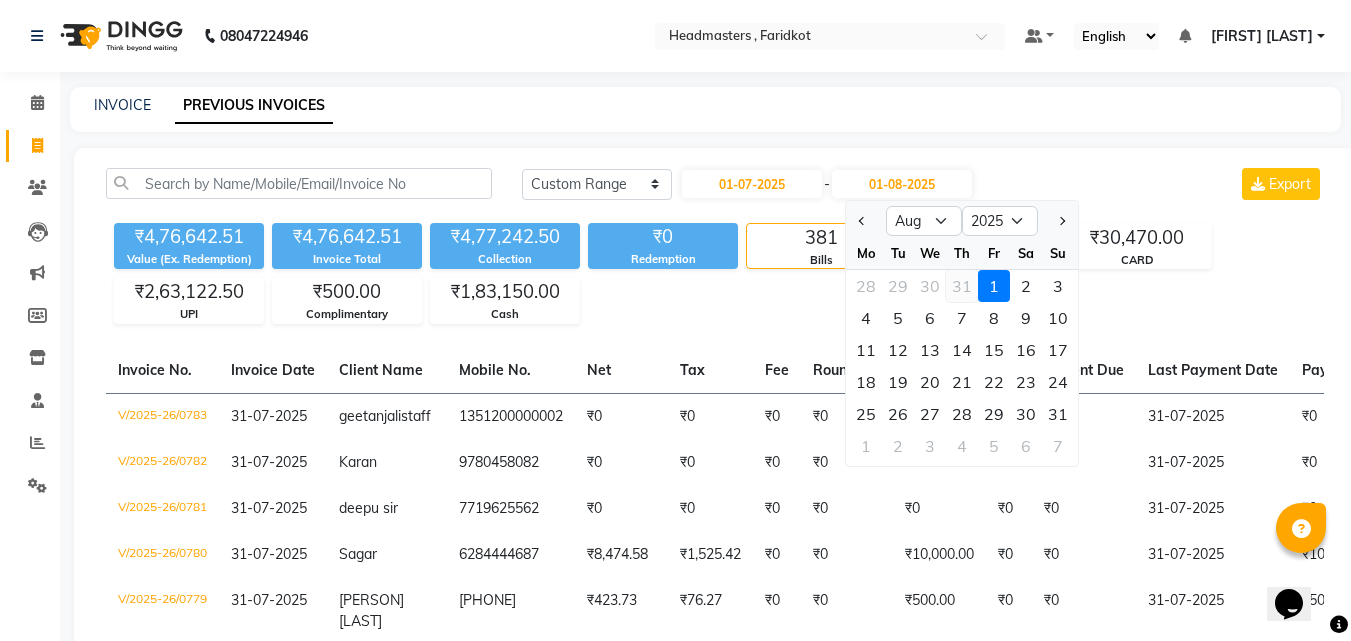 click on "31" 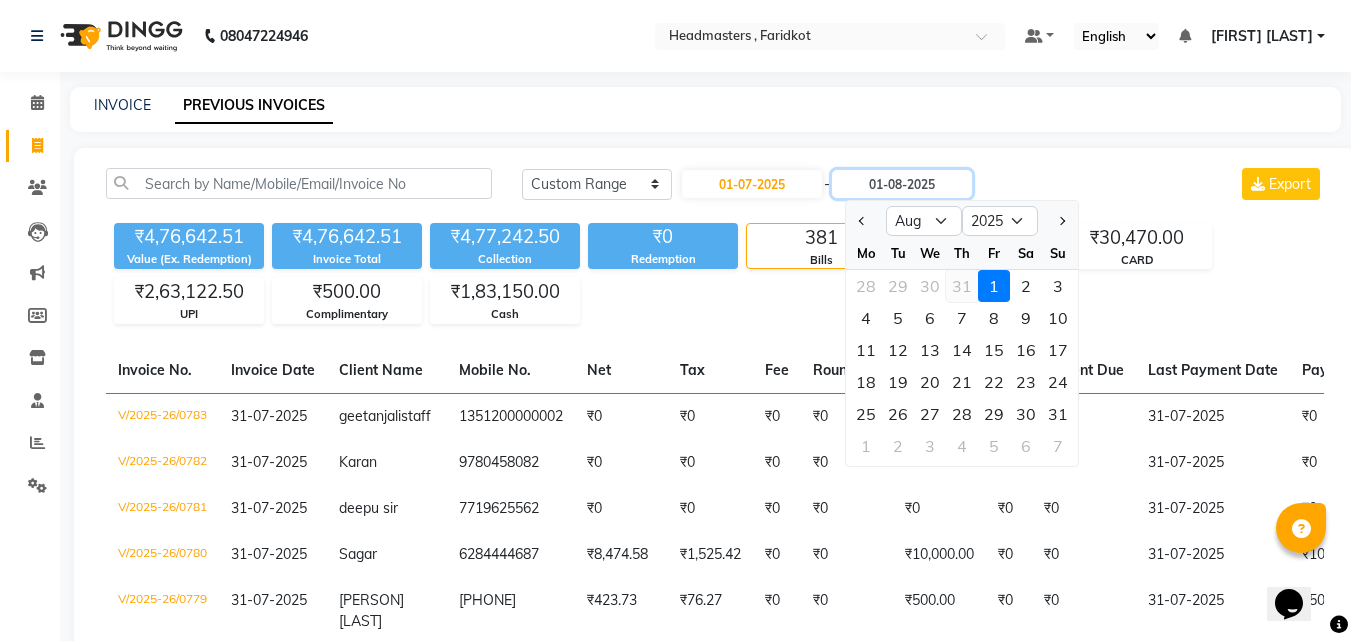 type on "31-07-2025" 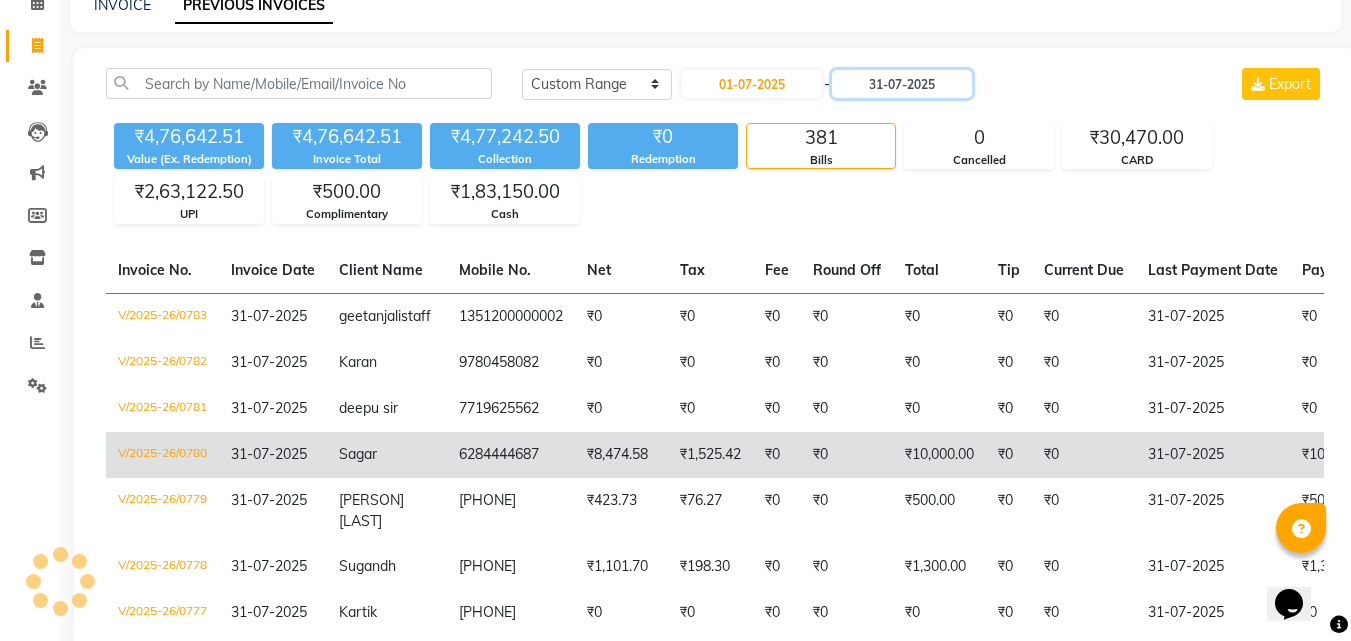 scroll, scrollTop: 0, scrollLeft: 0, axis: both 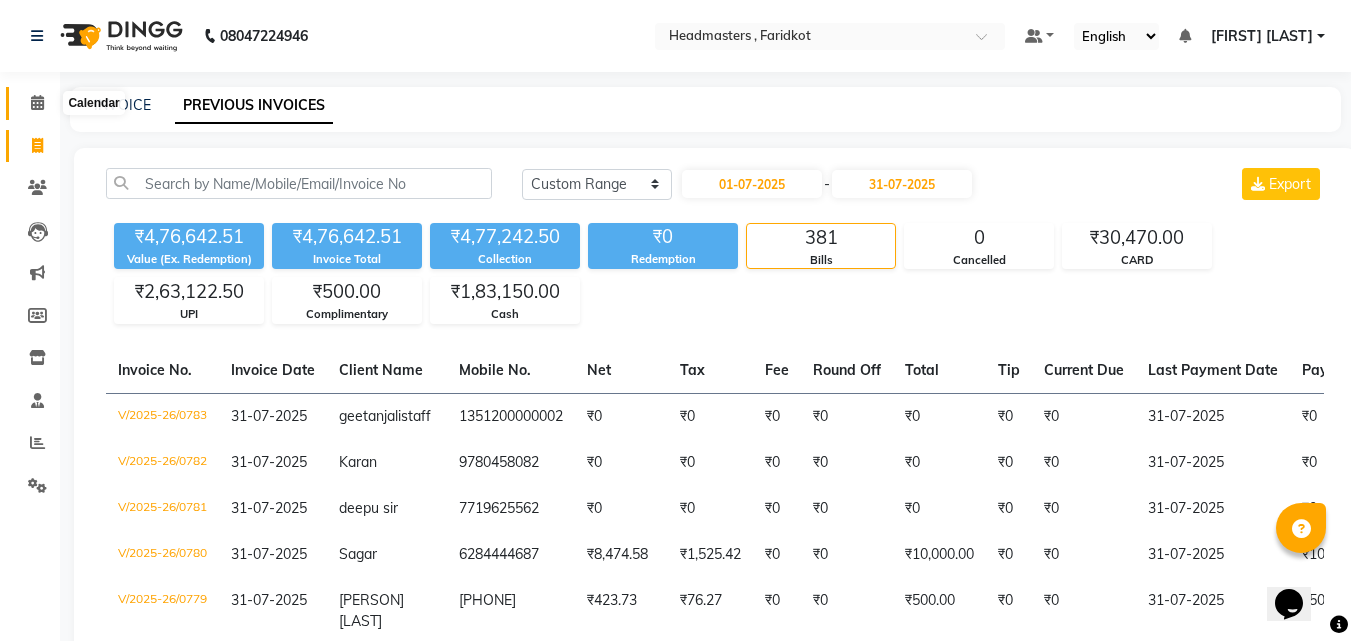 click 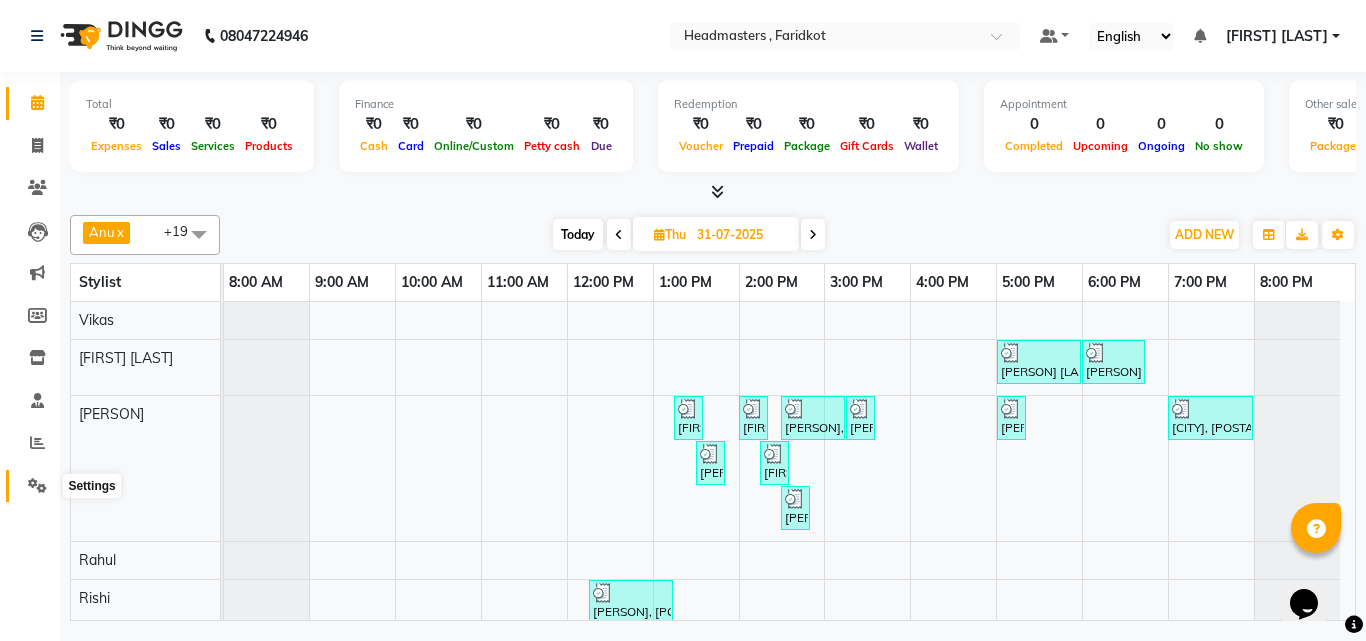 click 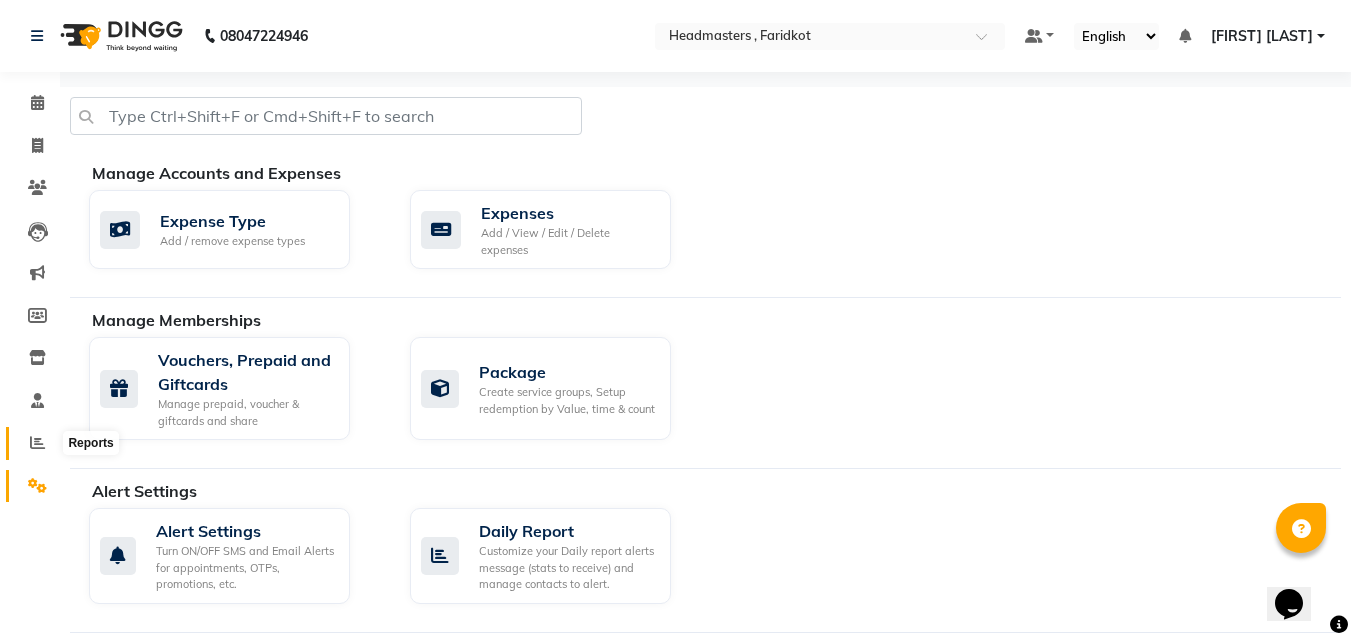 click 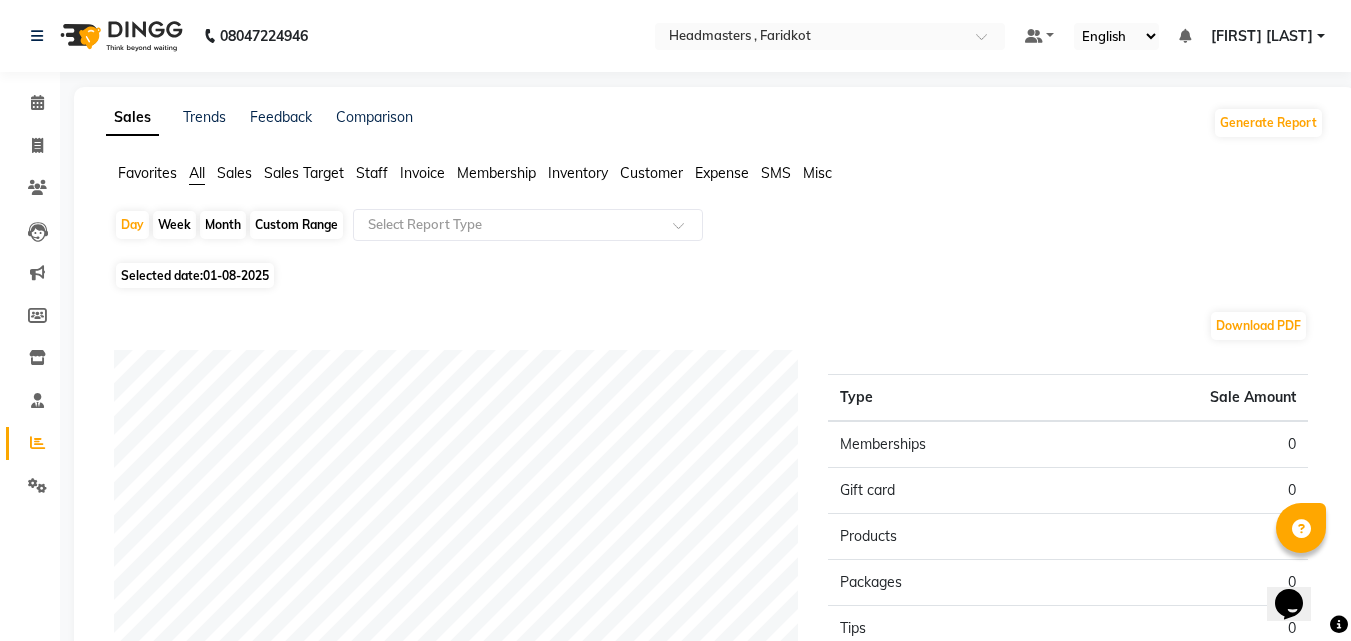 click on "Custom Range" 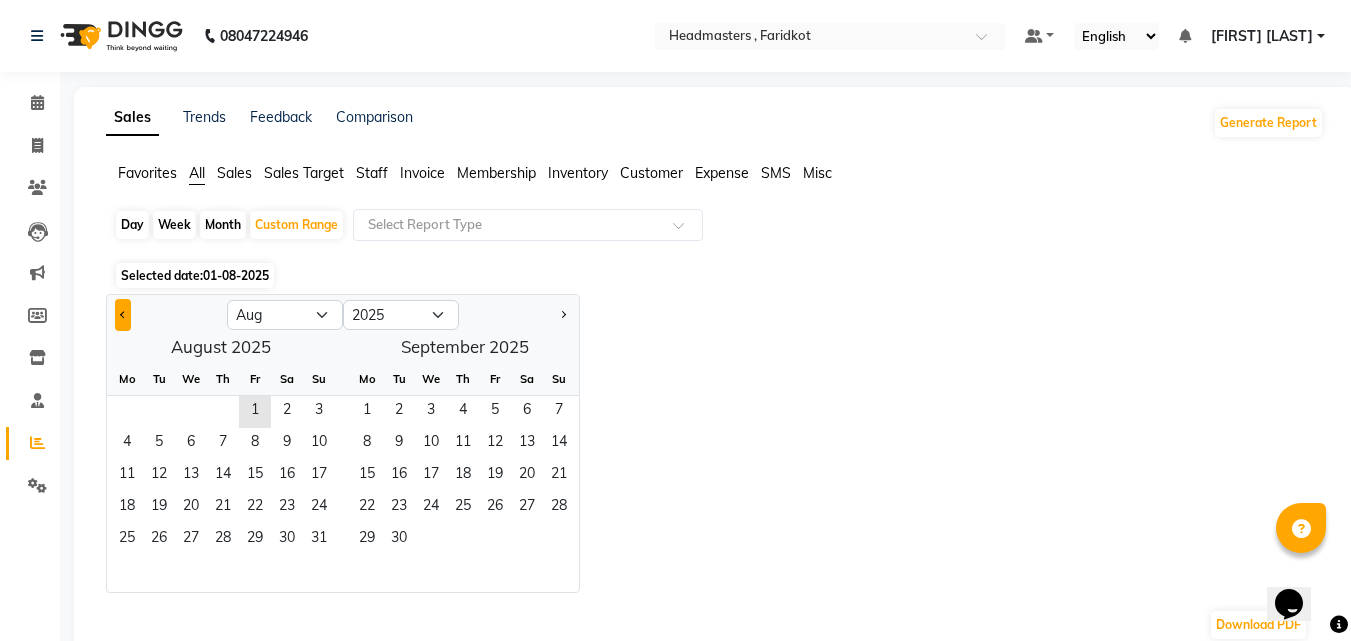 click 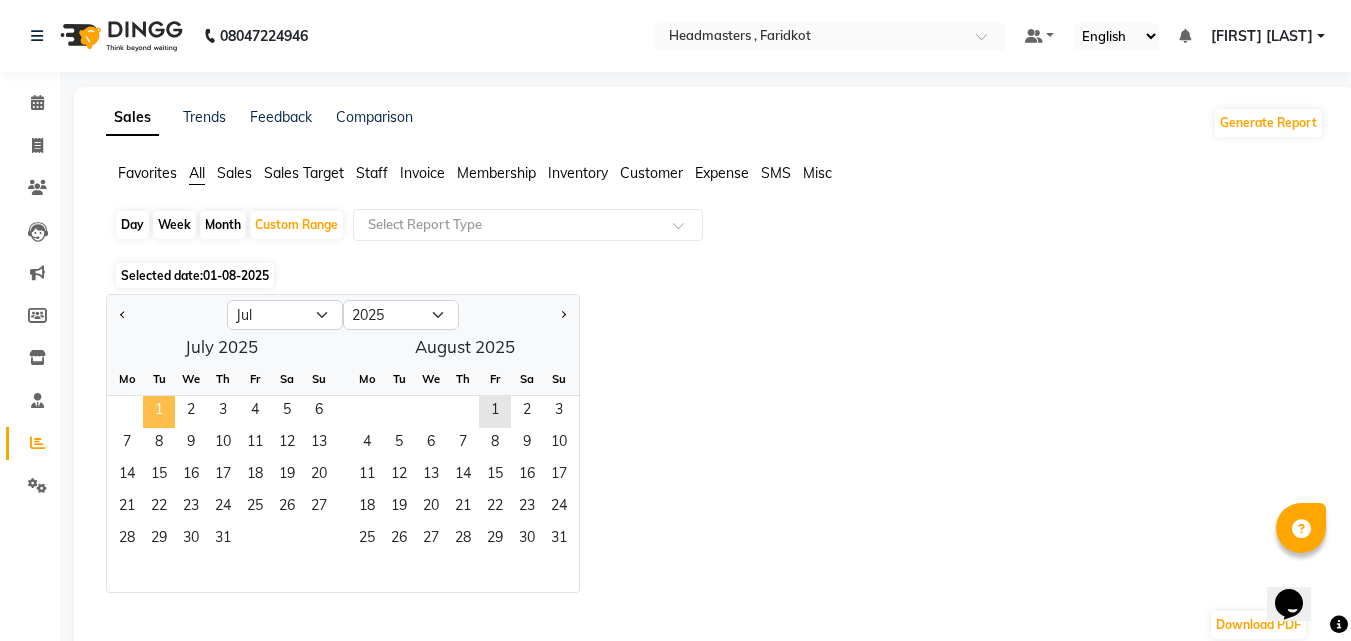 click on "1" 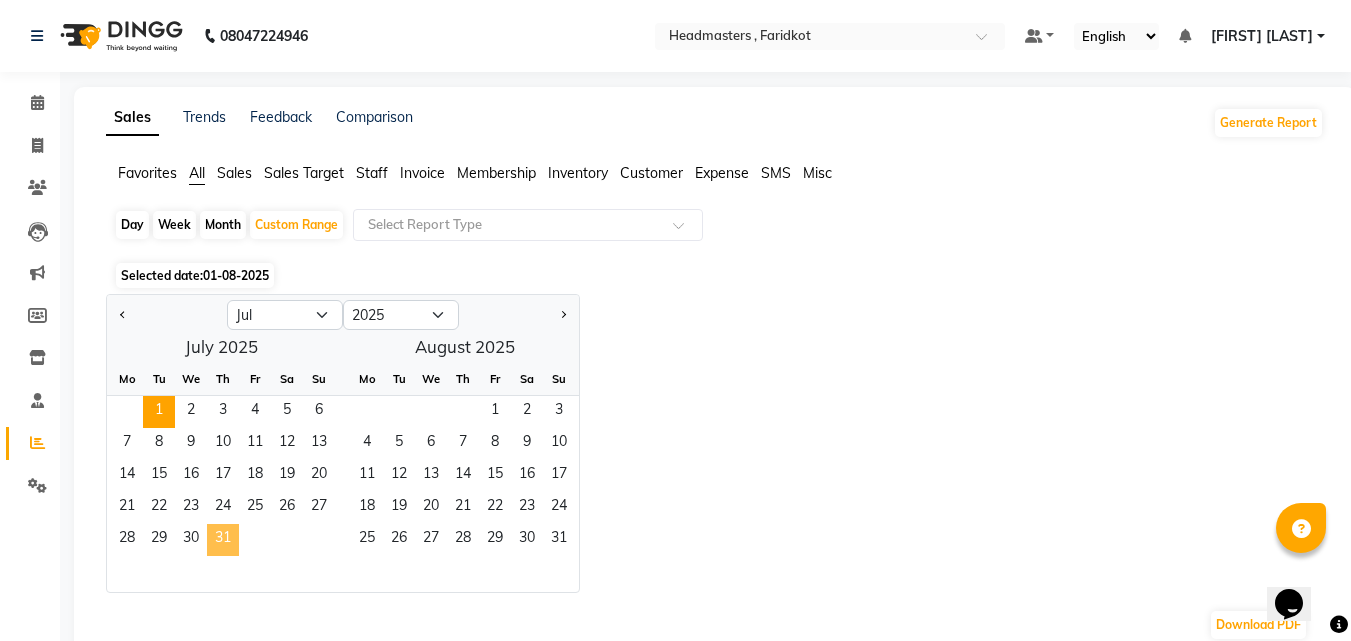 click on "31" 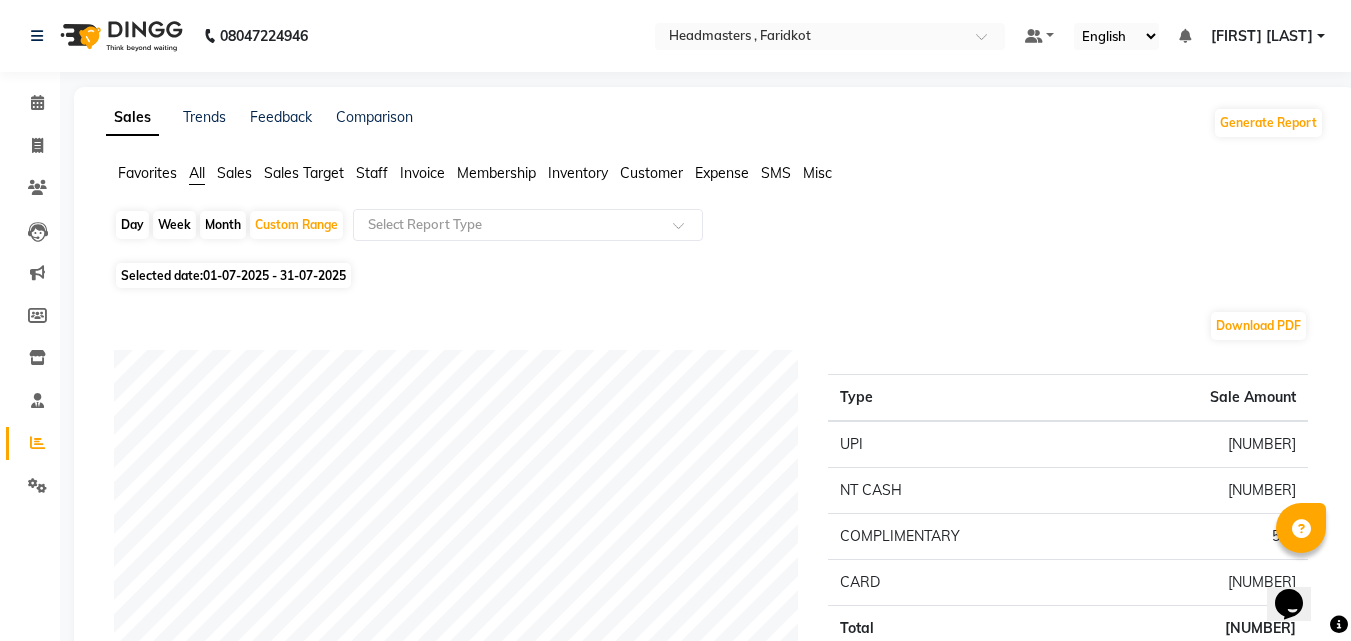 click on "Staff" 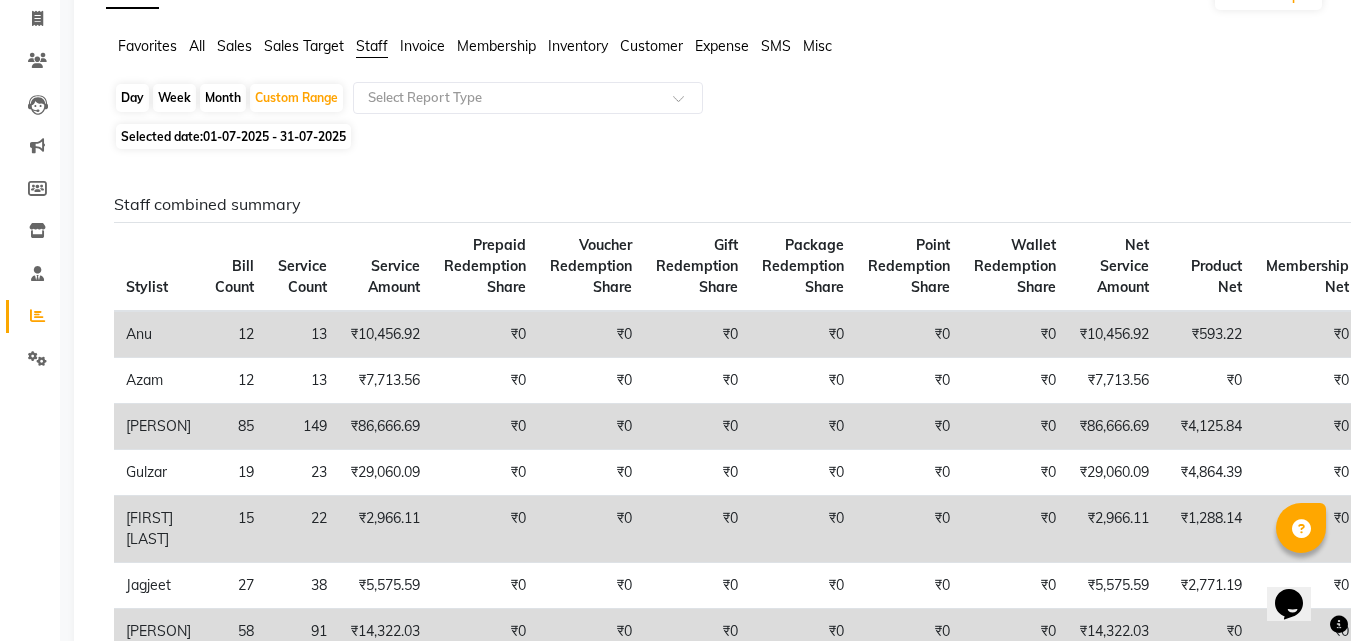 scroll, scrollTop: 0, scrollLeft: 0, axis: both 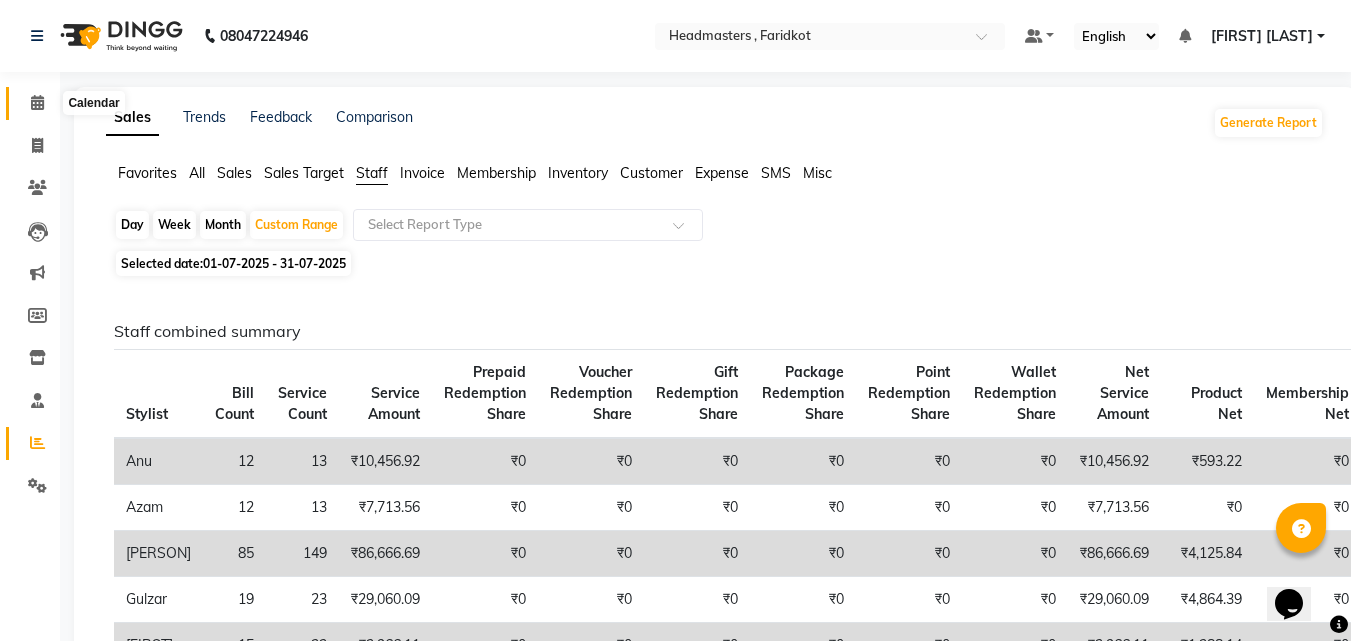 click 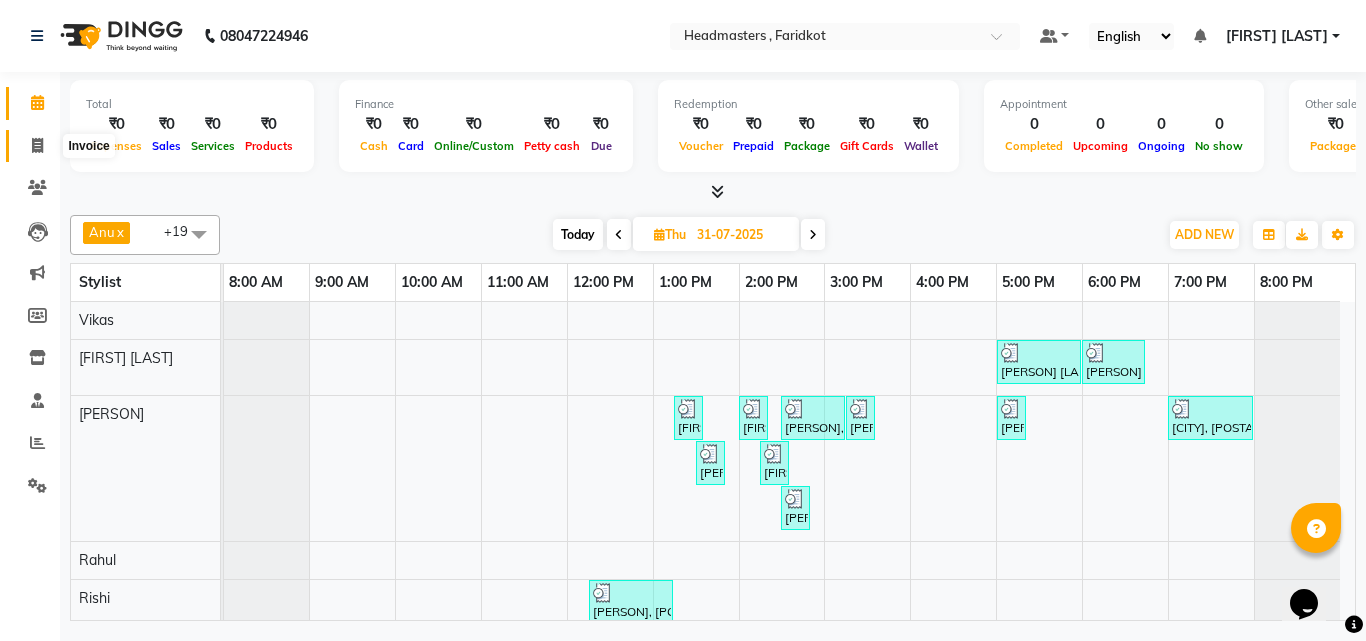 click 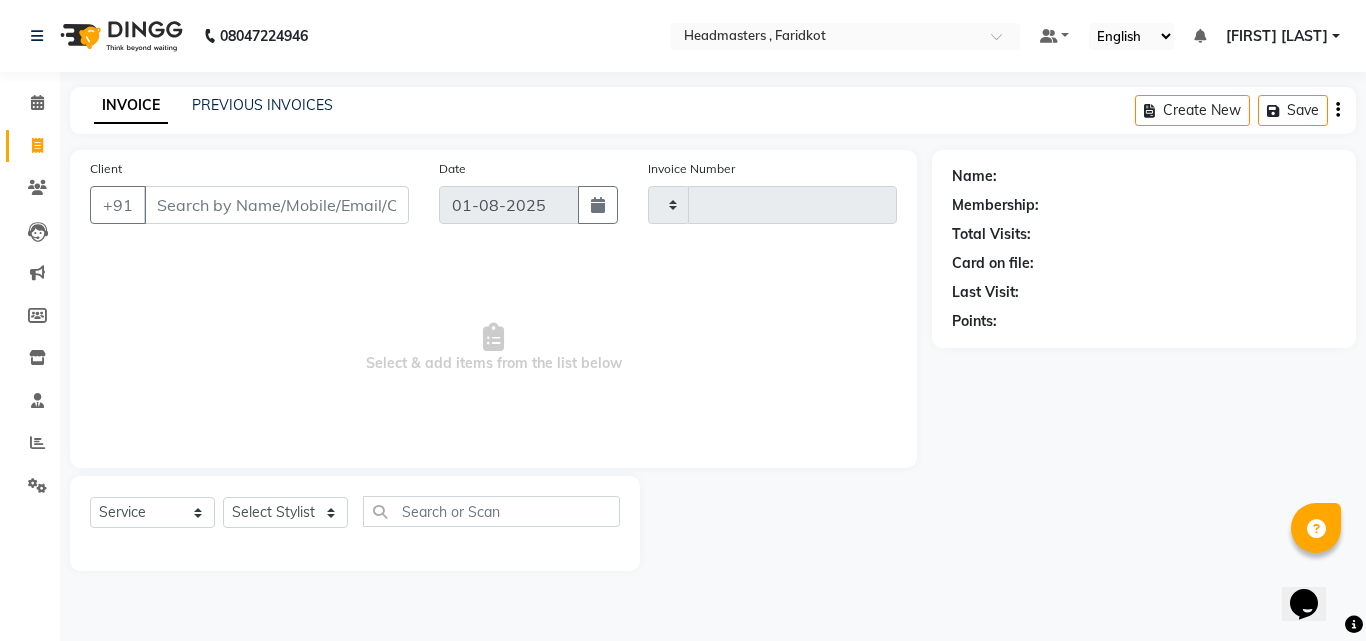 type on "0784" 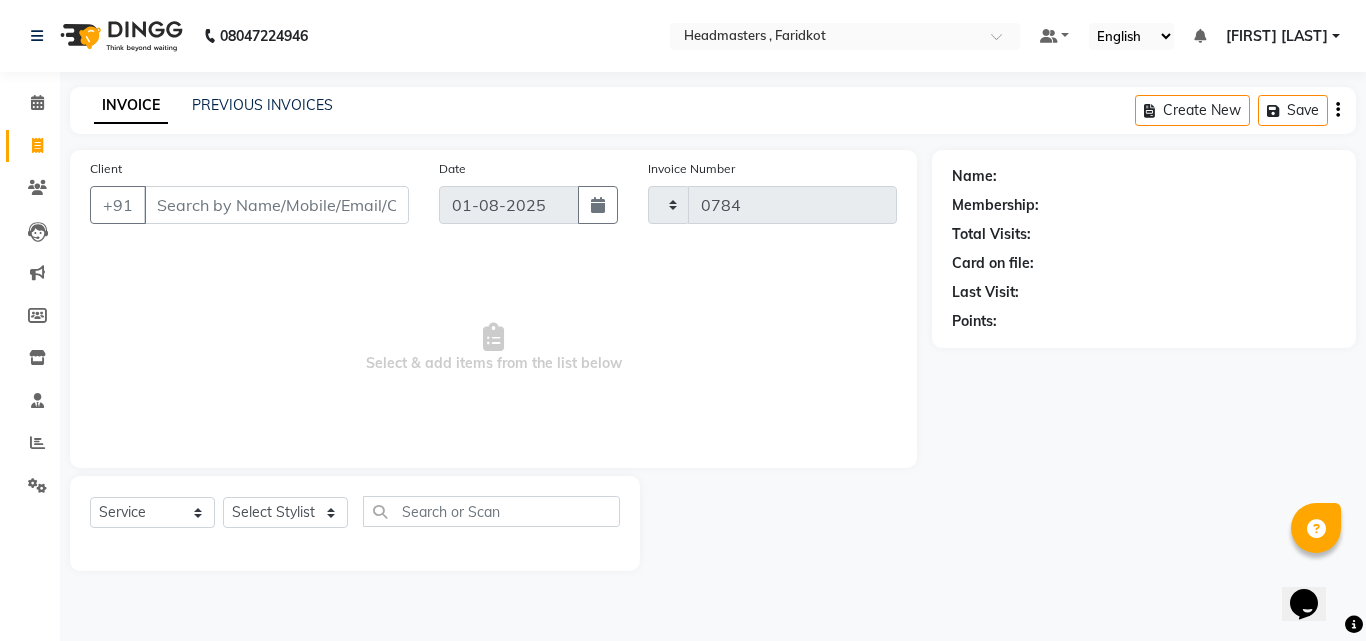 select on "7919" 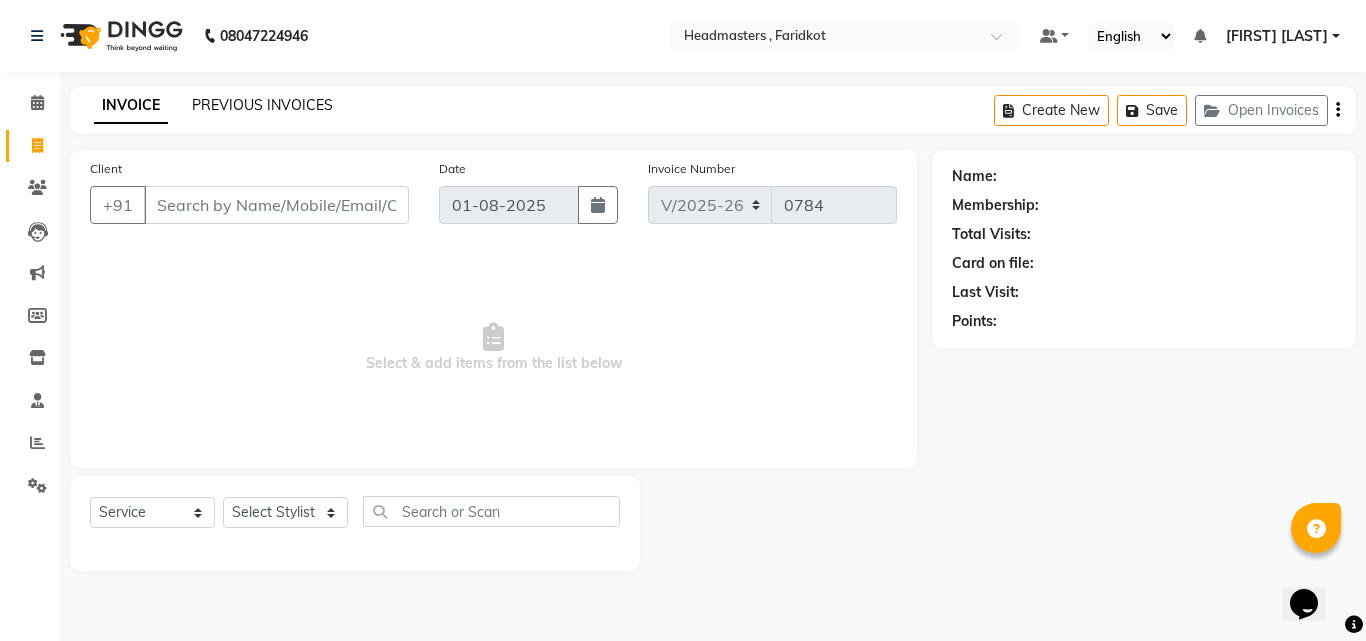 click on "PREVIOUS INVOICES" 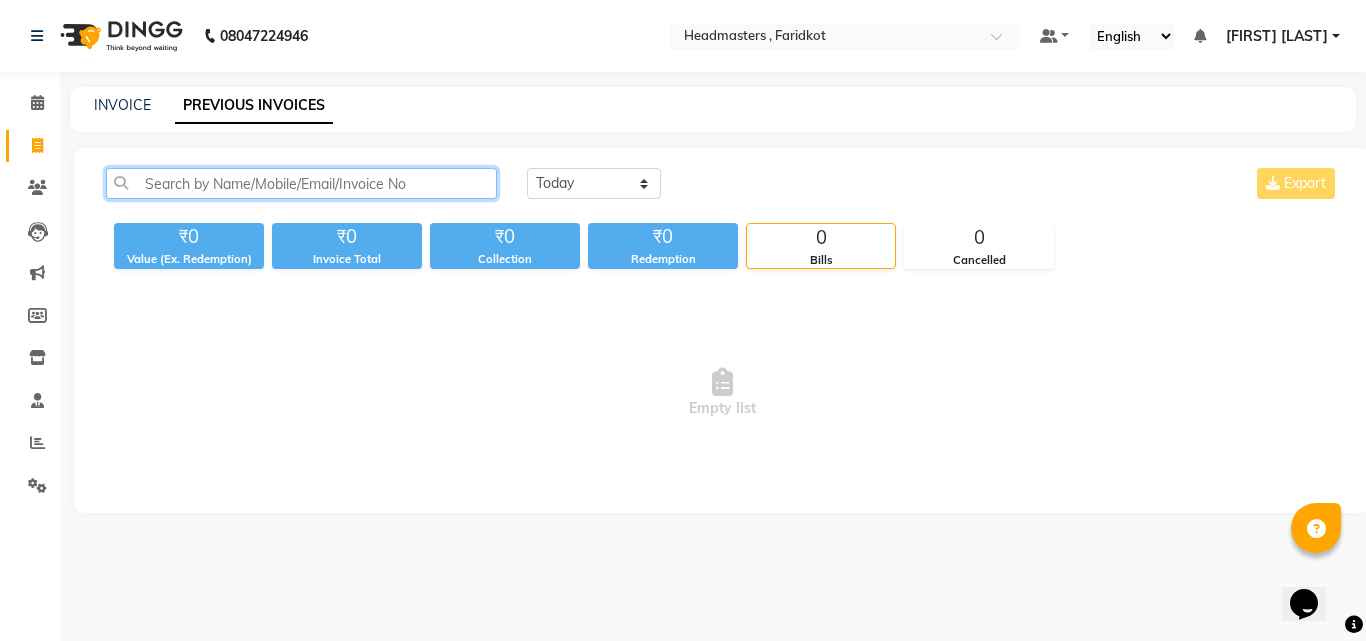 click 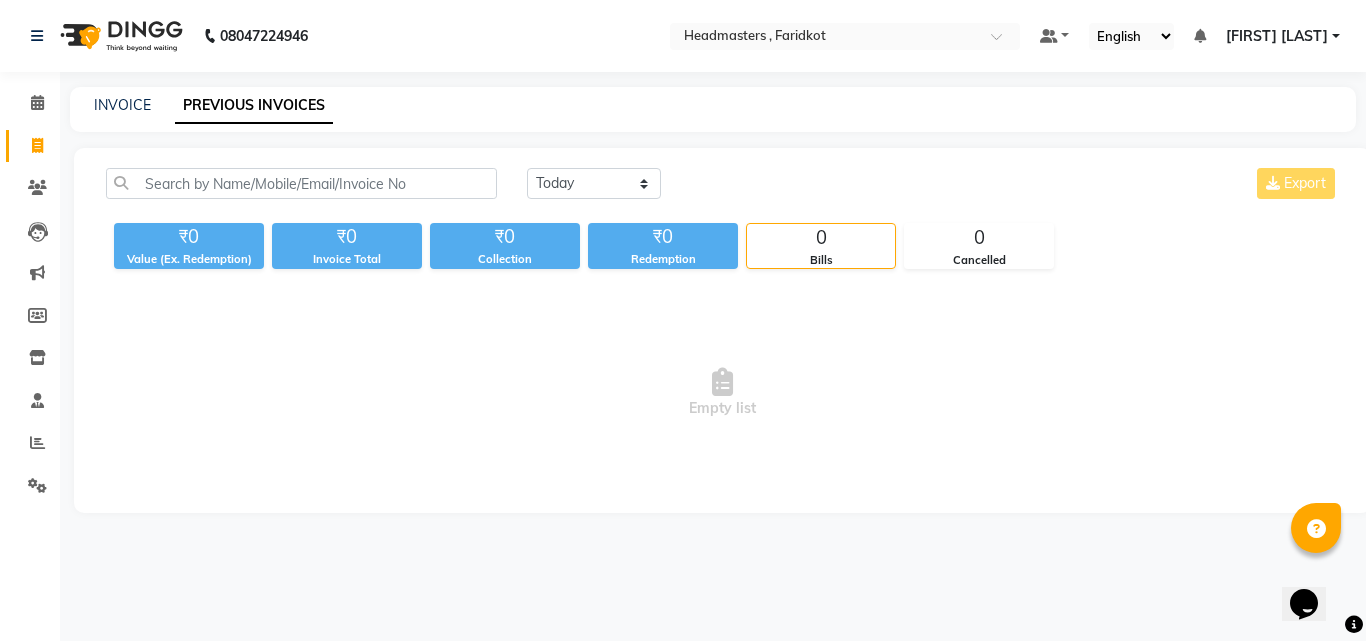 click on "Today Yesterday Custom Range Export" 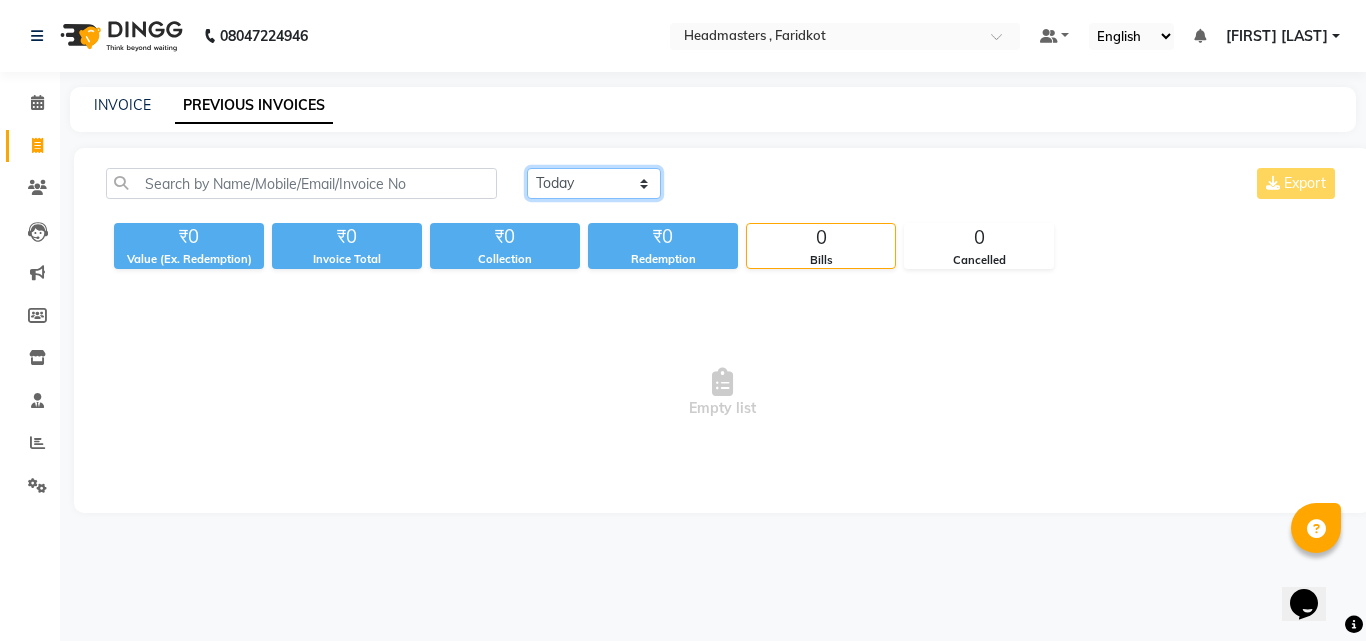 click on "Today Yesterday Custom Range" 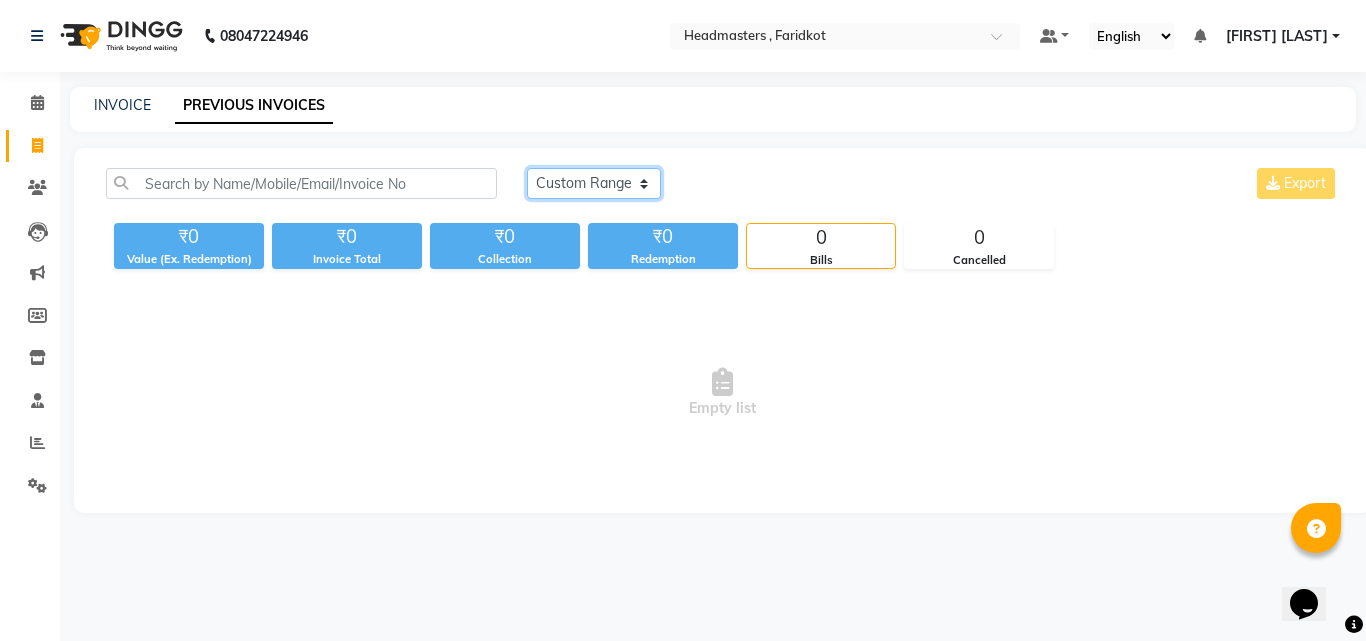 click on "Today Yesterday Custom Range" 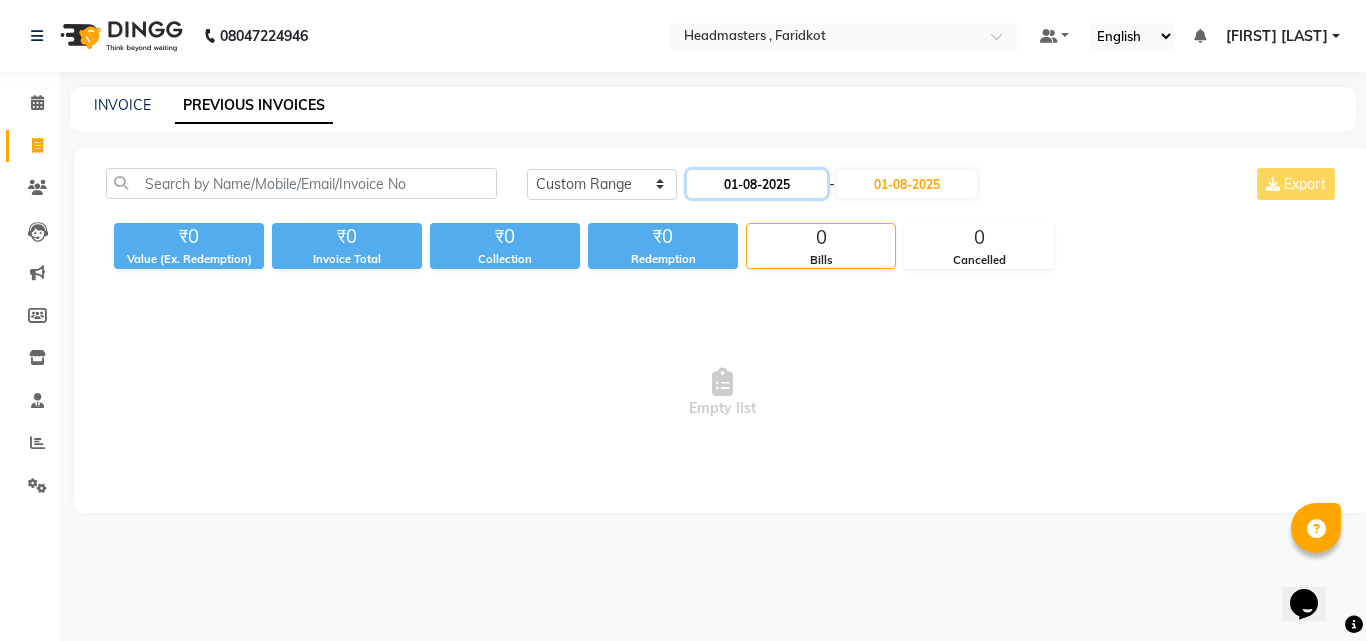 click on "01-08-2025" 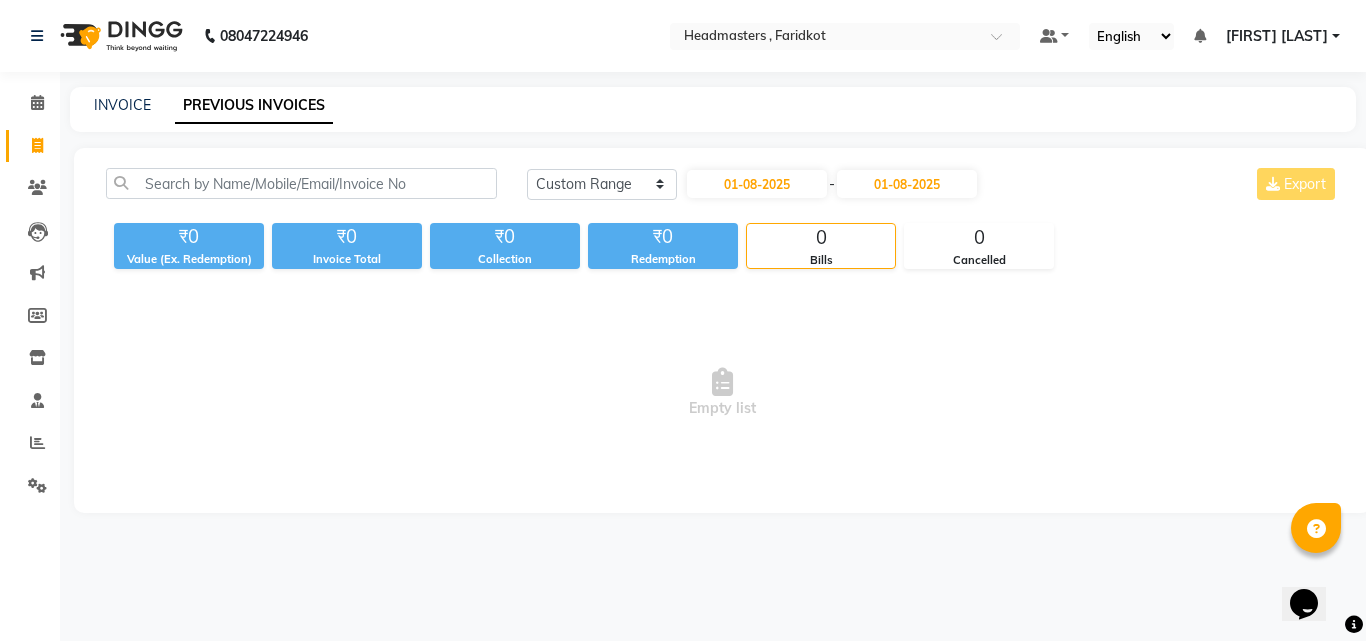select on "8" 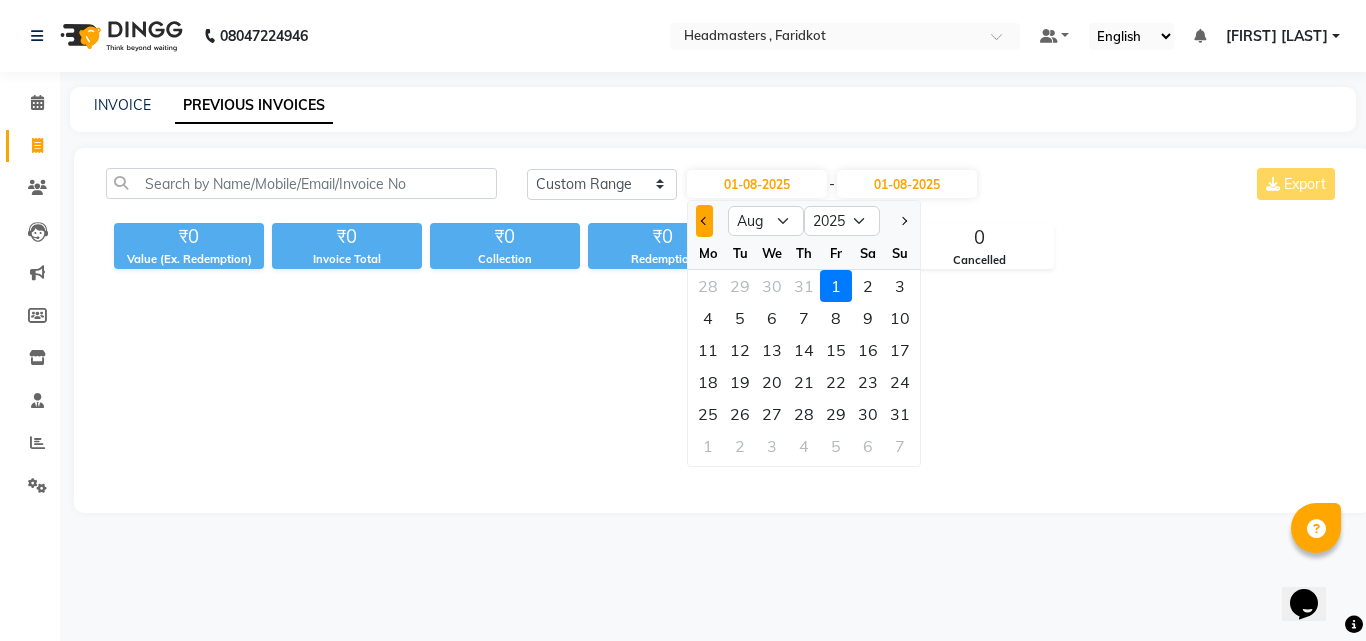 click 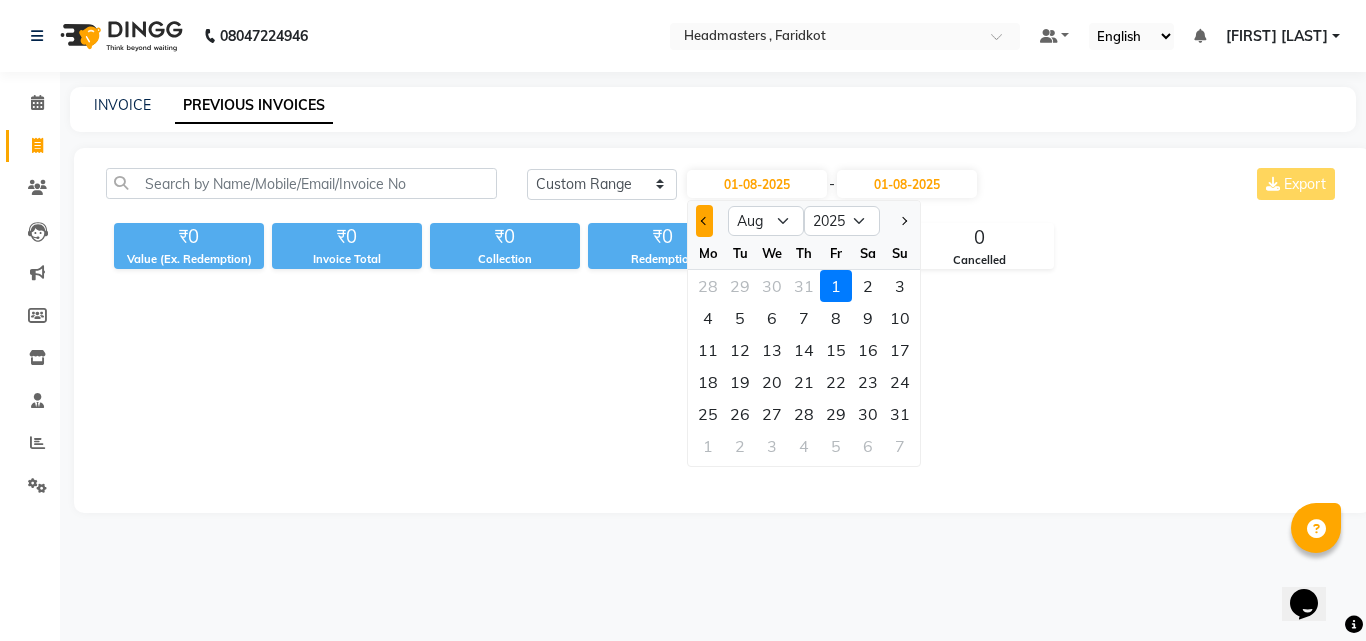 select on "7" 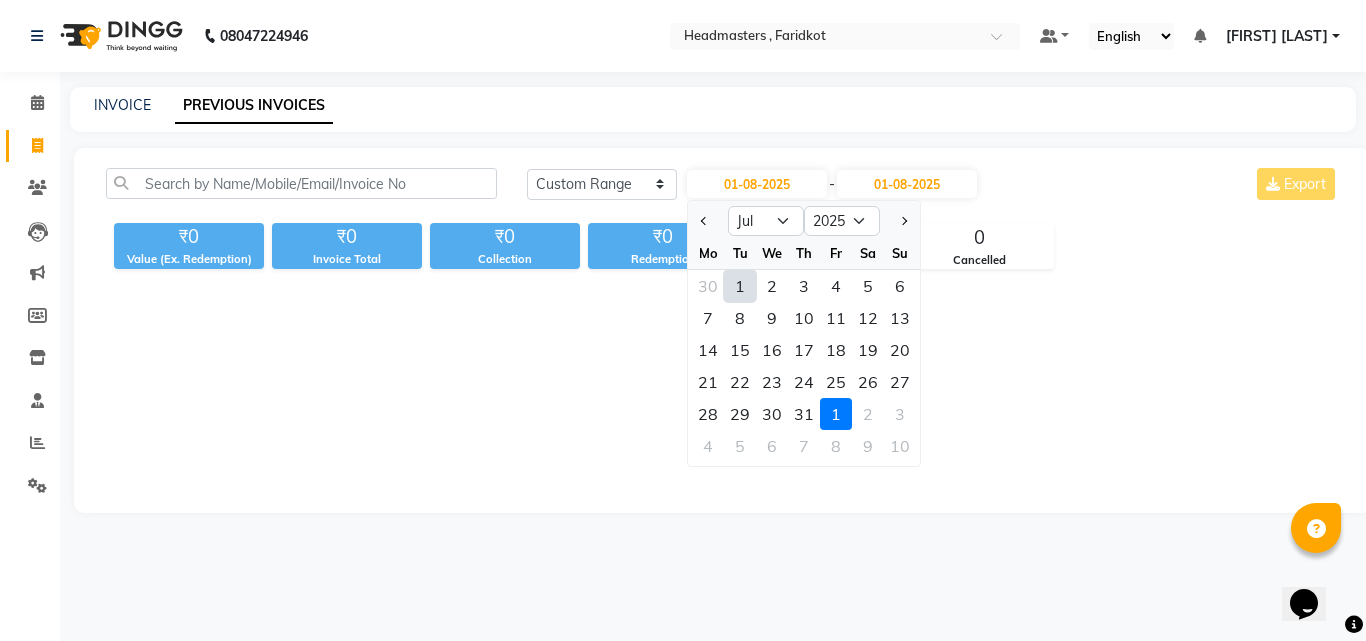 click on "1" 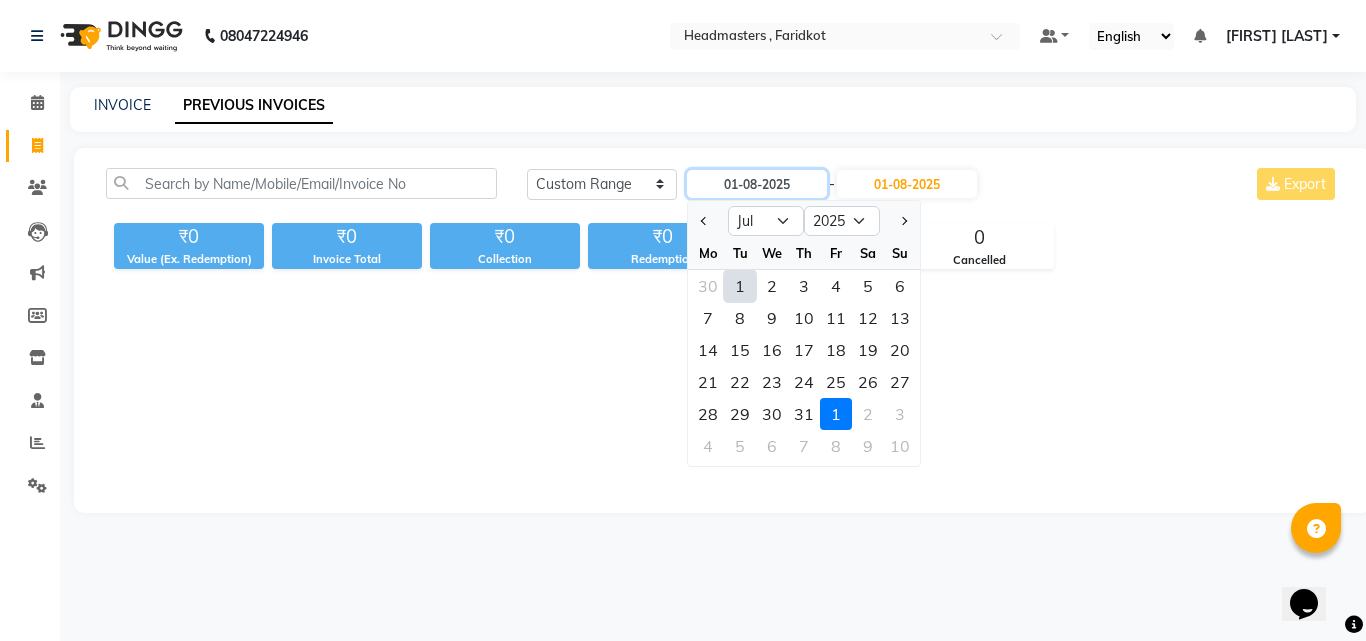type on "01-07-2025" 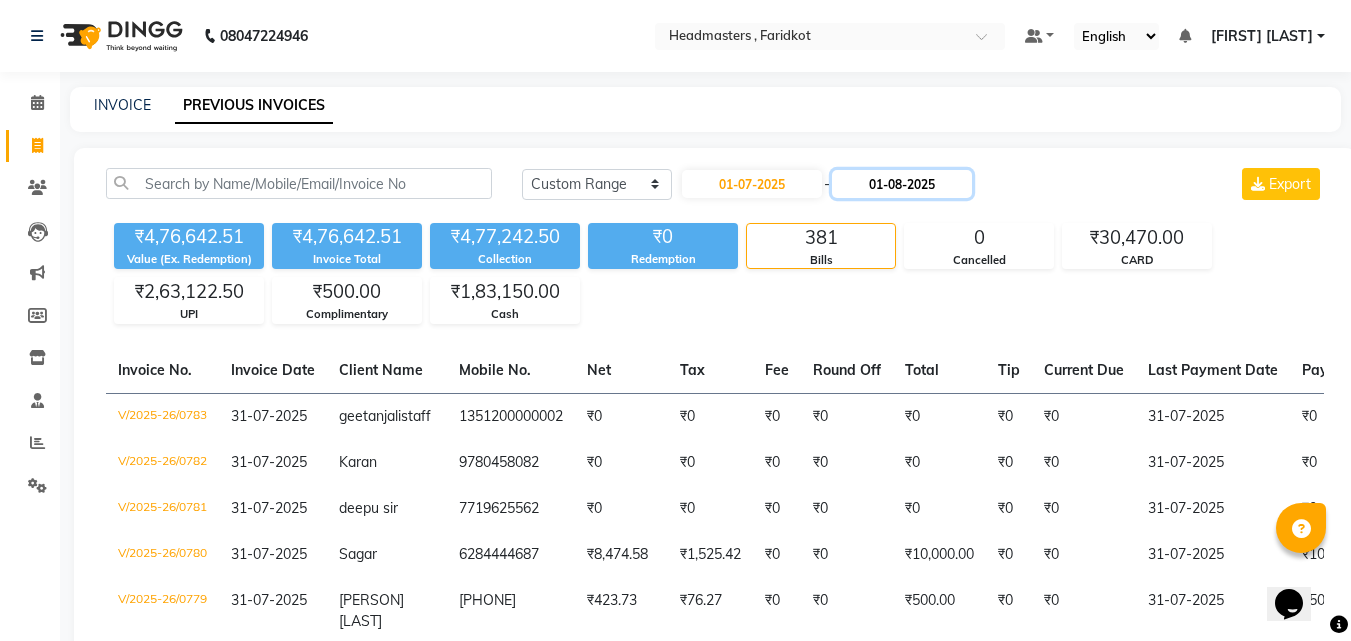 click on "01-08-2025" 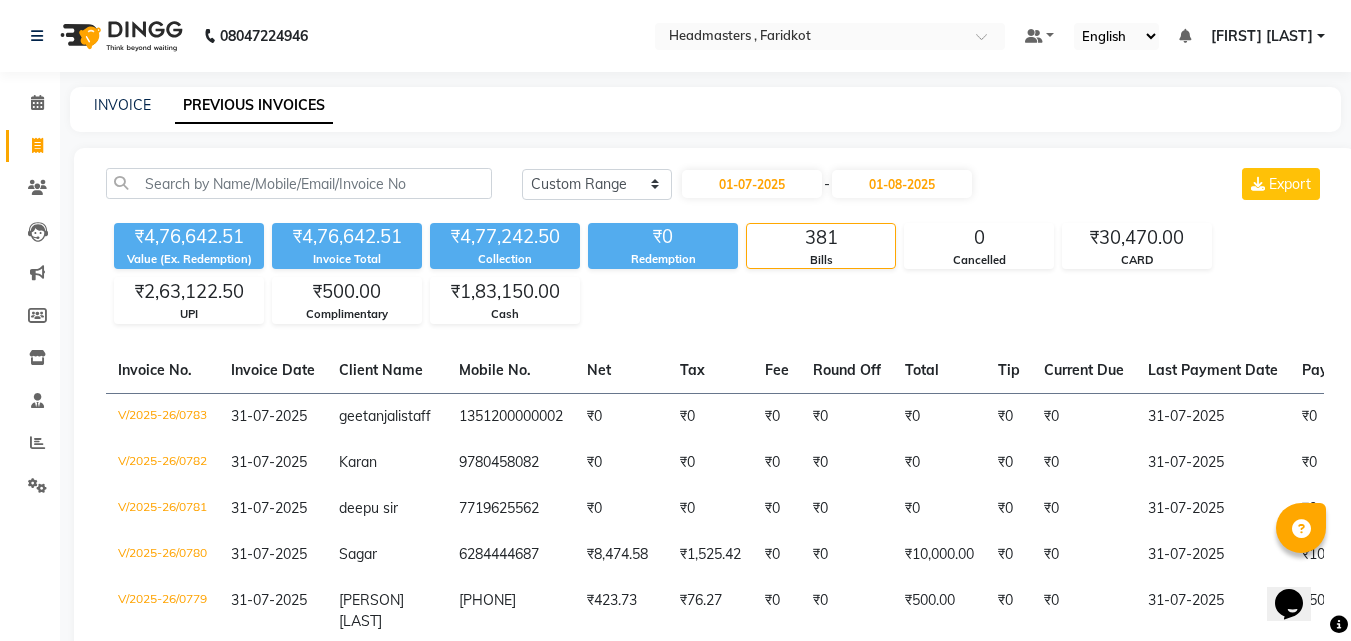 select on "8" 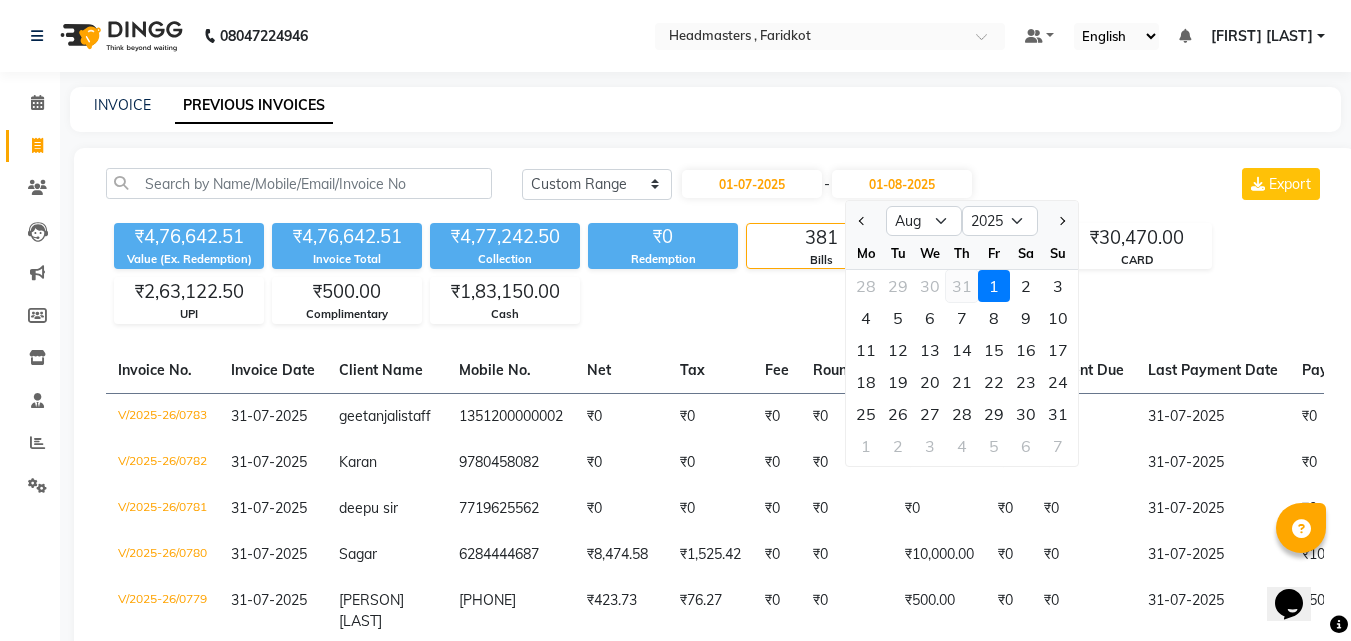 click on "31" 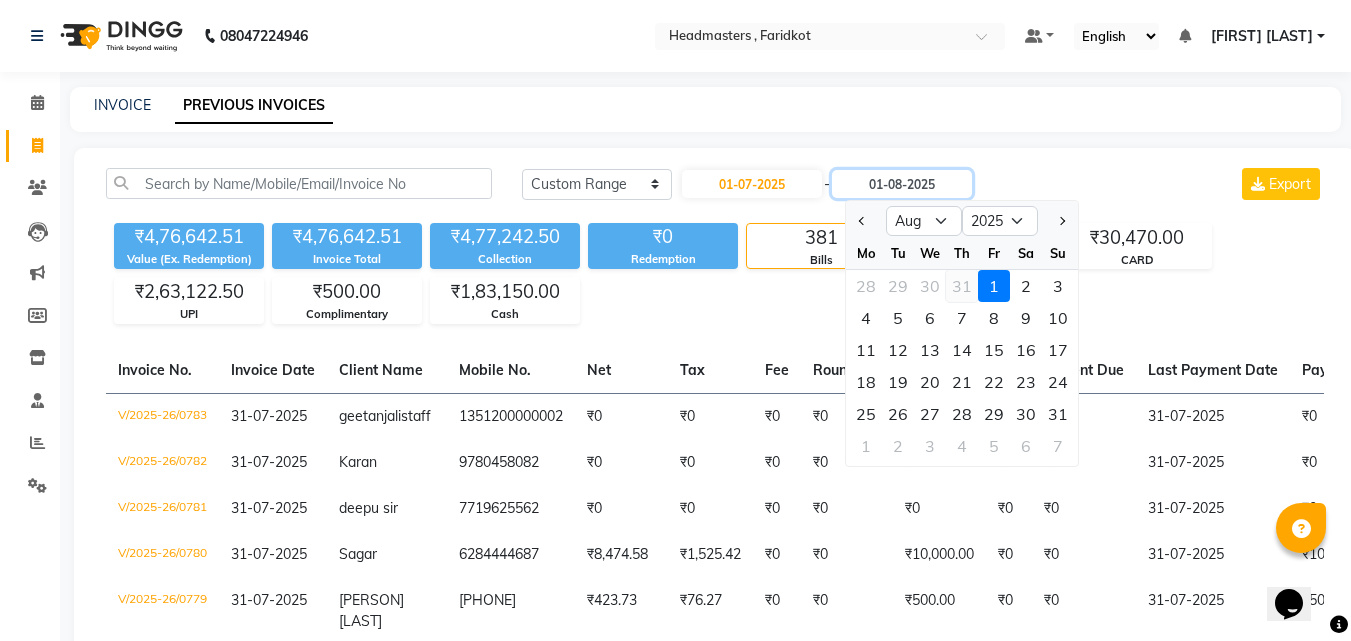 type on "31-07-2025" 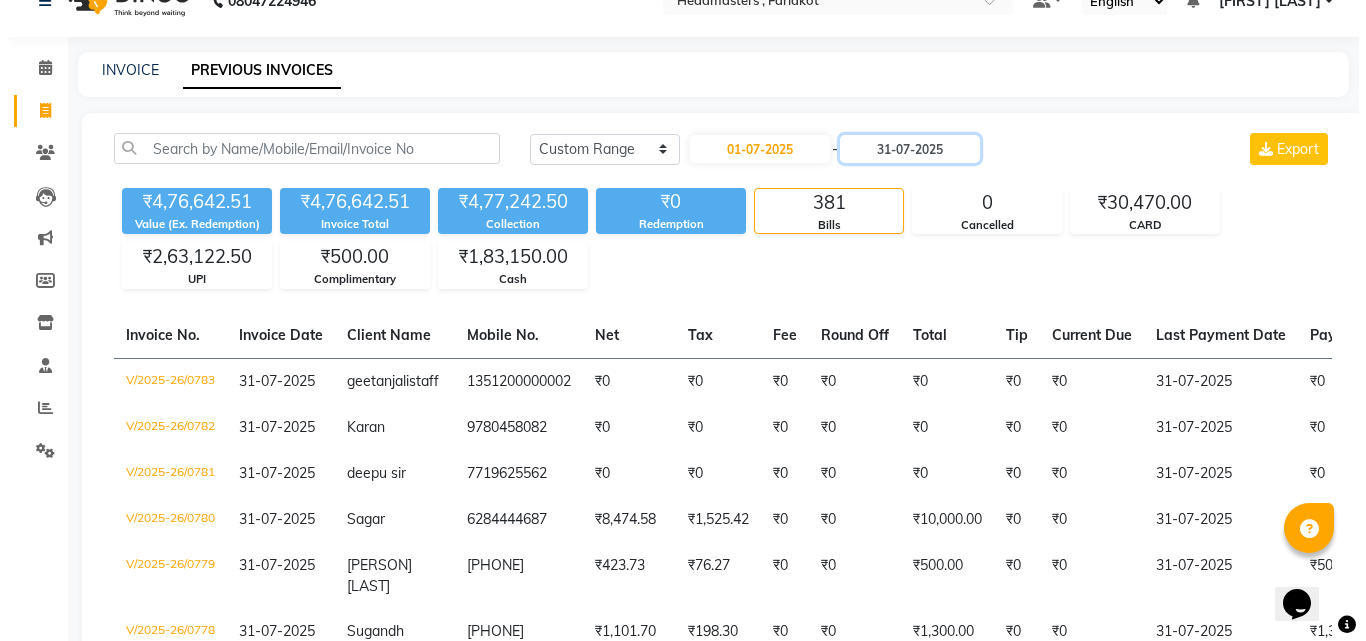 scroll, scrollTop: 0, scrollLeft: 0, axis: both 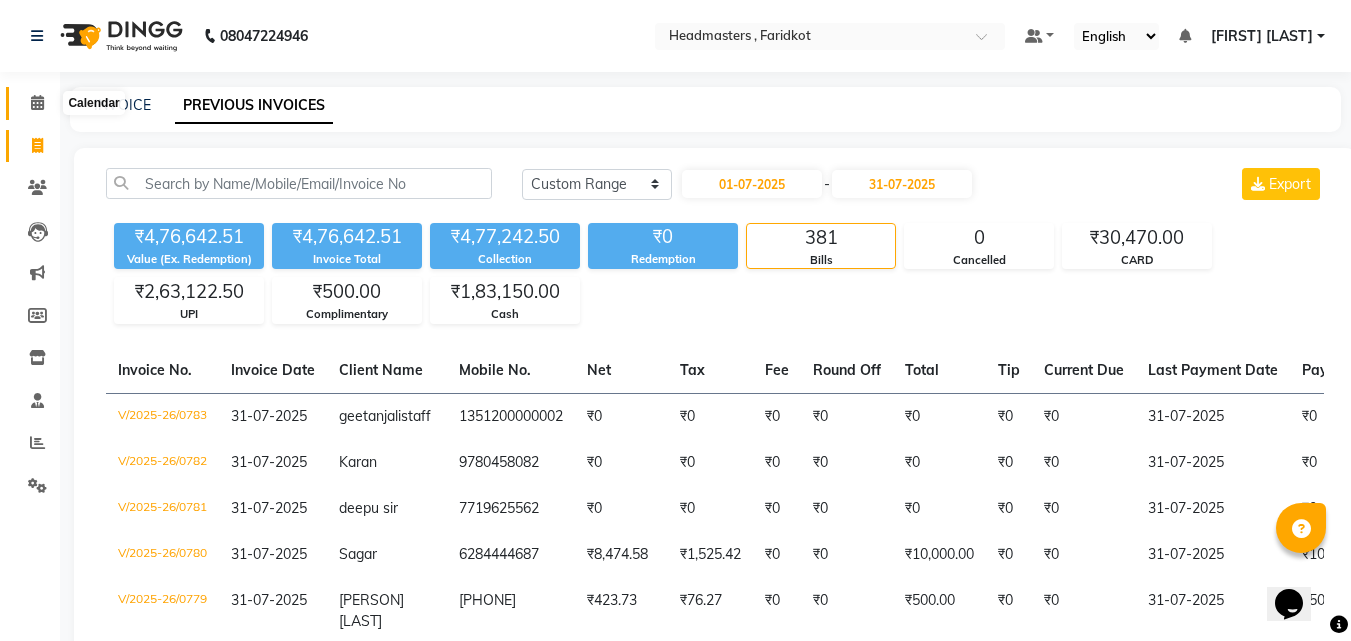 click 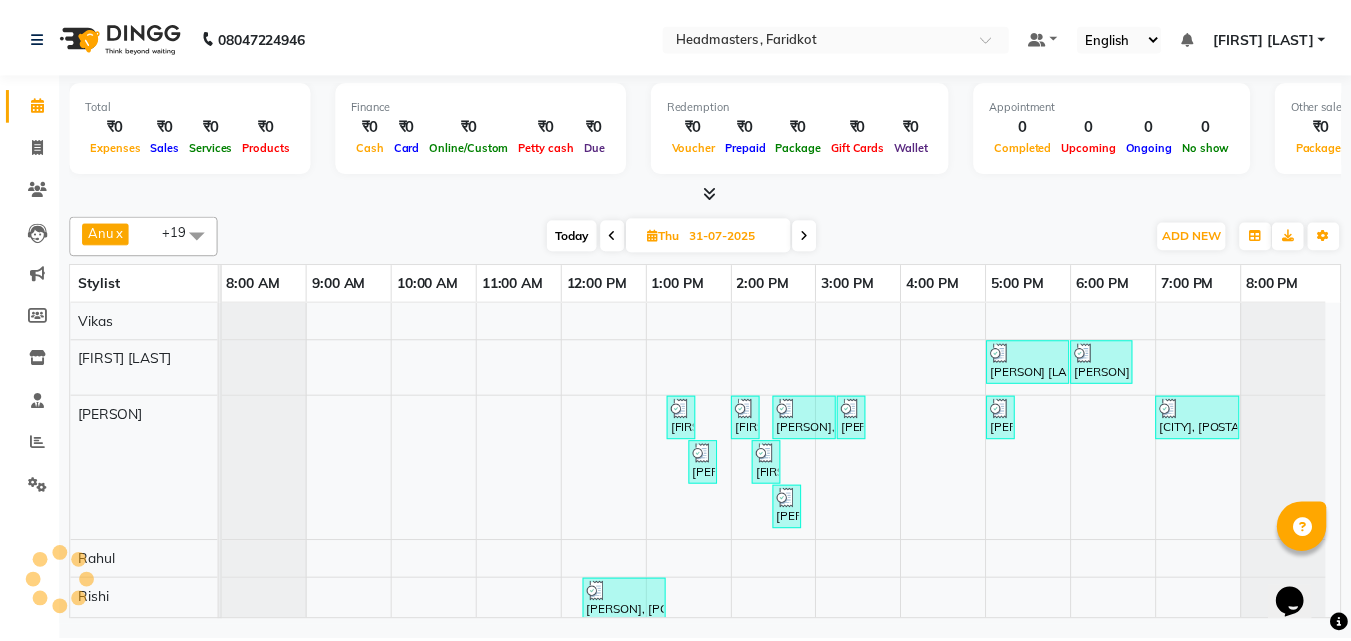 scroll, scrollTop: 0, scrollLeft: 0, axis: both 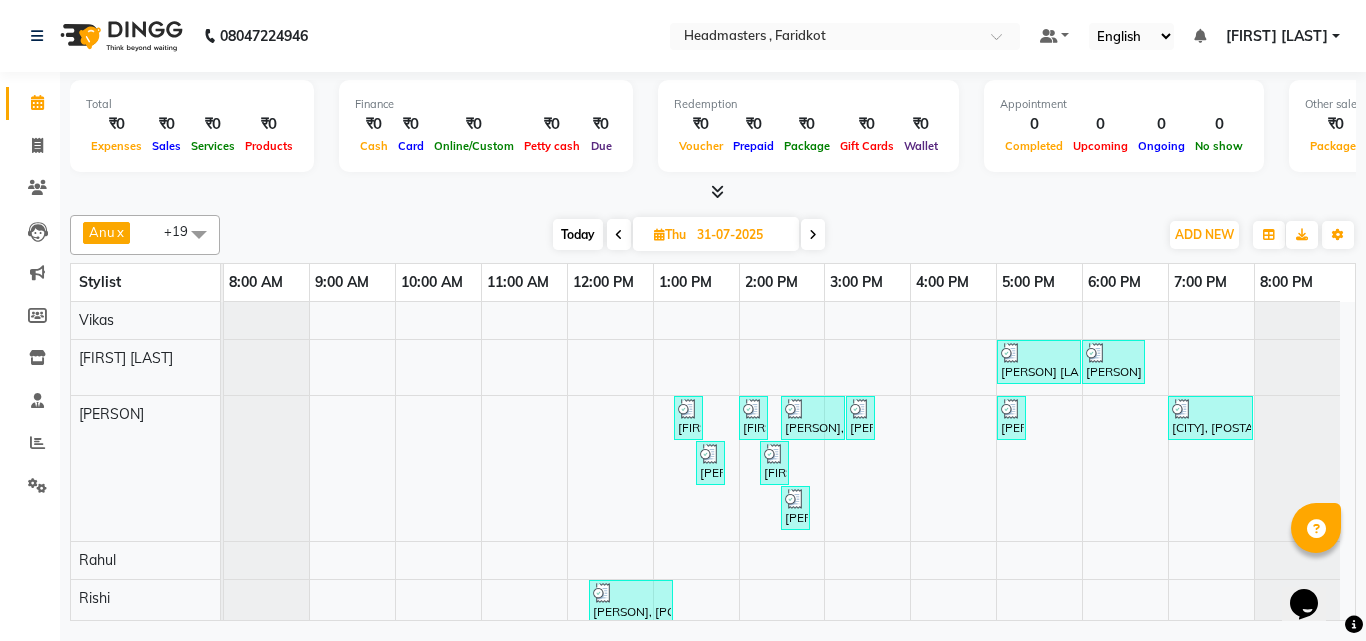 click at bounding box center (619, 235) 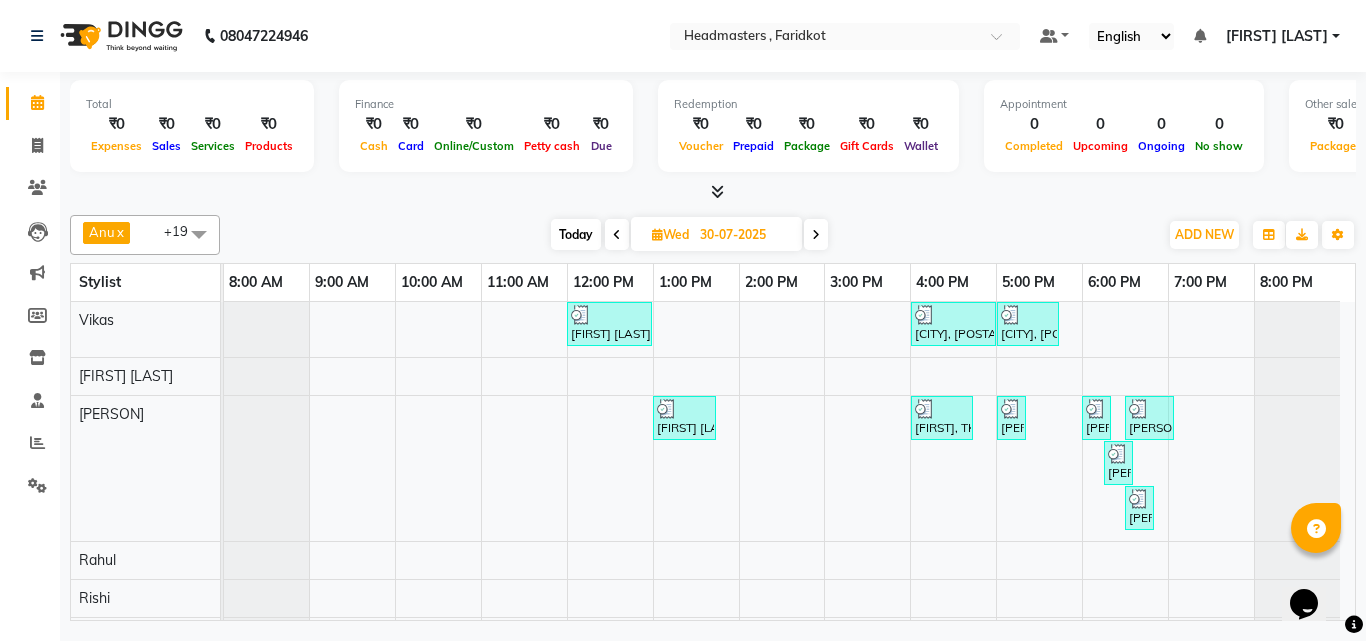 click at bounding box center (717, 191) 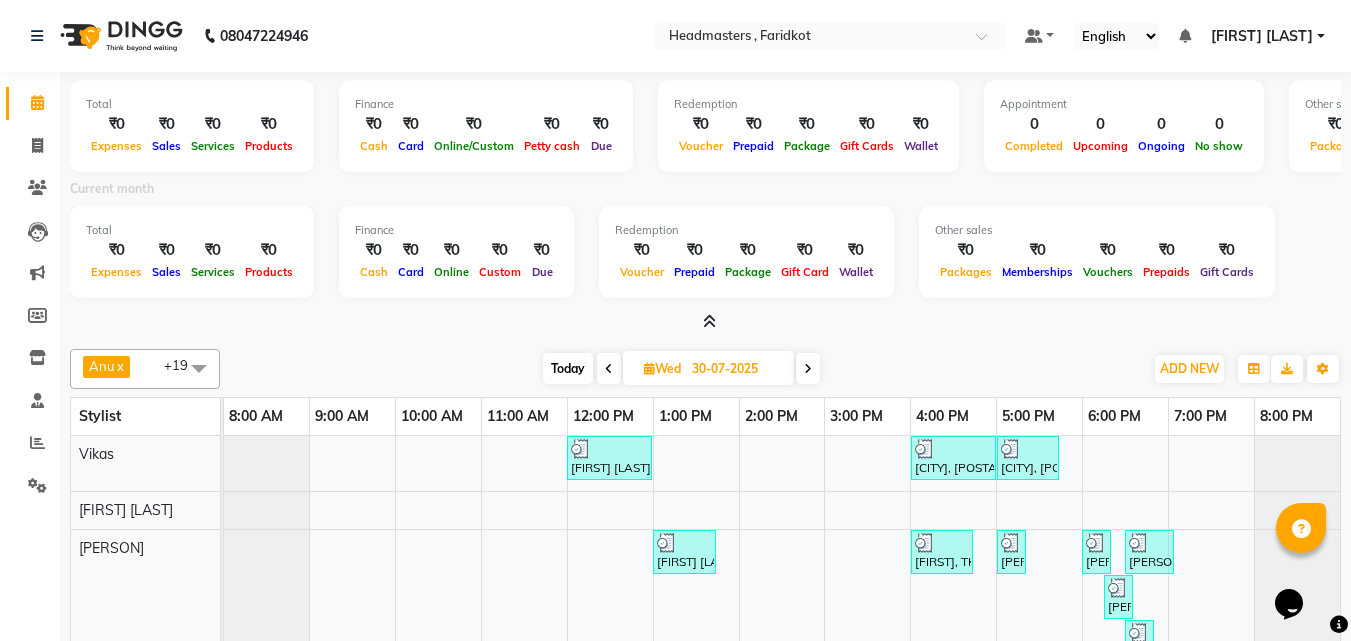 click at bounding box center [709, 321] 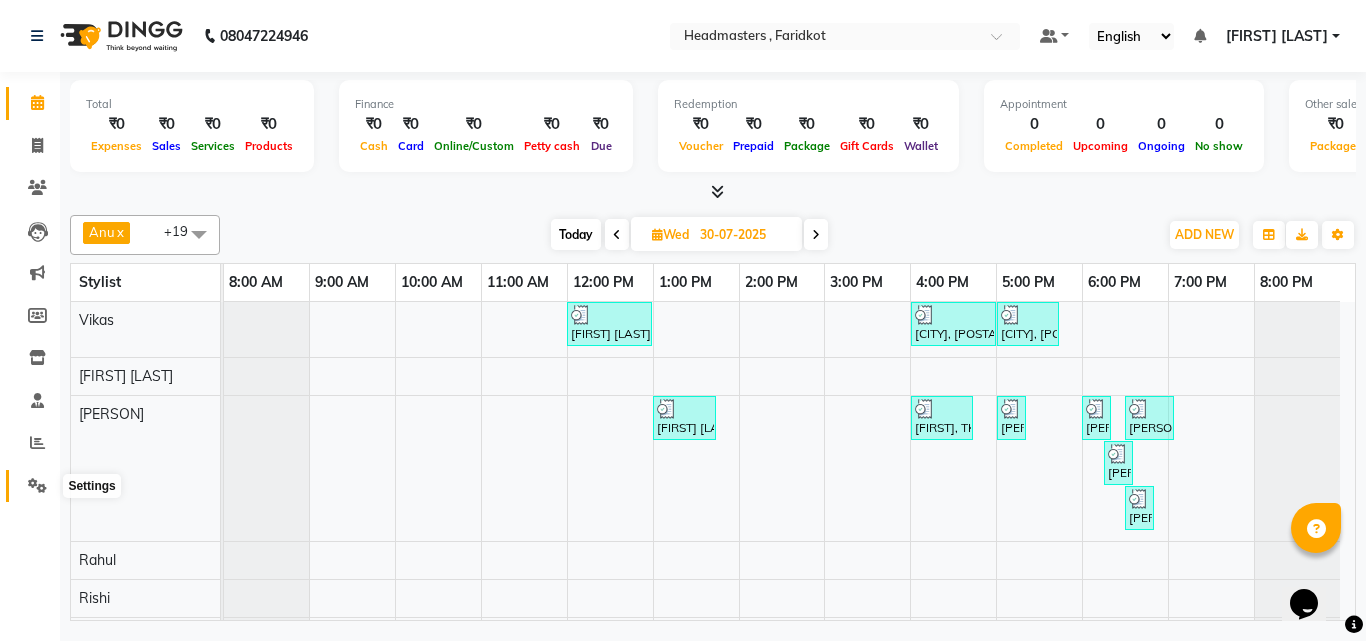 click 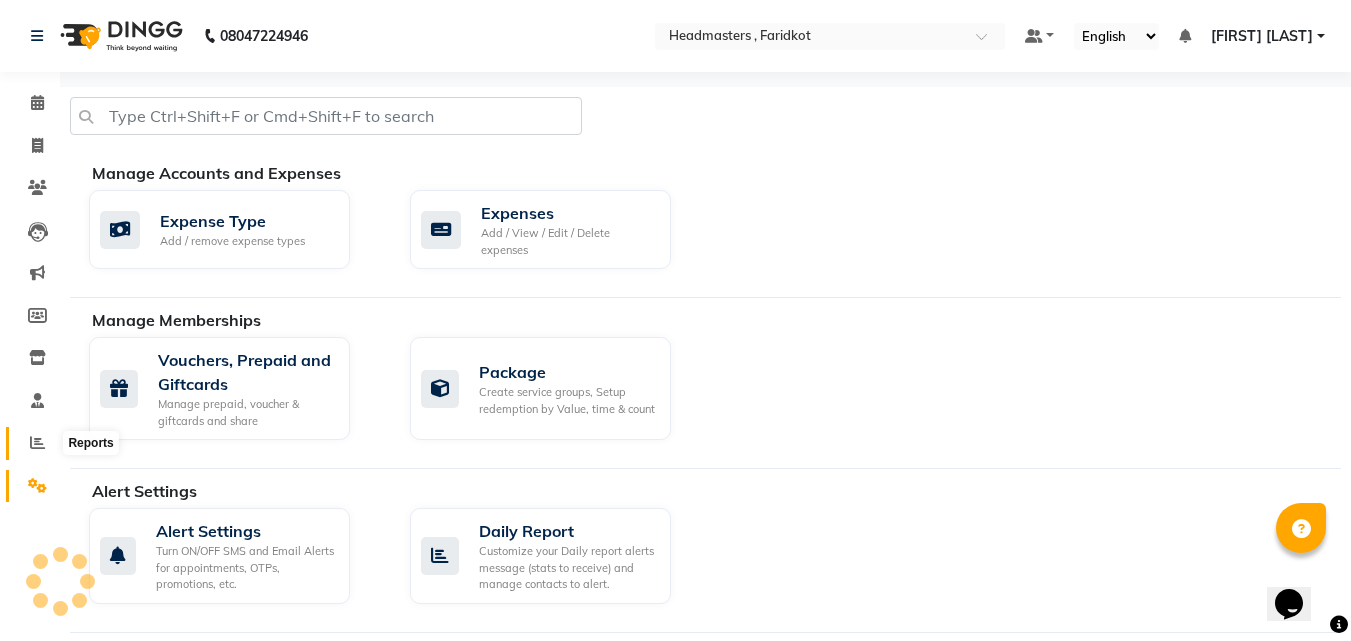click 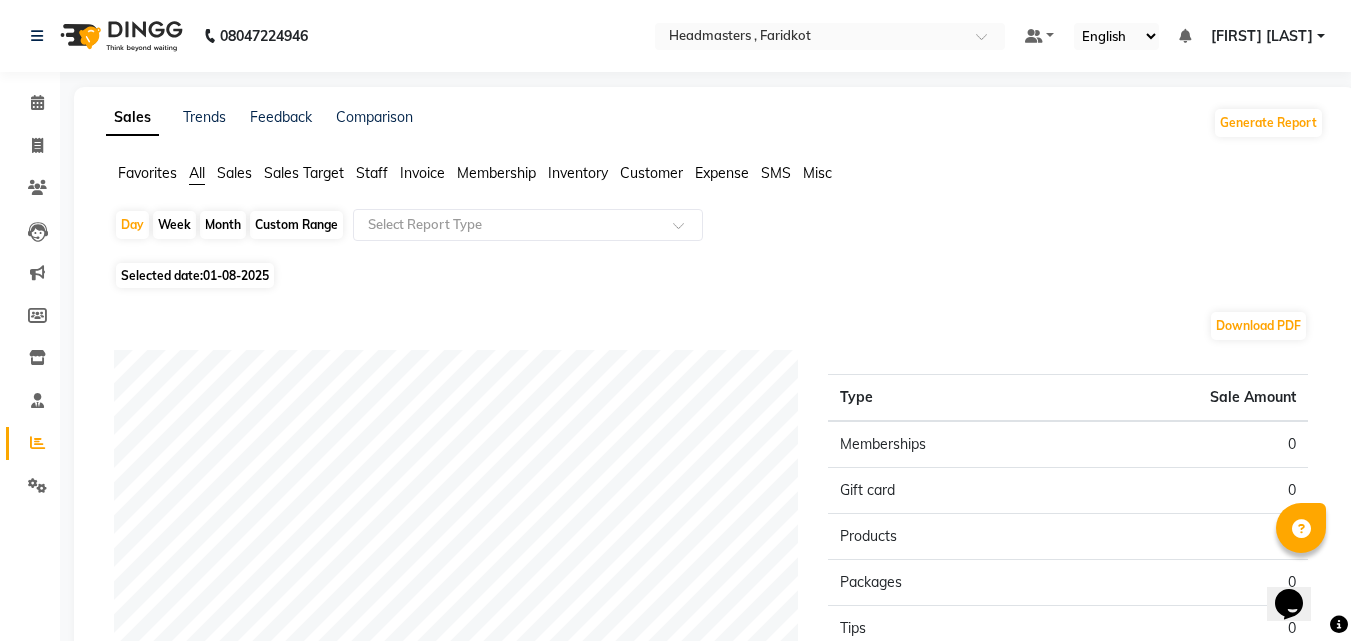 click on "Sales" 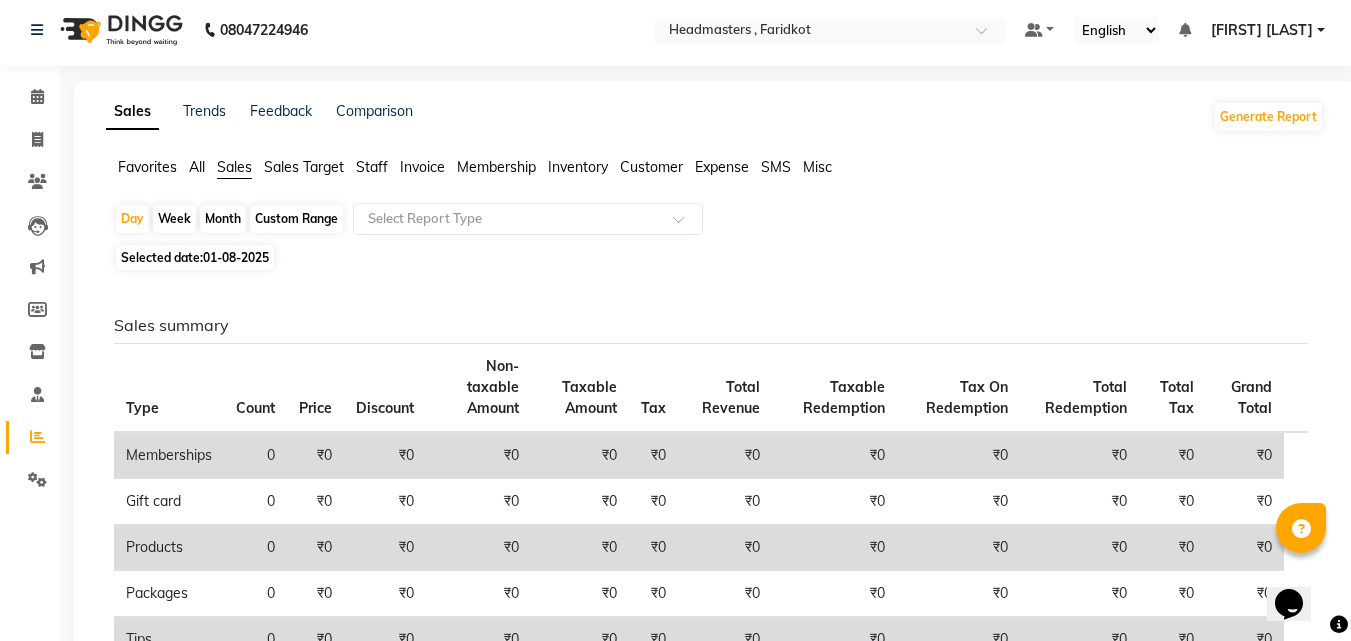 scroll, scrollTop: 0, scrollLeft: 0, axis: both 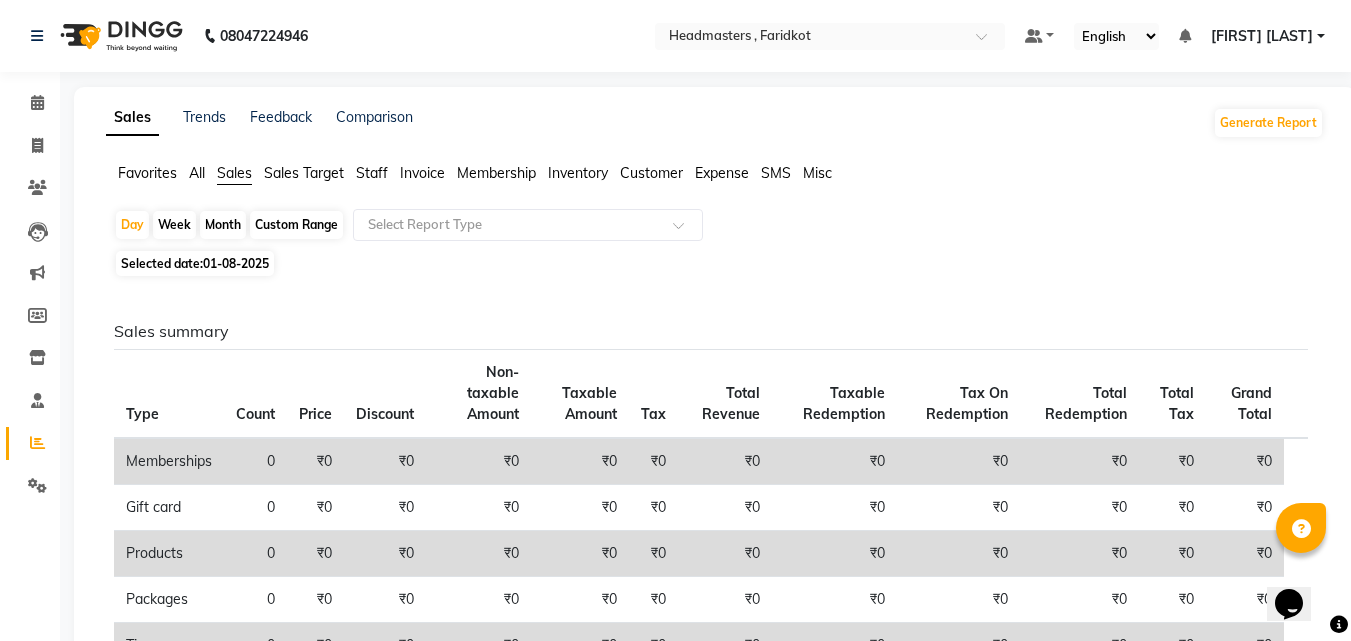 click on "Custom Range" 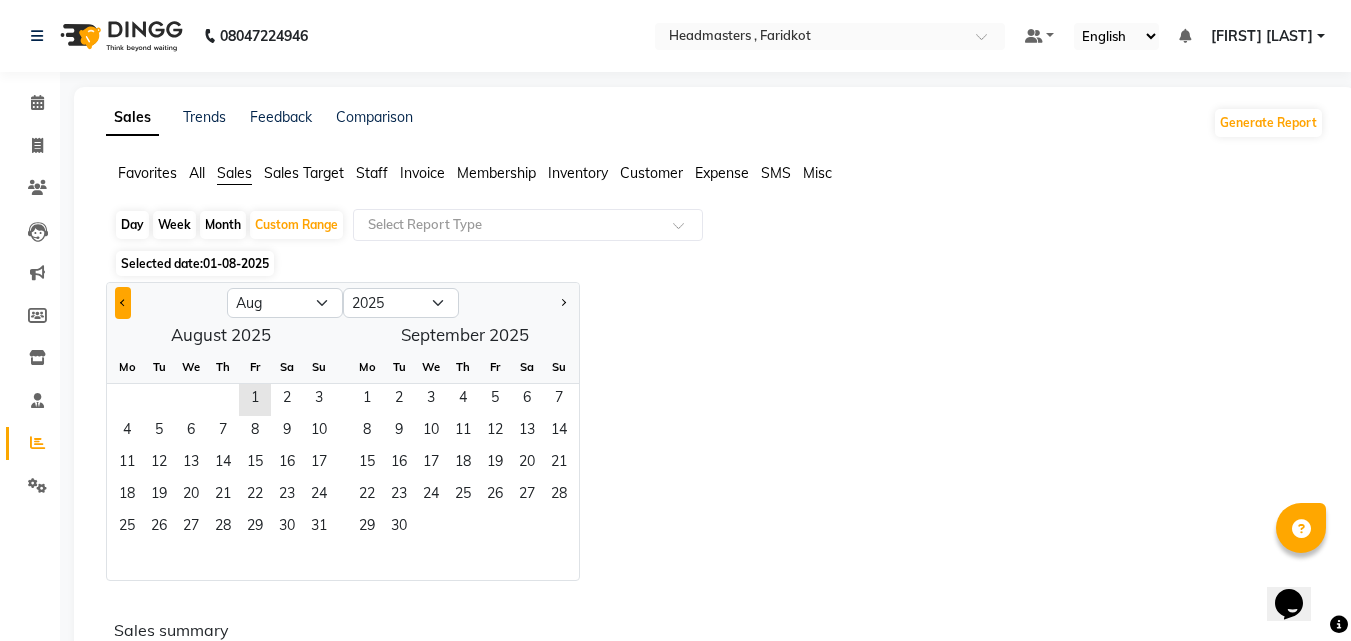 click 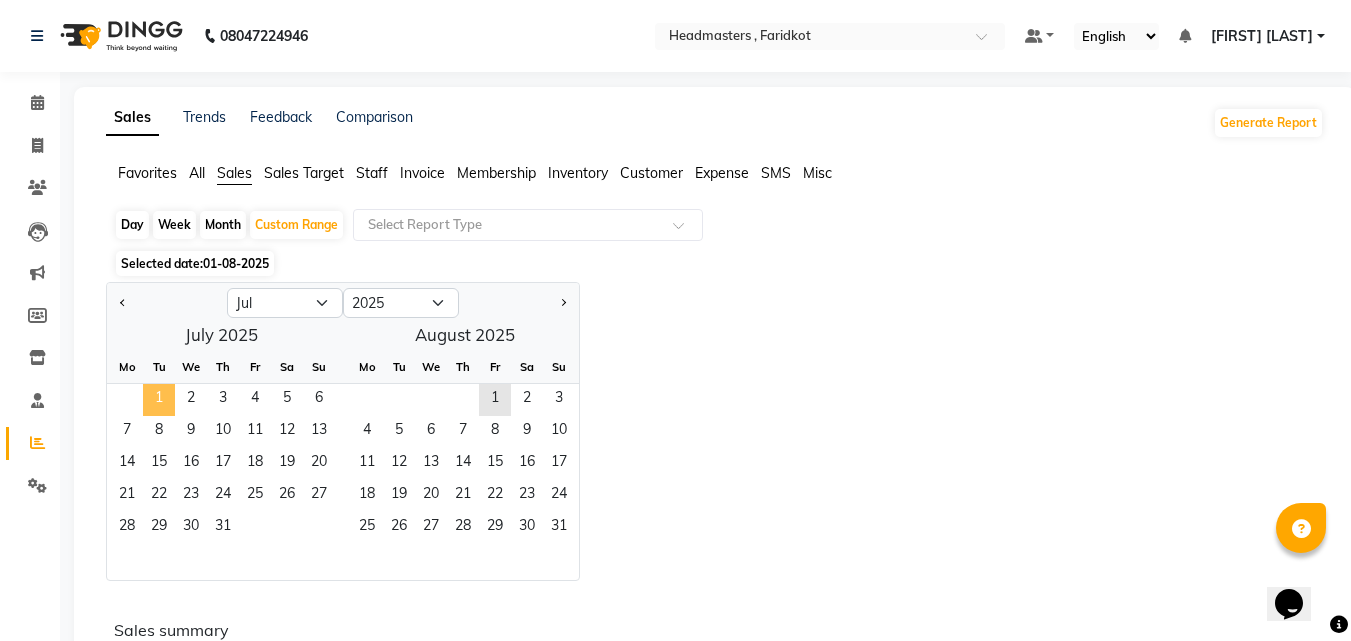 click on "1" 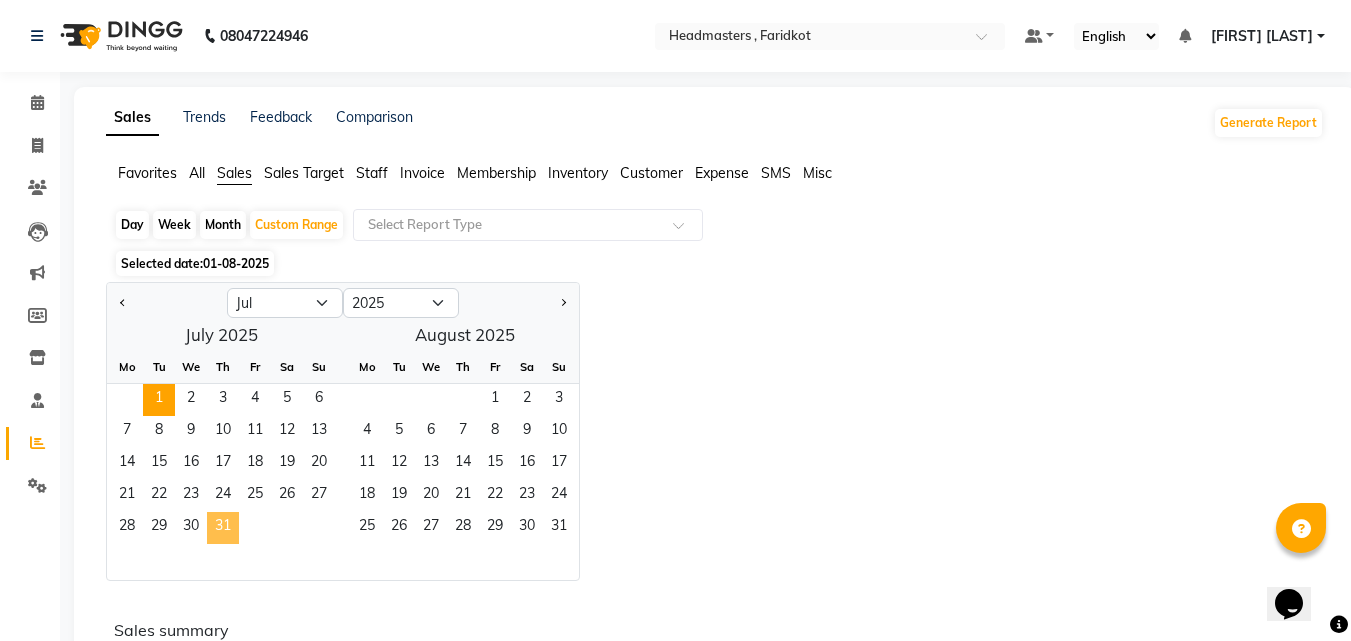 click on "31" 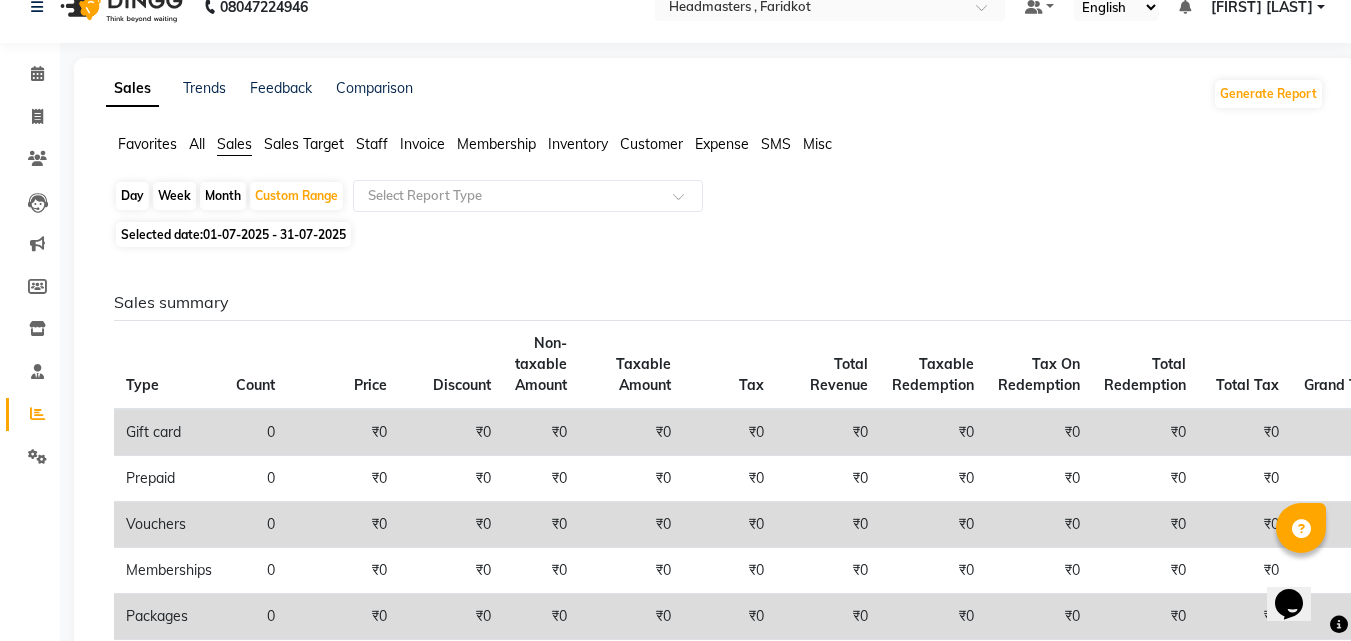 scroll, scrollTop: 0, scrollLeft: 0, axis: both 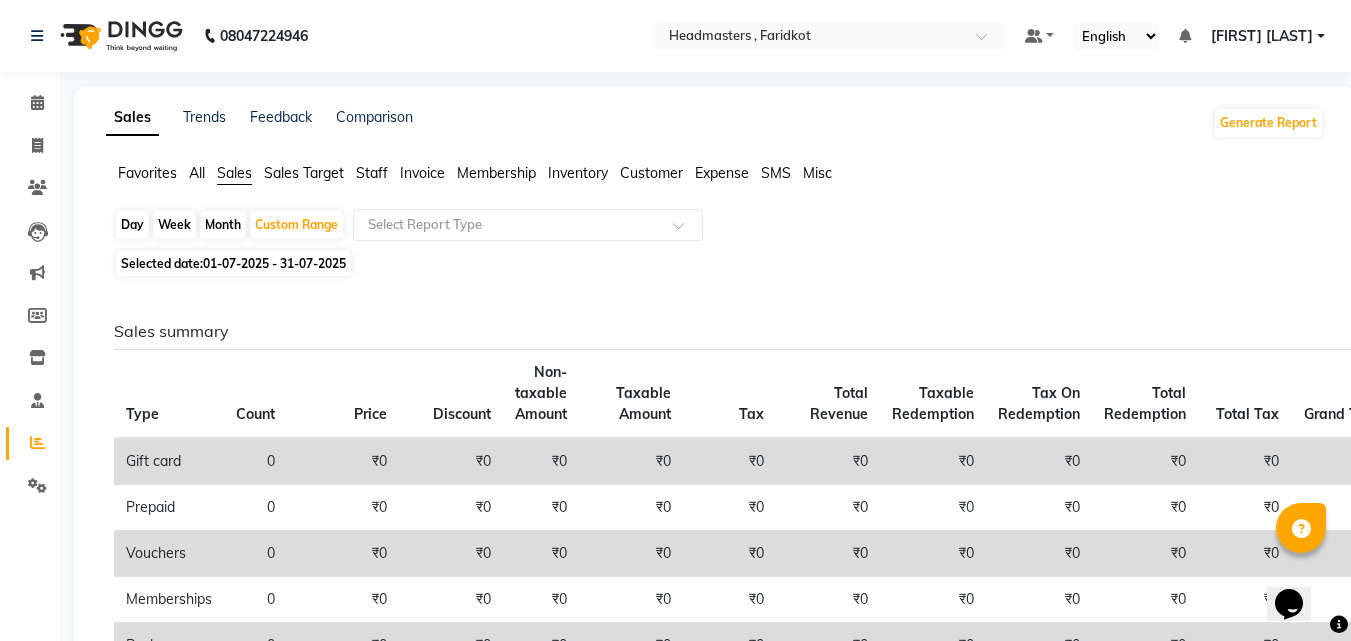 click on "All" 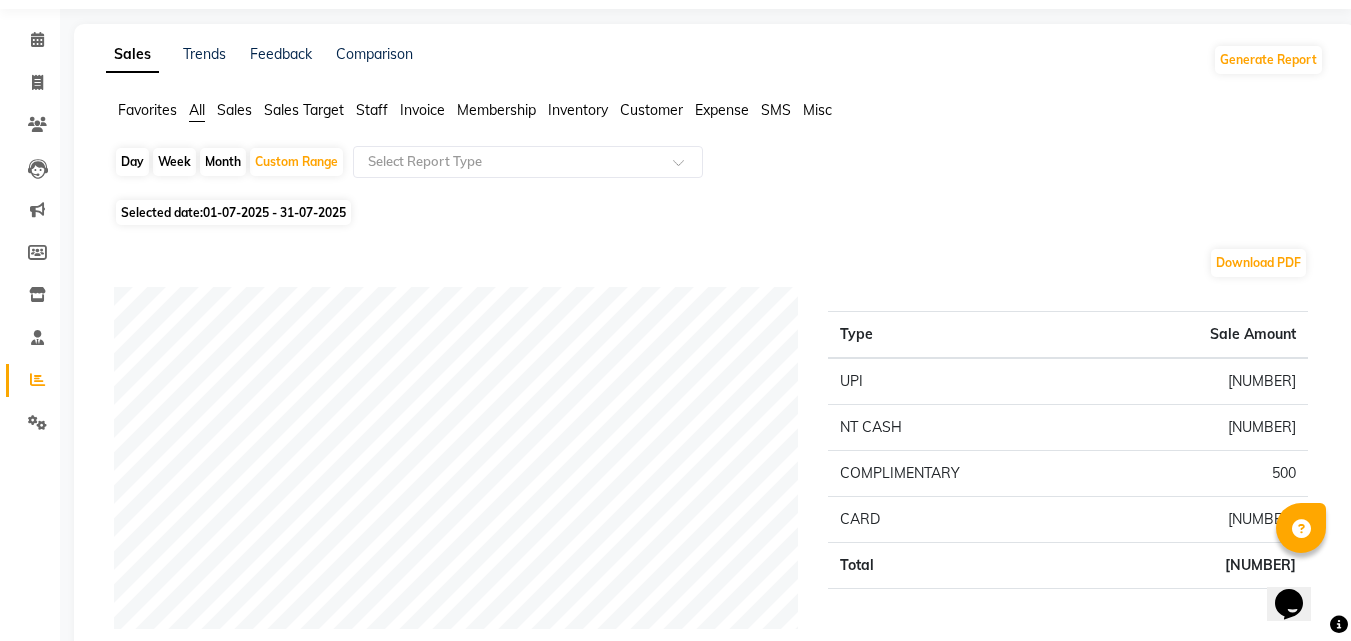 scroll, scrollTop: 0, scrollLeft: 0, axis: both 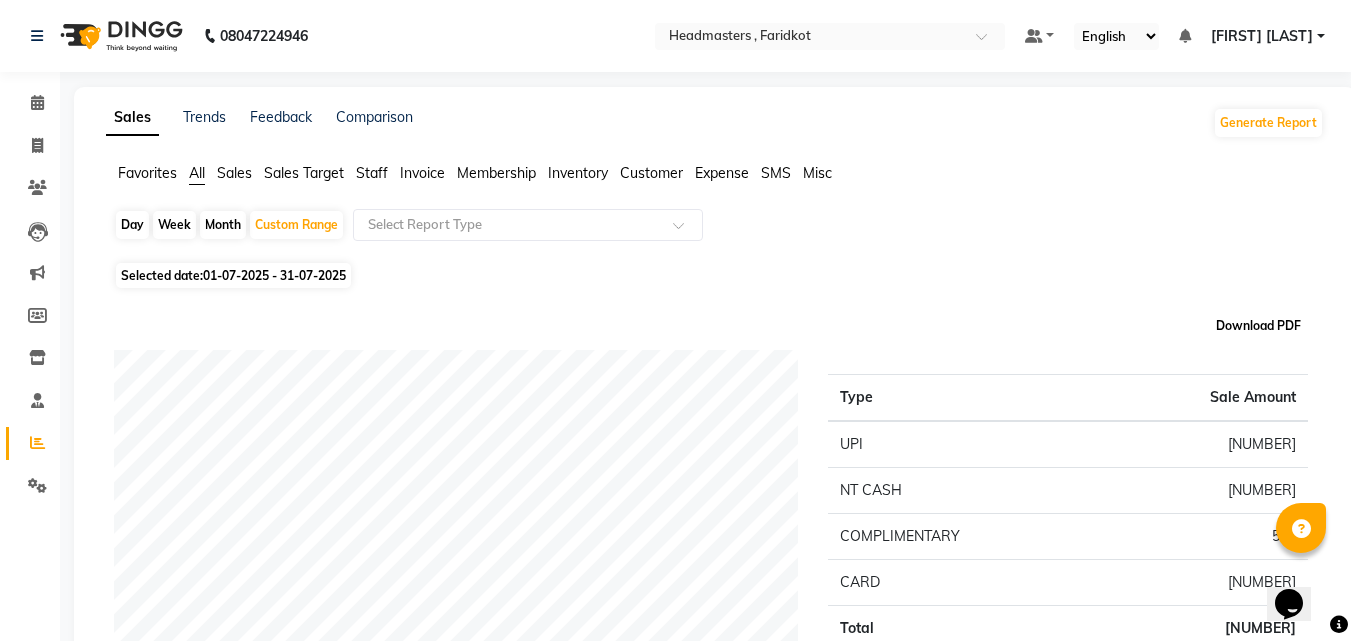 click on "Download PDF" 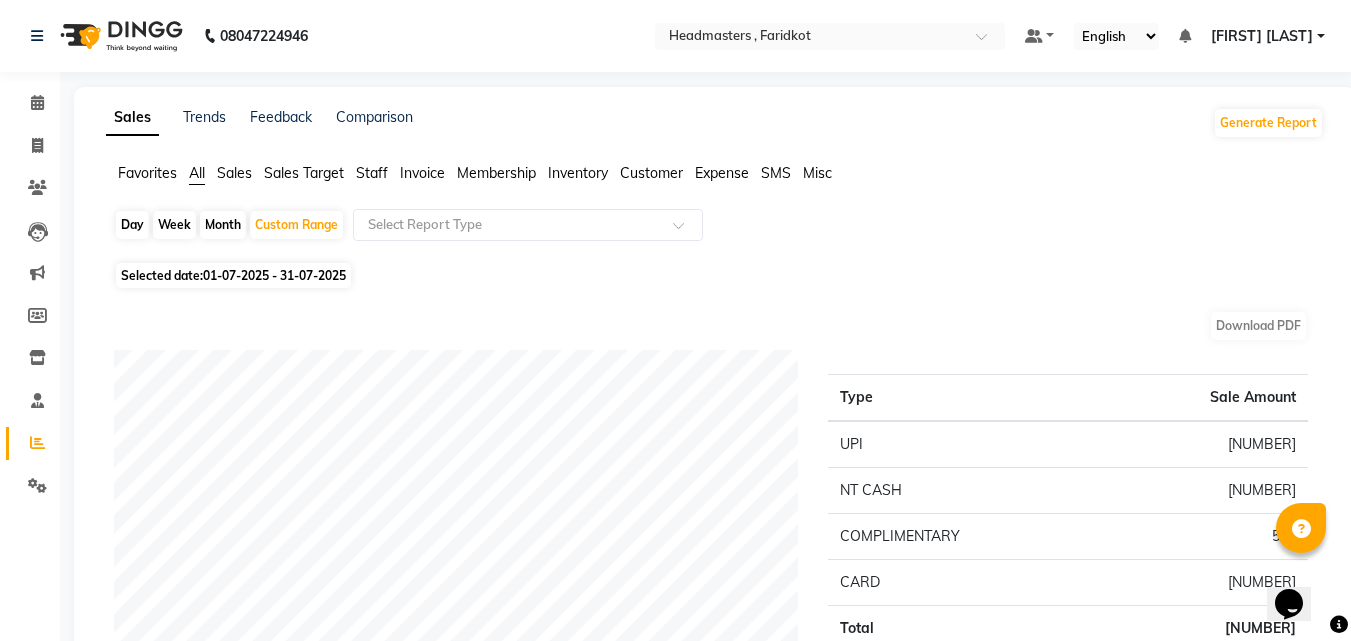 scroll, scrollTop: 0, scrollLeft: 0, axis: both 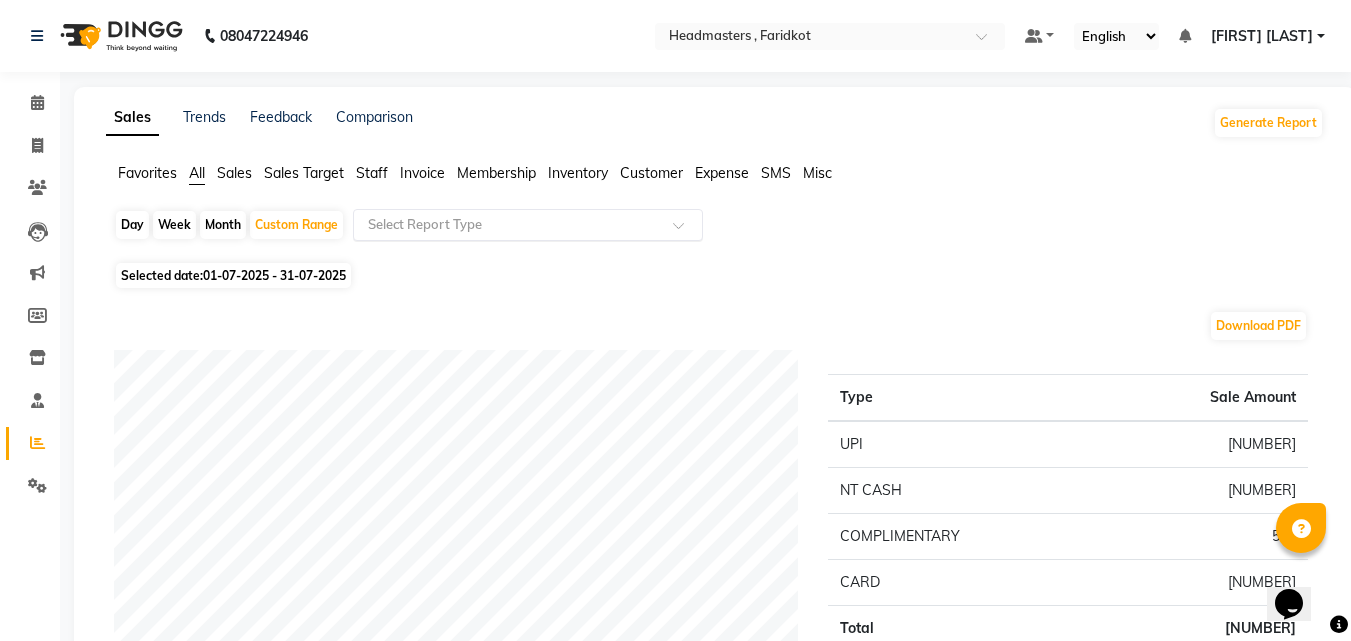 click 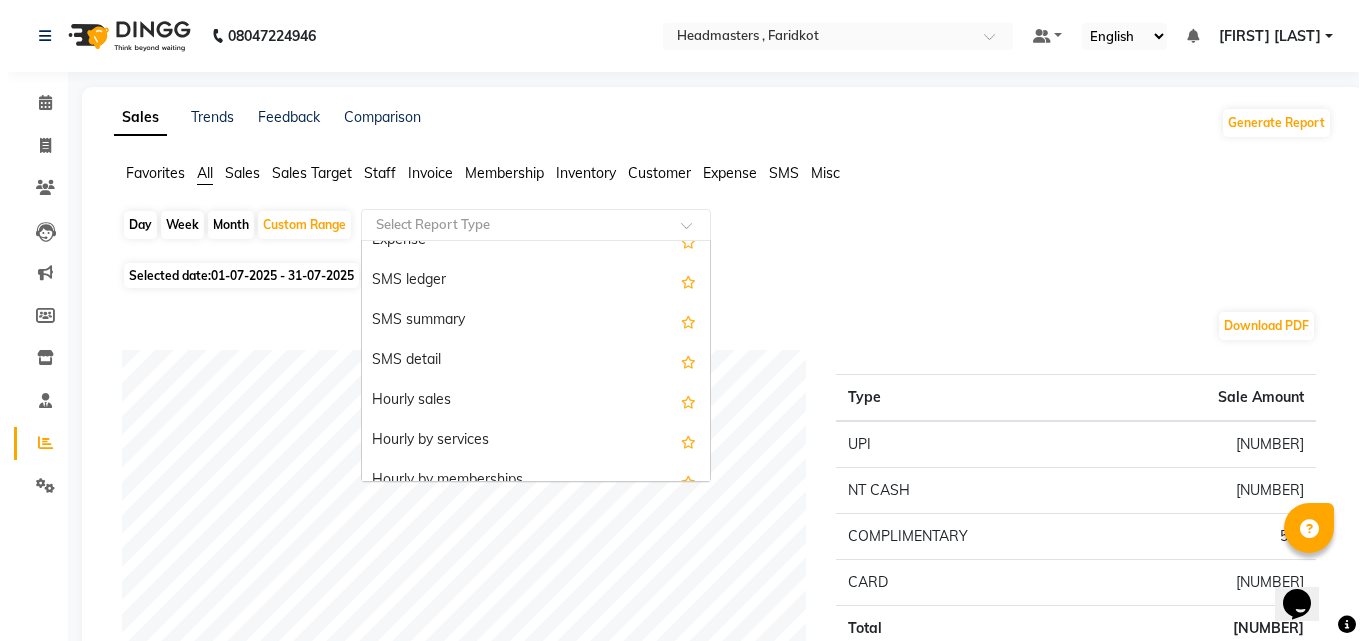 scroll, scrollTop: 3960, scrollLeft: 0, axis: vertical 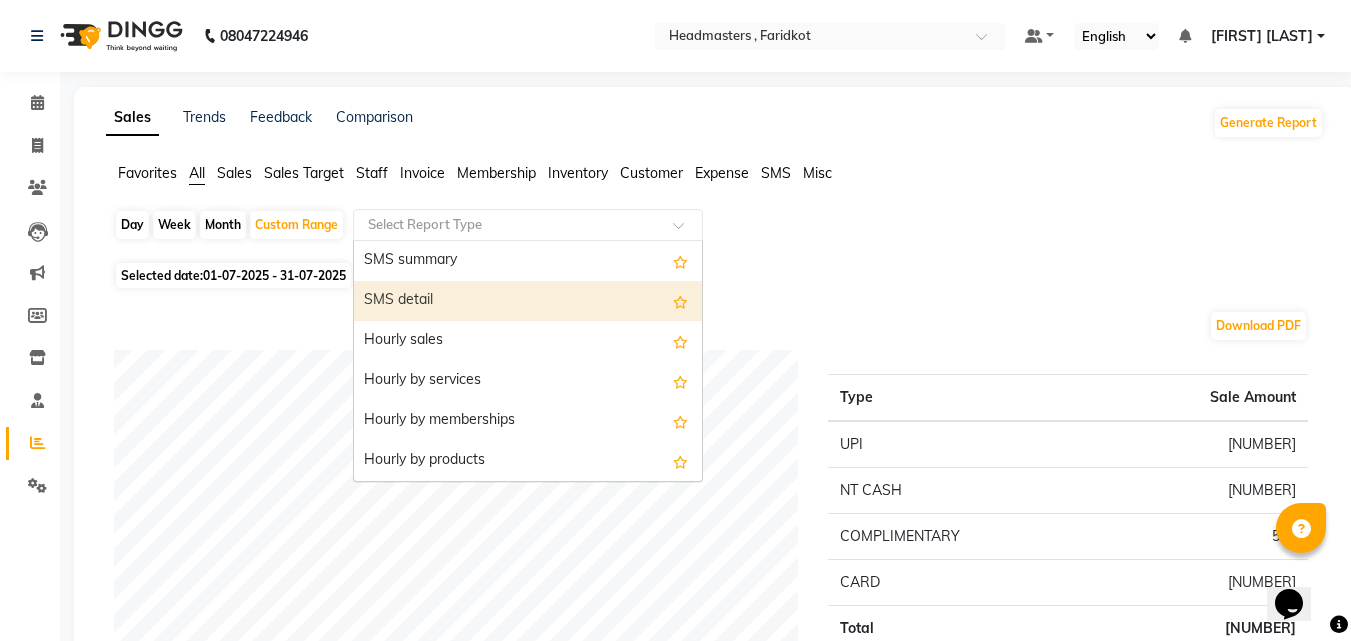 click on "Favorites All Sales Sales Target Staff Invoice Membership Inventory Customer Expense SMS Misc" 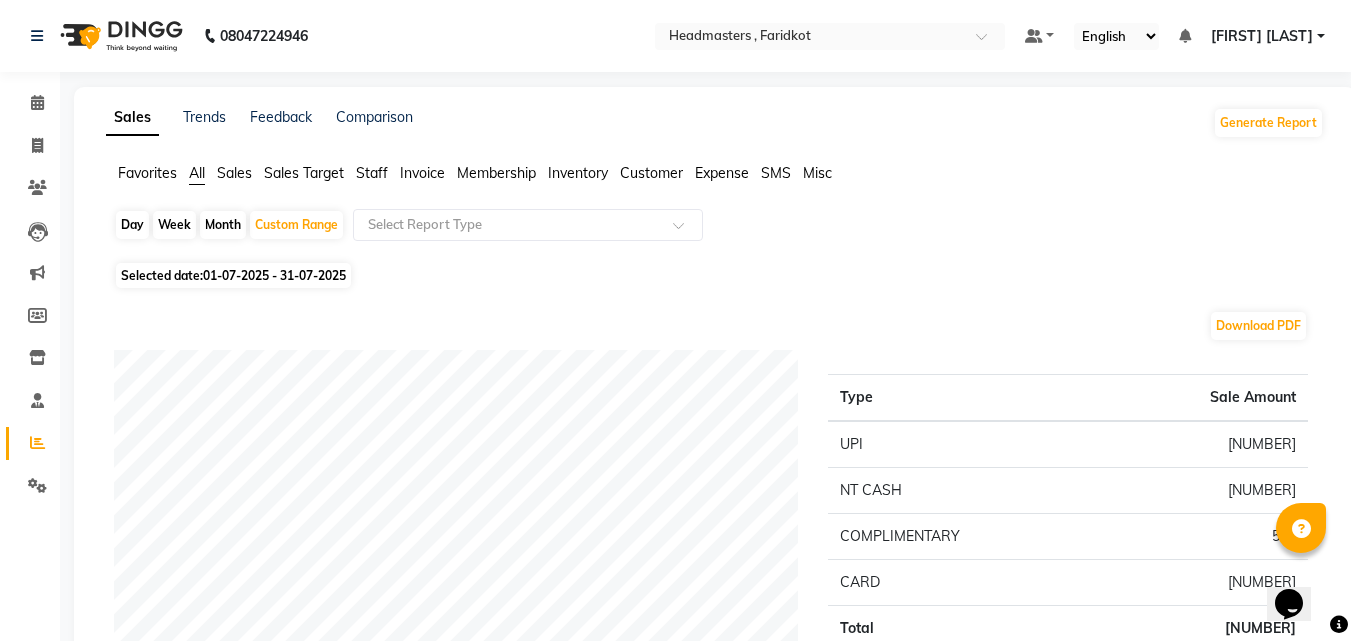 click on "Staff" 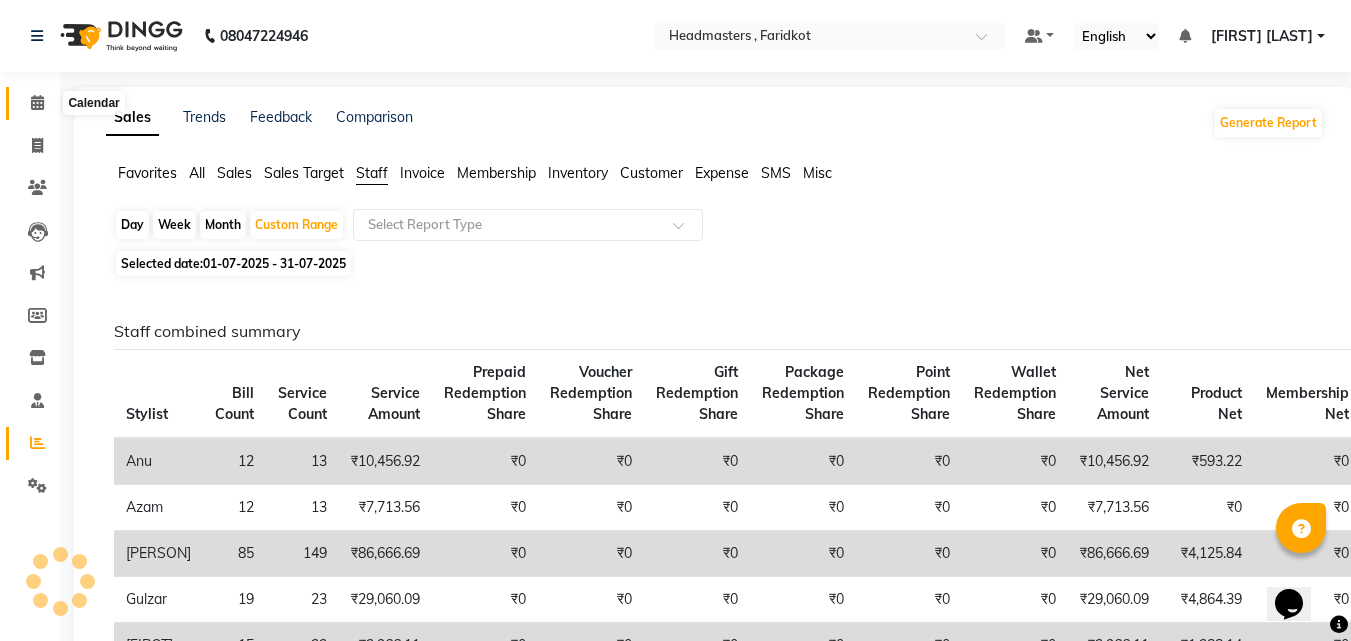 click 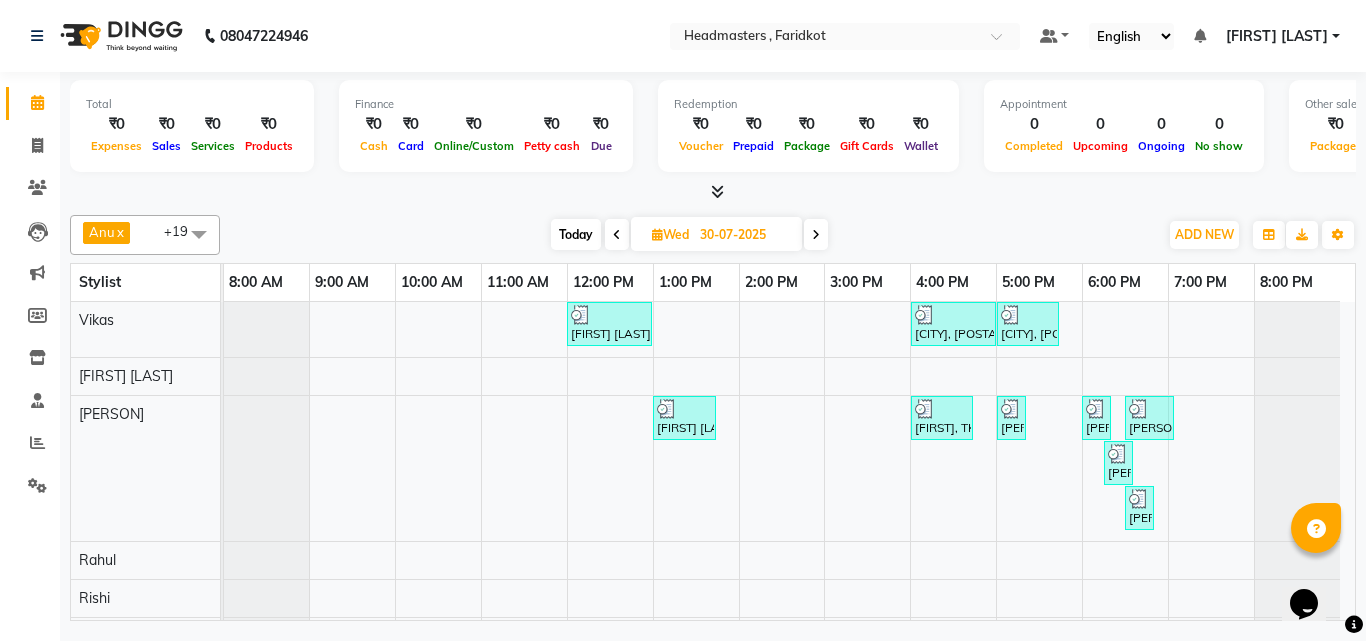 scroll, scrollTop: 91, scrollLeft: 0, axis: vertical 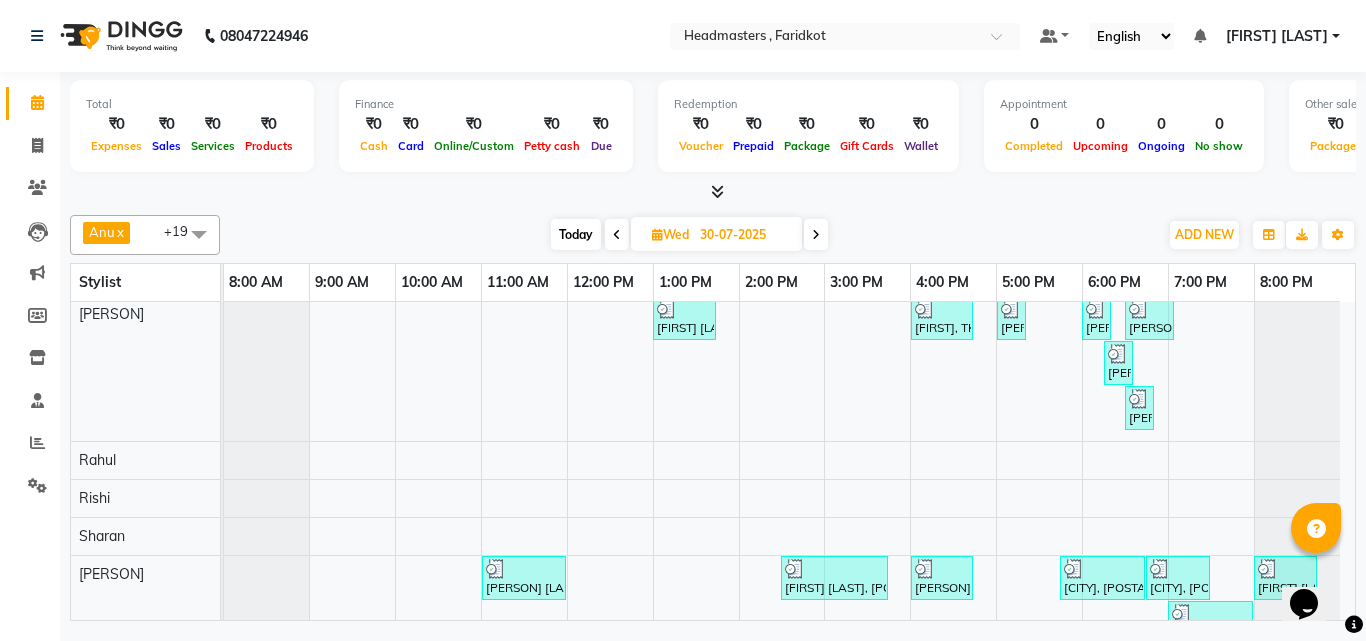 click at bounding box center (816, 235) 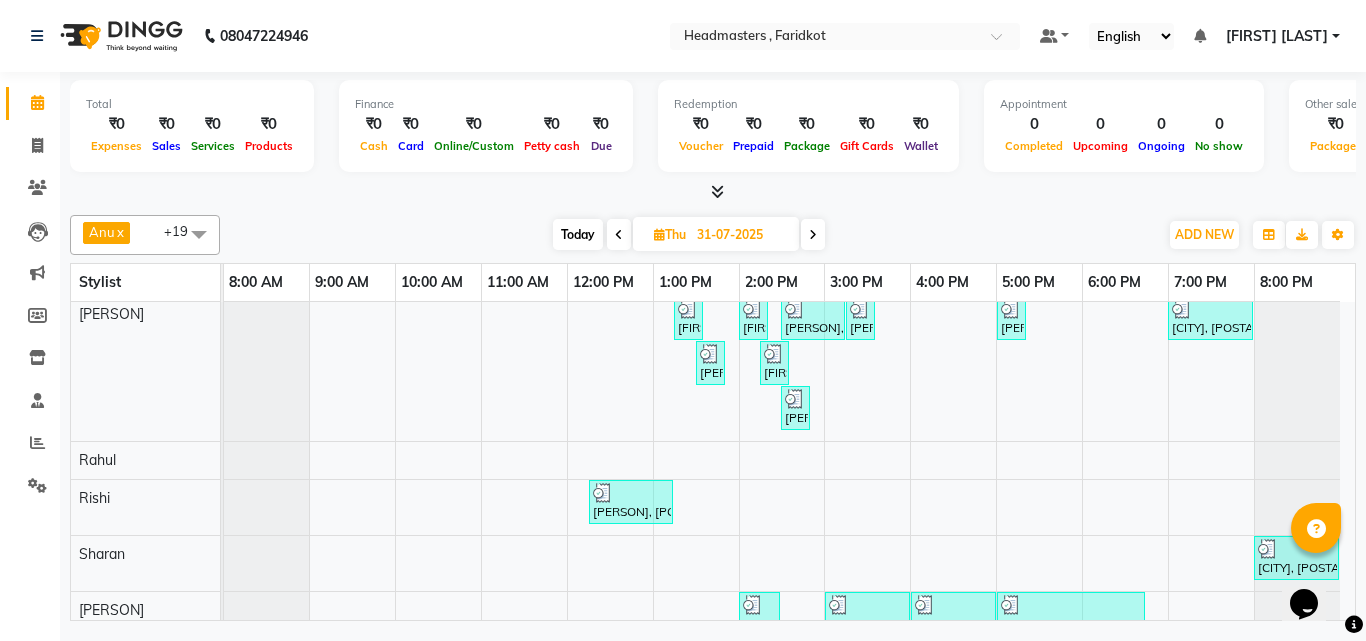 drag, startPoint x: 822, startPoint y: 234, endPoint x: 812, endPoint y: 240, distance: 11.661903 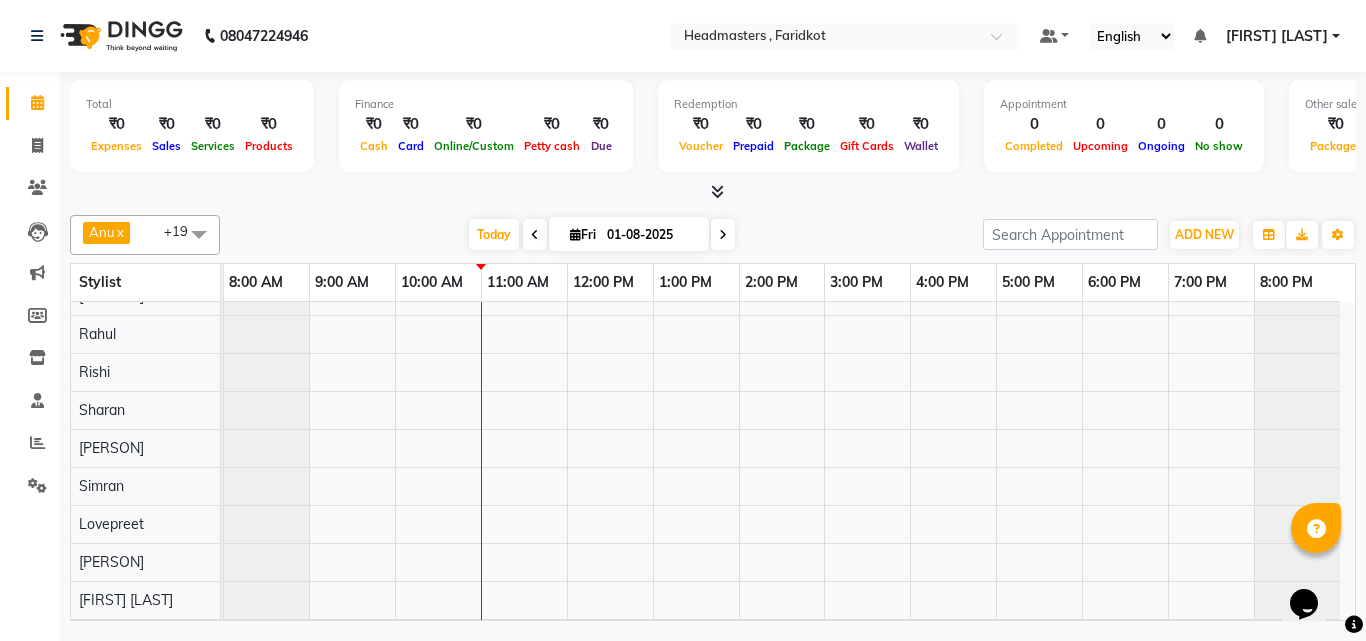 scroll, scrollTop: 0, scrollLeft: 0, axis: both 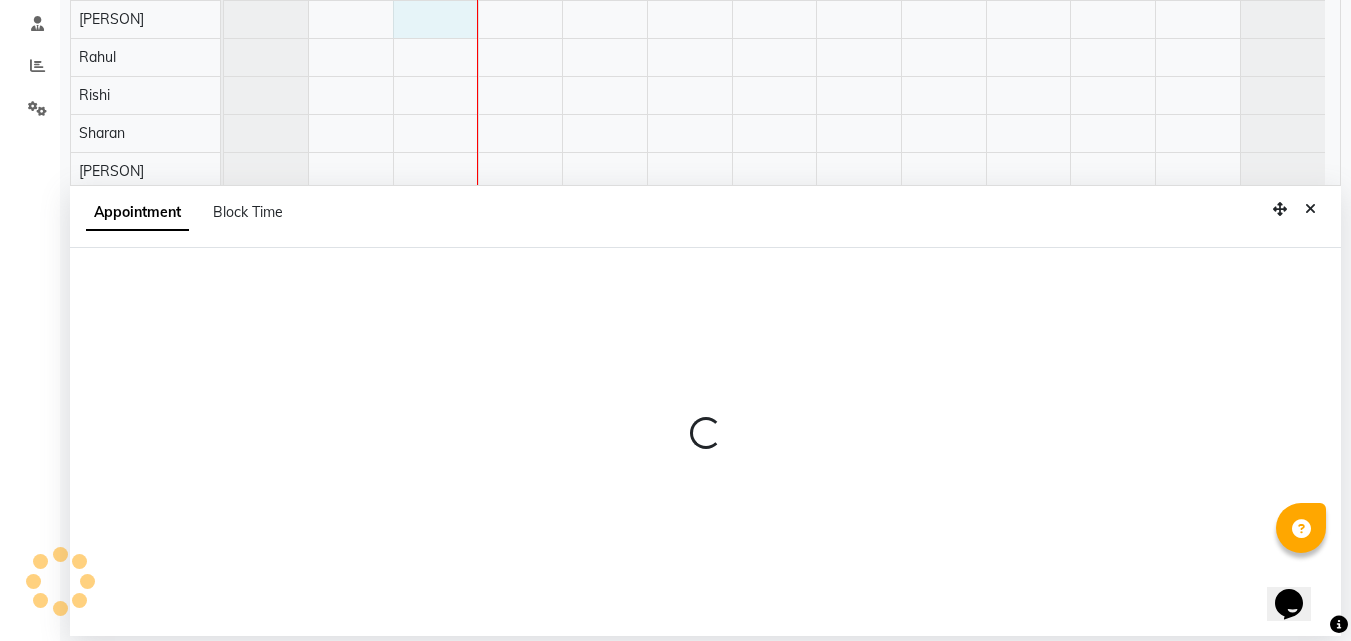 select on "71454" 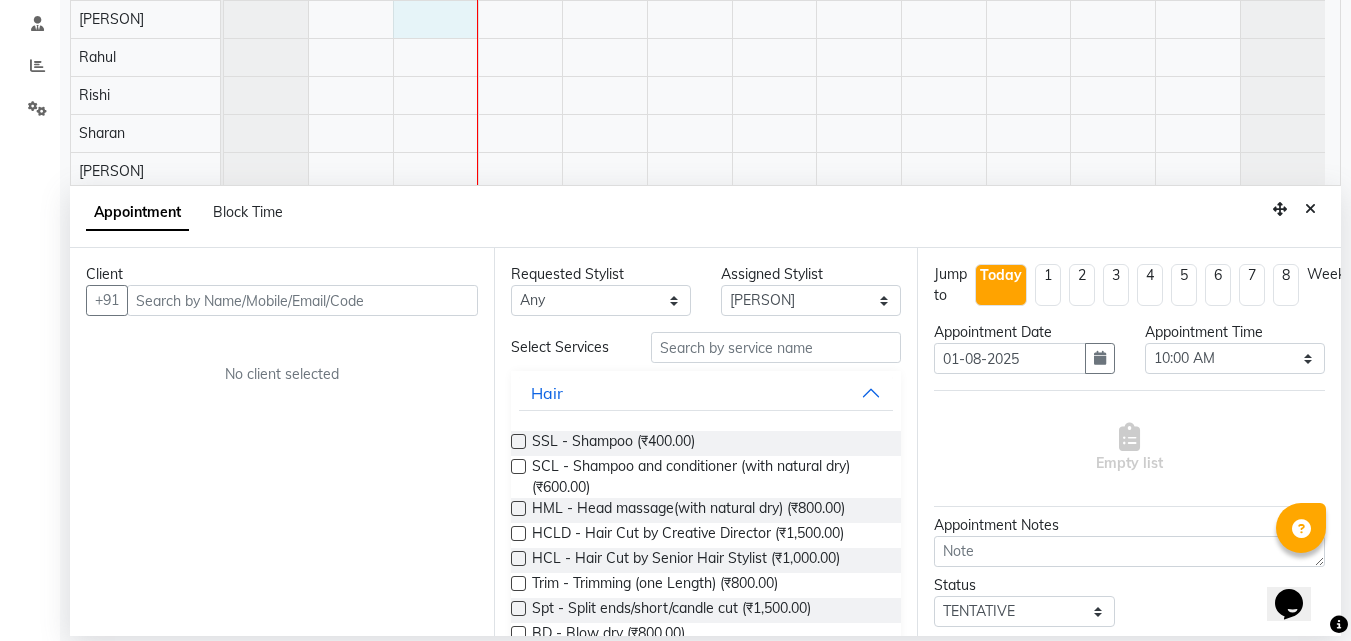 click at bounding box center [302, 300] 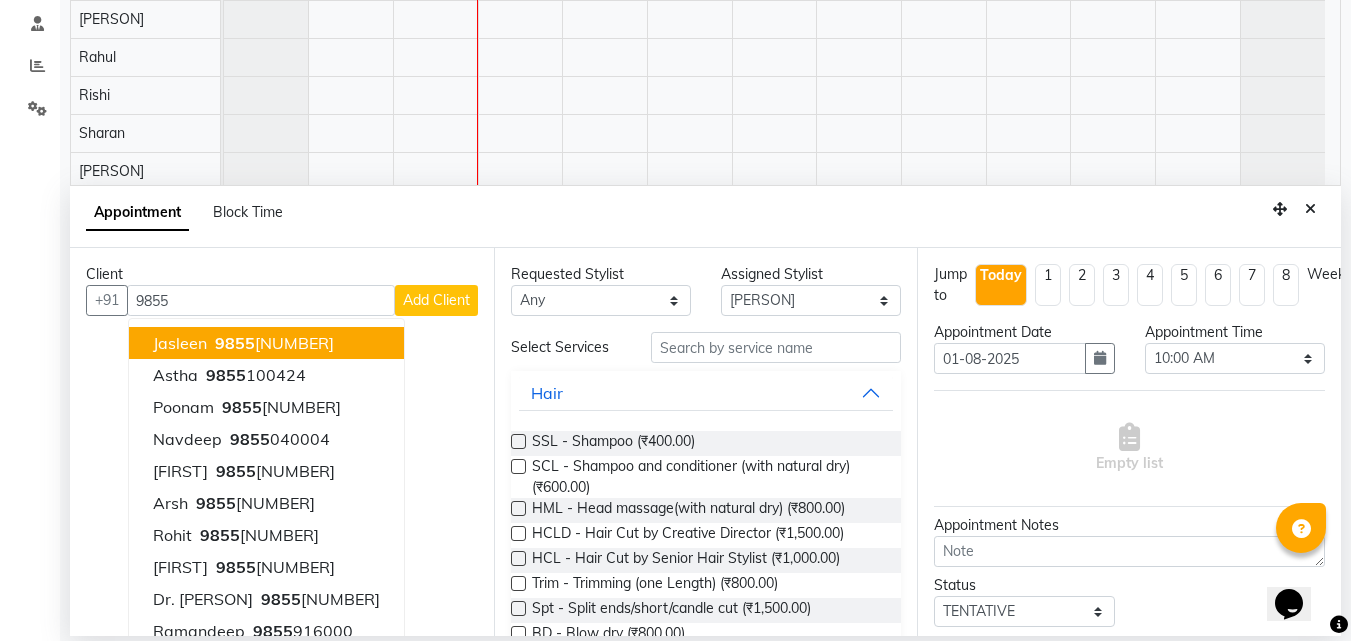 click on "9855" at bounding box center (261, 300) 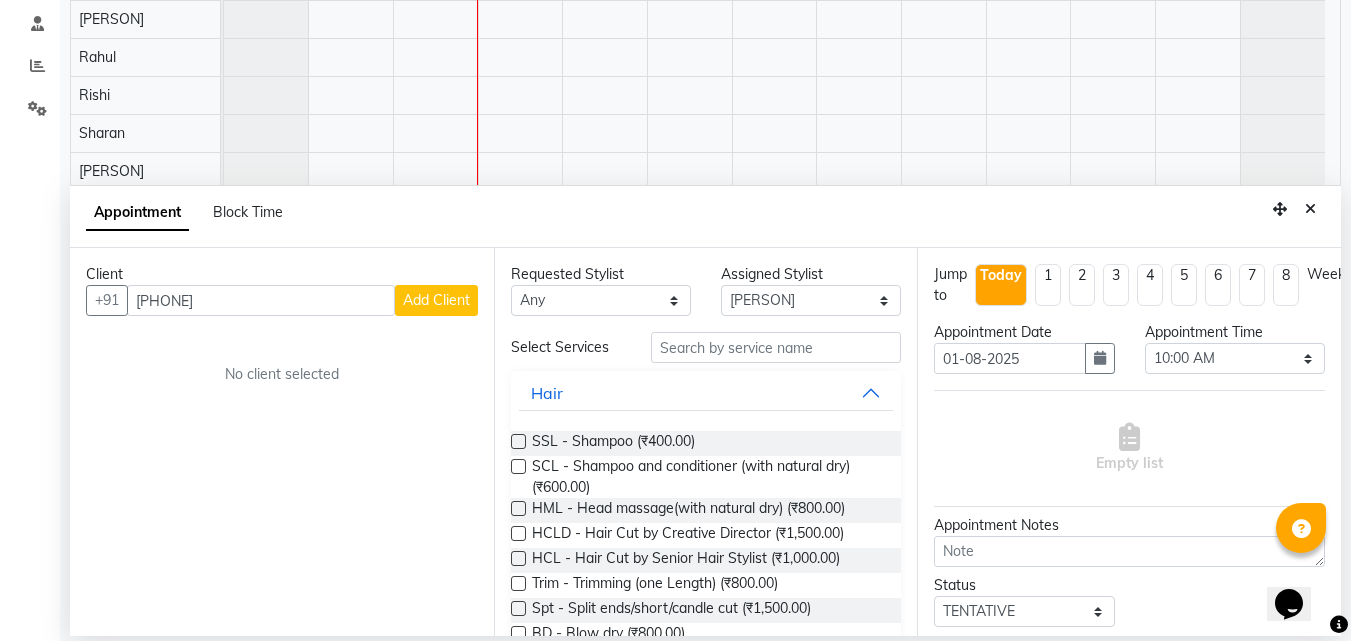 type on "[PHONE]" 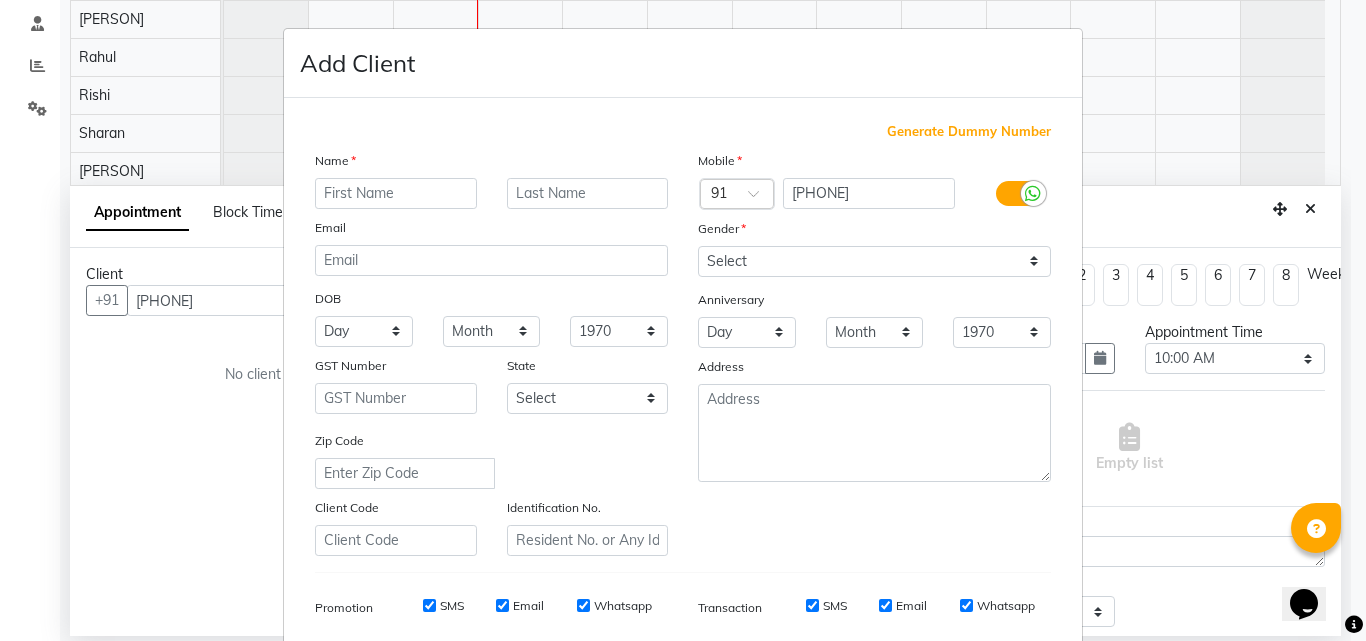 click at bounding box center (396, 193) 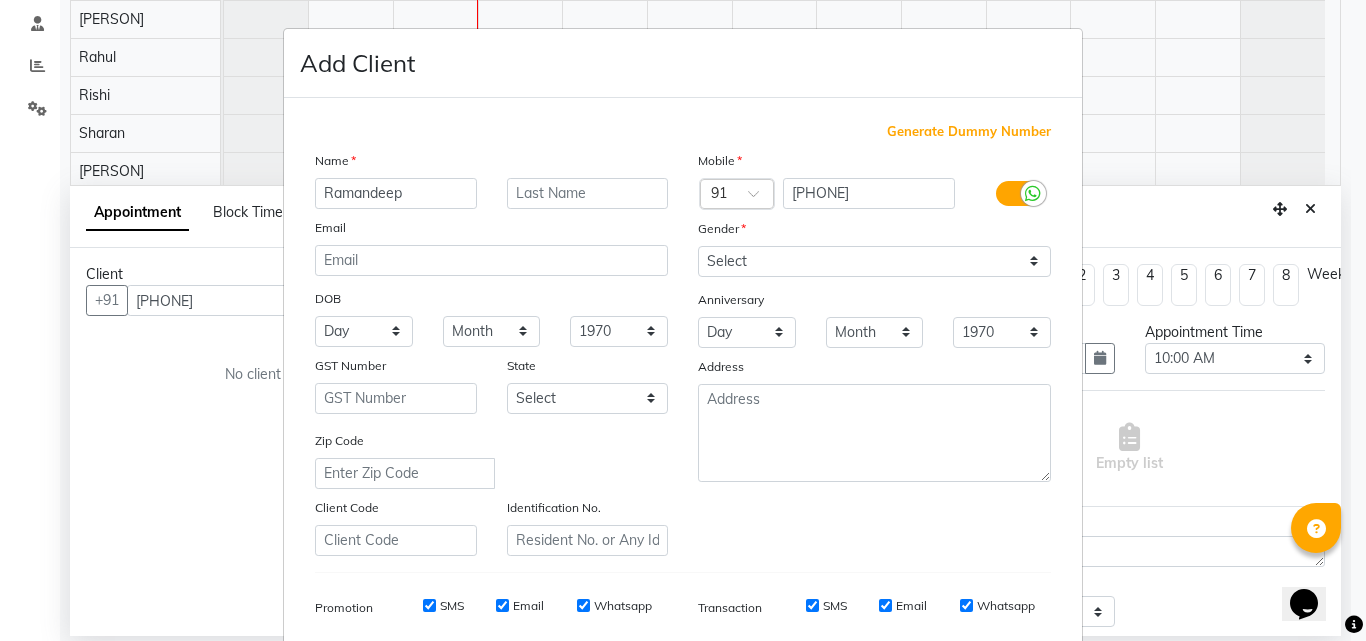 type on "Ramandeep" 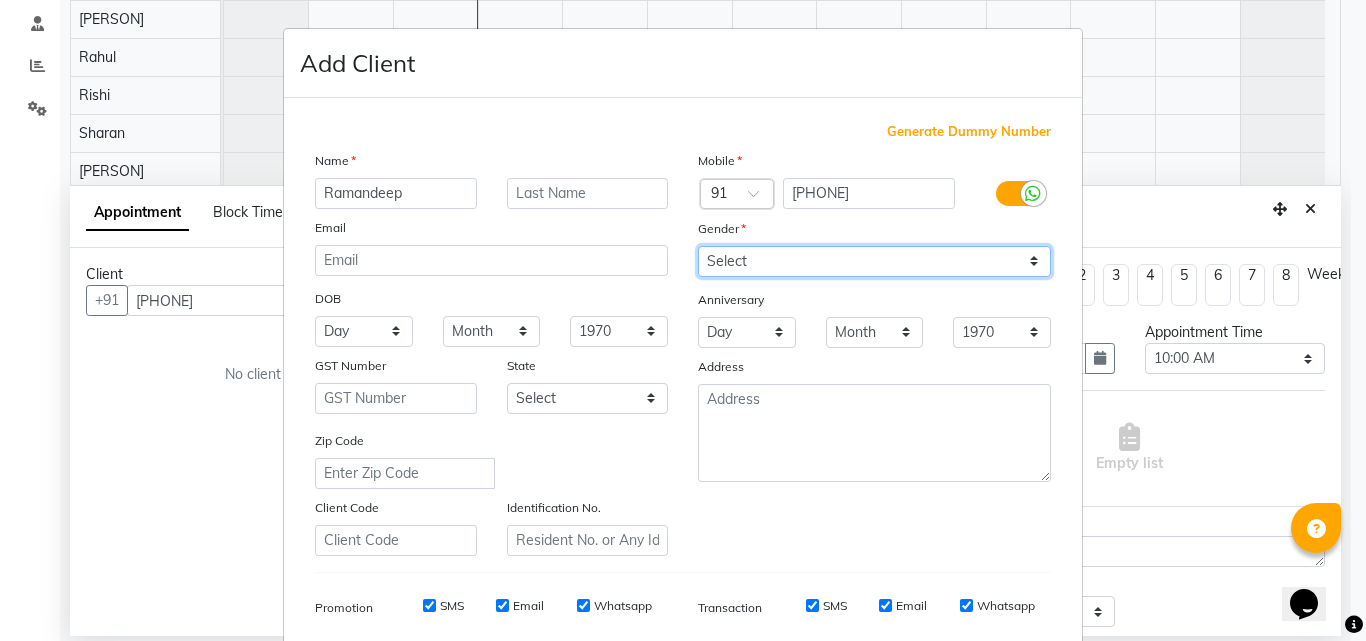 drag, startPoint x: 387, startPoint y: 187, endPoint x: 817, endPoint y: 263, distance: 436.66464 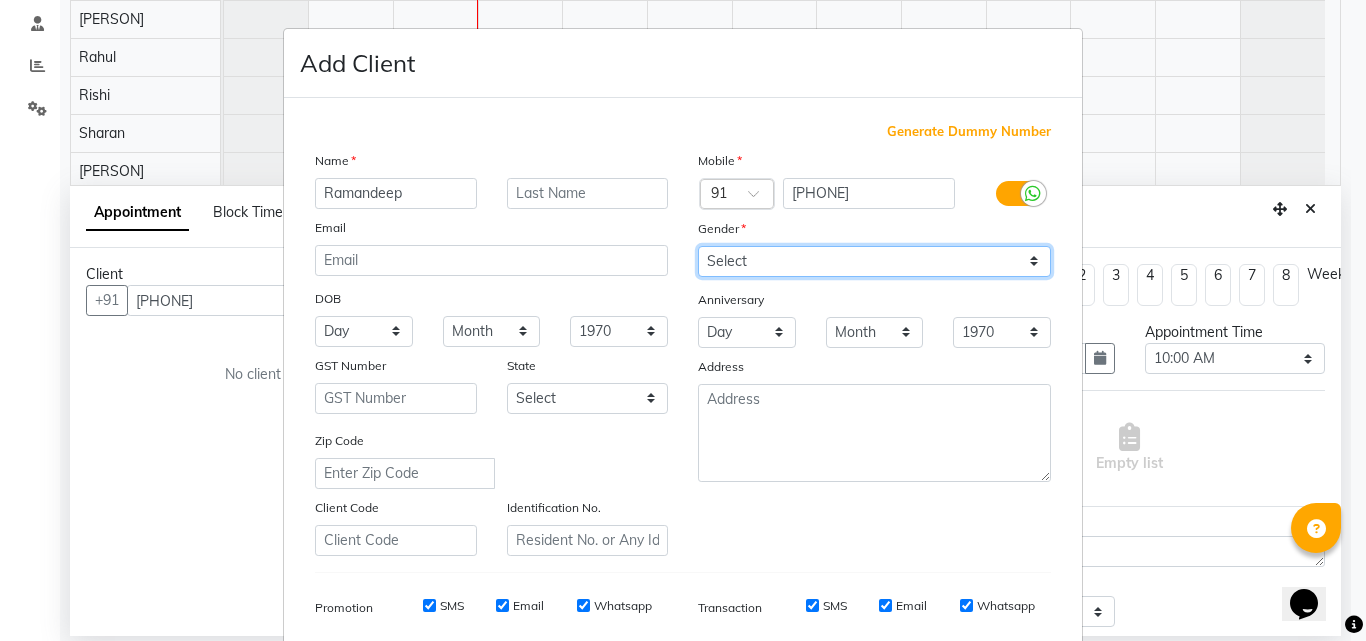 click on "Select Male Female Other Prefer Not To Say" at bounding box center (874, 261) 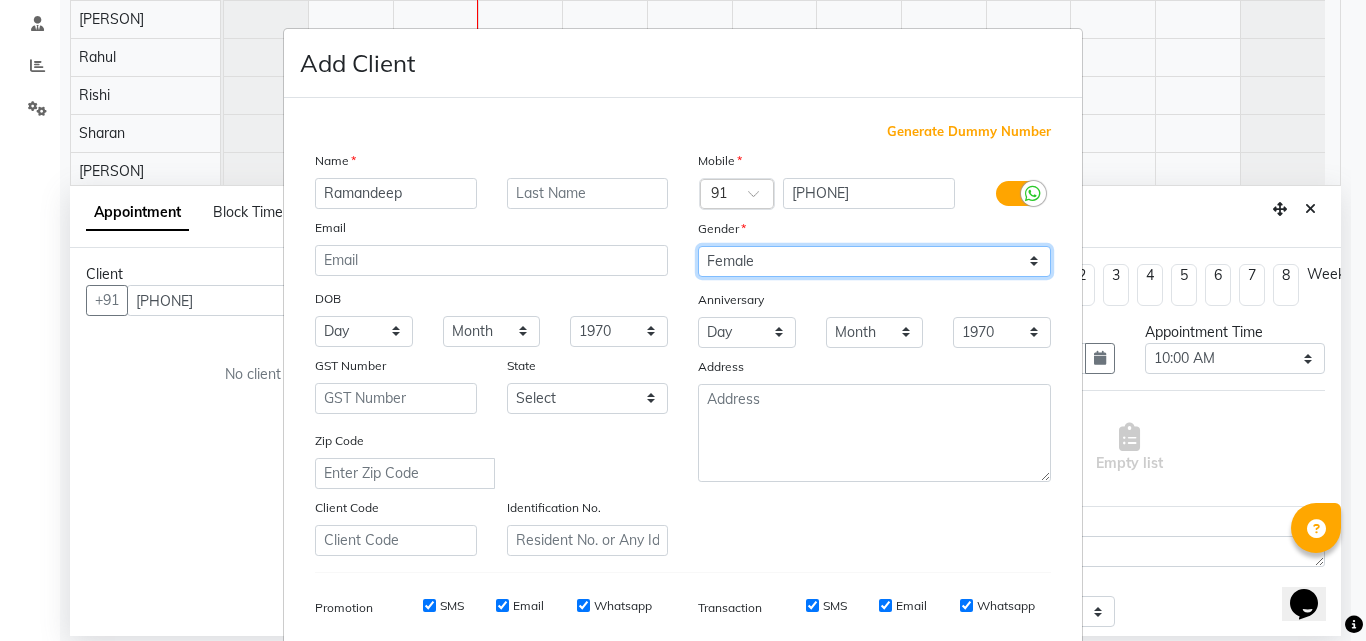 click on "Select Male Female Other Prefer Not To Say" at bounding box center [874, 261] 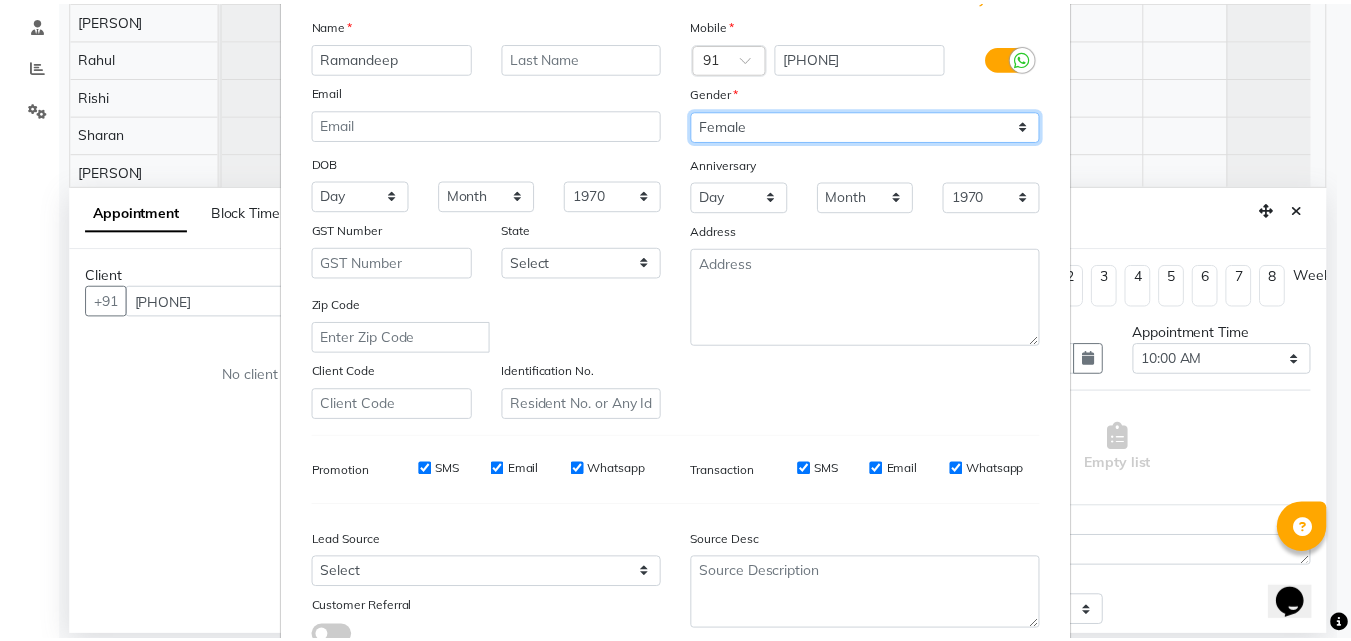 scroll, scrollTop: 282, scrollLeft: 0, axis: vertical 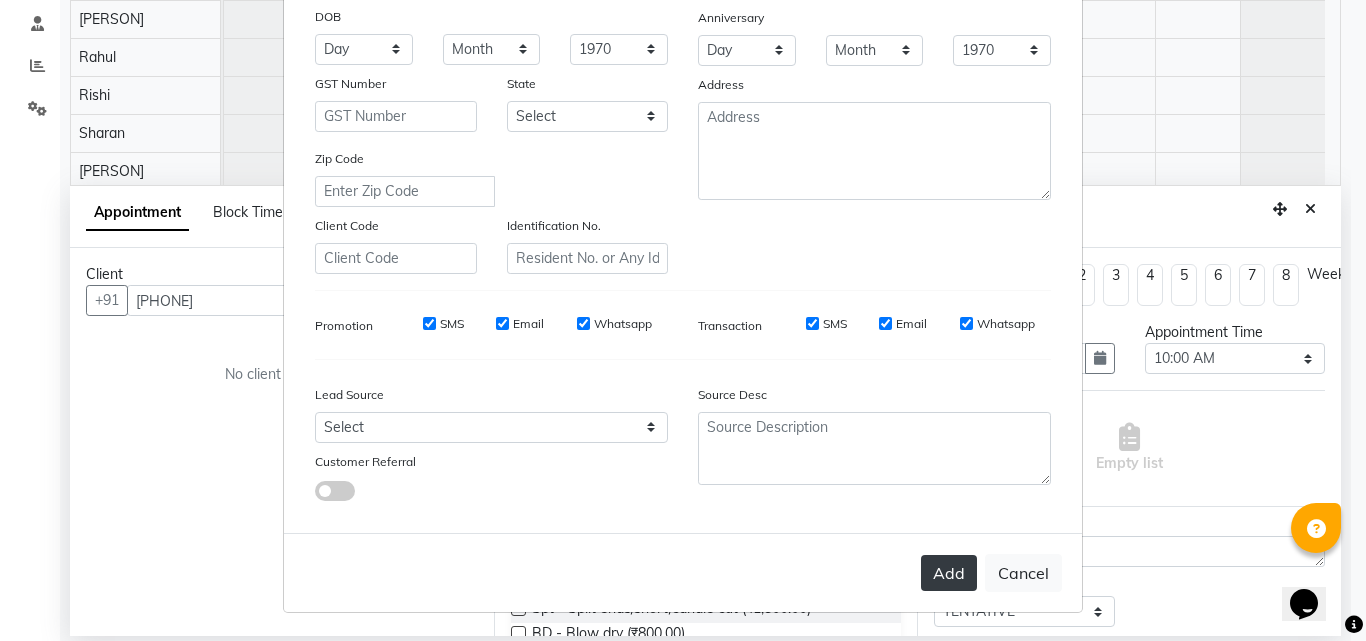 click on "Add" at bounding box center (949, 573) 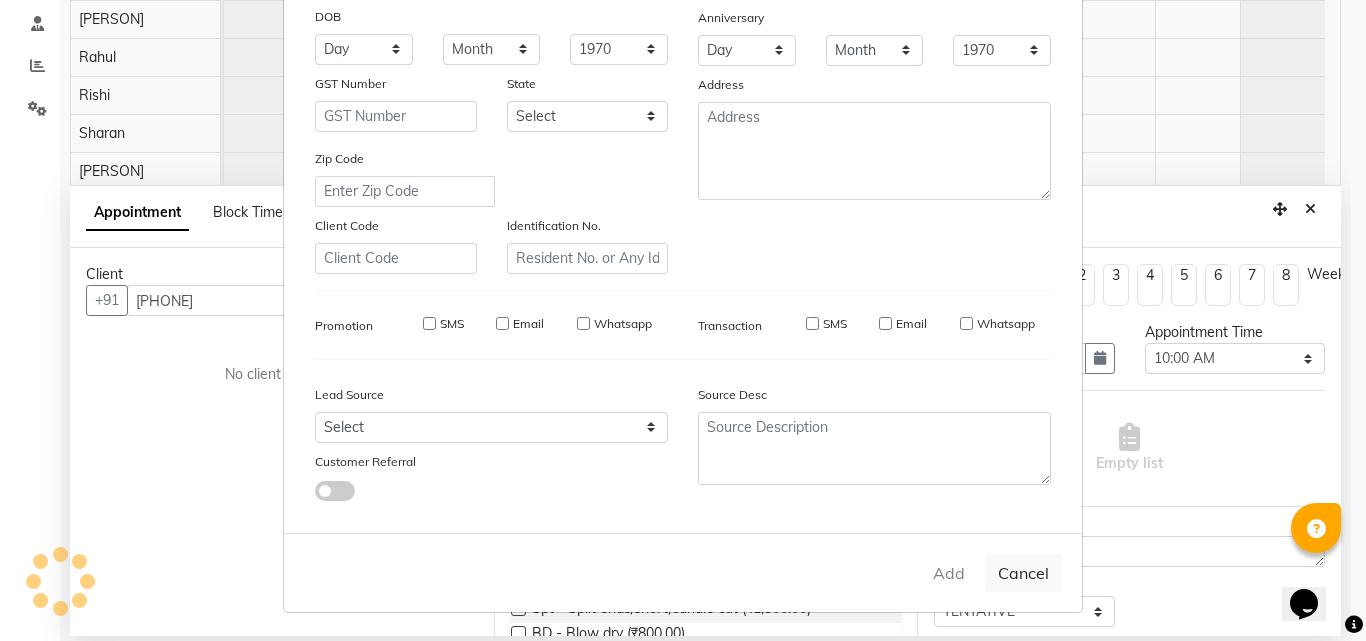type 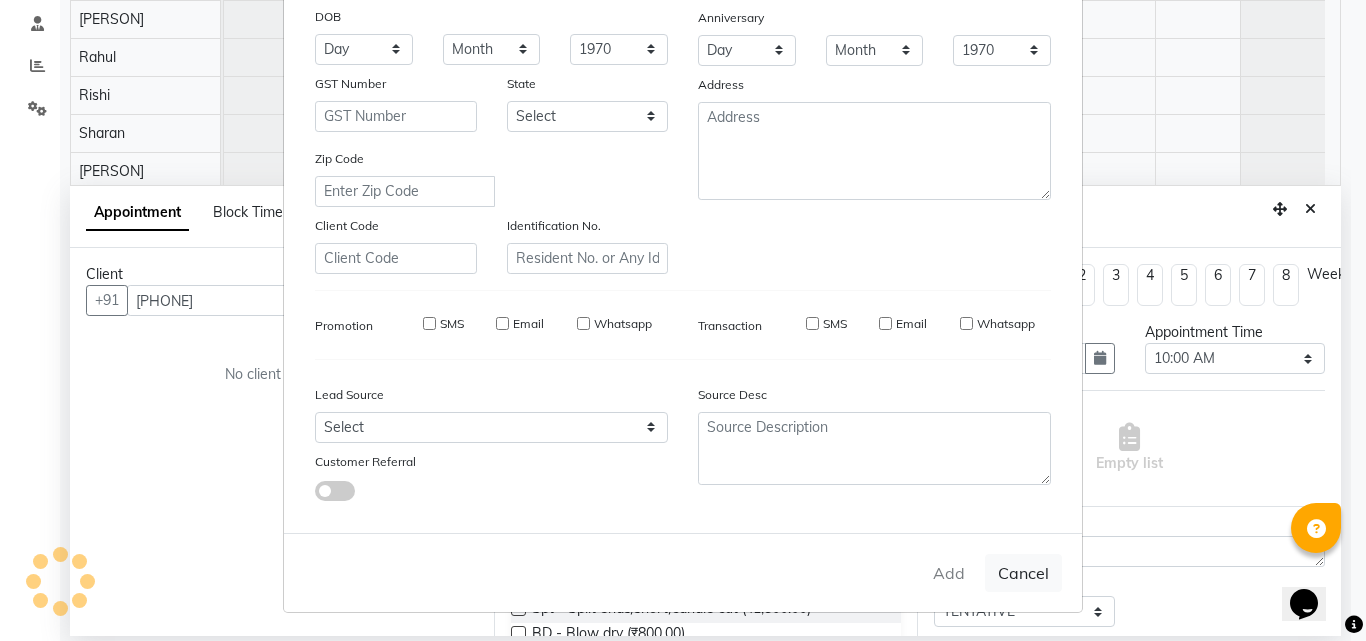 select 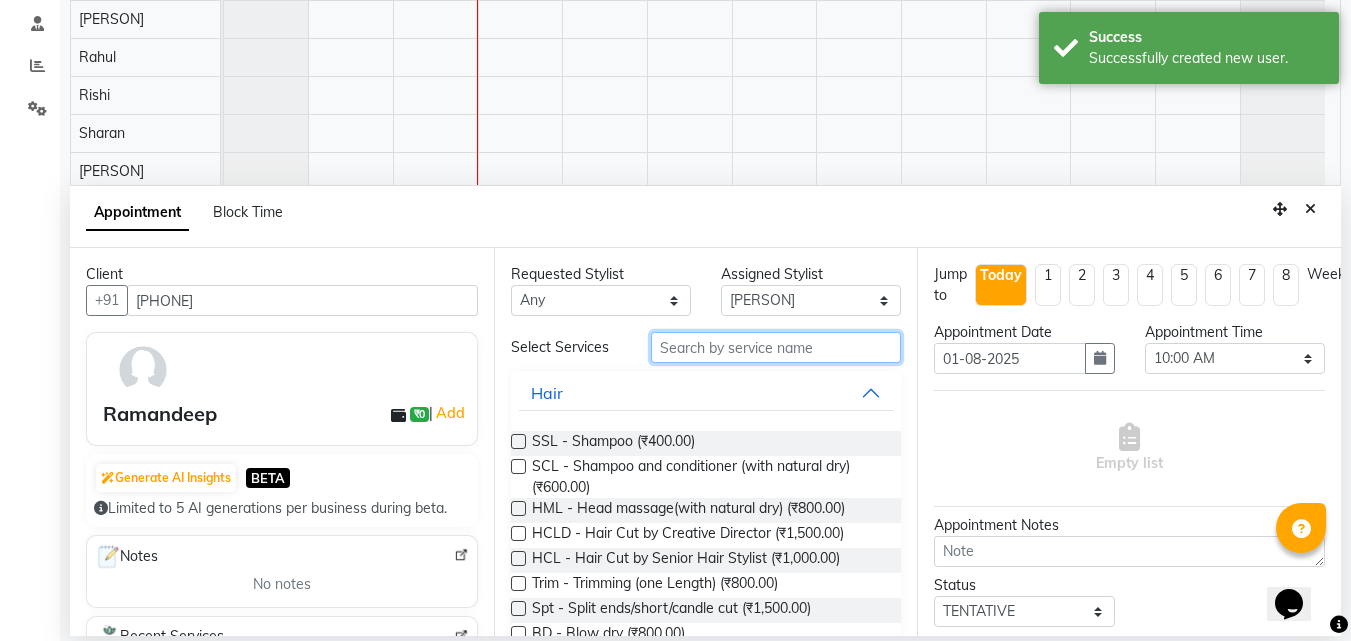 click at bounding box center (776, 347) 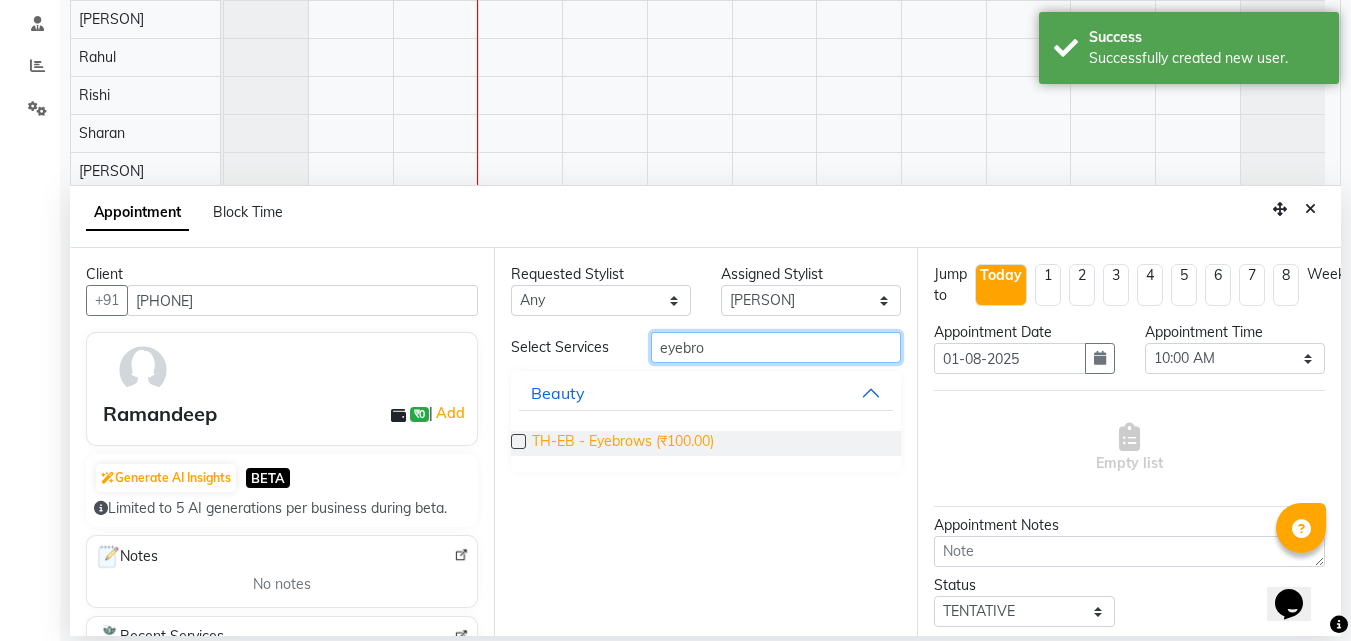 type on "eyebro" 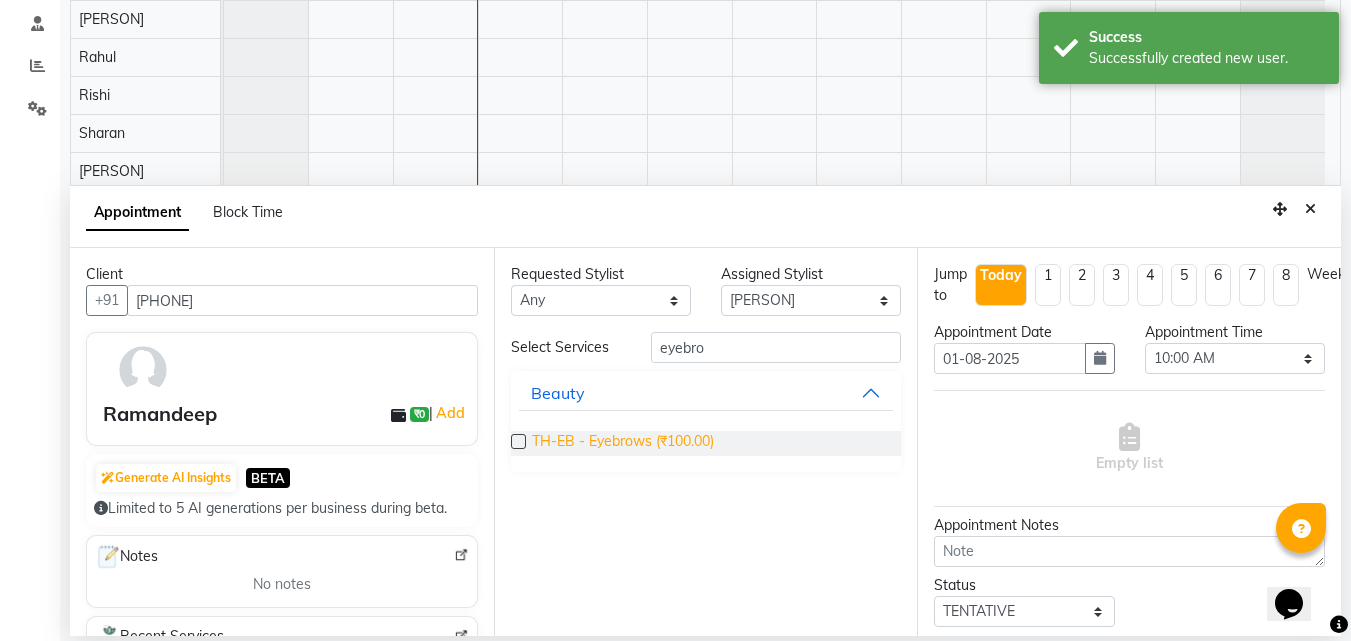 click on "TH-EB - Eyebrows (₹100.00)" at bounding box center (623, 443) 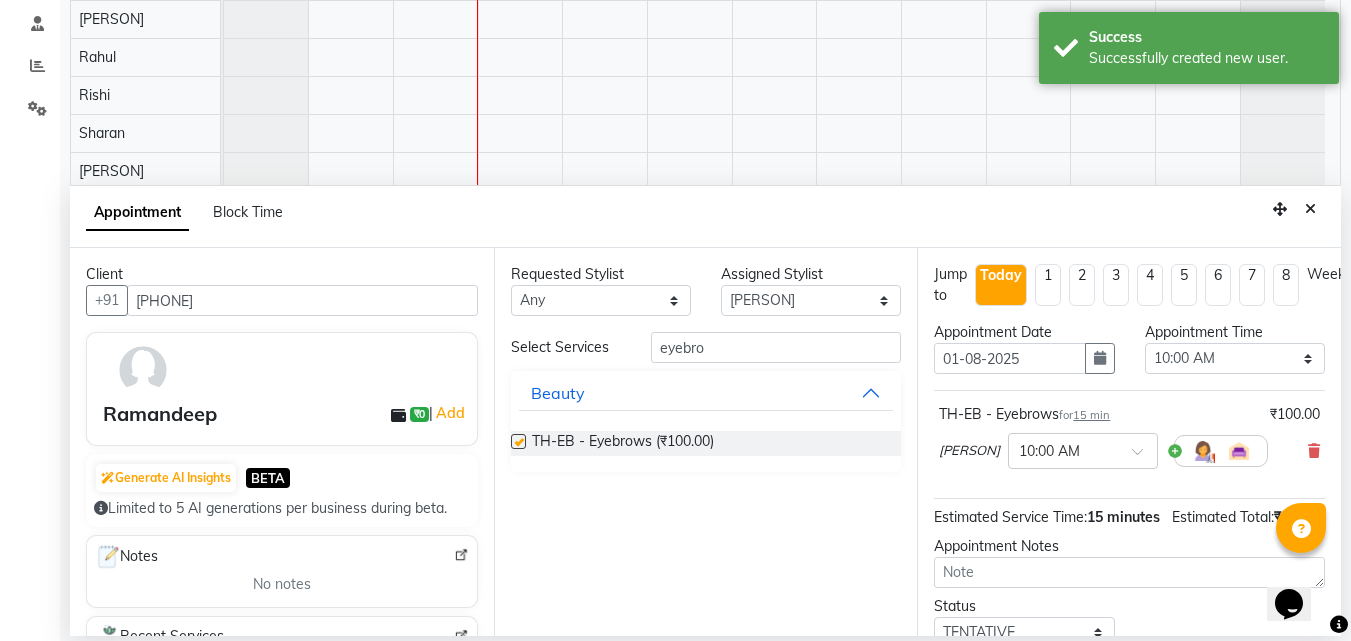 checkbox on "false" 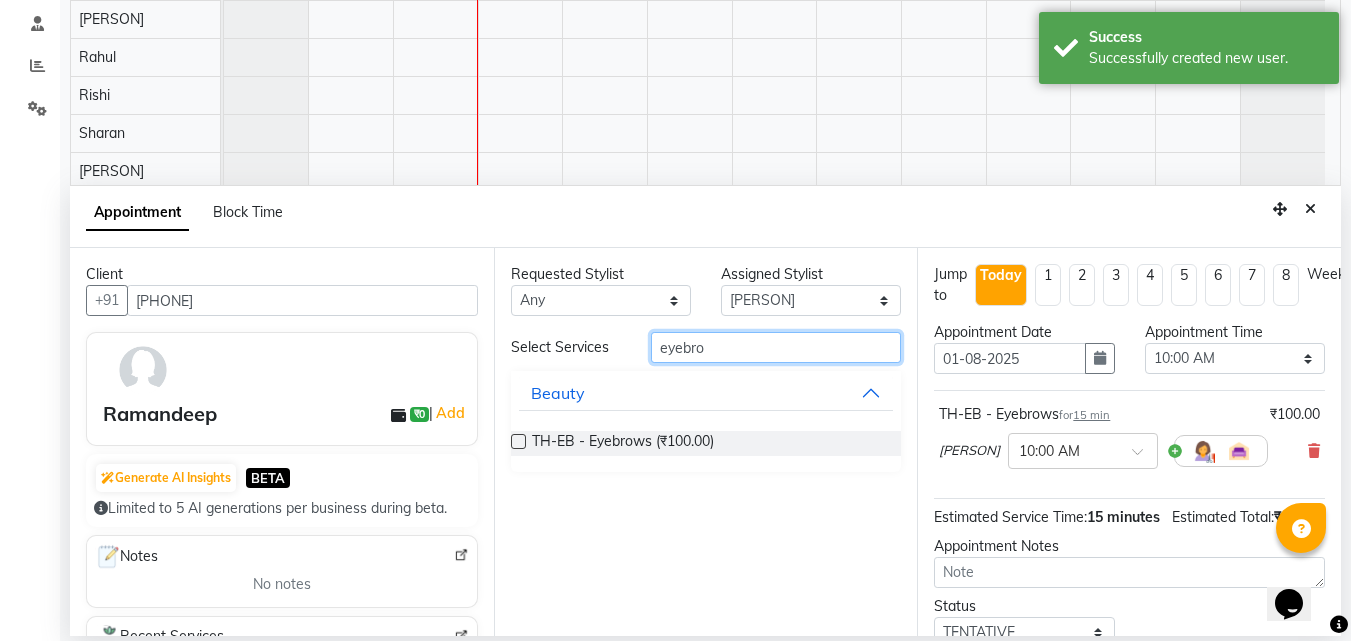 click on "eyebro" at bounding box center [776, 347] 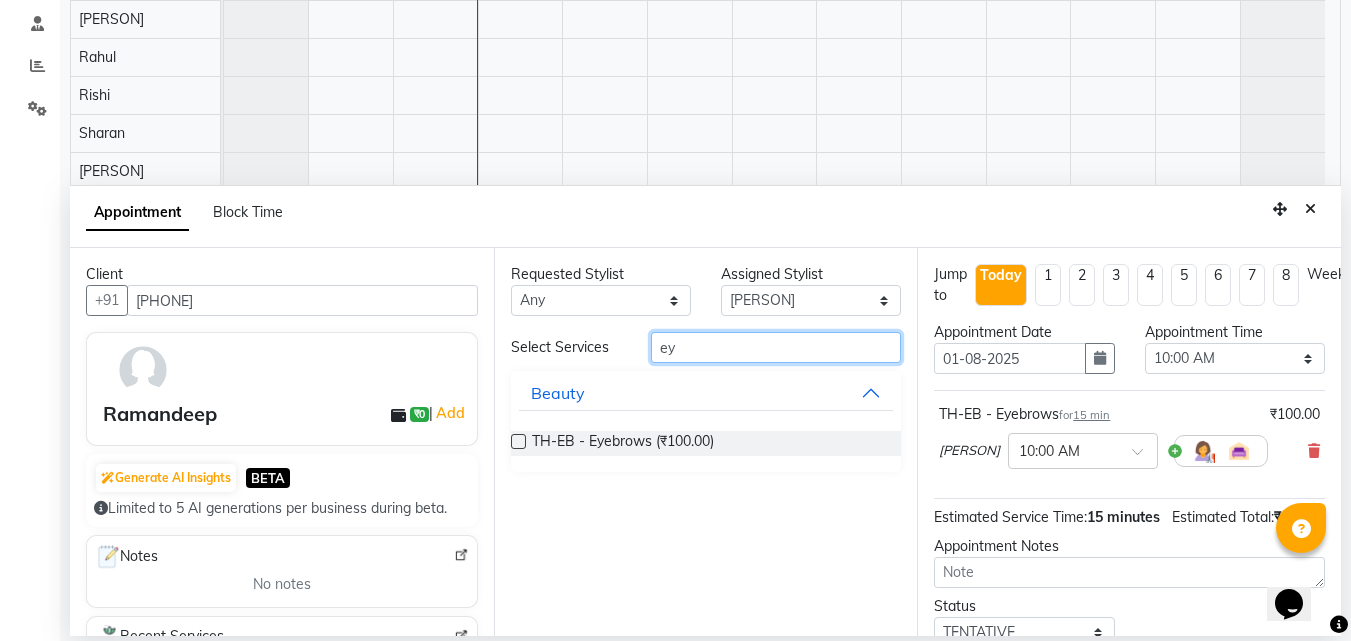 type on "e" 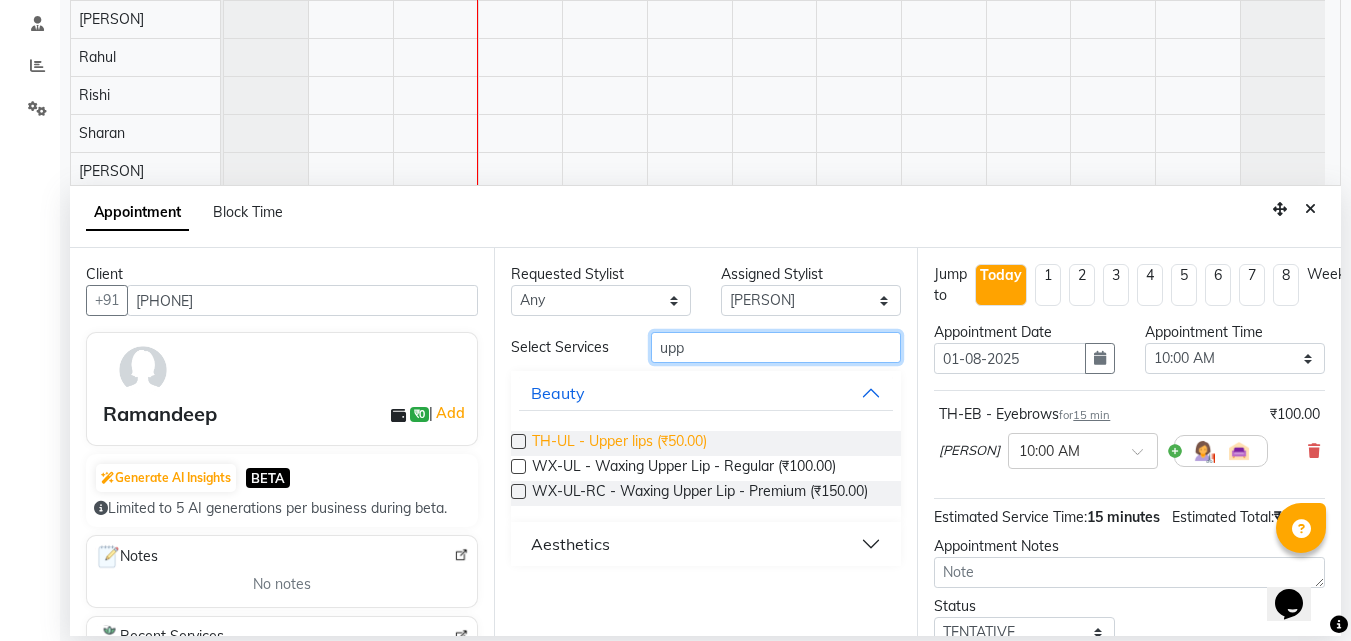 type on "upp" 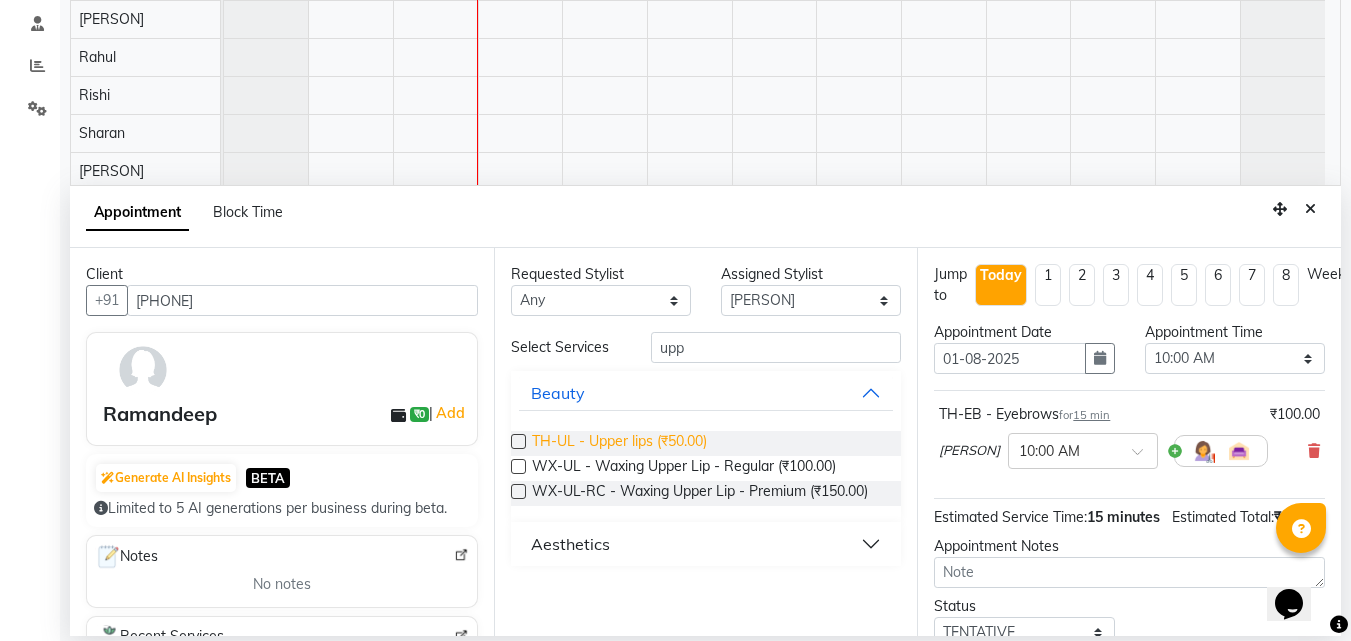 click on "TH-UL - Upper lips (₹50.00)" at bounding box center [619, 443] 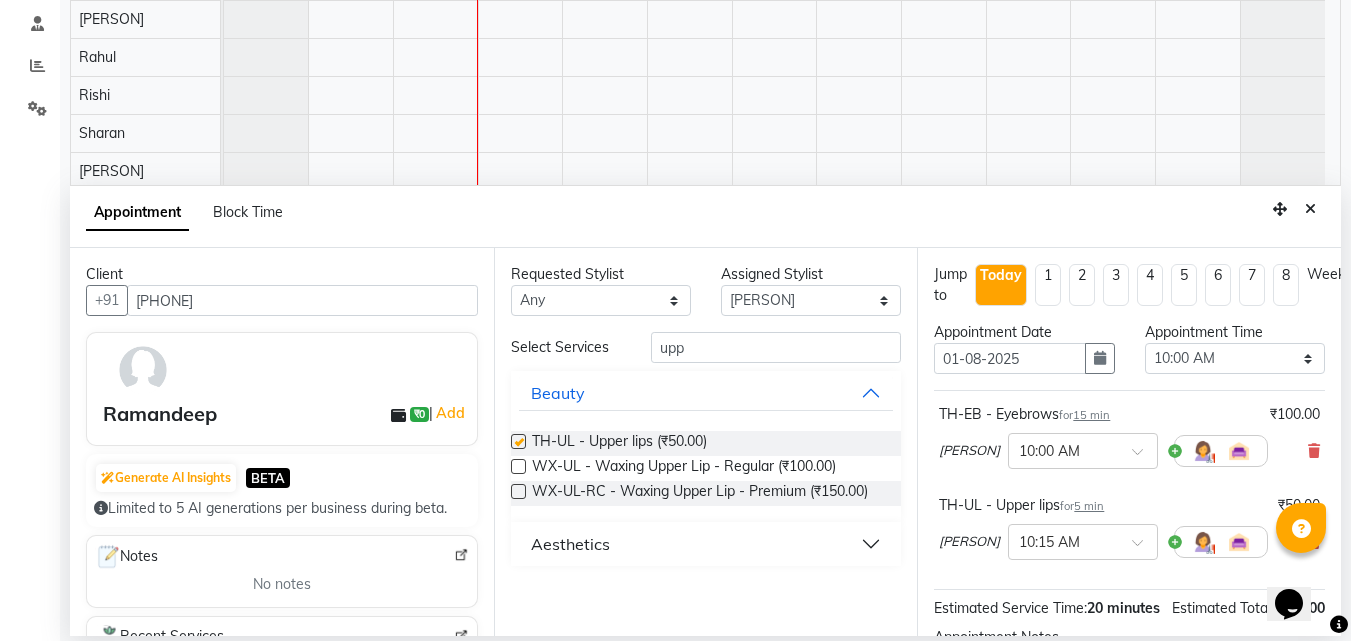checkbox on "false" 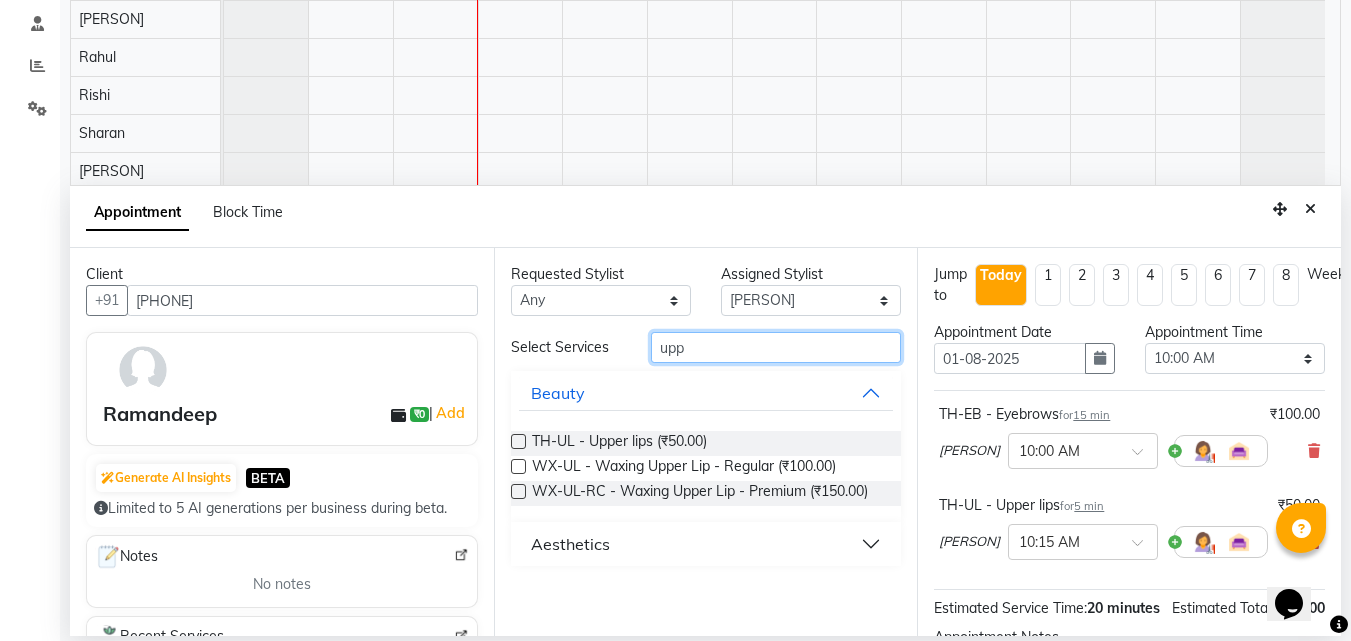 click on "upp" at bounding box center [776, 347] 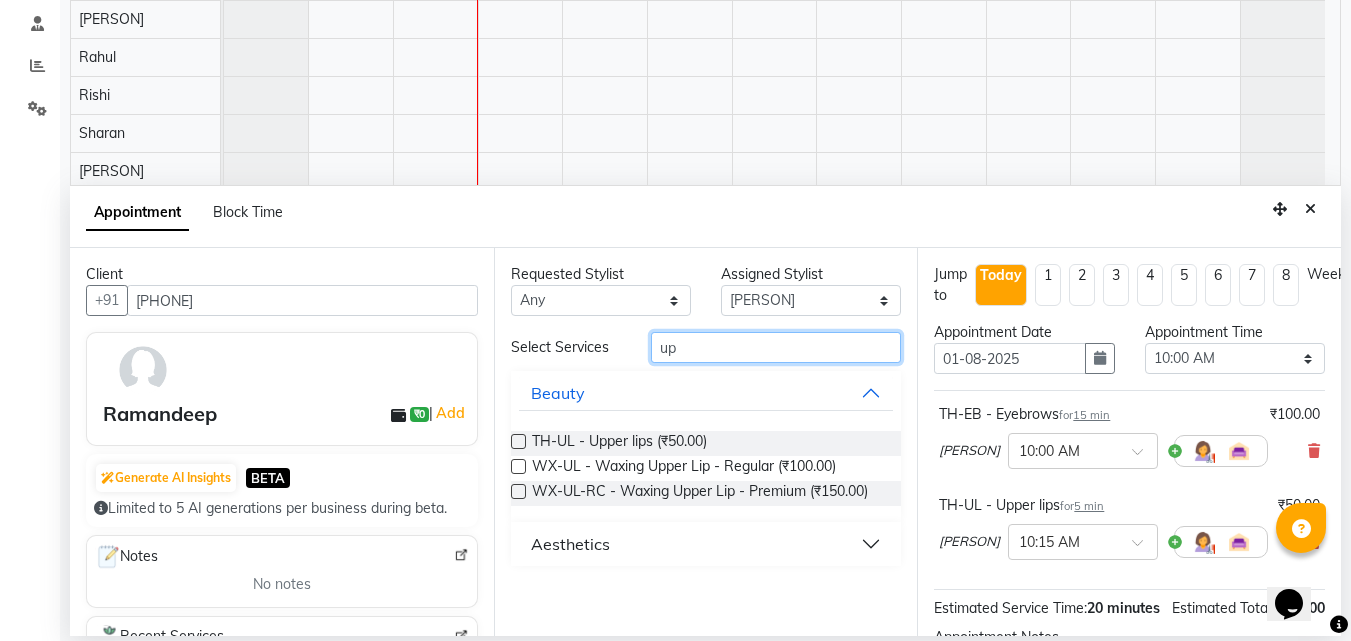 type on "u" 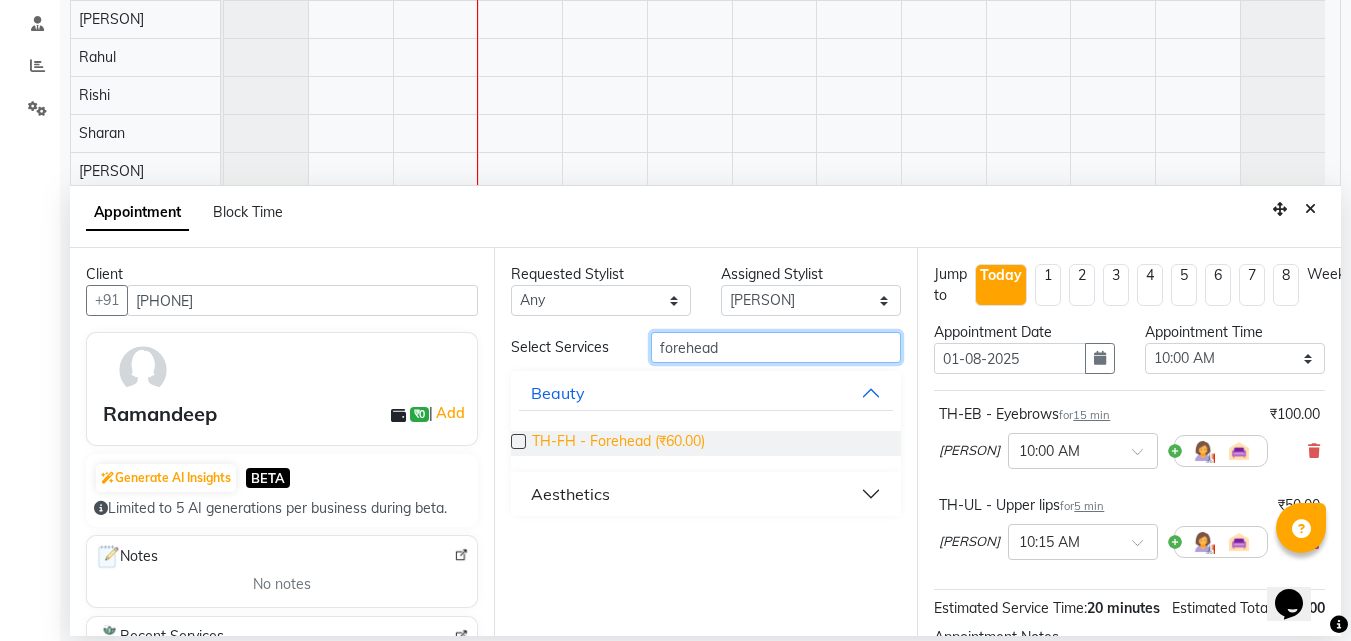 type on "forehead" 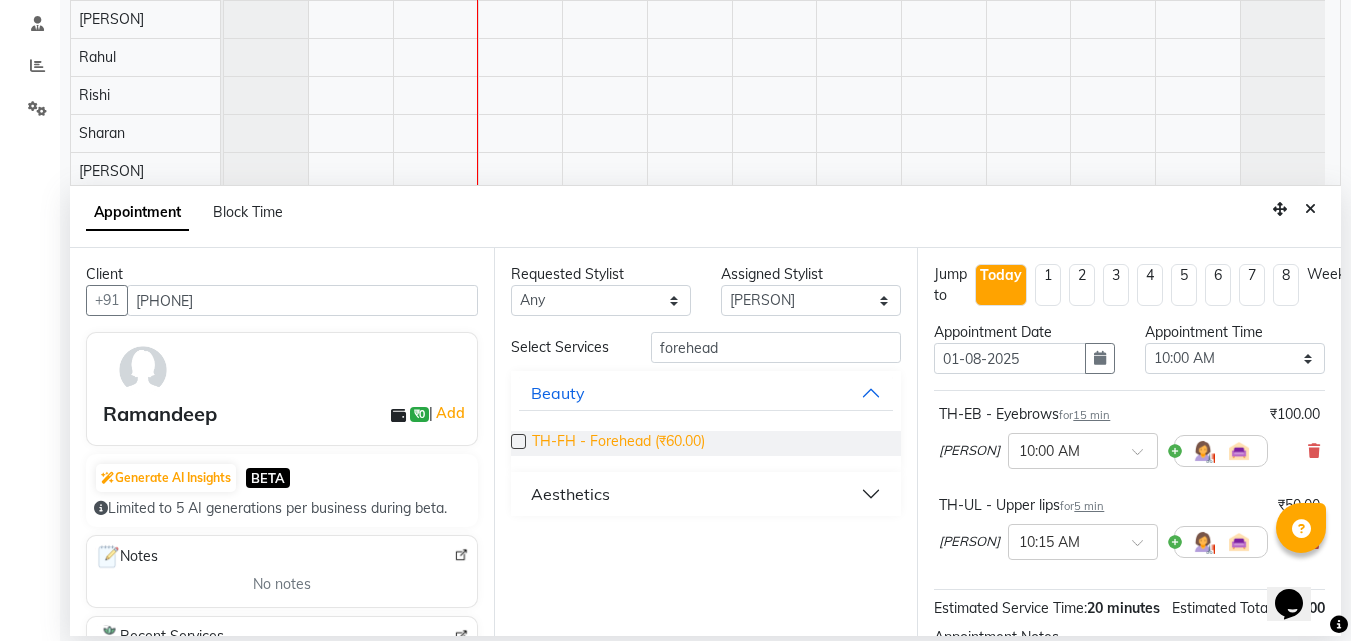click on "TH-FH - Forehead (₹60.00)" at bounding box center (618, 443) 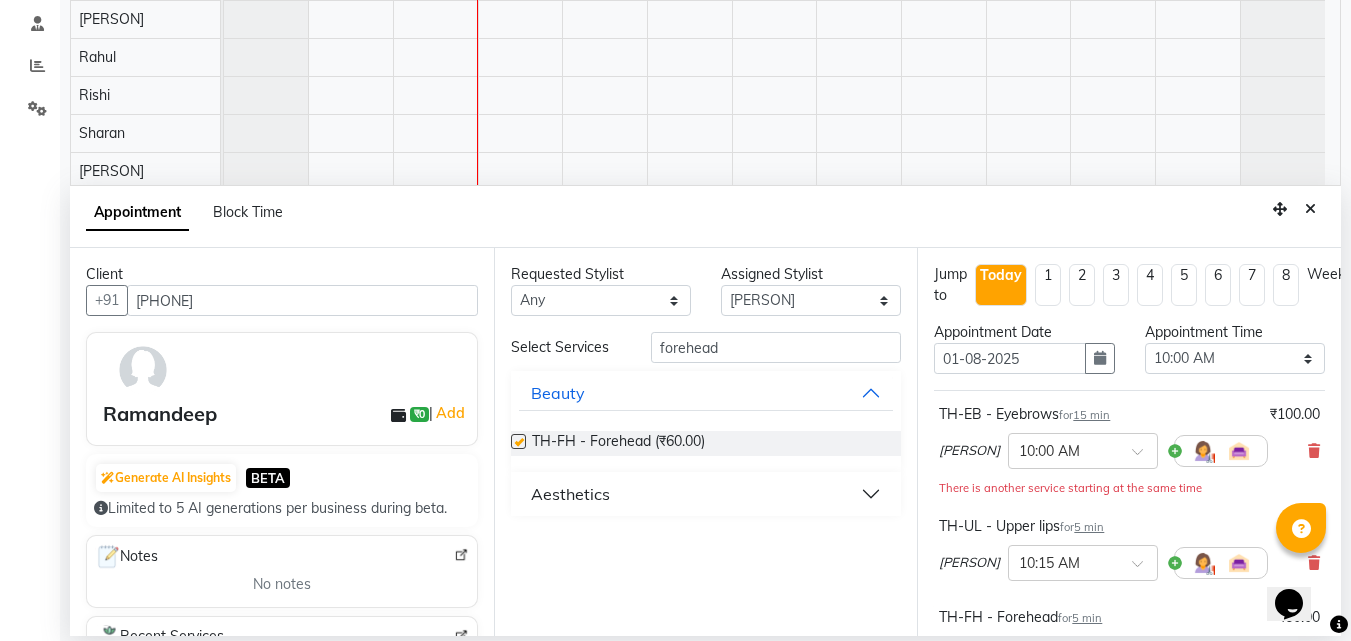 checkbox on "false" 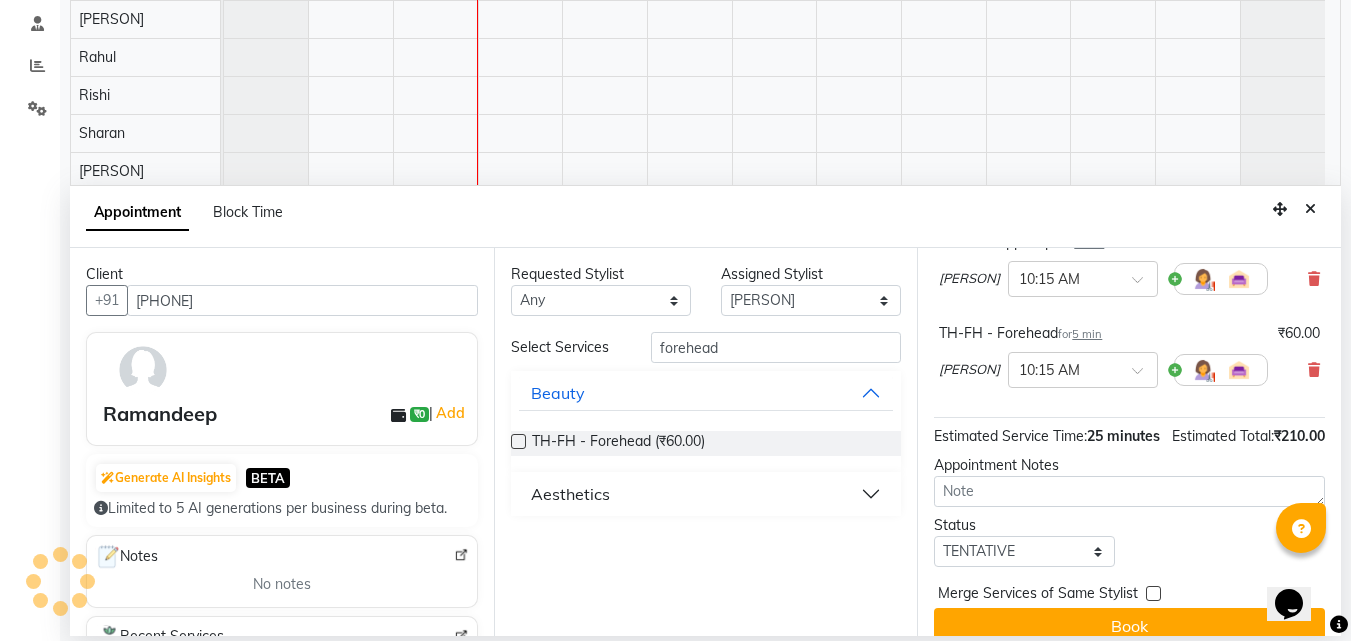 scroll, scrollTop: 344, scrollLeft: 0, axis: vertical 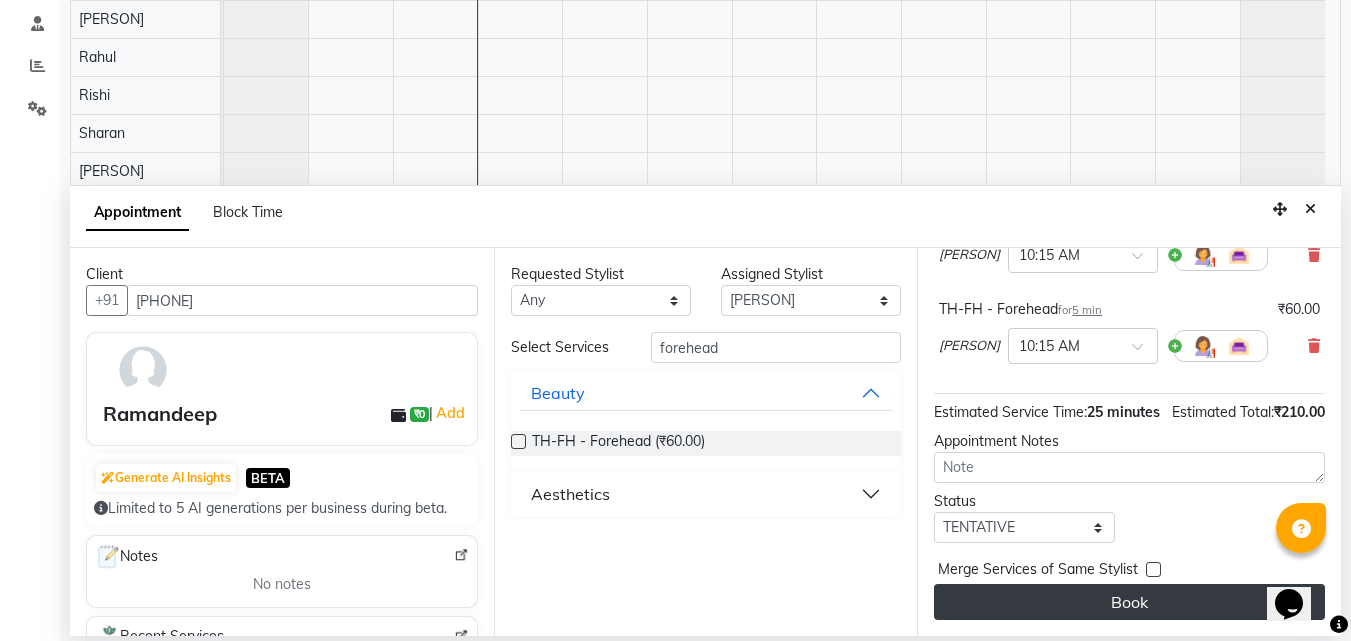 click on "Book" at bounding box center (1129, 602) 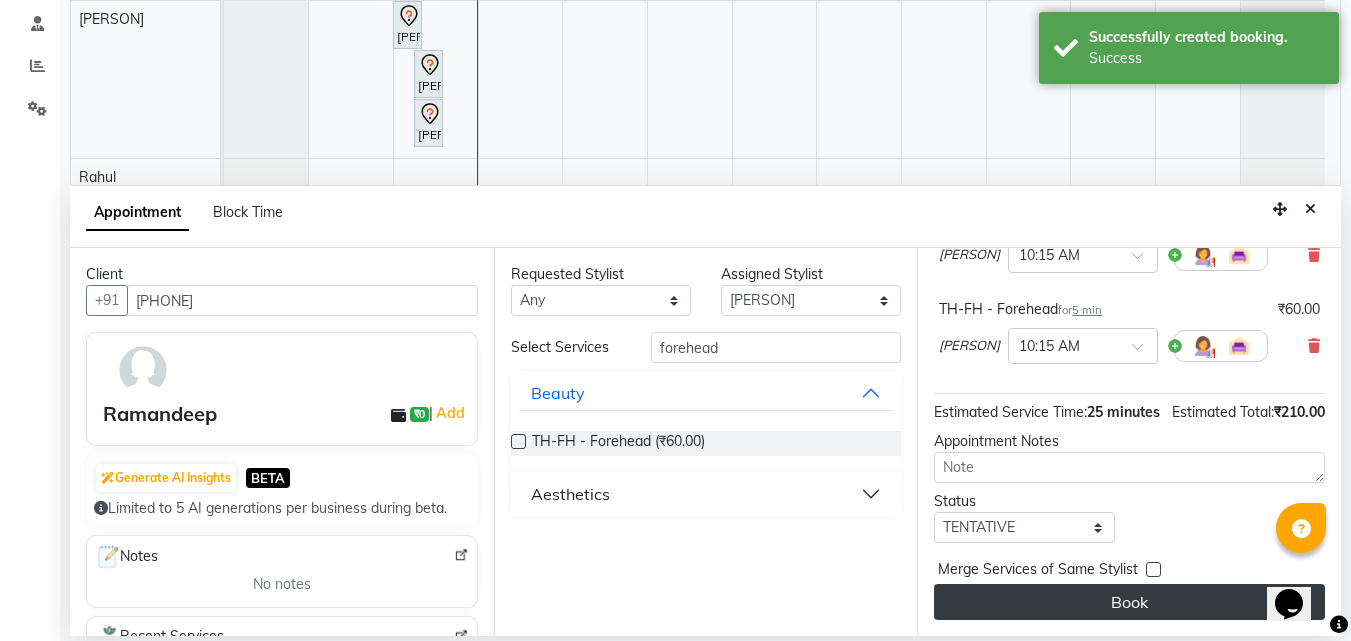 scroll, scrollTop: 11, scrollLeft: 0, axis: vertical 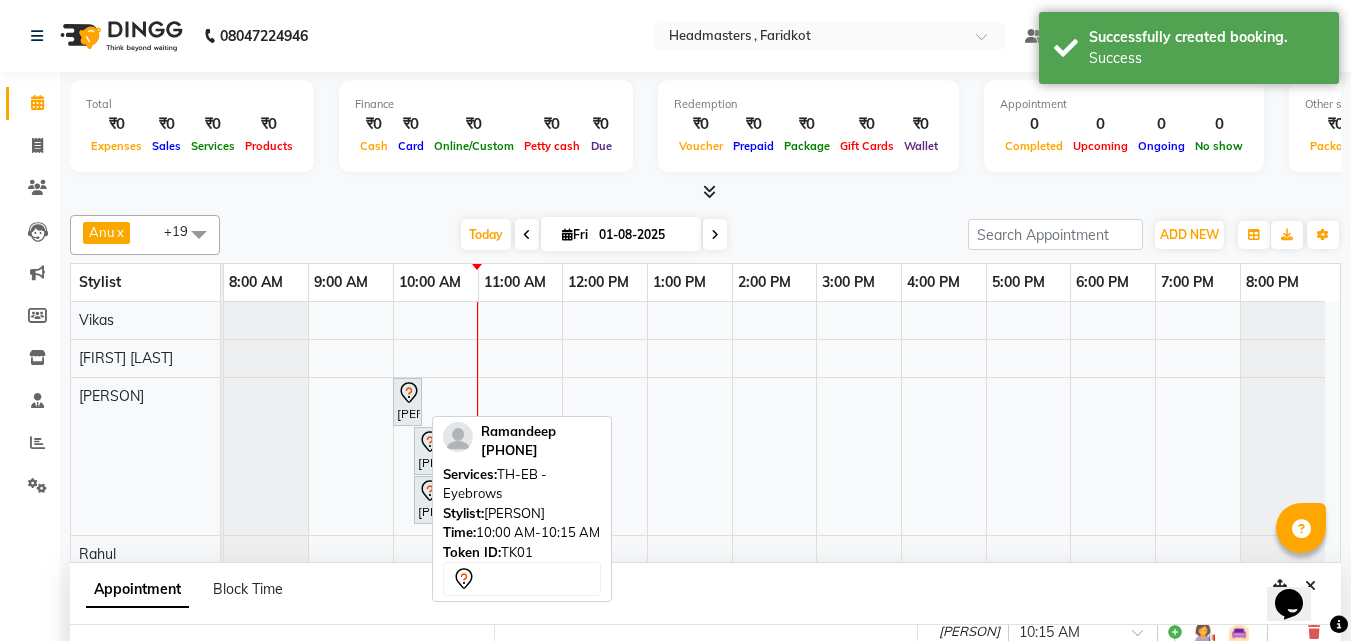 click 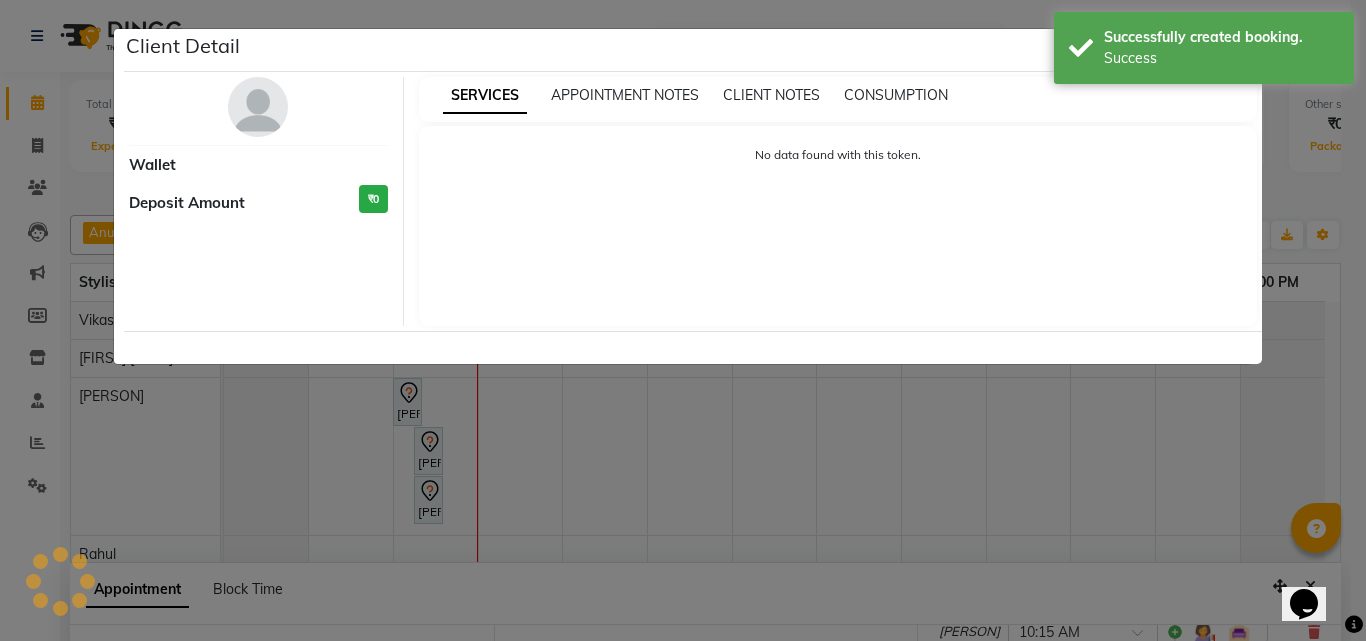 select on "7" 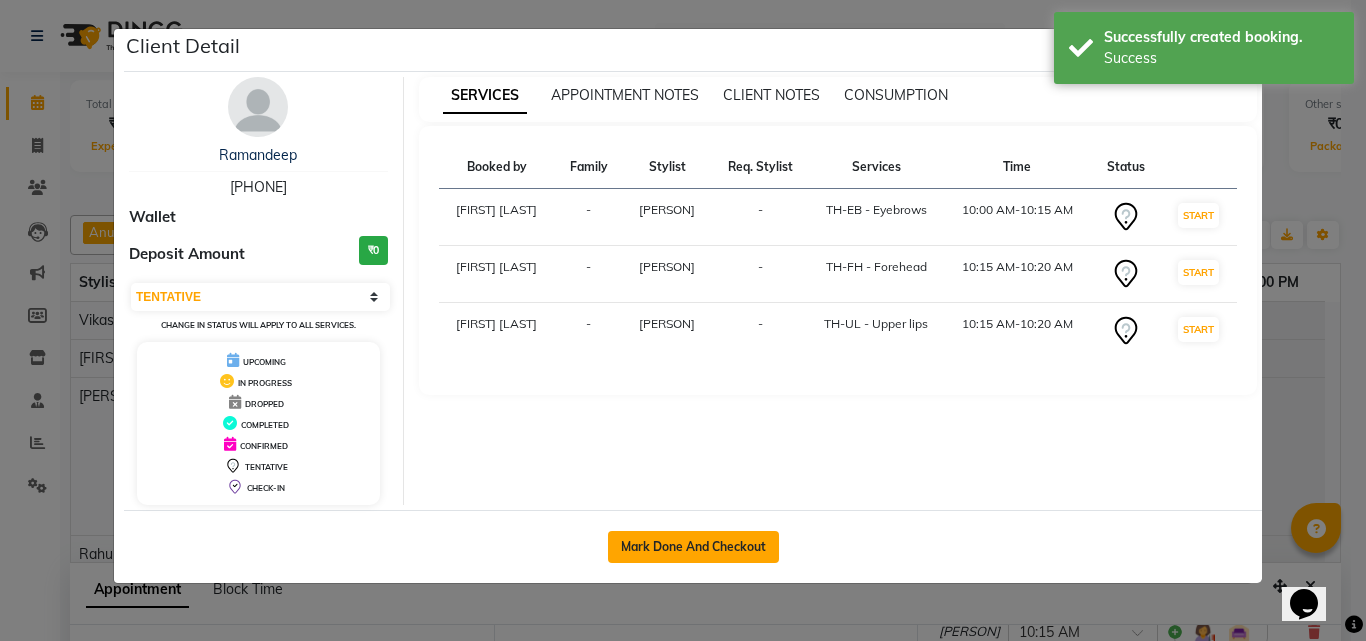 drag, startPoint x: 640, startPoint y: 527, endPoint x: 644, endPoint y: 538, distance: 11.7046995 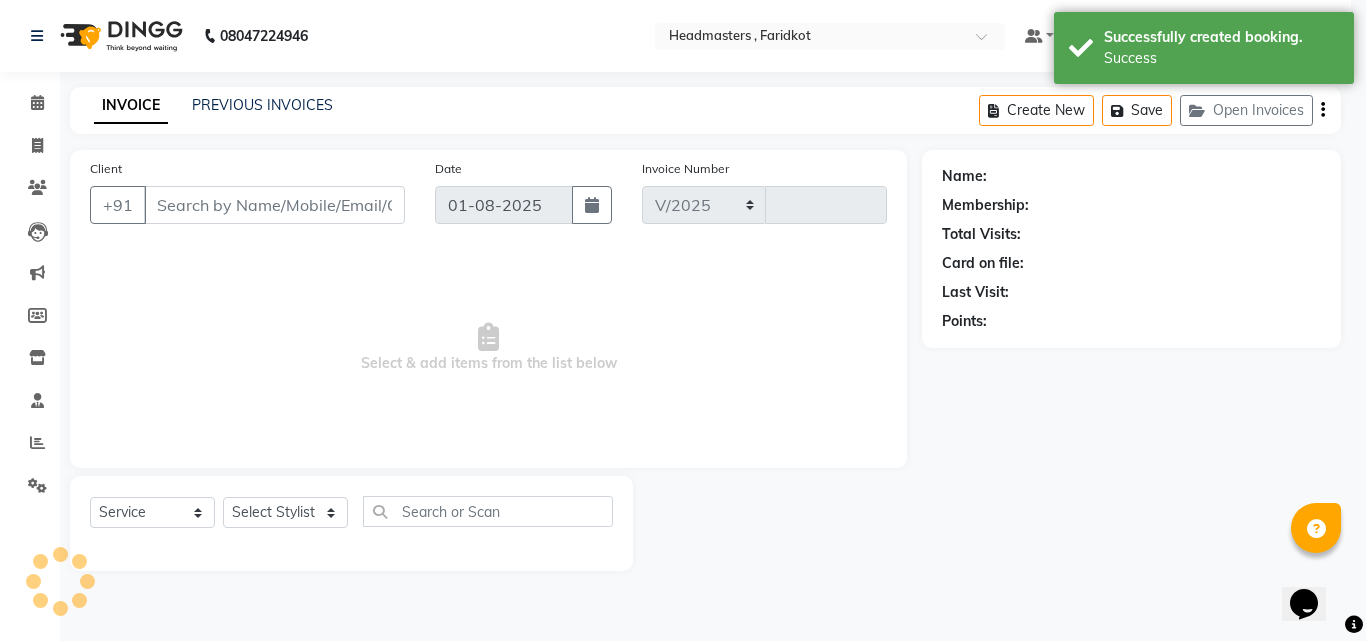select on "7919" 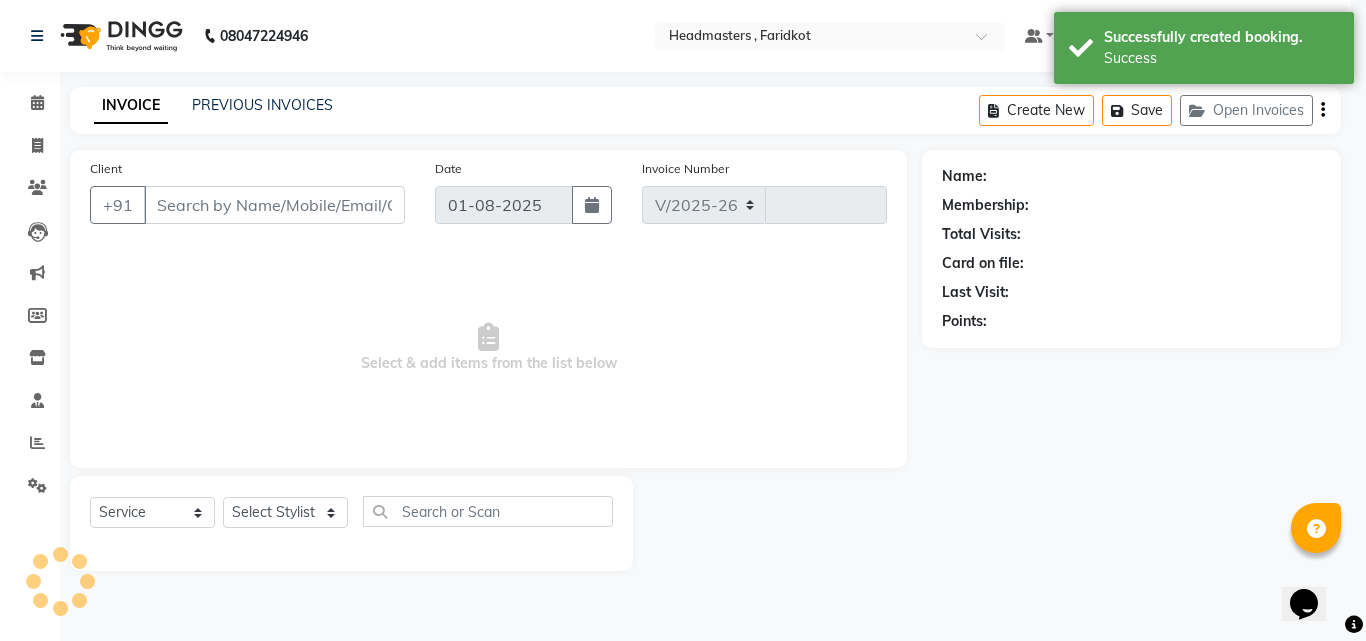 type on "0784" 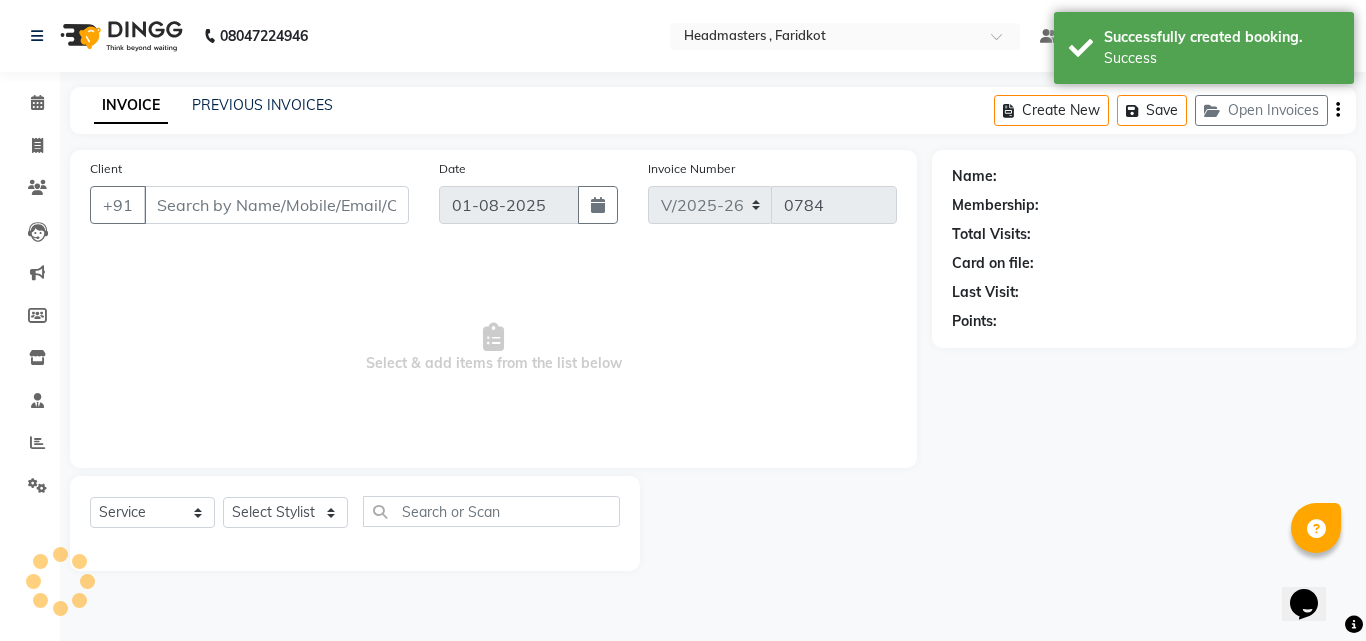 type on "[PHONE]" 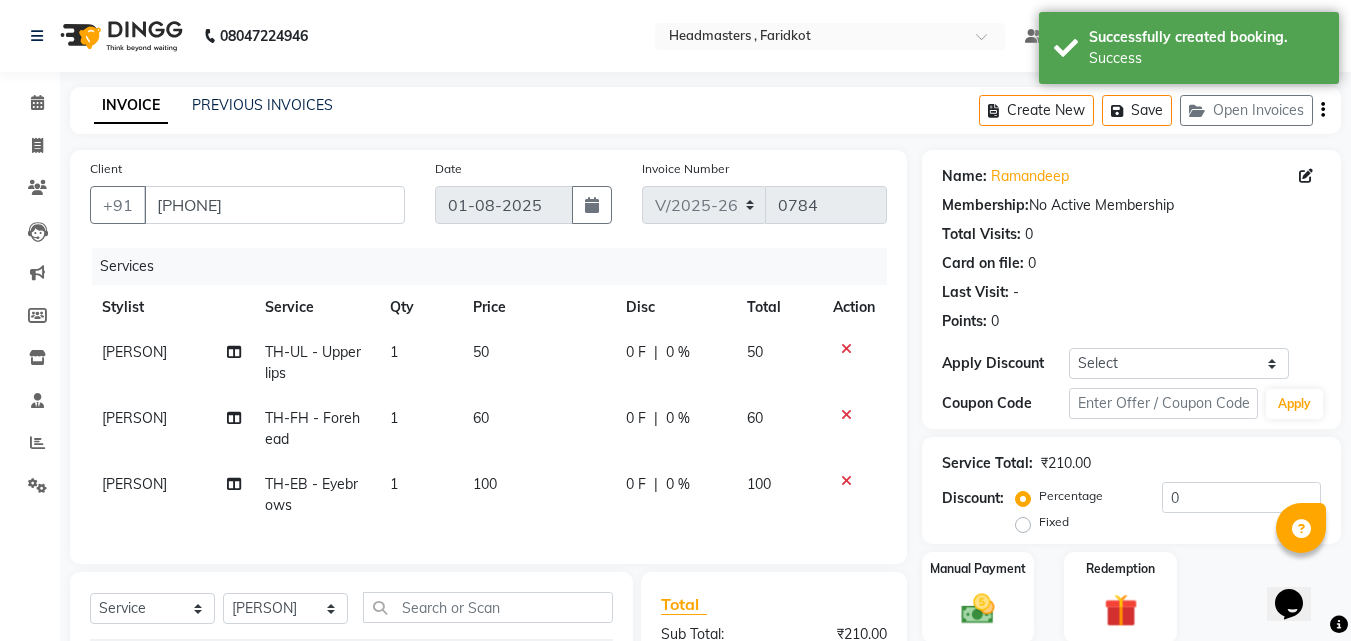 click on "60" 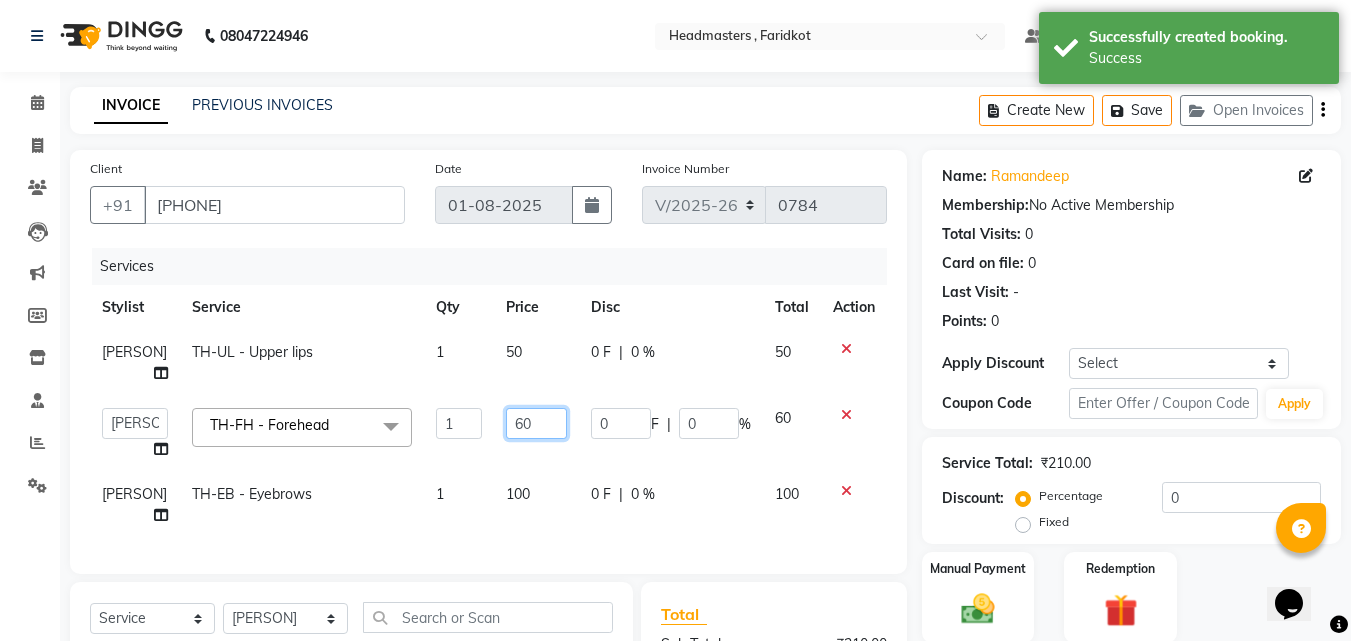 click on "60" 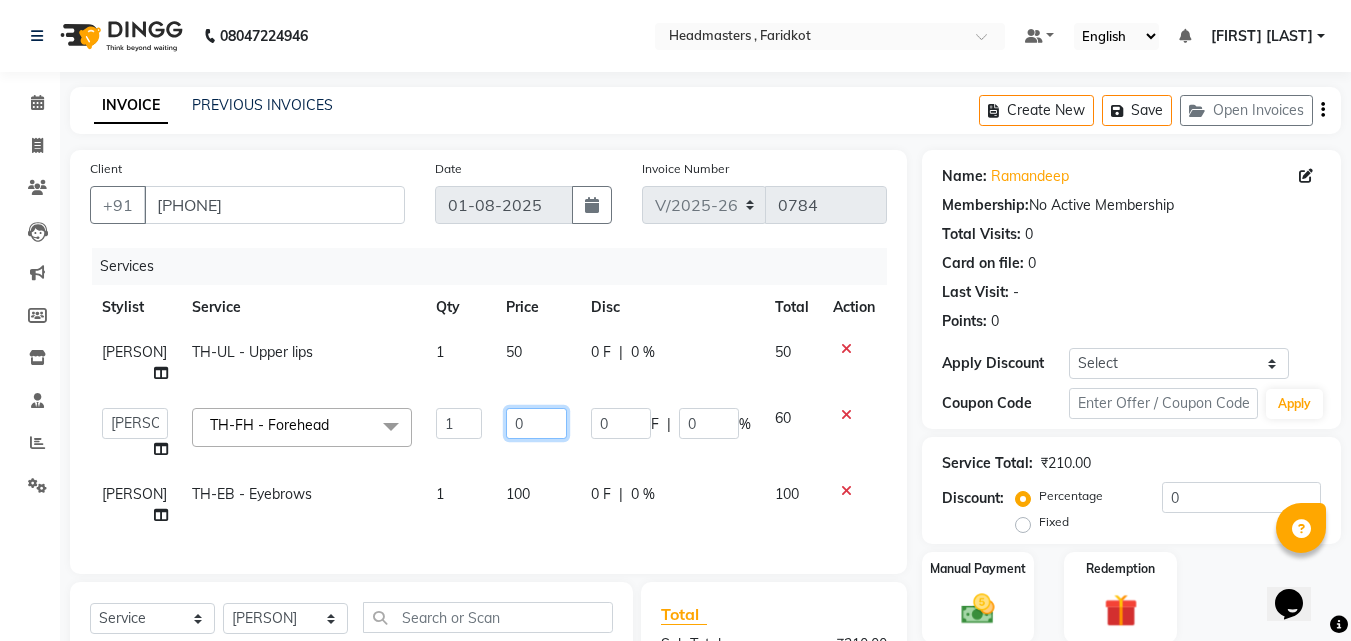 type on "50" 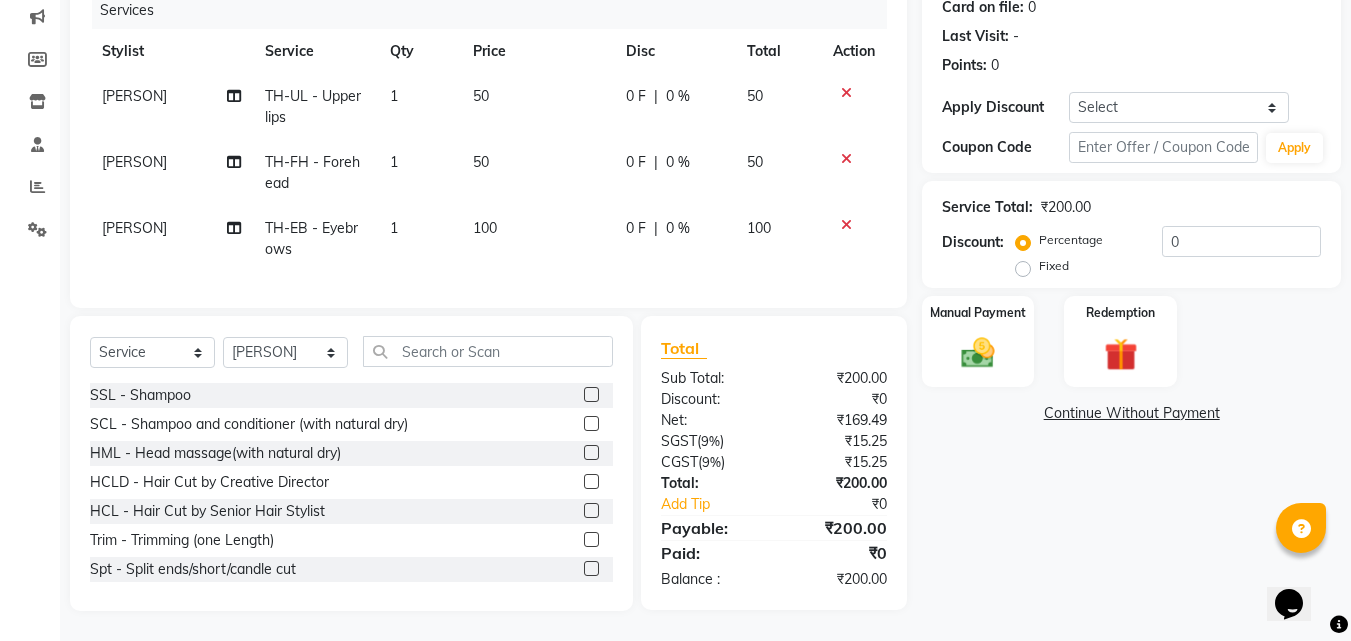 click on "Name: [FIRST] Membership: No Active Membership Total Visits: 0 Card on file: 0 Last Visit: - Points: 0 Apply Discount Select Coupon → Wrong Job Card Coupon → Complimentary Coupon → Correction Coupon → First Wash Coupon → Free Of Cost - Foc Coupon → Staff Service Coupon → Service Not Done Coupon → Double Job Card Coupon → Pending Payment Coupon Code Apply Service Total: ₹200.00 Discount: Percentage Fixed 0 Manual Payment Redemption Continue Without Payment" 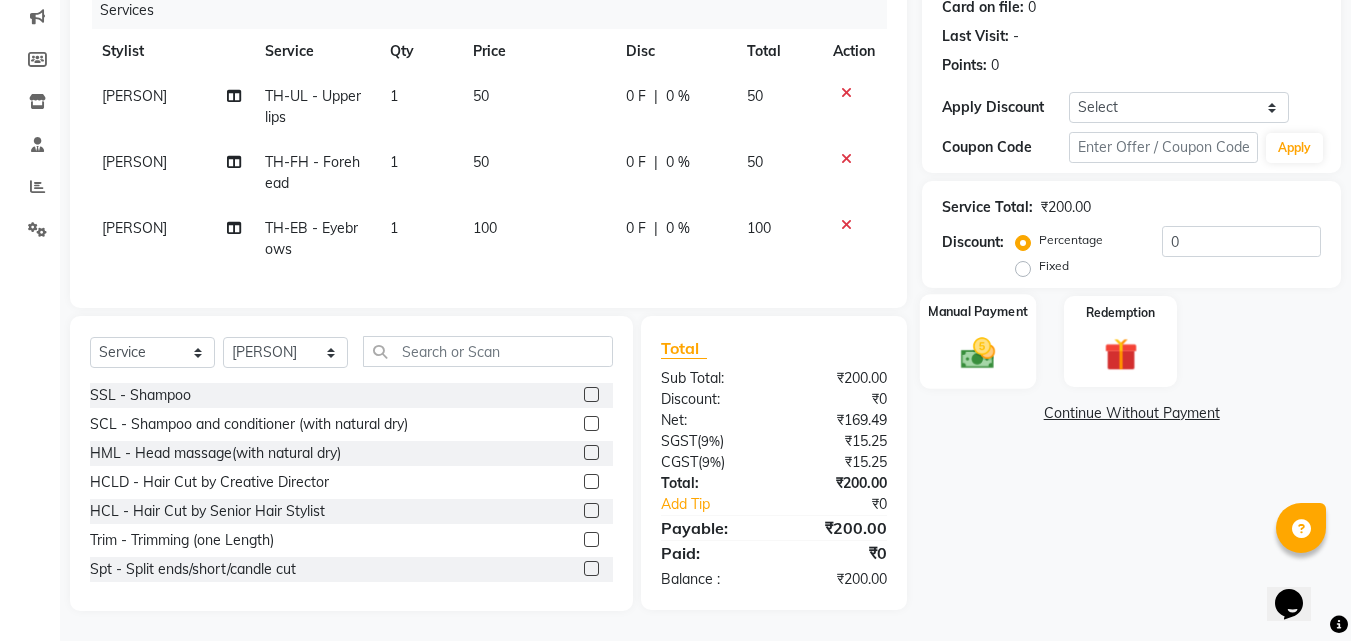 click 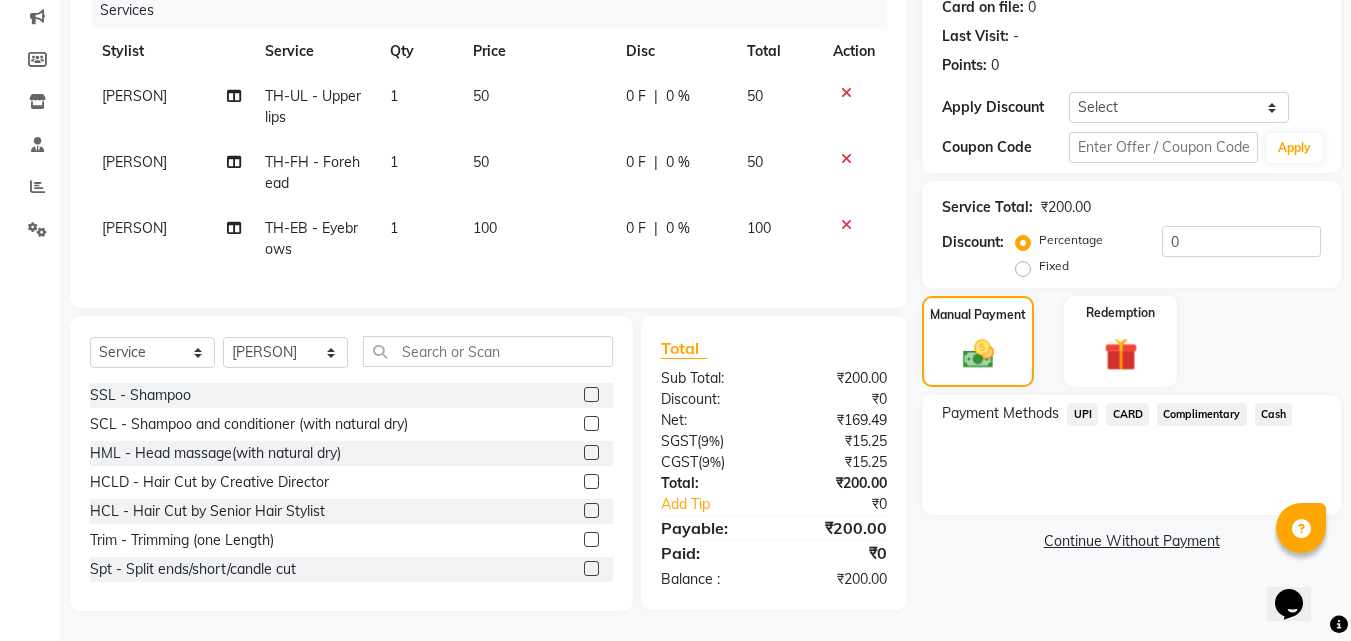click on "Cash" 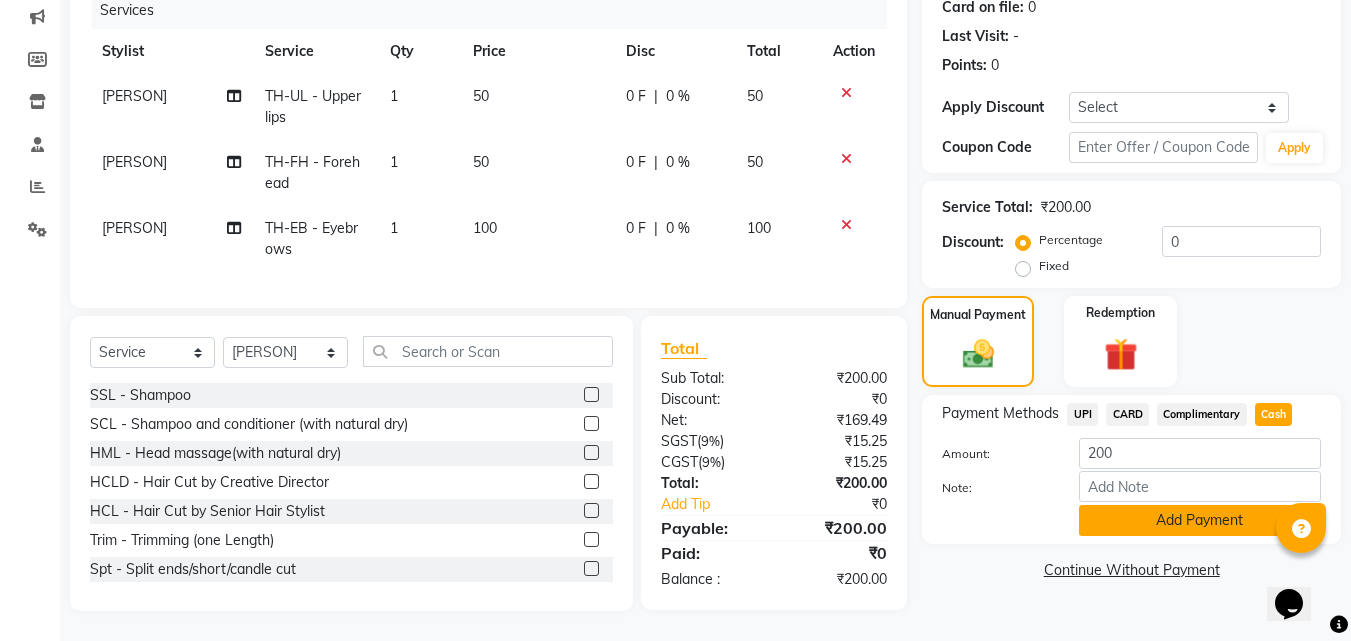 click on "Add Payment" 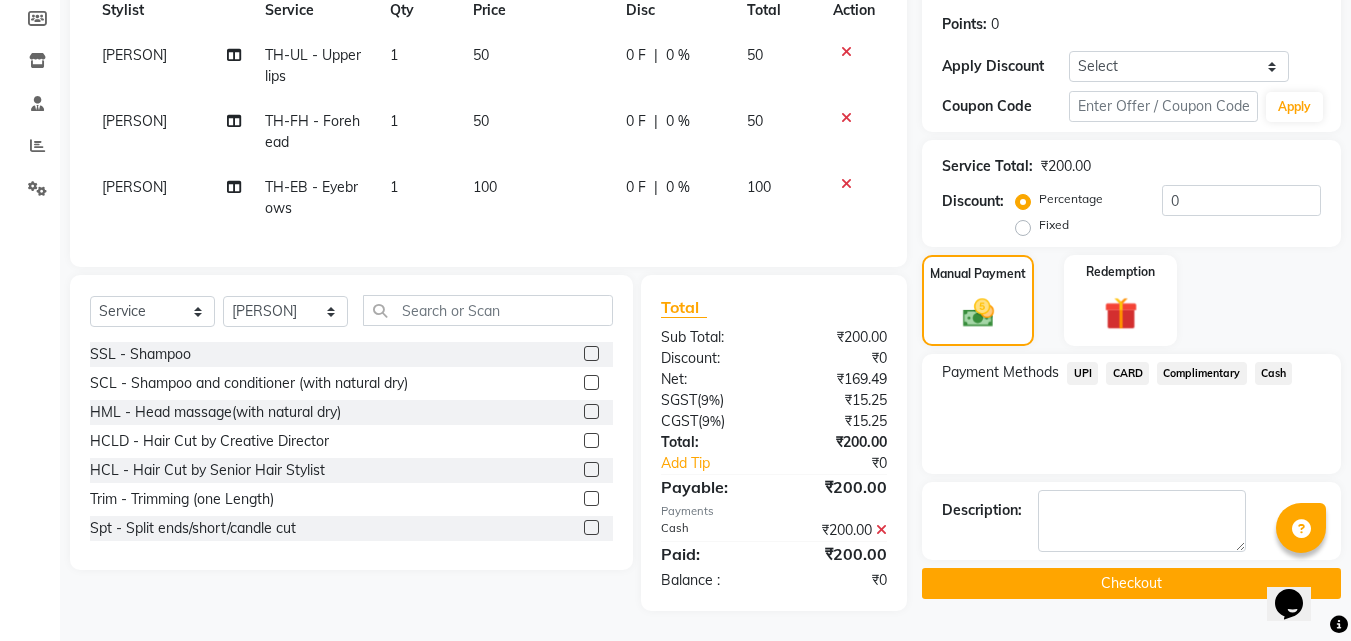 scroll, scrollTop: 312, scrollLeft: 0, axis: vertical 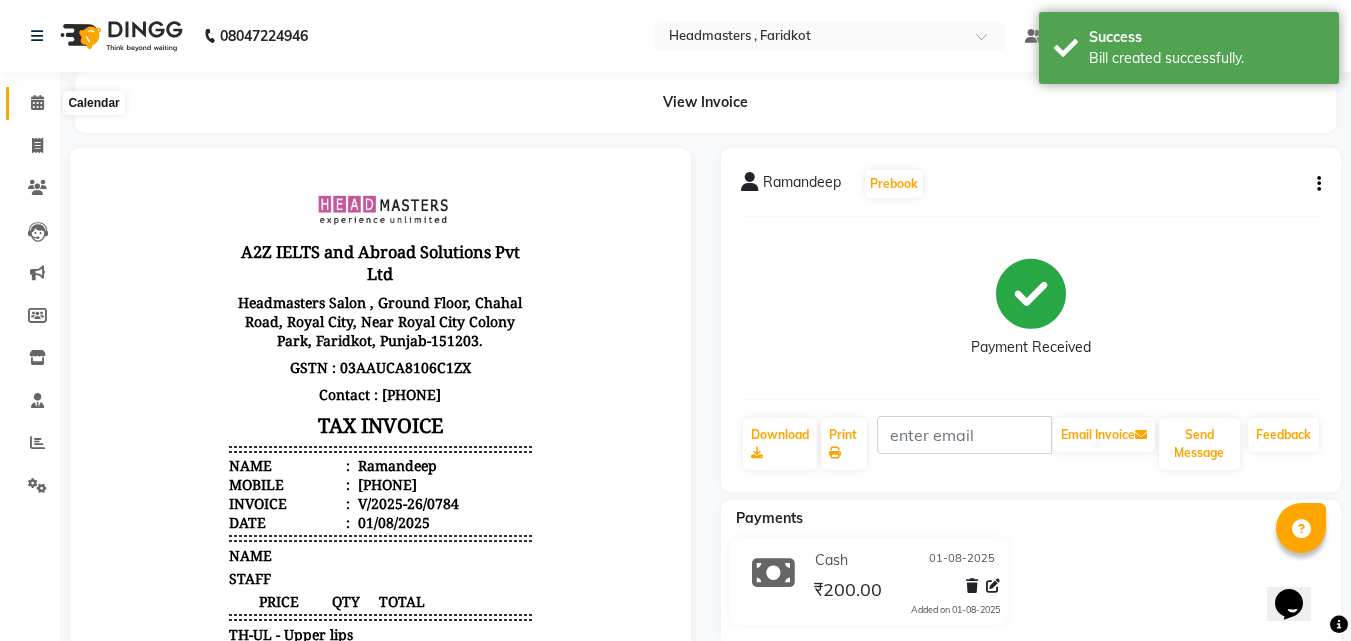 click 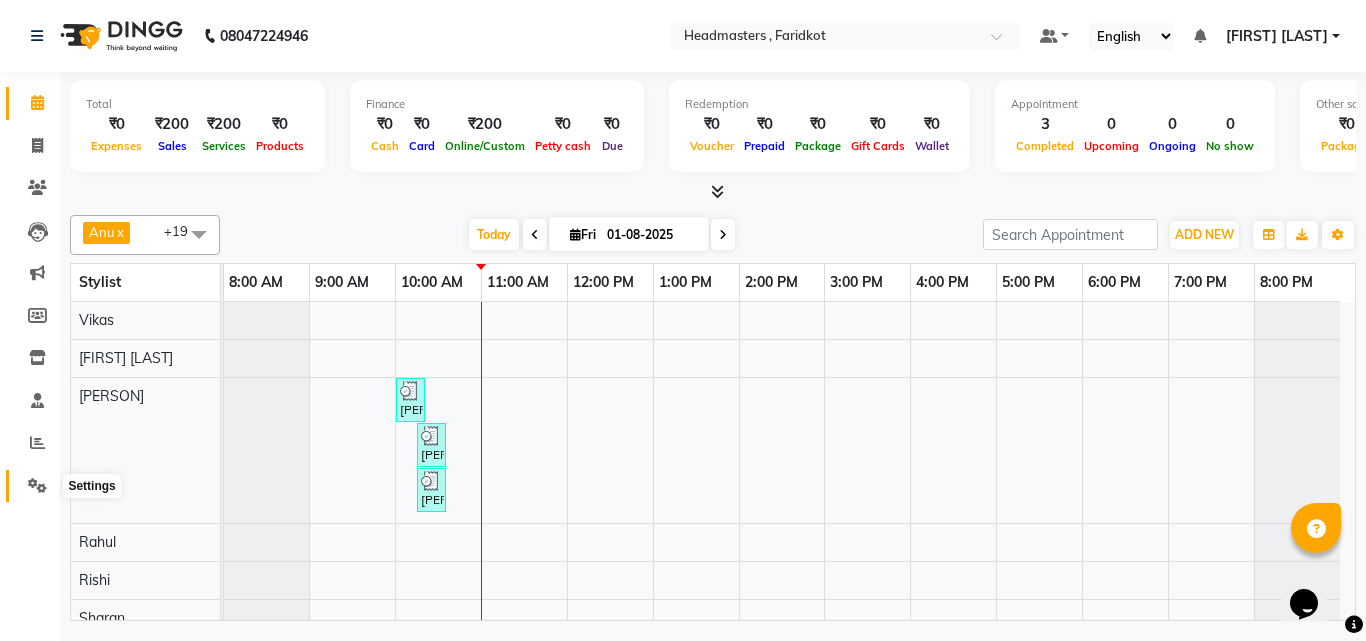 click 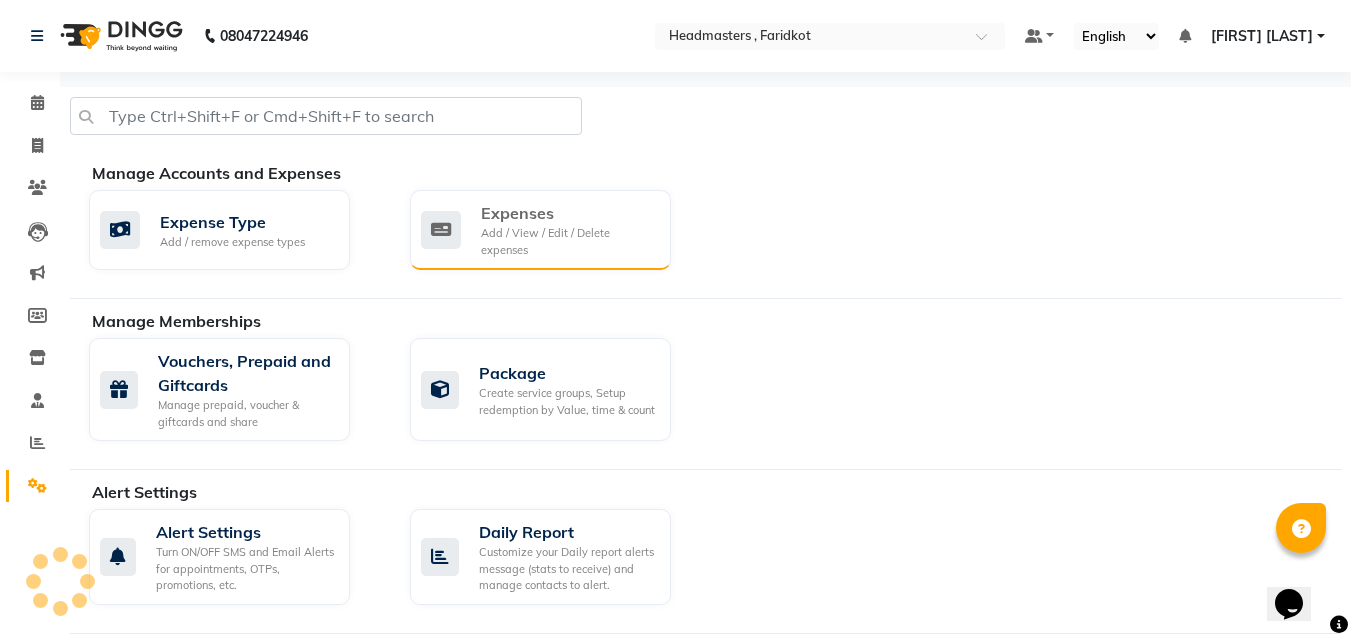 click on "Add / View / Edit / Delete expenses" 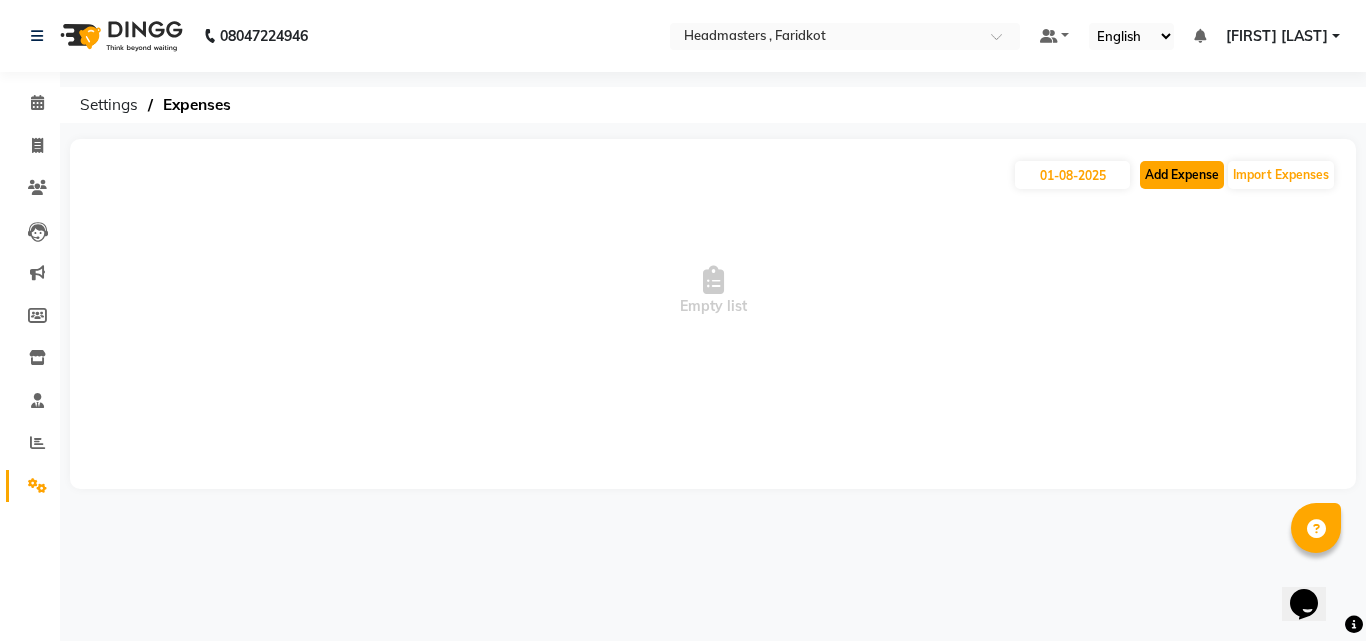 click on "Add Expense" 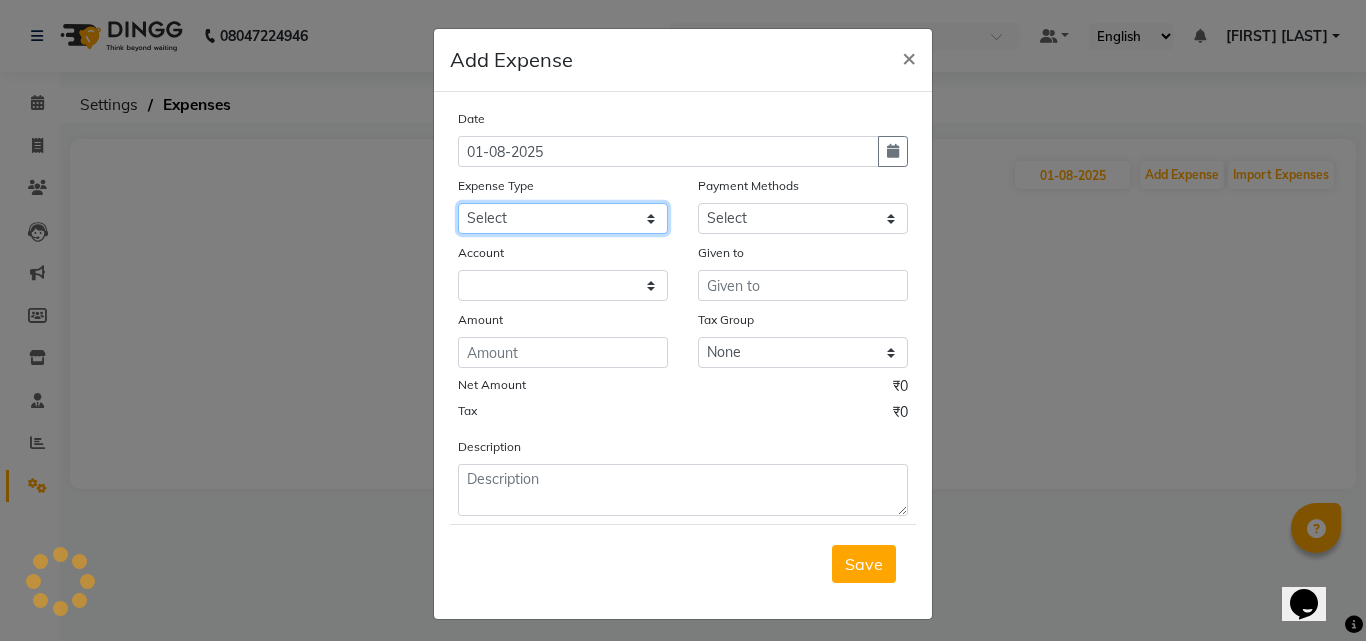 click on "Select Advance Salary Bank charges Car maintenance  Cash transfer to bank Cash transfer to hub Client Snacks Clinical charges Equipment Fuel Govt fee Hair Products or Tools Incentive Insurance International purchase Loan Repayment Maintenance Marketing Miscellaneous MRA Other Pantry Product Rent Salary Staff Snacks Tax Tea & Refreshment Utilities" 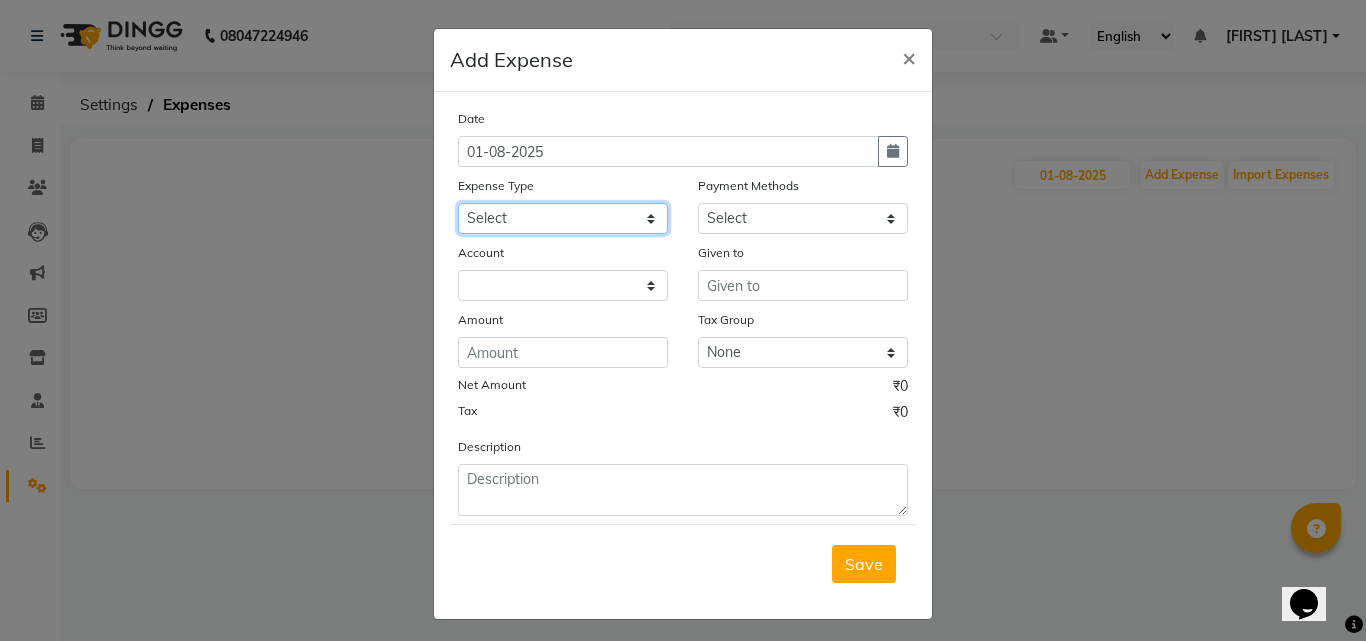 select on "17185" 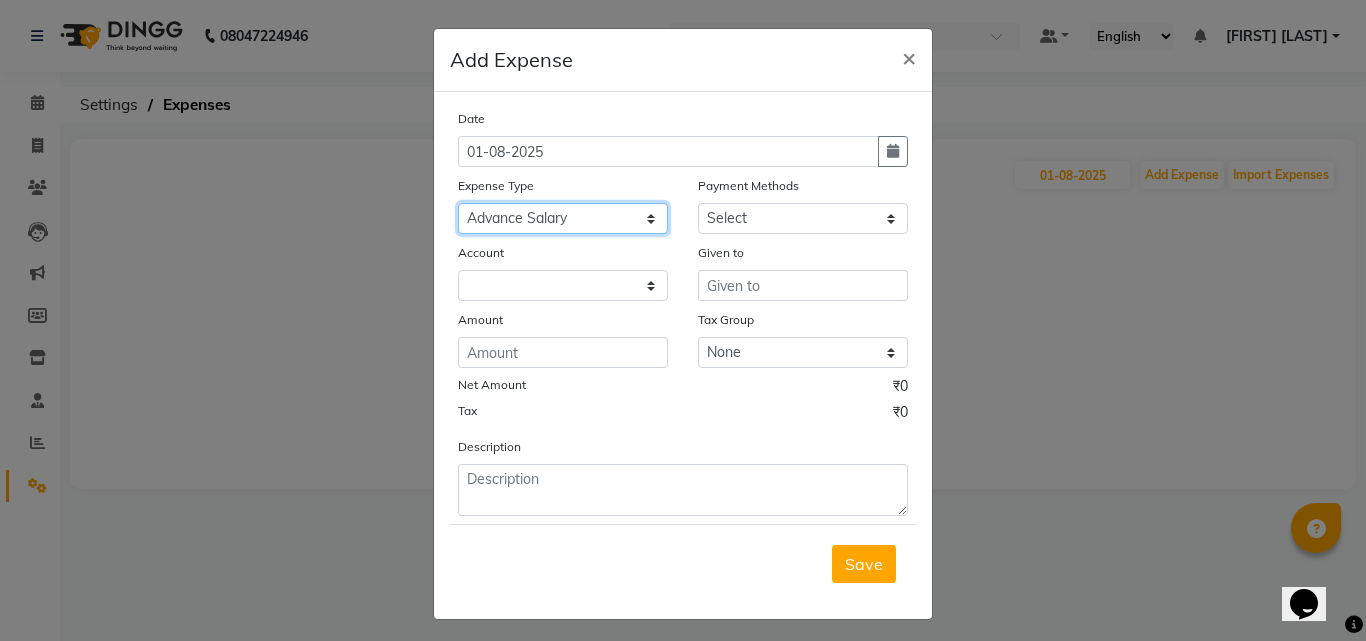 click on "Select Advance Salary Bank charges Car maintenance  Cash transfer to bank Cash transfer to hub Client Snacks Clinical charges Equipment Fuel Govt fee Hair Products or Tools Incentive Insurance International purchase Loan Repayment Maintenance Marketing Miscellaneous MRA Other Pantry Product Rent Salary Staff Snacks Tax Tea & Refreshment Utilities" 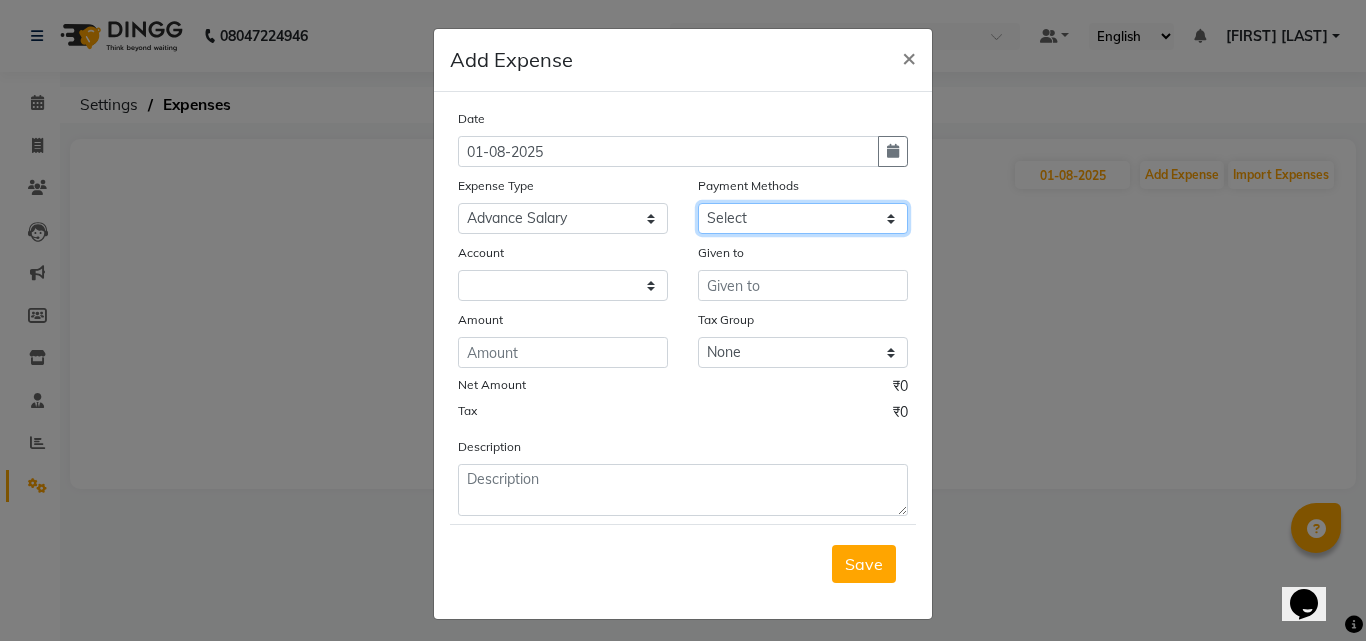 click on "Select UPI CARD Complimentary Voucher Wallet Package Prepaid Cash" 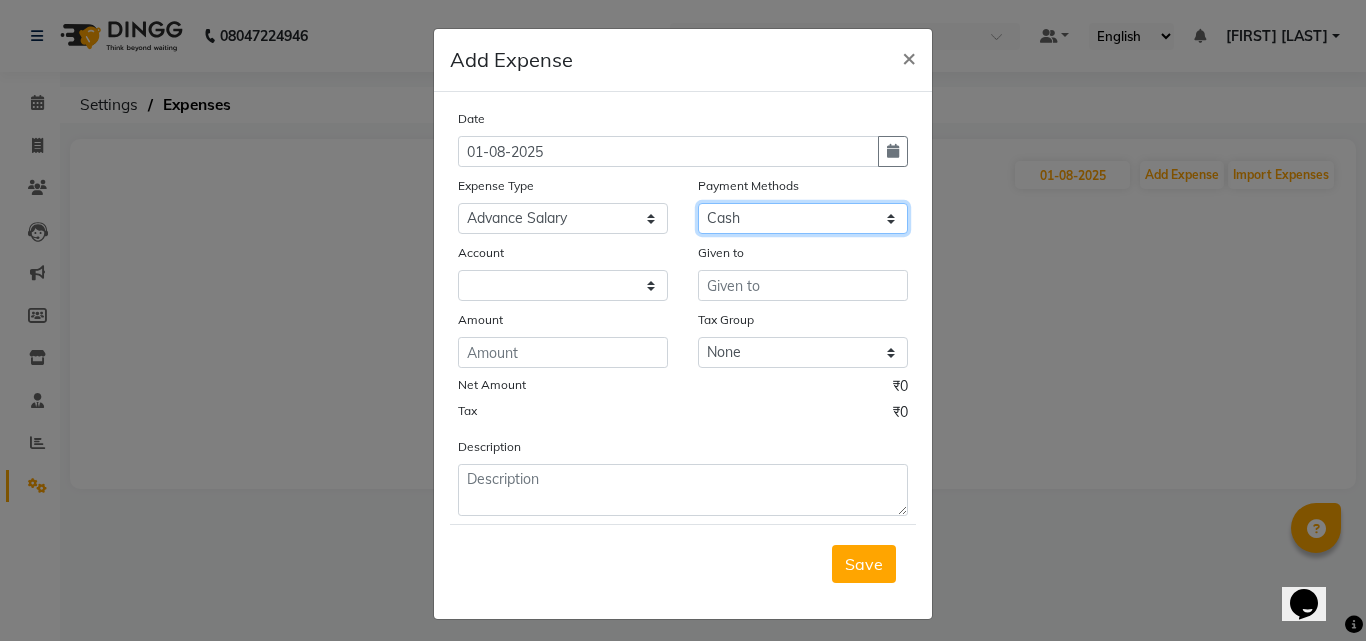 click on "Select UPI CARD Complimentary Voucher Wallet Package Prepaid Cash" 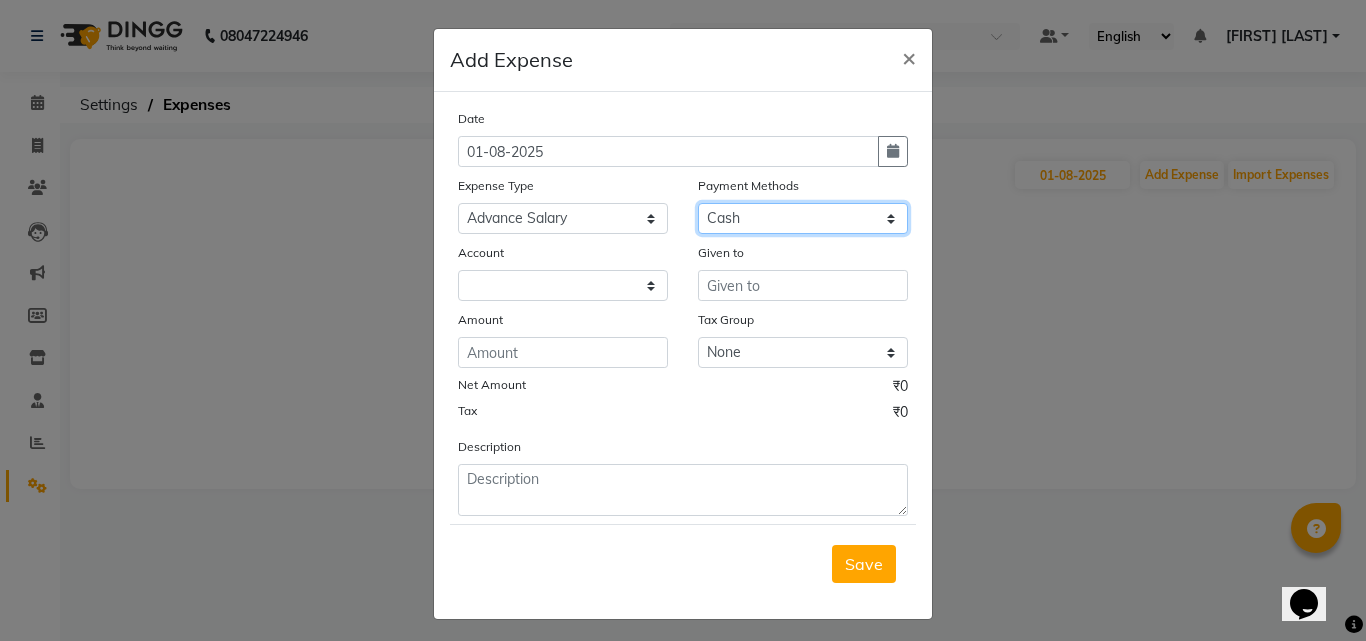 select on "7068" 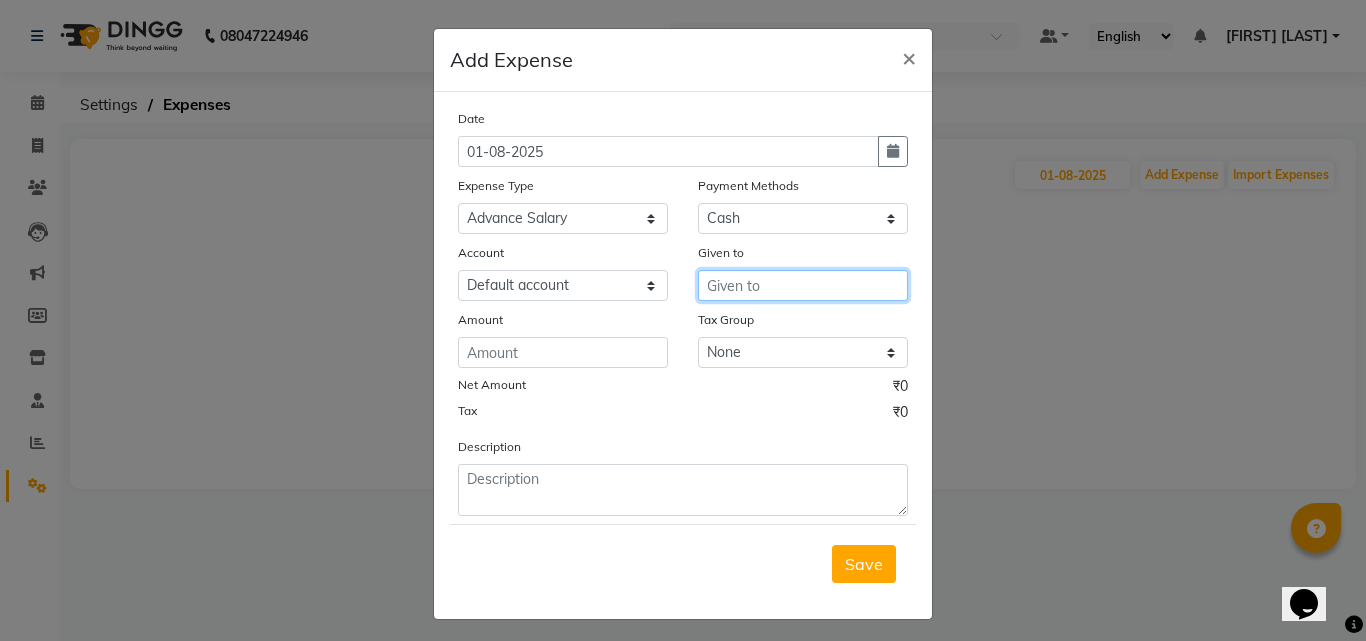 click at bounding box center [803, 285] 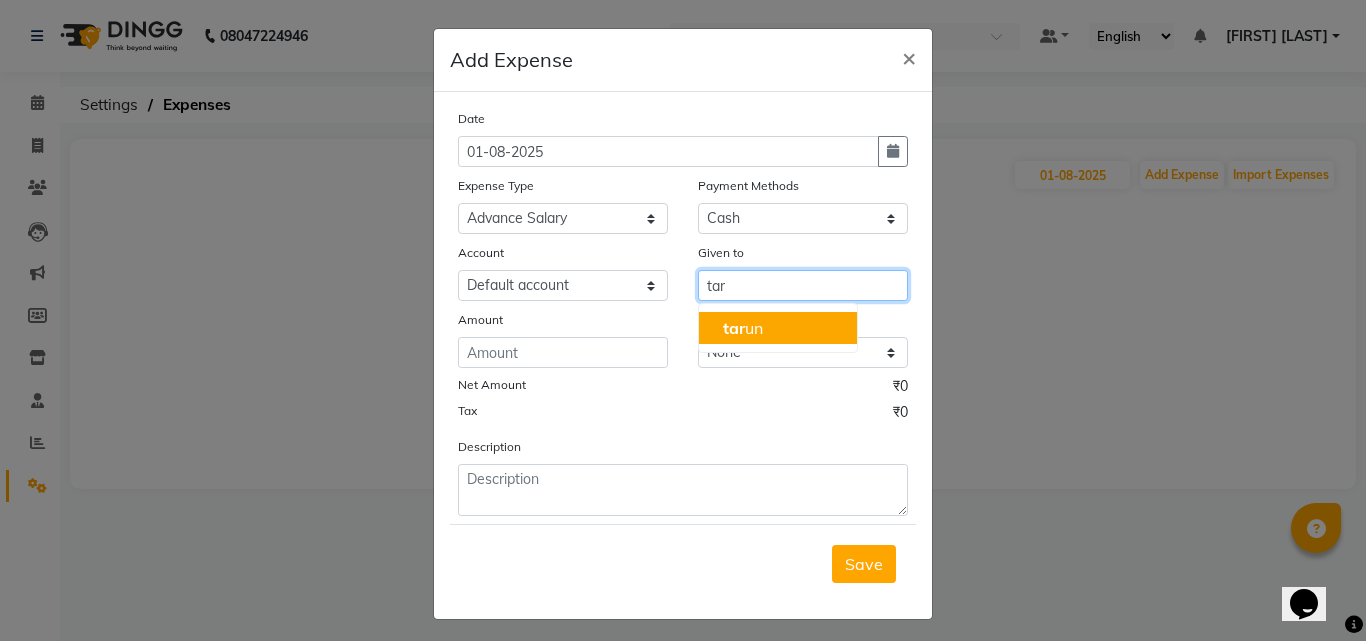 click on "tar un" at bounding box center [778, 328] 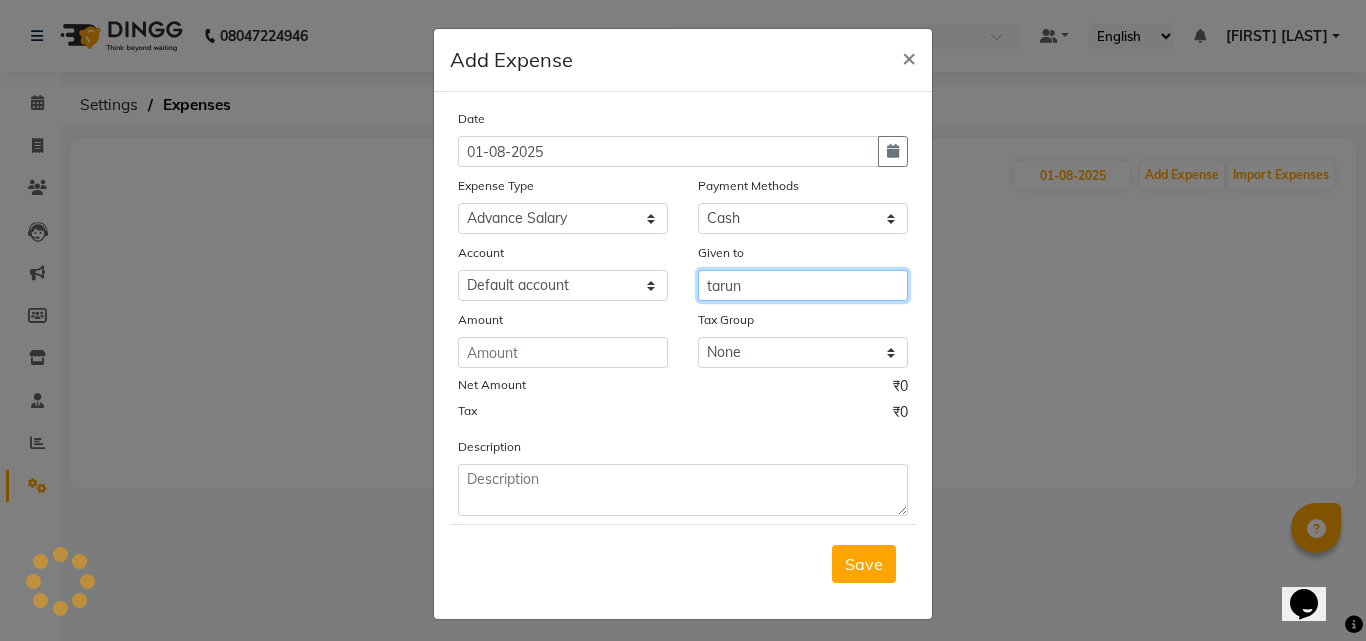 type on "tarun" 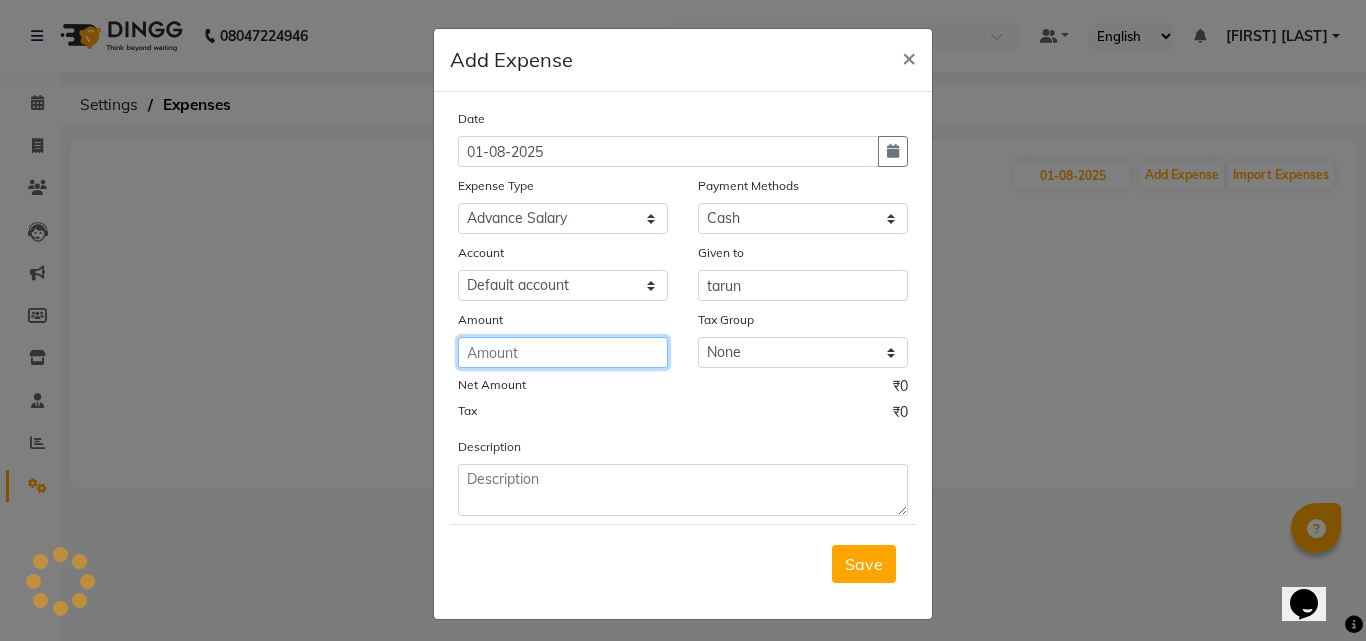 click 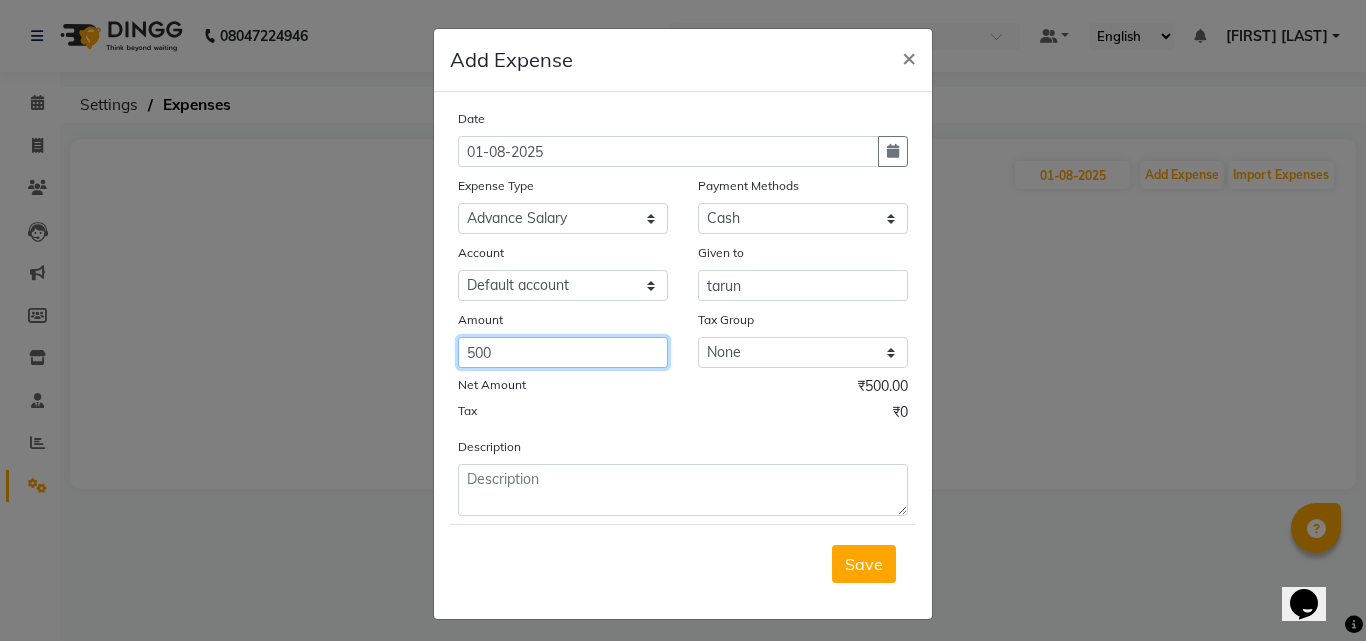 type on "500" 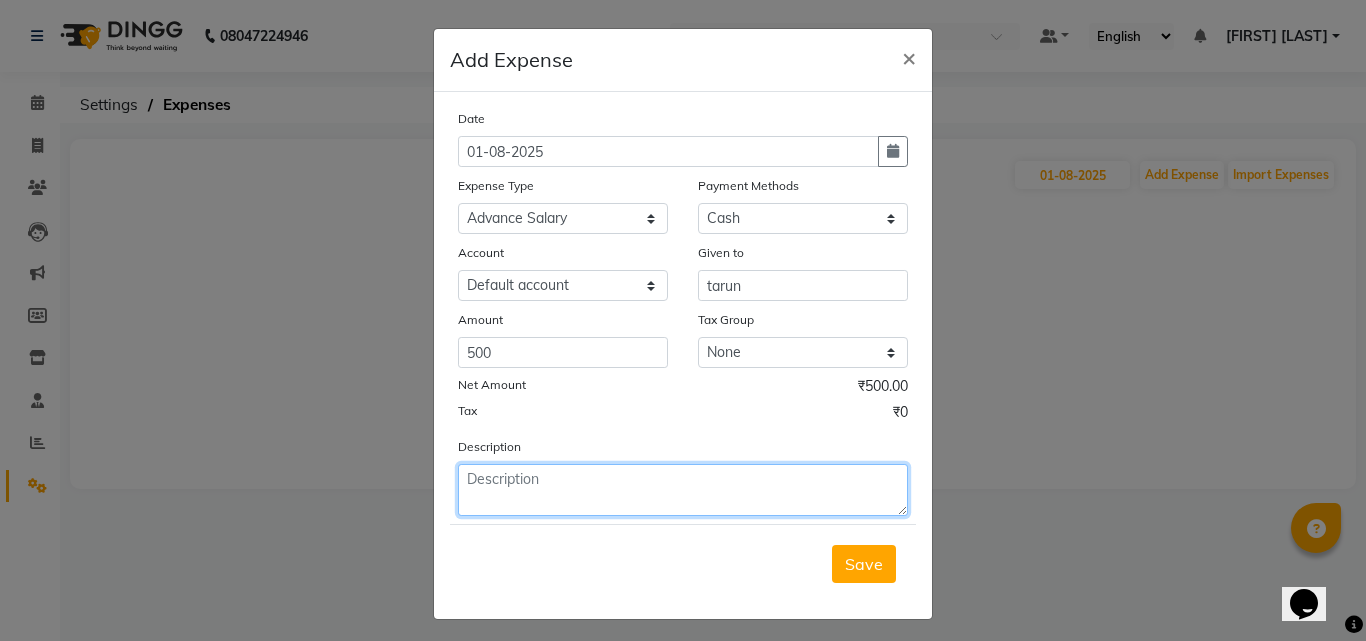 click 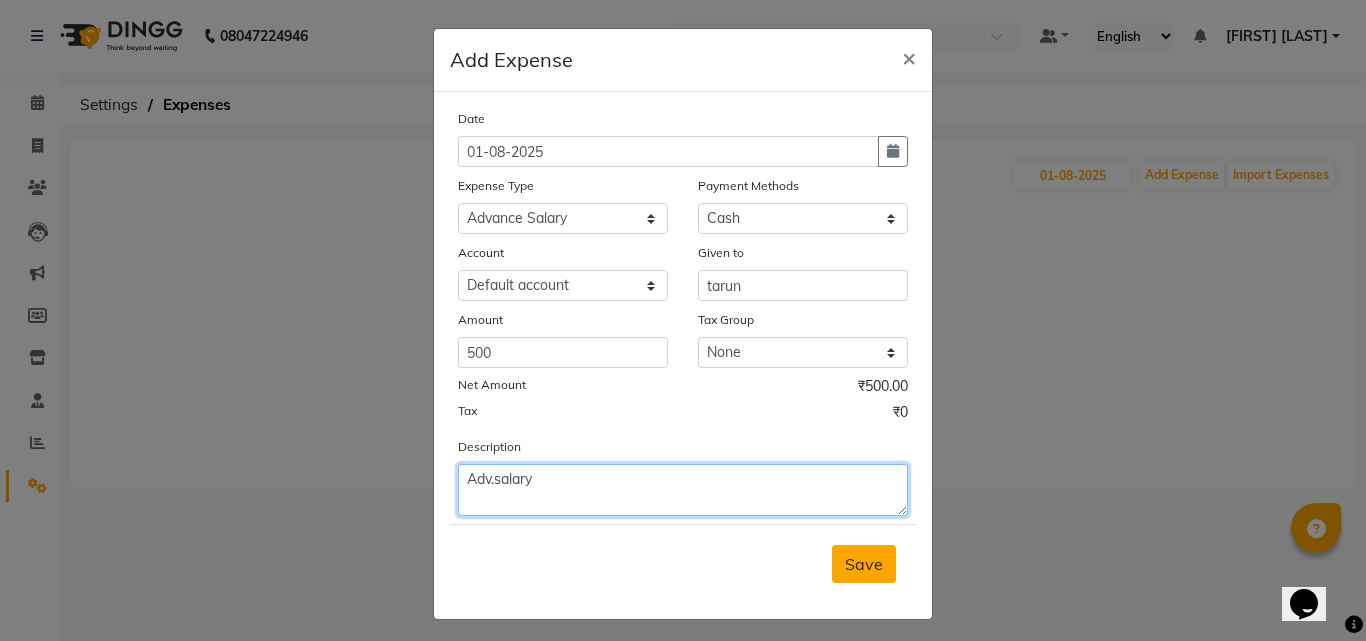 type on "Adv.salary" 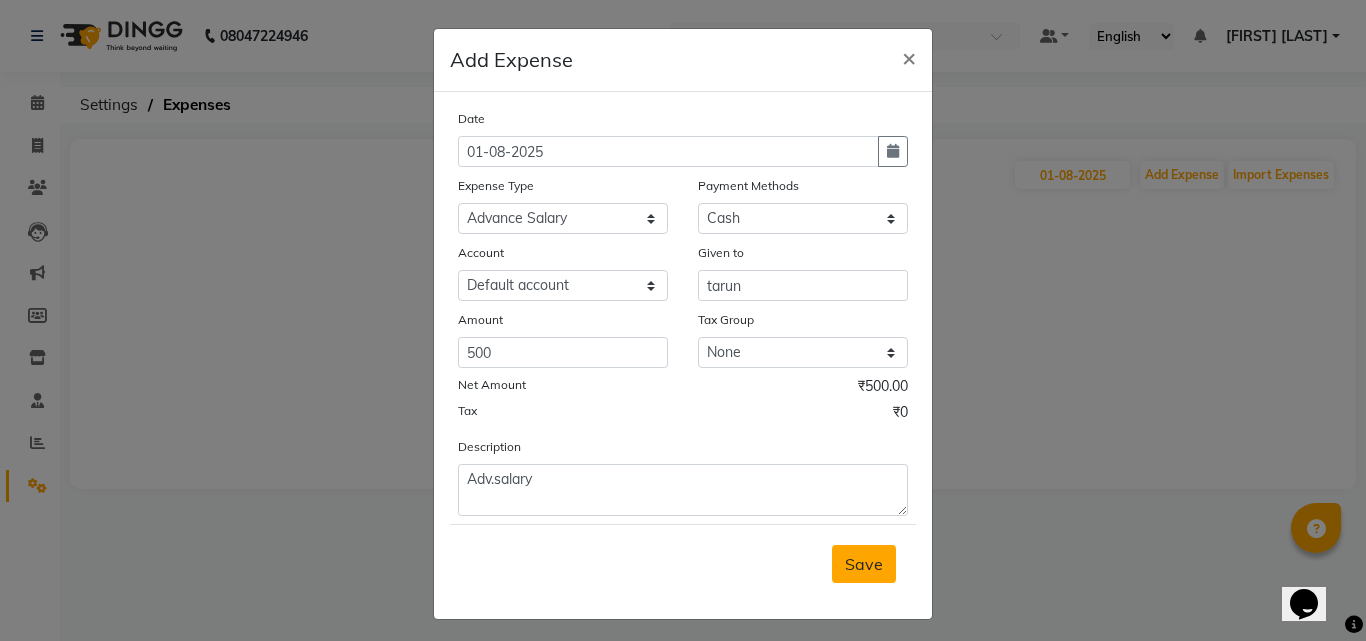 click on "Save" at bounding box center [864, 564] 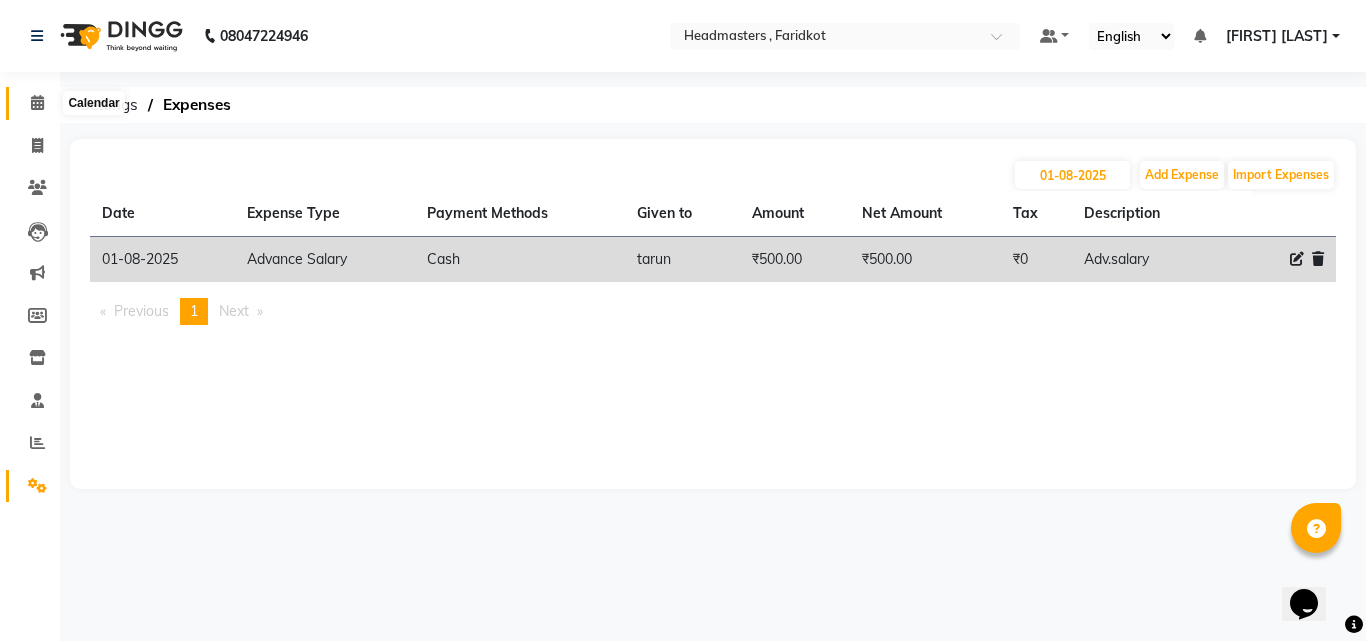click 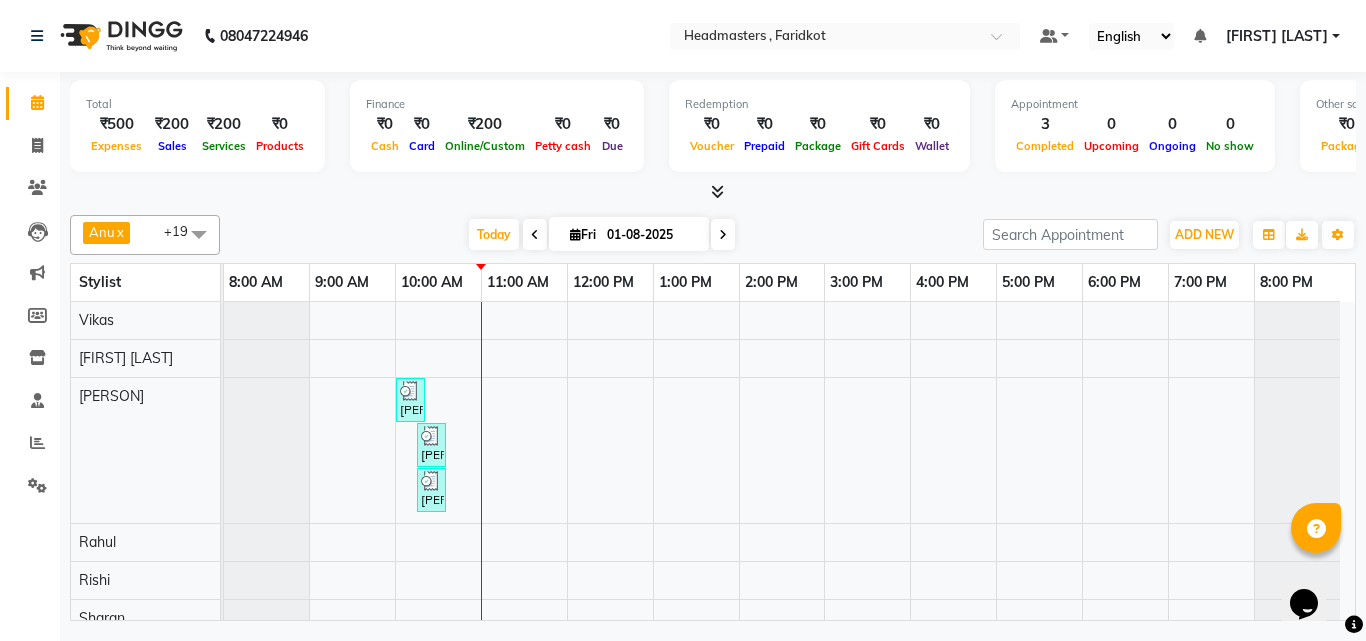 scroll, scrollTop: 116, scrollLeft: 0, axis: vertical 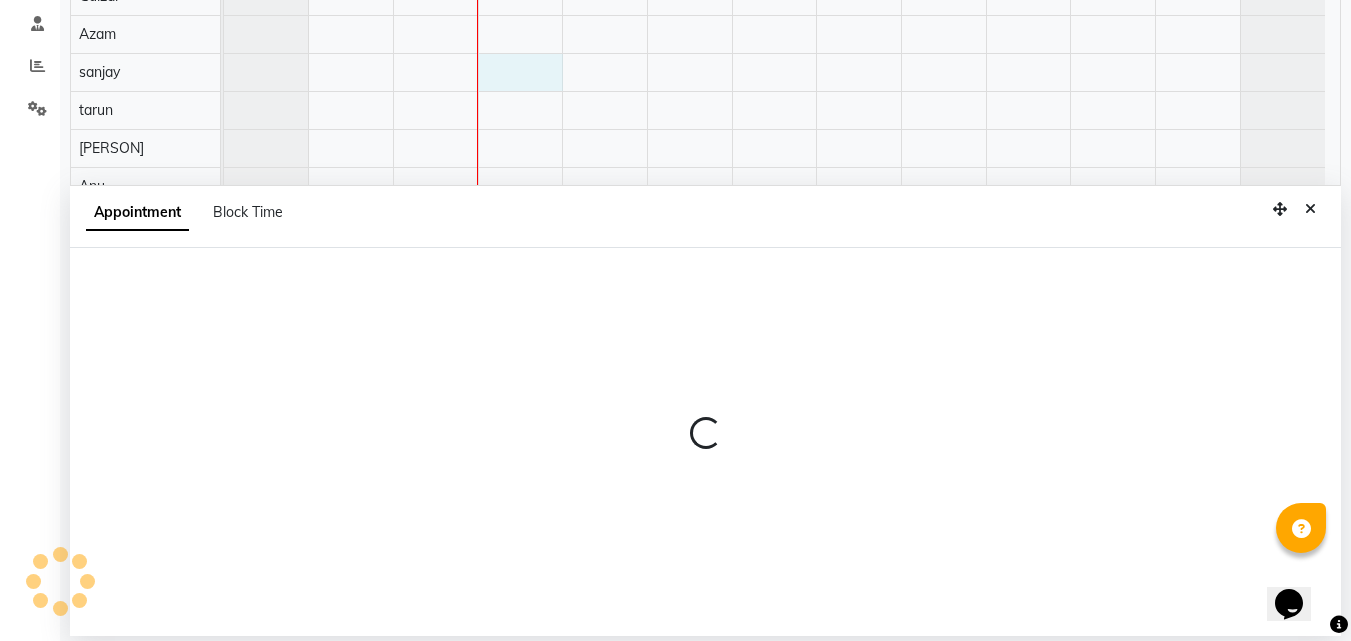 select on "84198" 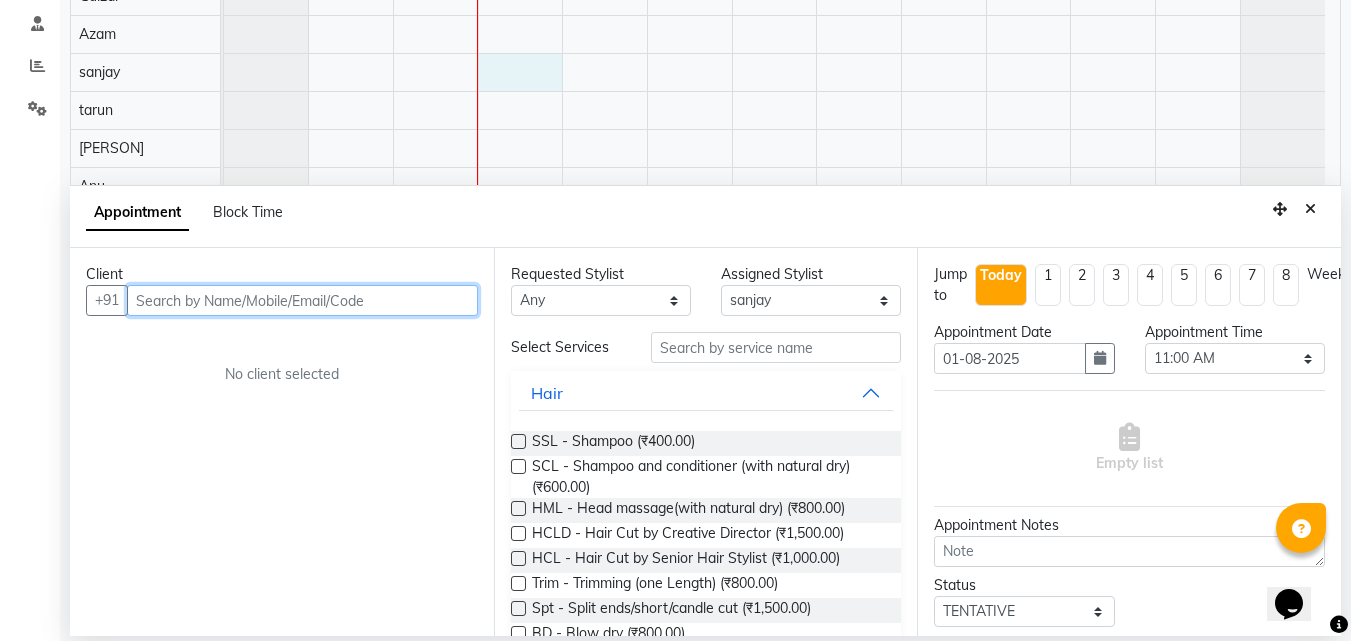 click at bounding box center [302, 300] 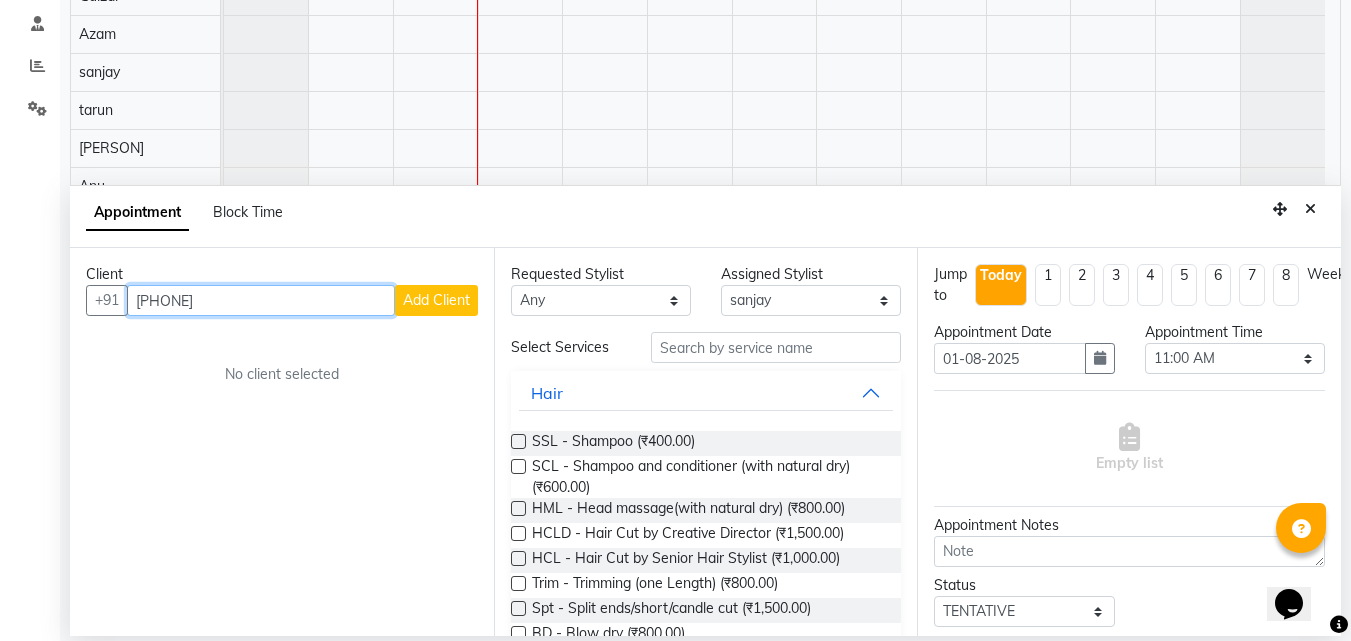 type on "[PHONE]" 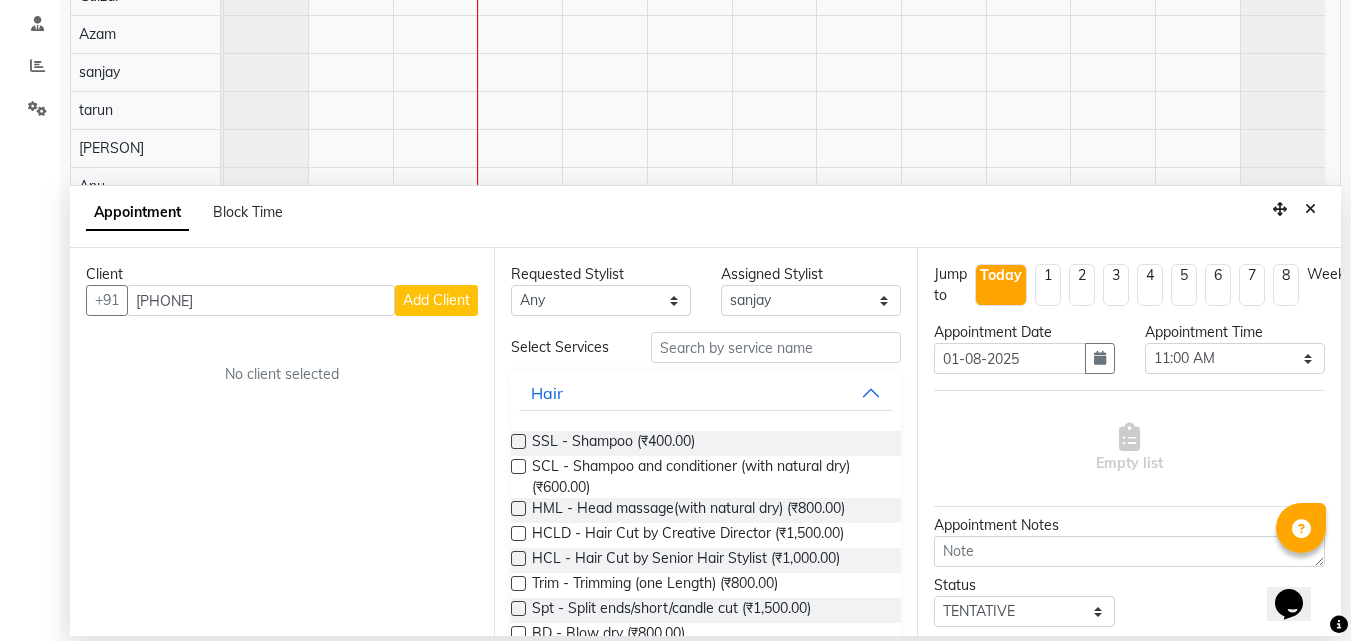 click on "Add Client" at bounding box center [436, 300] 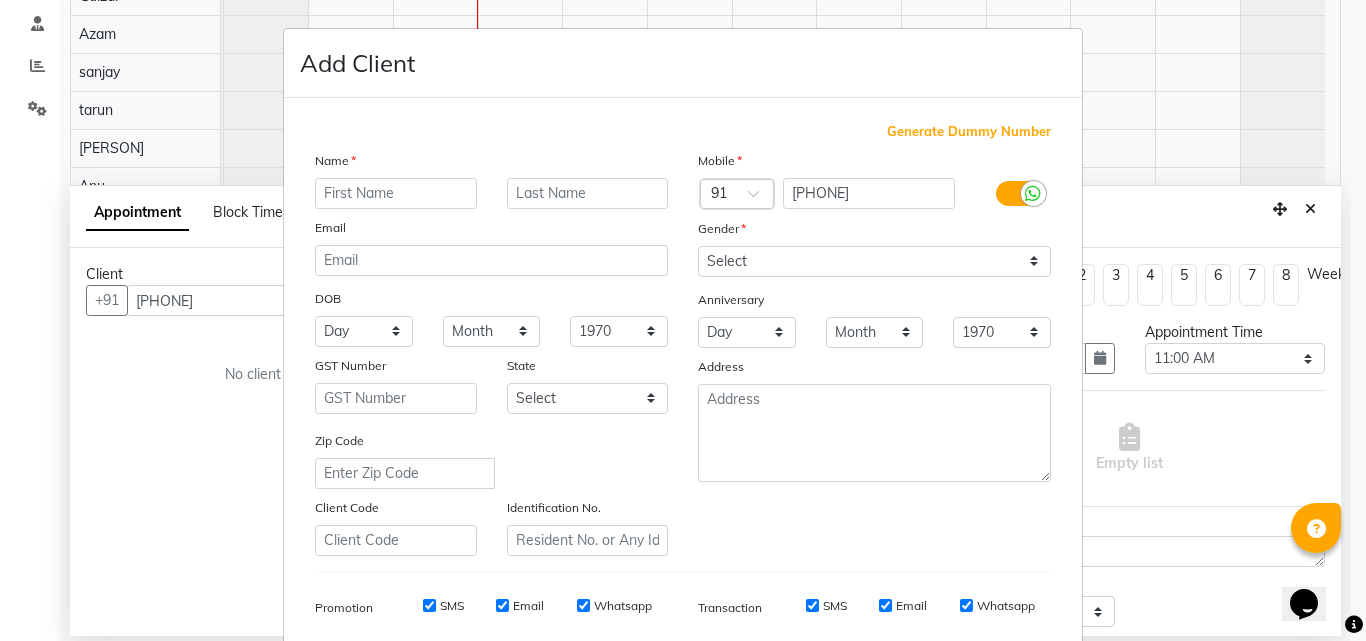 click at bounding box center (396, 193) 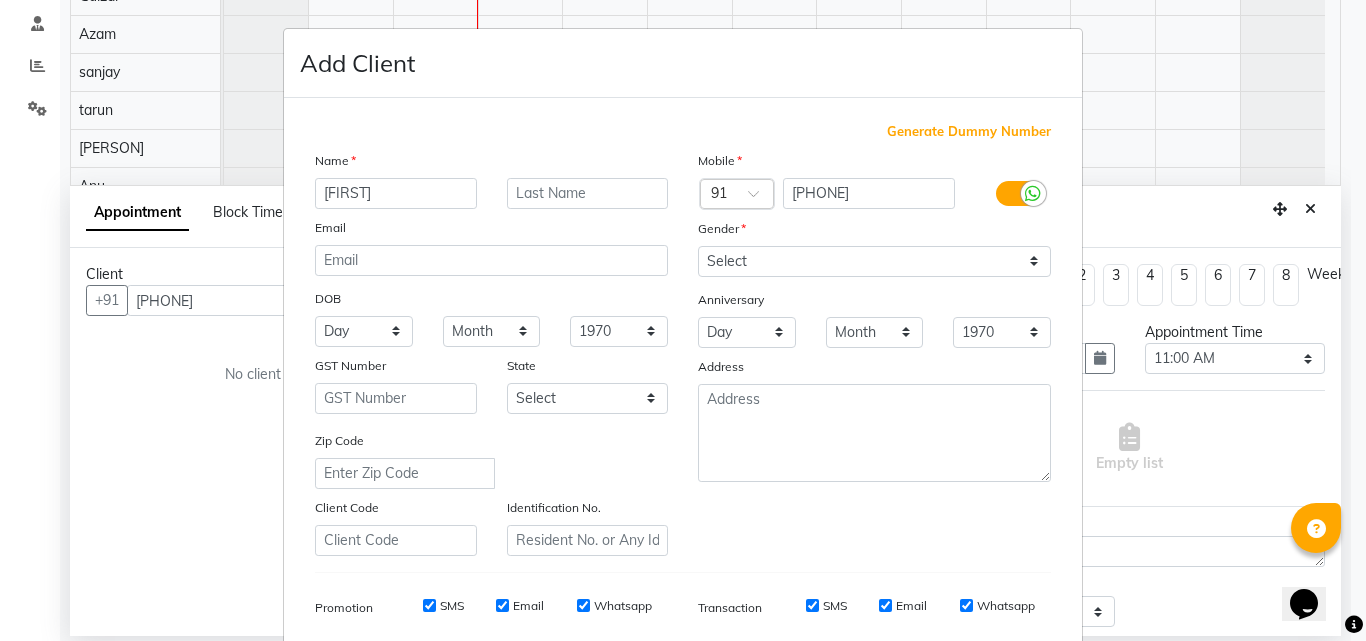 type on "[FIRST]" 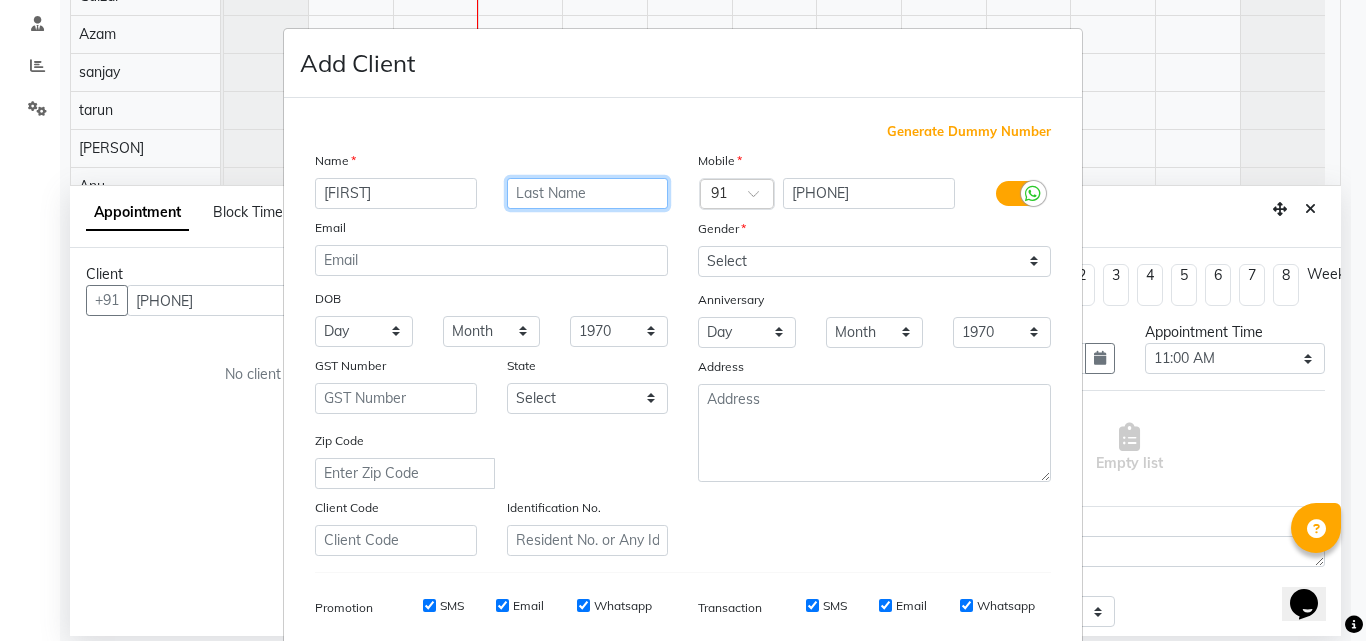 click at bounding box center (588, 193) 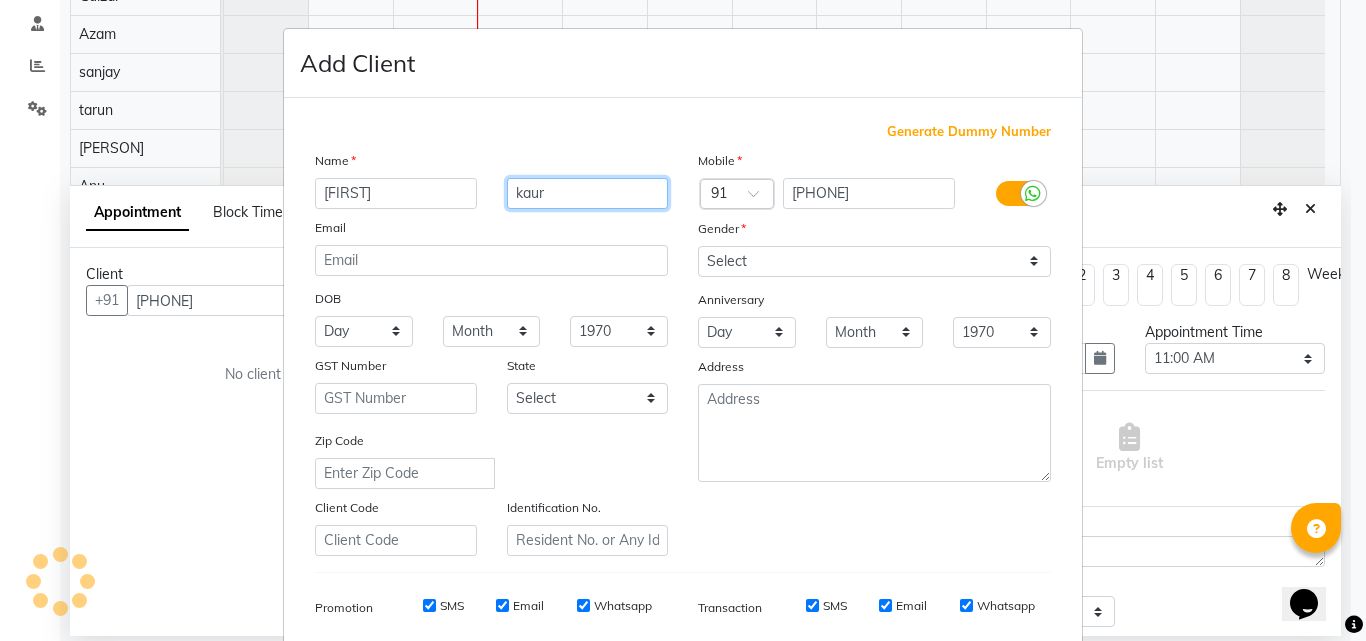 type on "kaur" 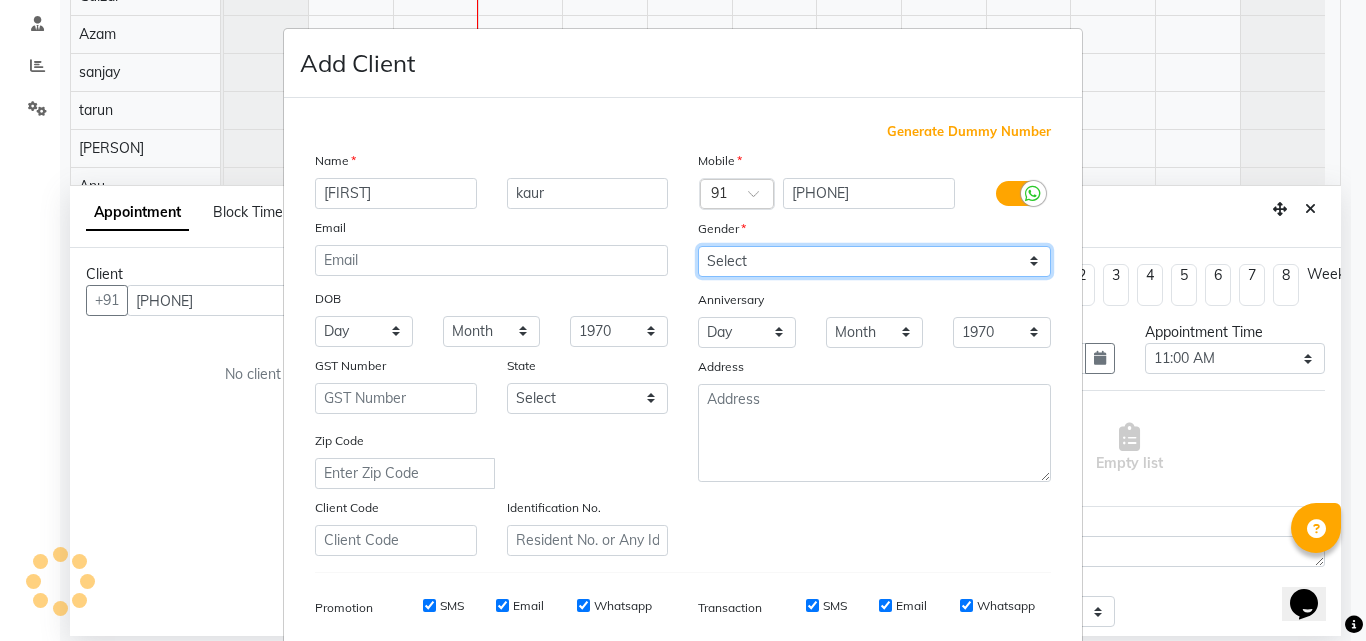 click on "Select Male Female Other Prefer Not To Say" at bounding box center [874, 261] 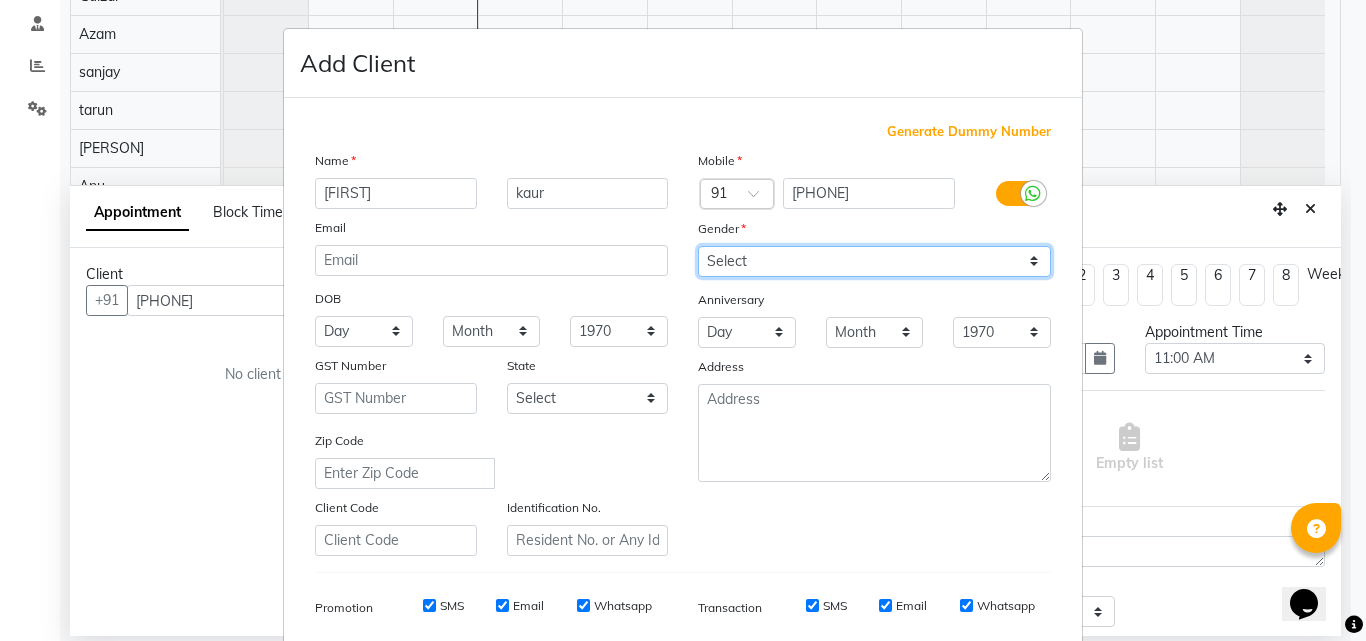 select on "female" 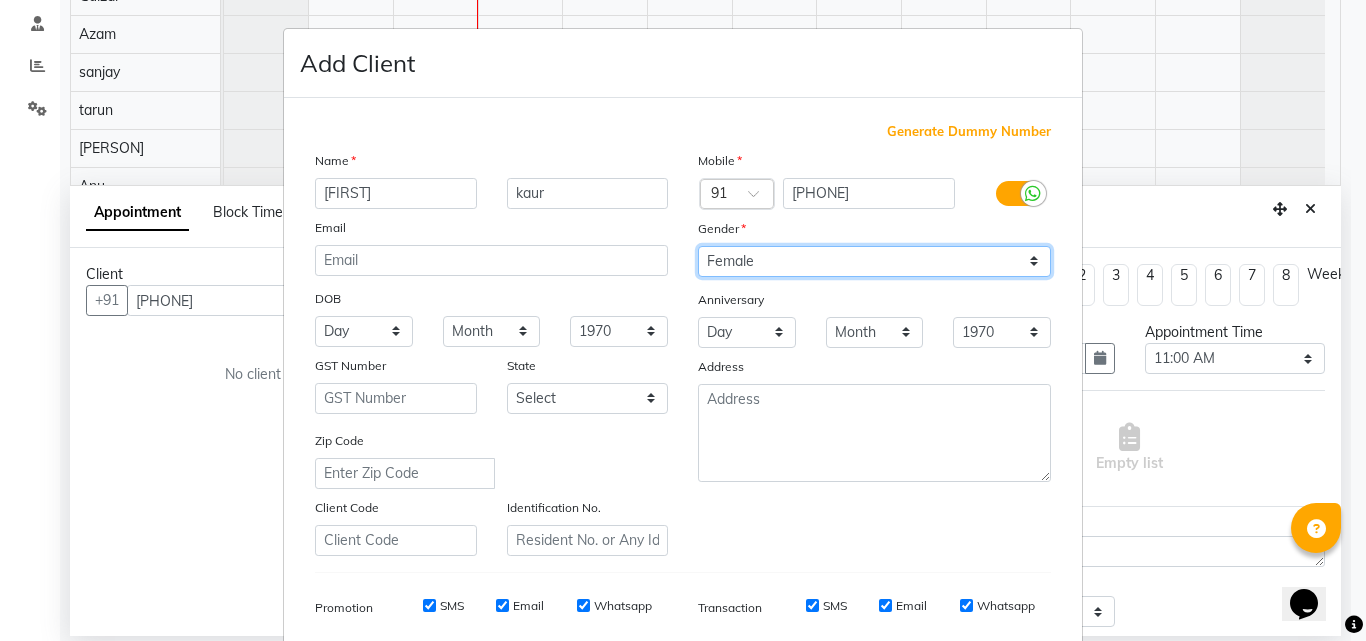 click on "Select Male Female Other Prefer Not To Say" at bounding box center [874, 261] 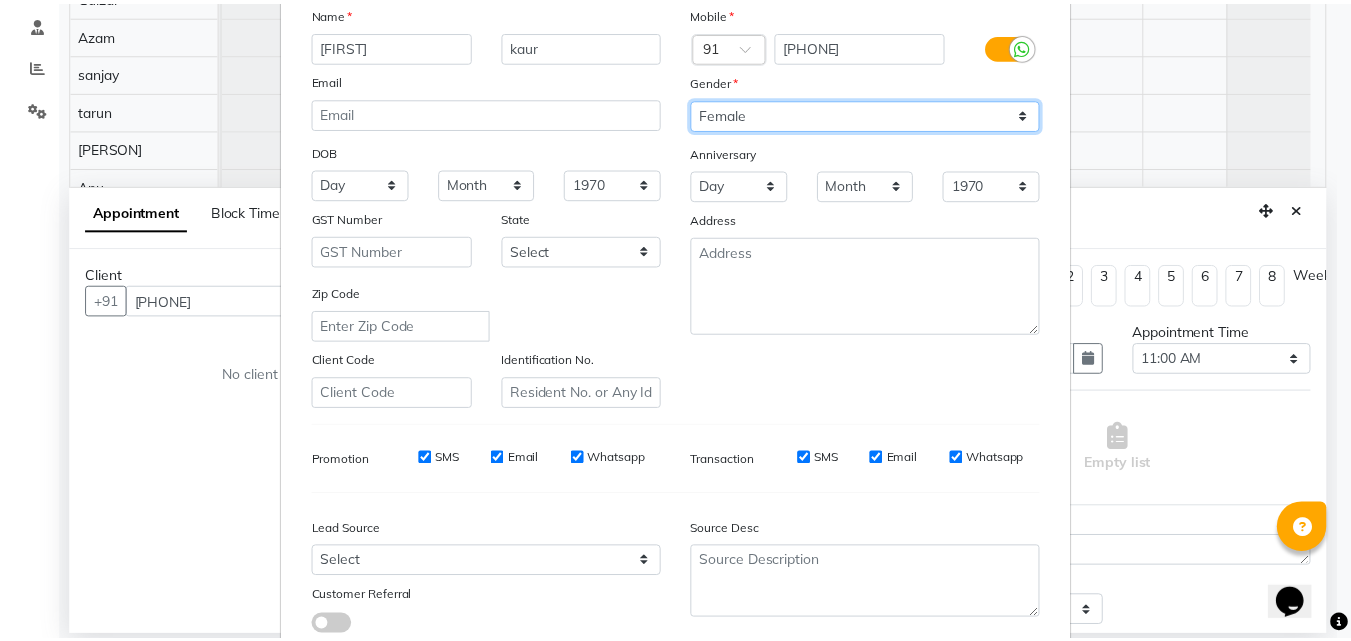 scroll 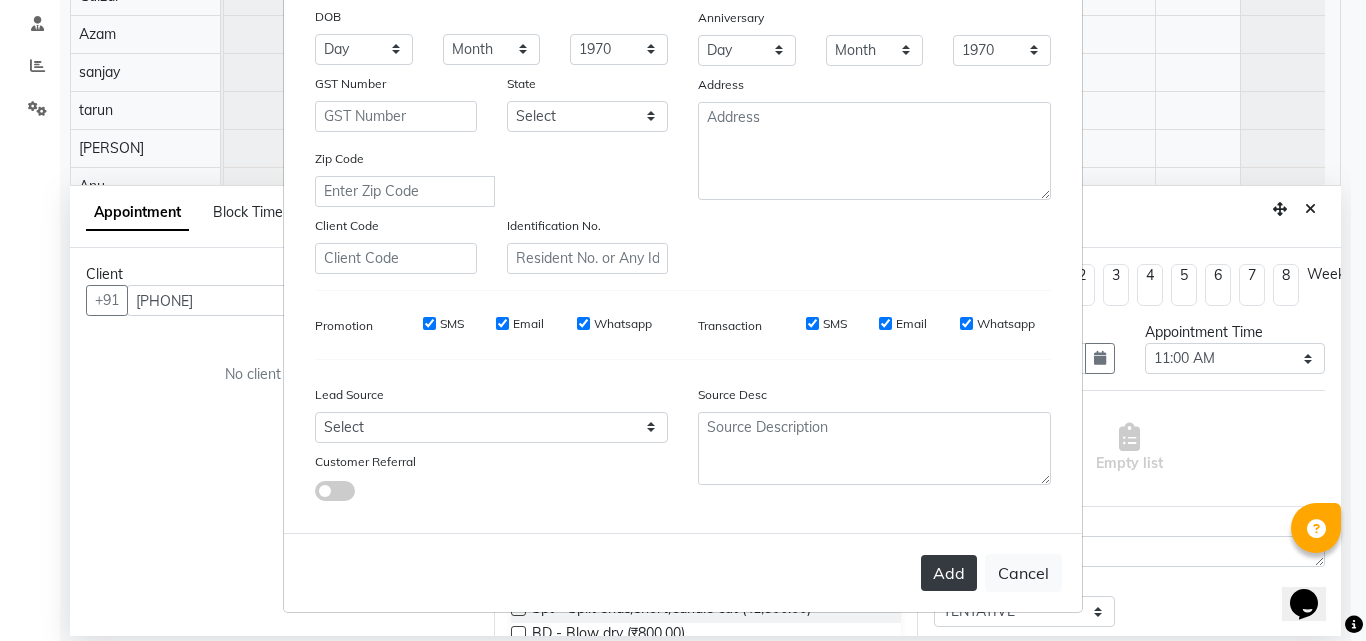 click on "Add" at bounding box center [949, 573] 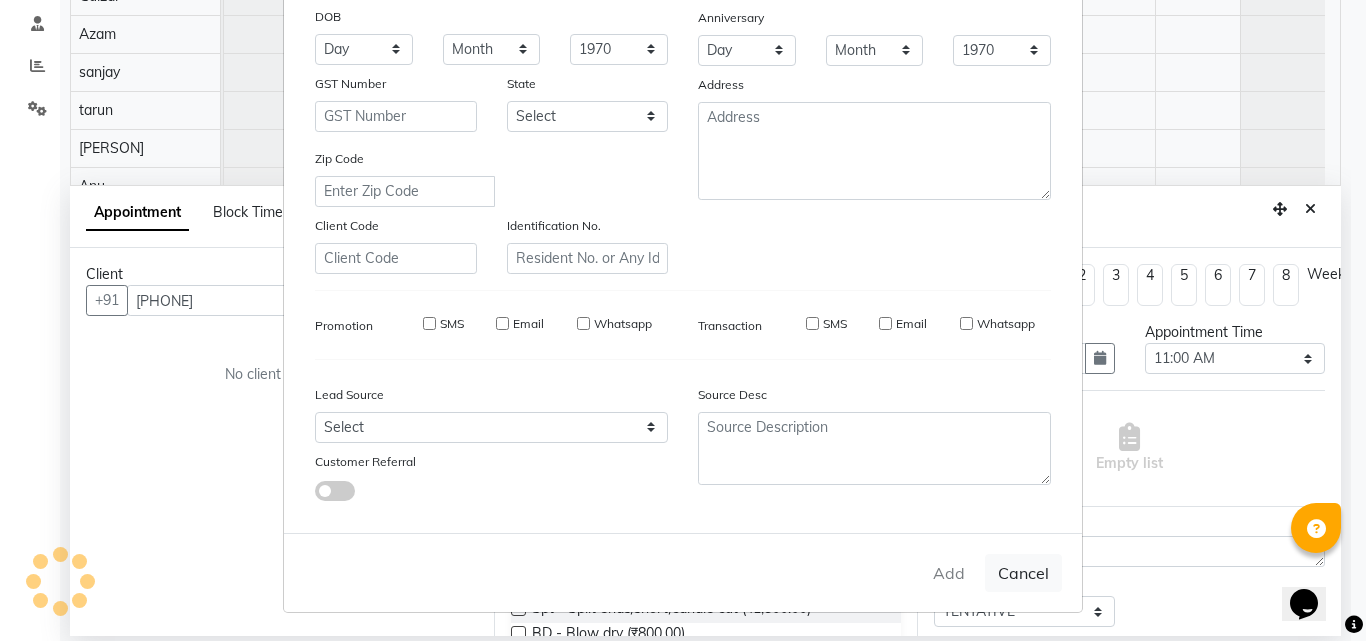 type 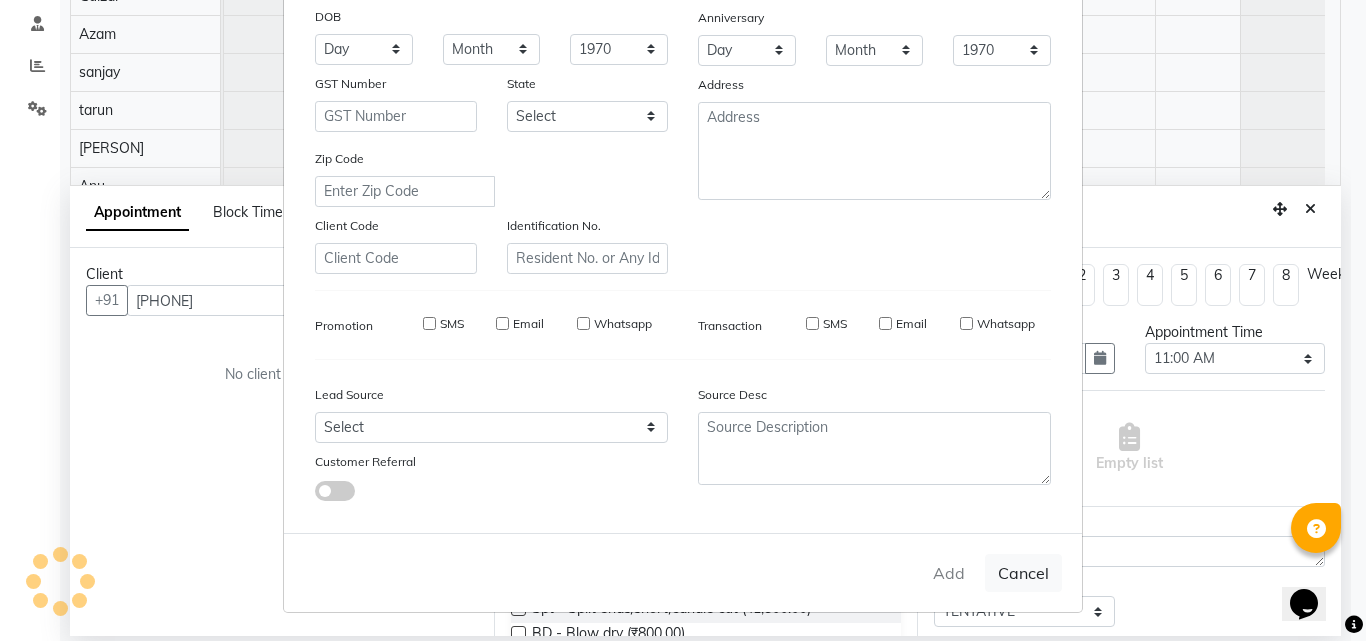 type 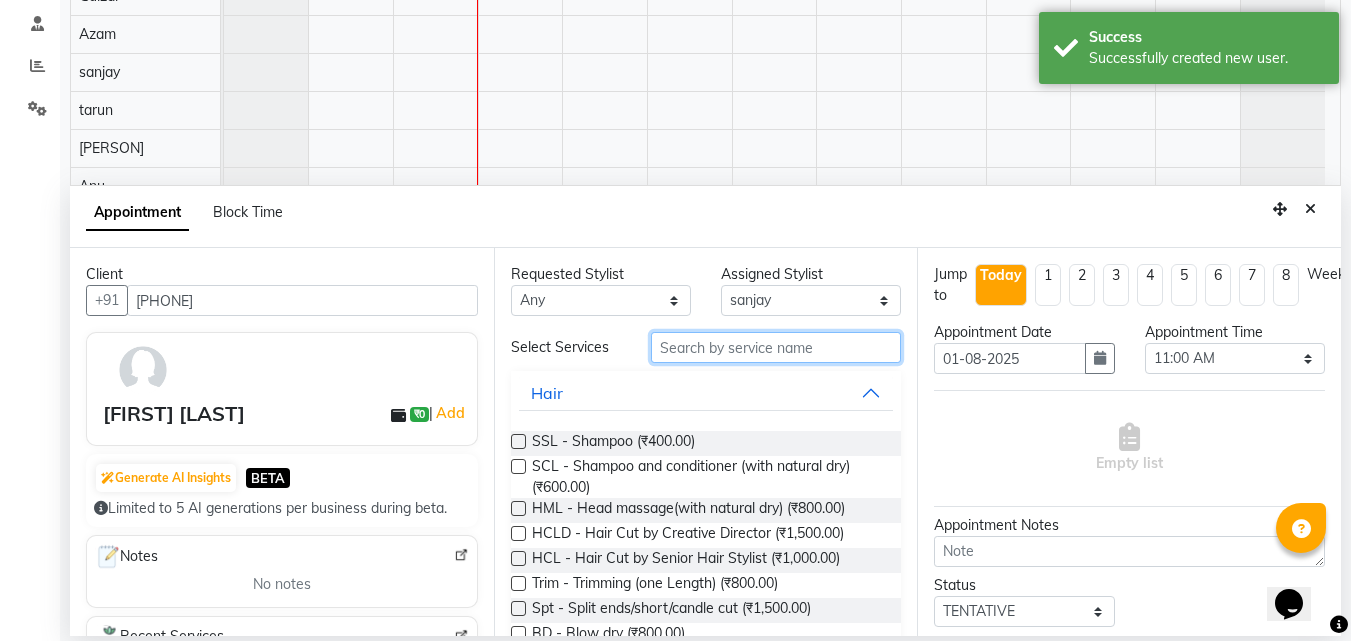click at bounding box center [776, 347] 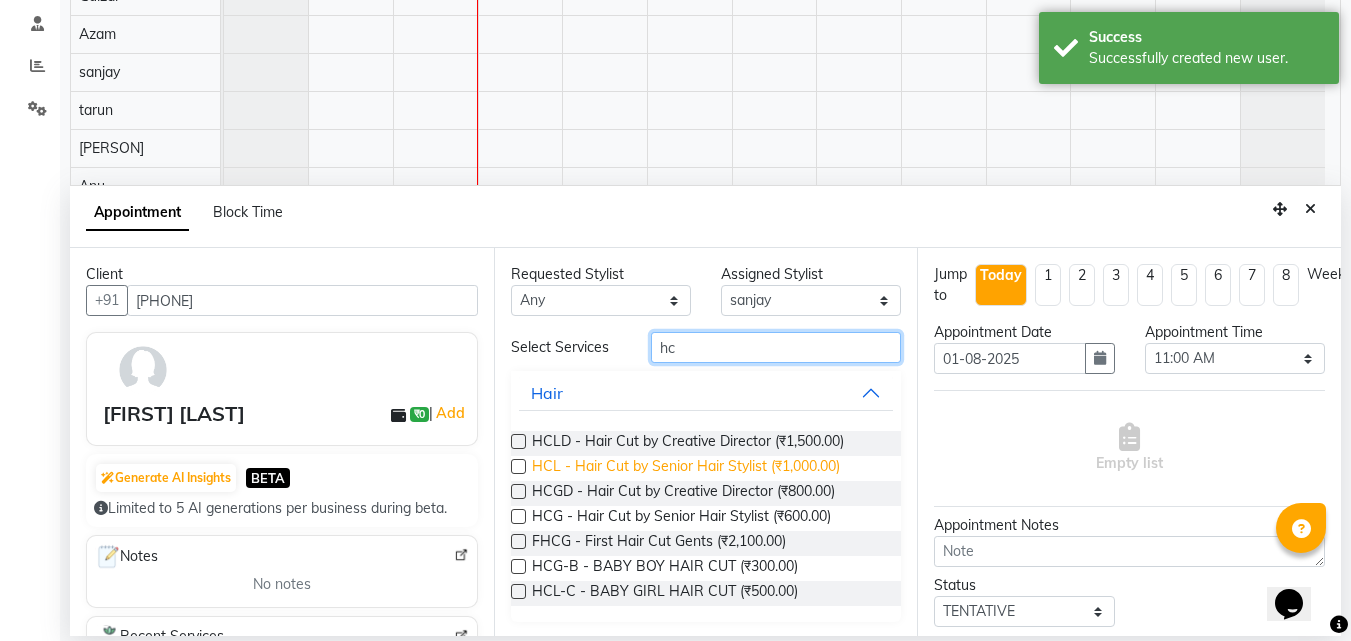 type on "hc" 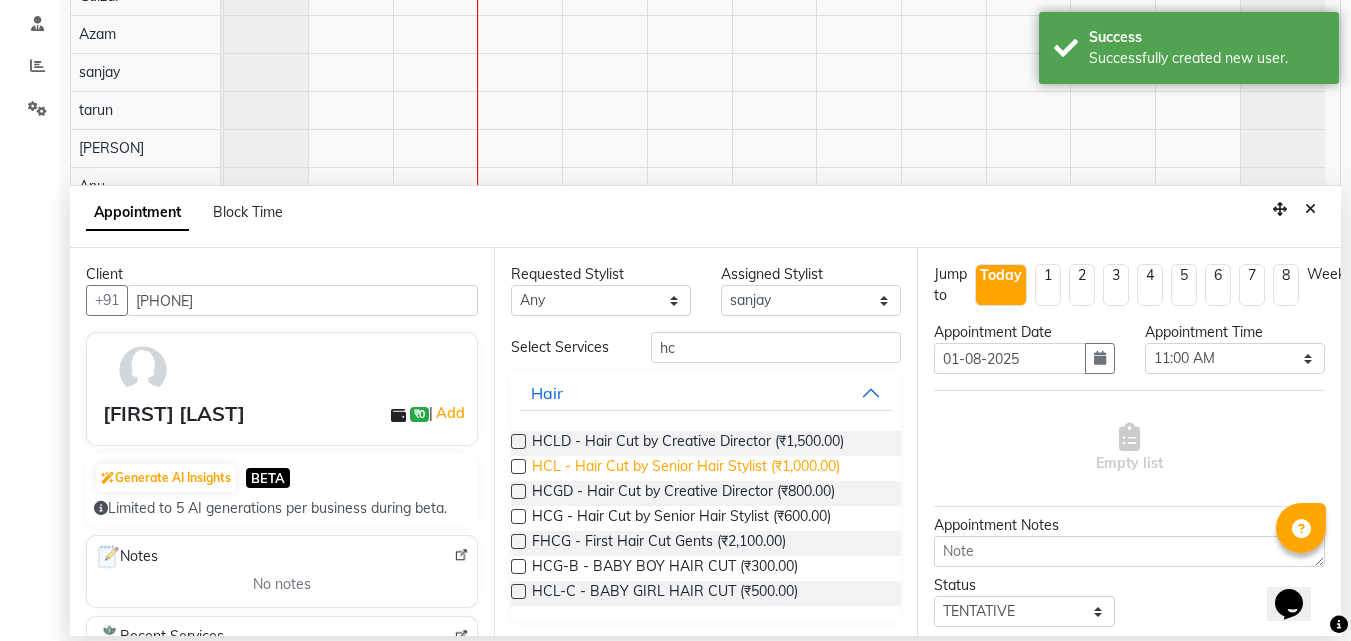 click on "HCL - Hair Cut by Senior Hair Stylist (₹1,000.00)" at bounding box center [686, 468] 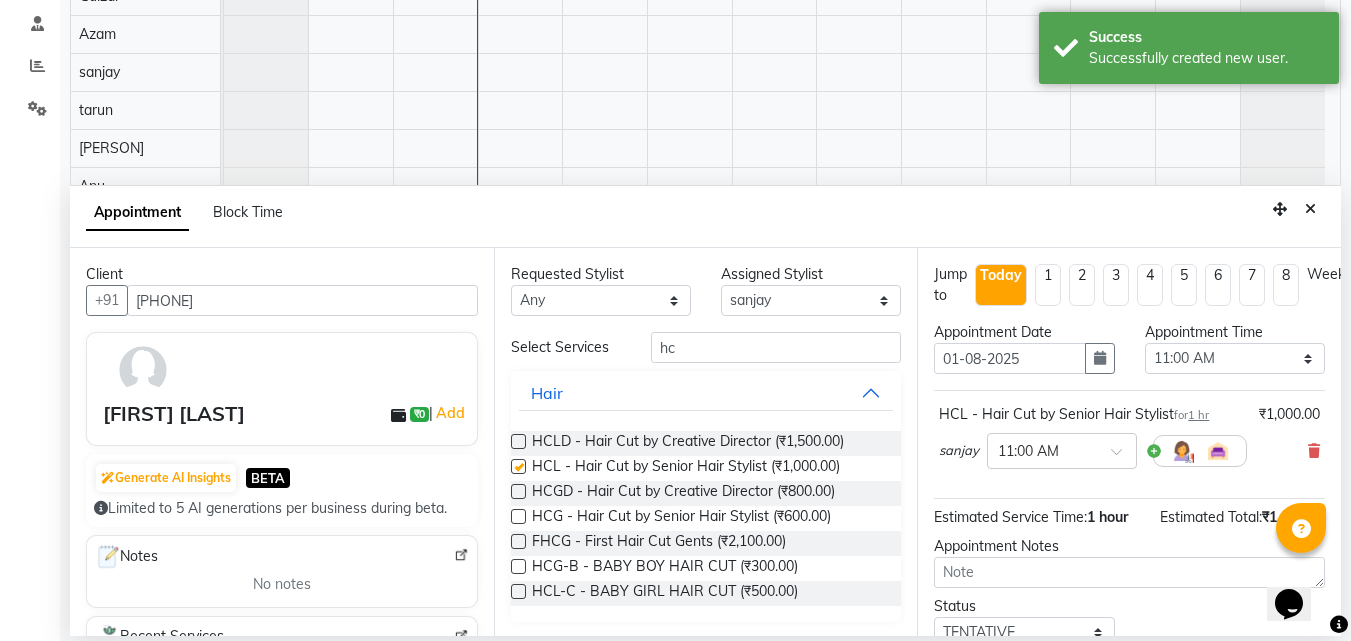 checkbox on "false" 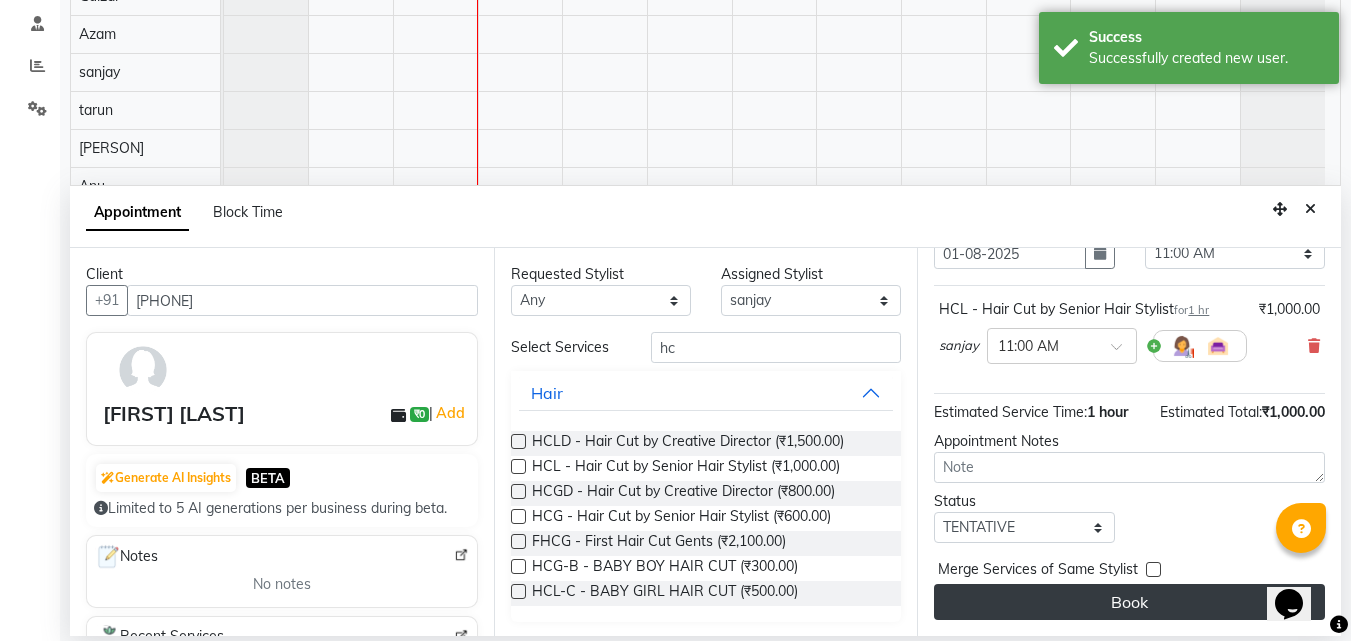 click on "Book" at bounding box center (1129, 602) 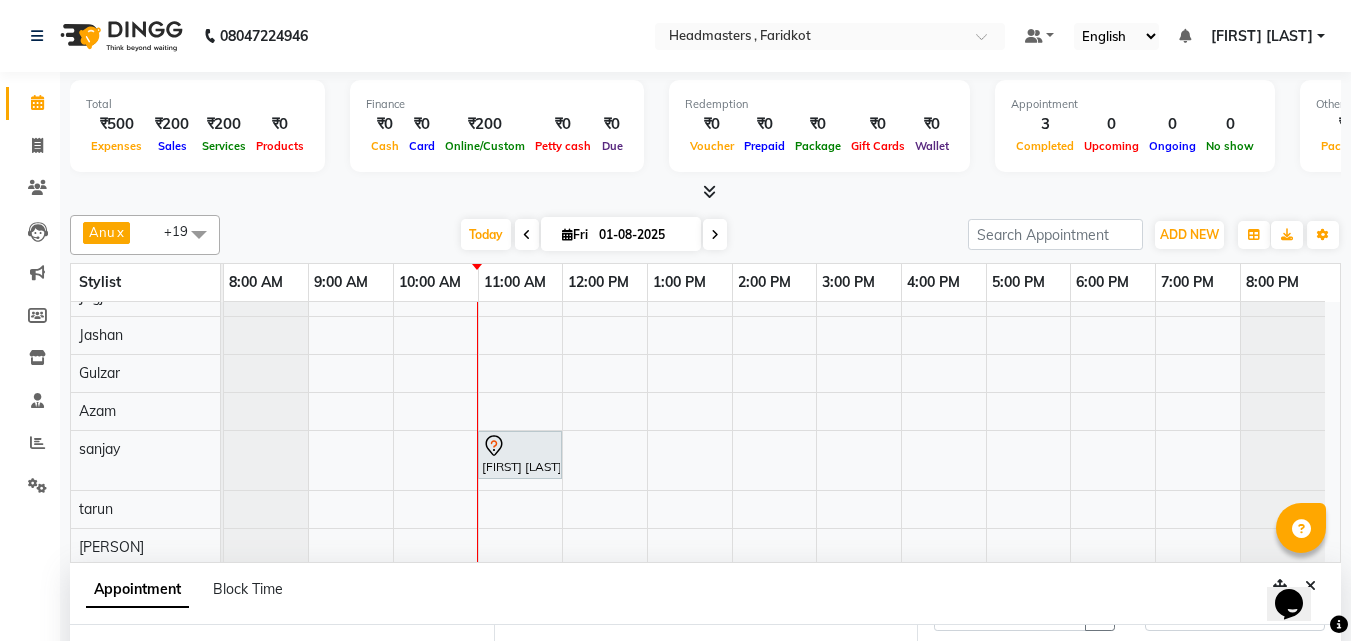 scroll, scrollTop: 629, scrollLeft: 0, axis: vertical 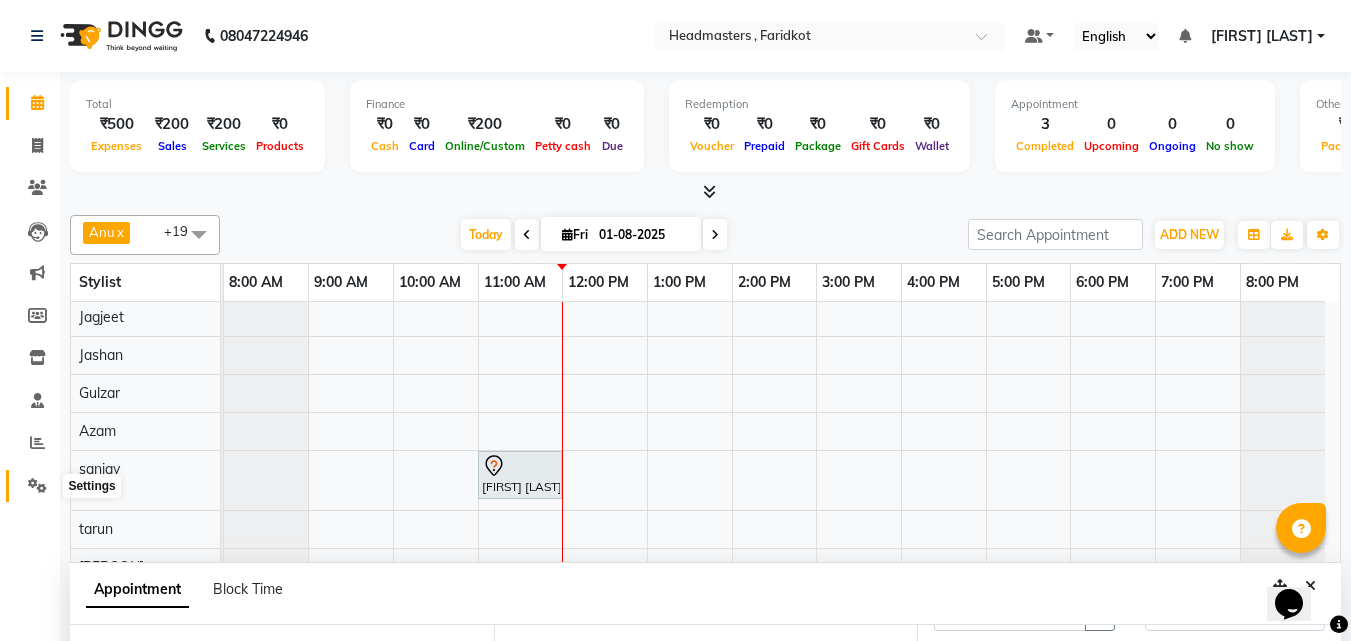 click 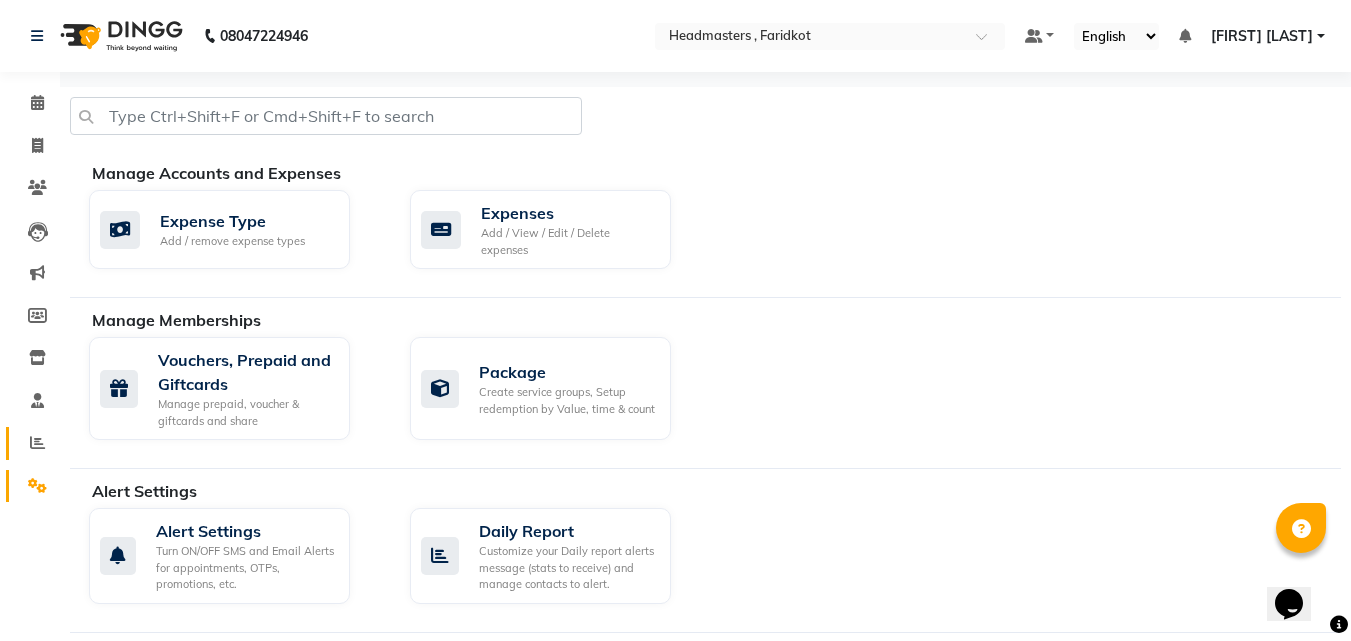click on "Reports" 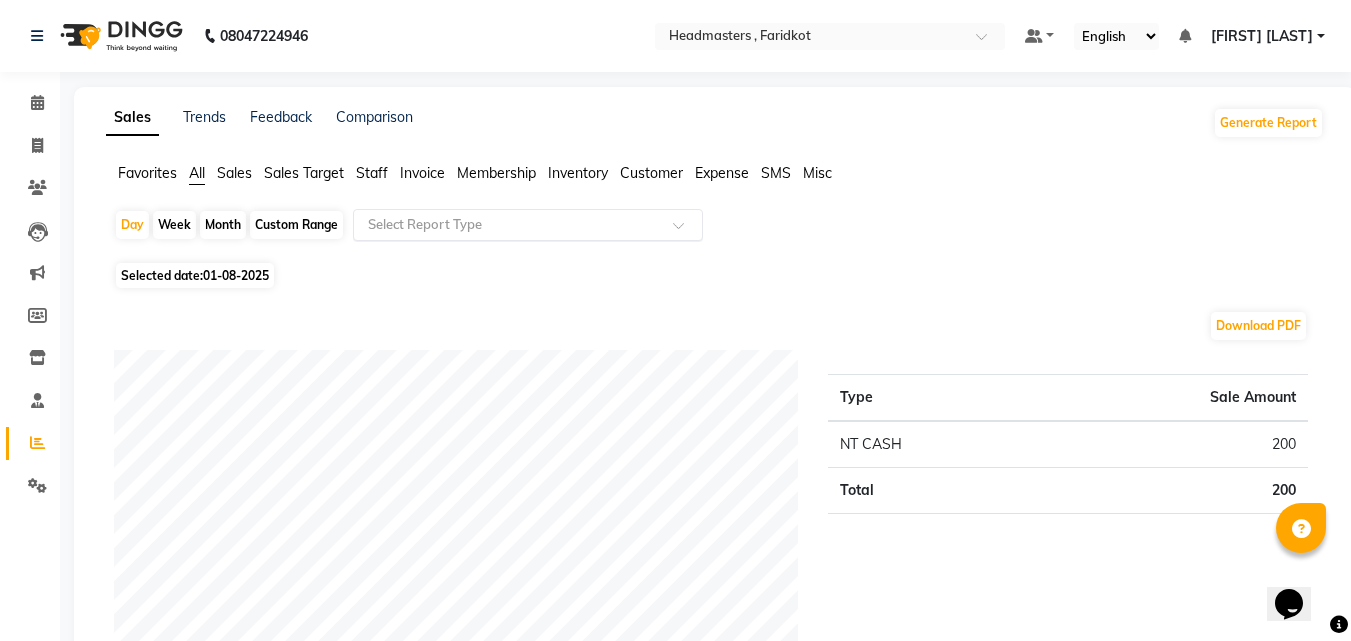 click on "Select Report Type" 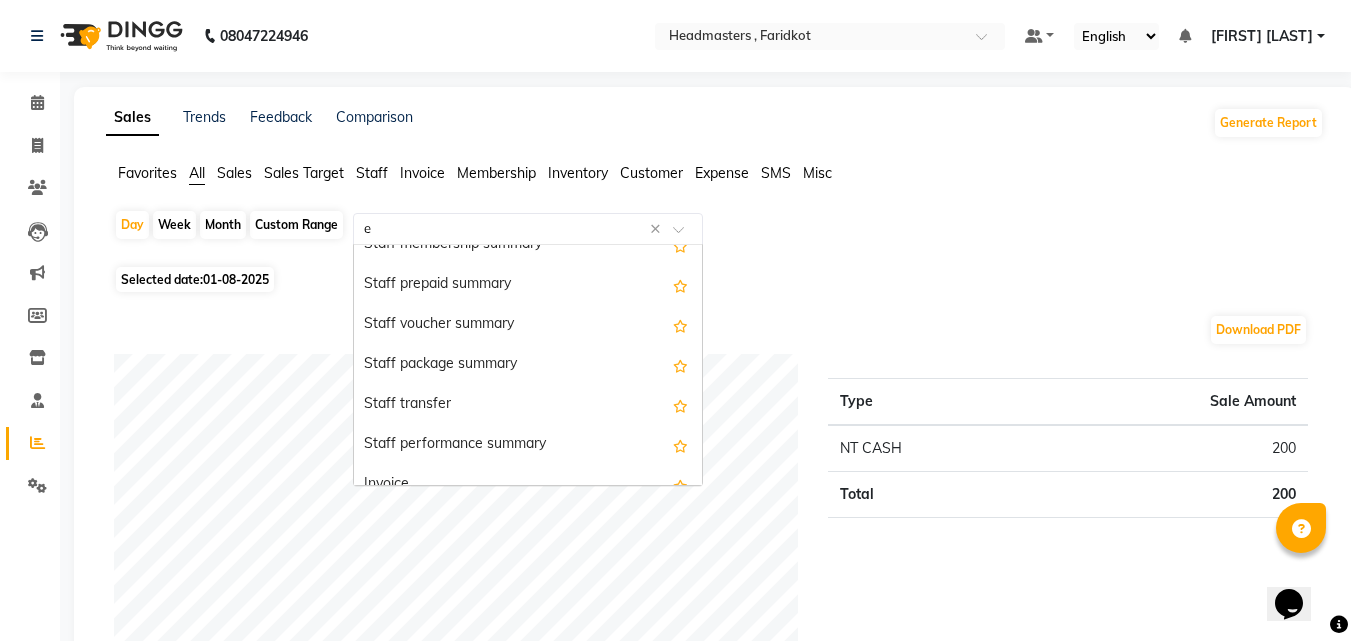 type on "ex" 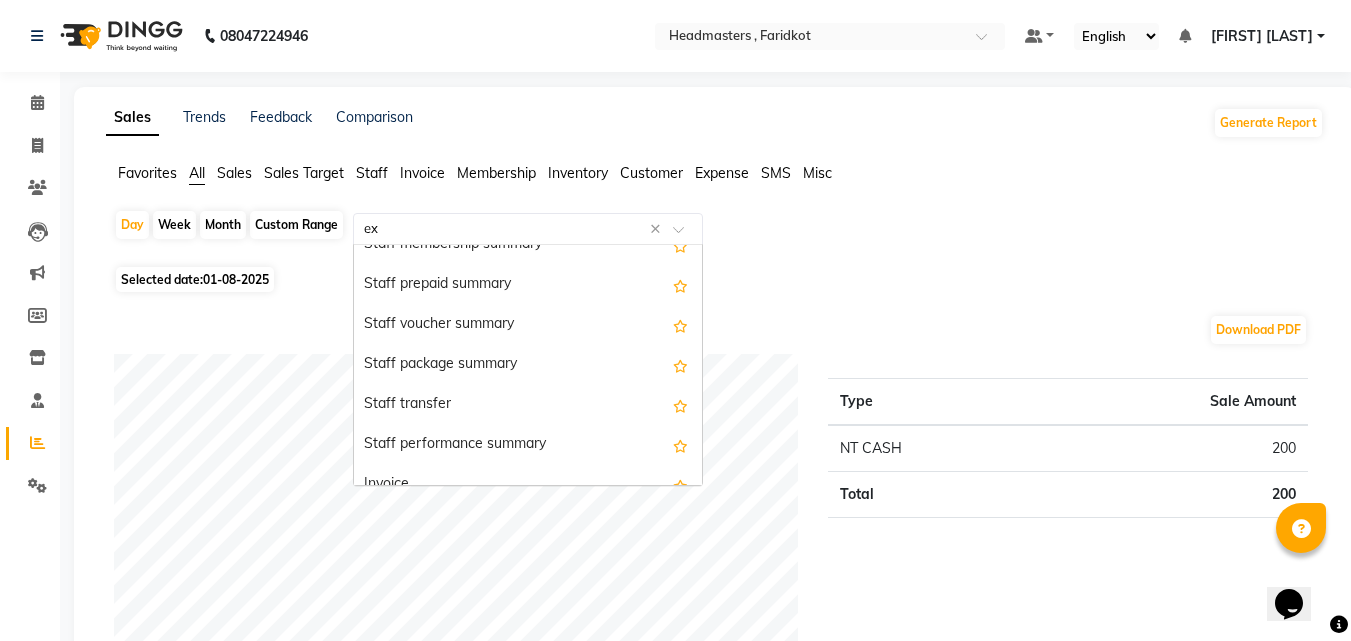 scroll, scrollTop: 40, scrollLeft: 0, axis: vertical 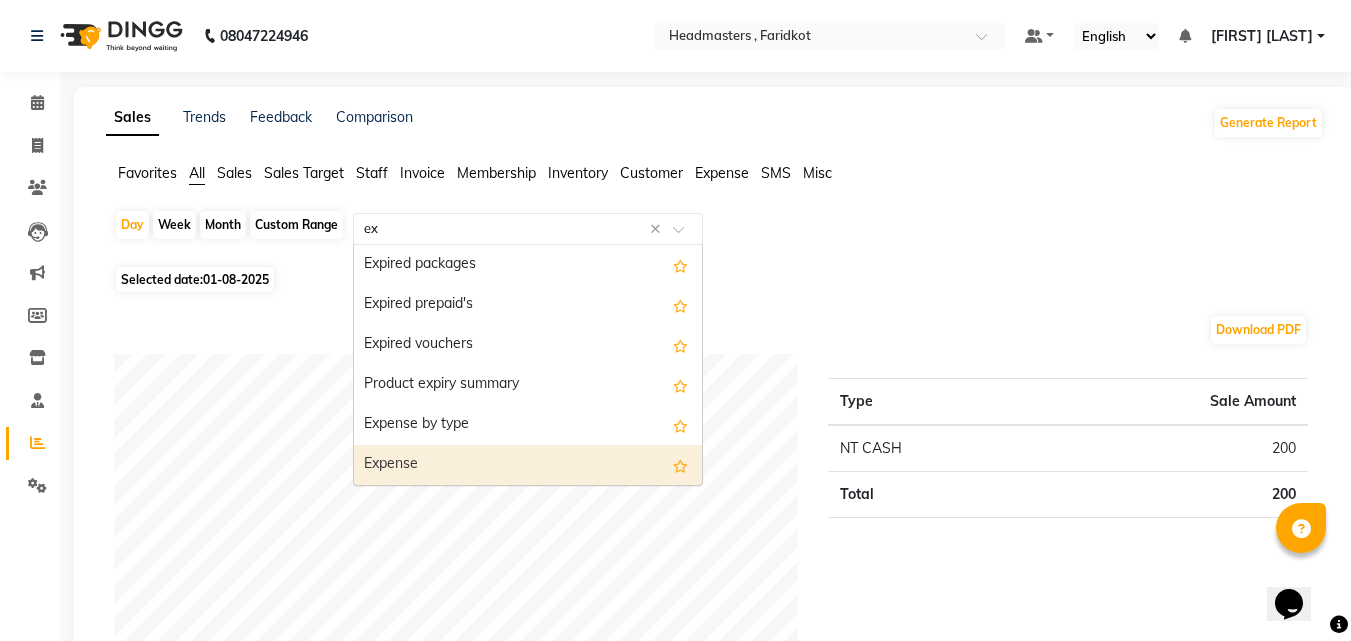 click on "Expense" at bounding box center (528, 465) 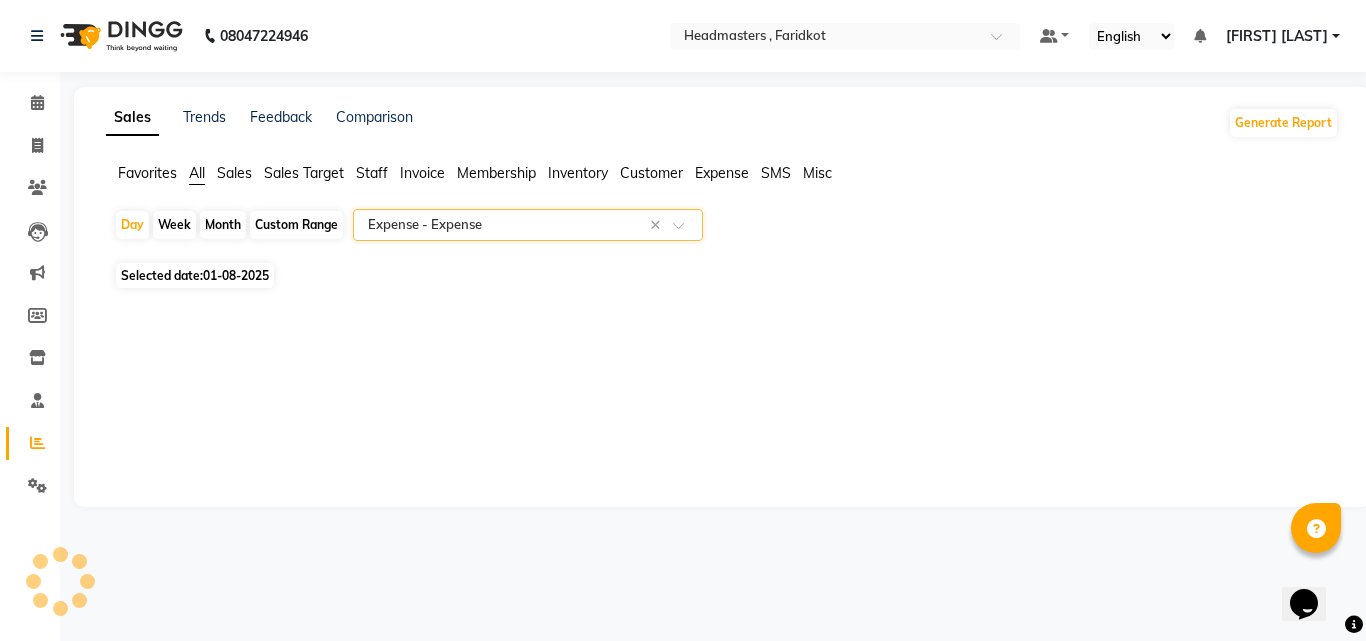 select on "full_report" 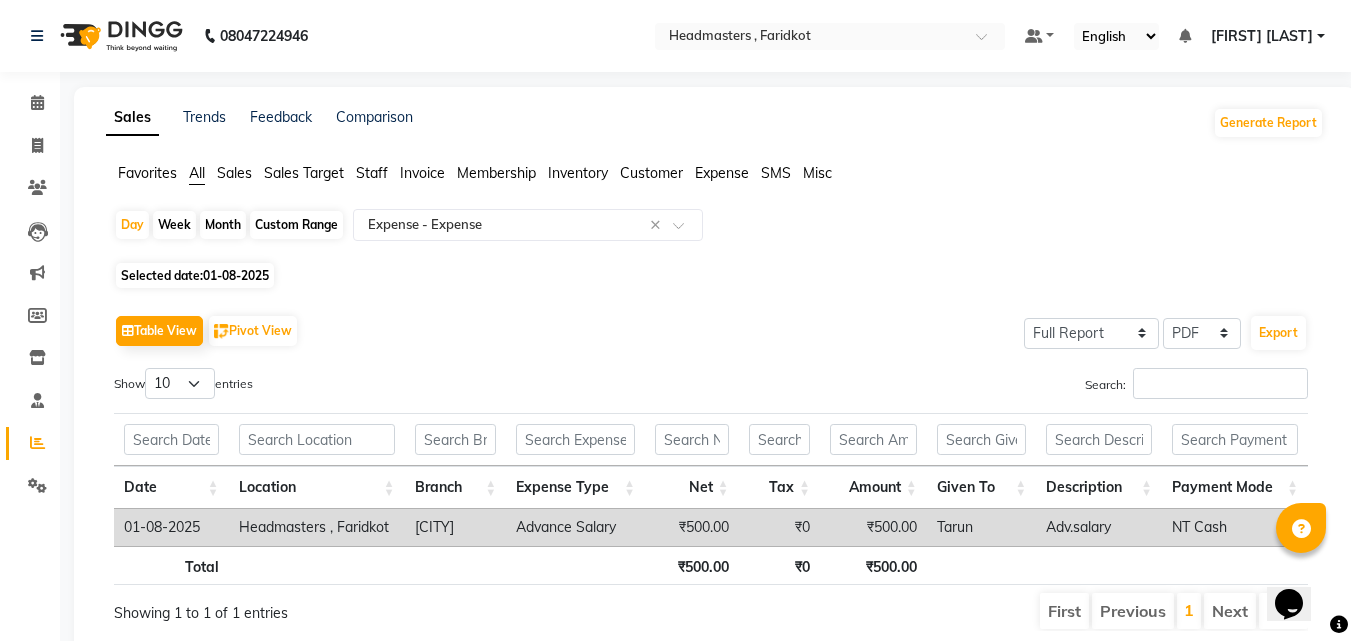 click on "Custom Range" 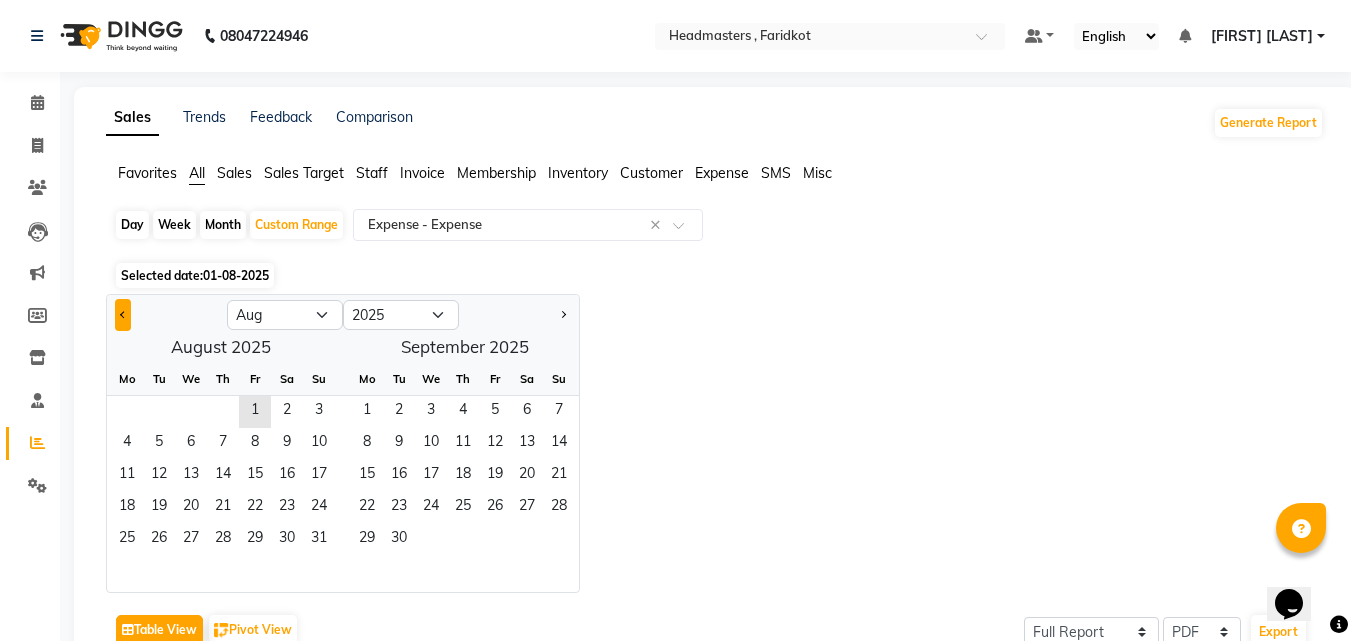 click 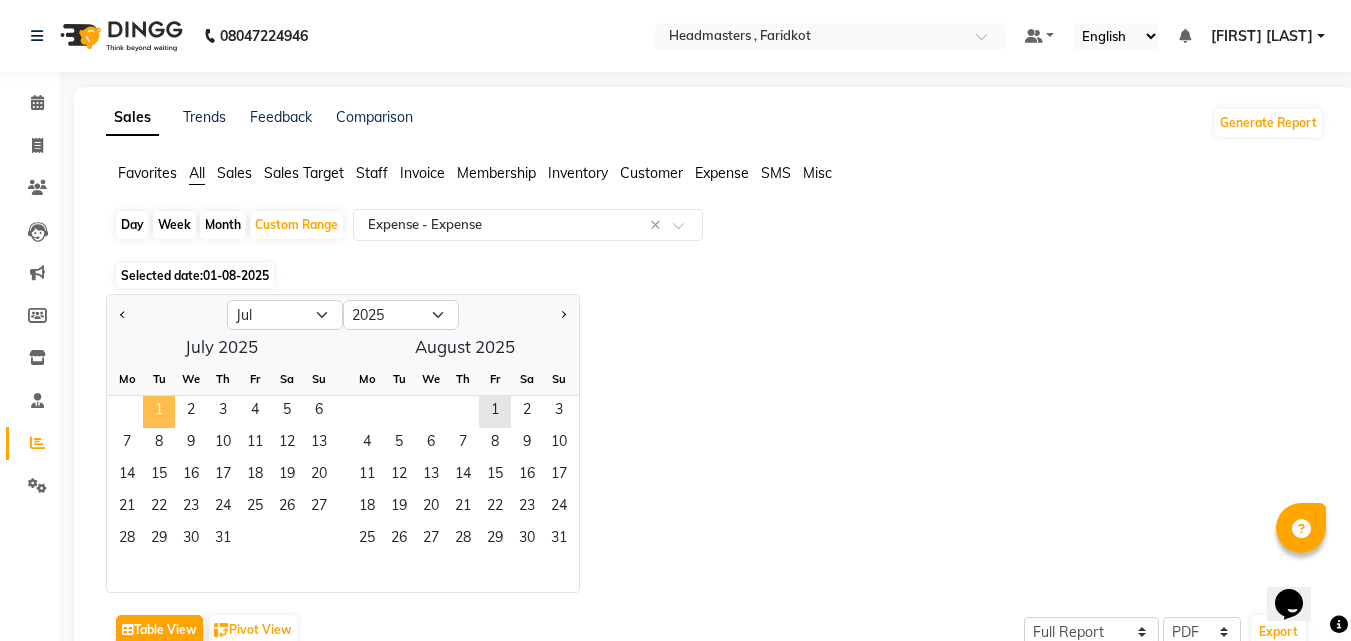 click on "1" 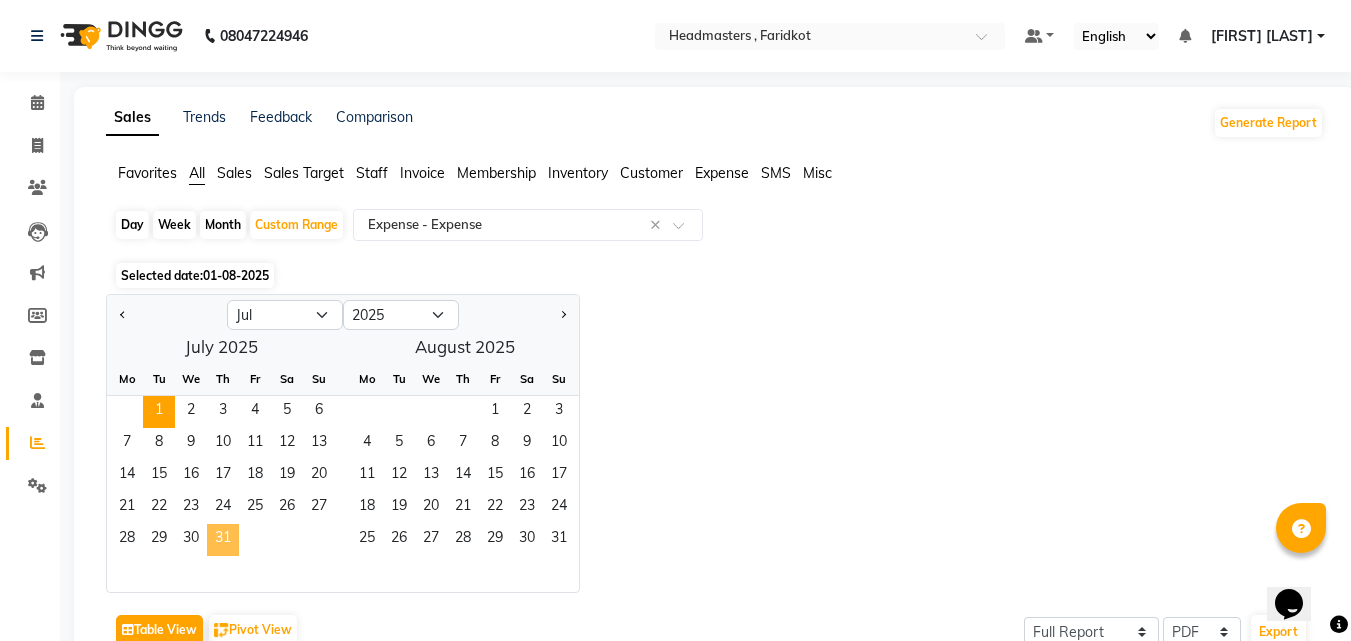 click on "31" 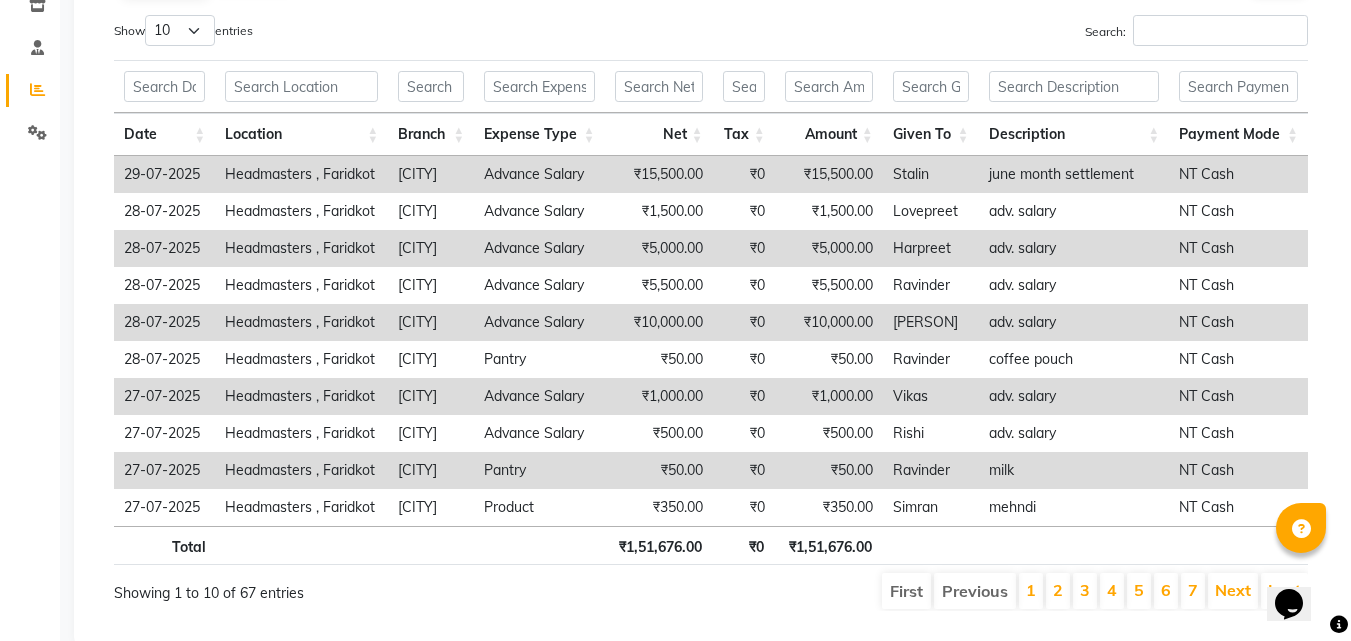 scroll, scrollTop: 400, scrollLeft: 0, axis: vertical 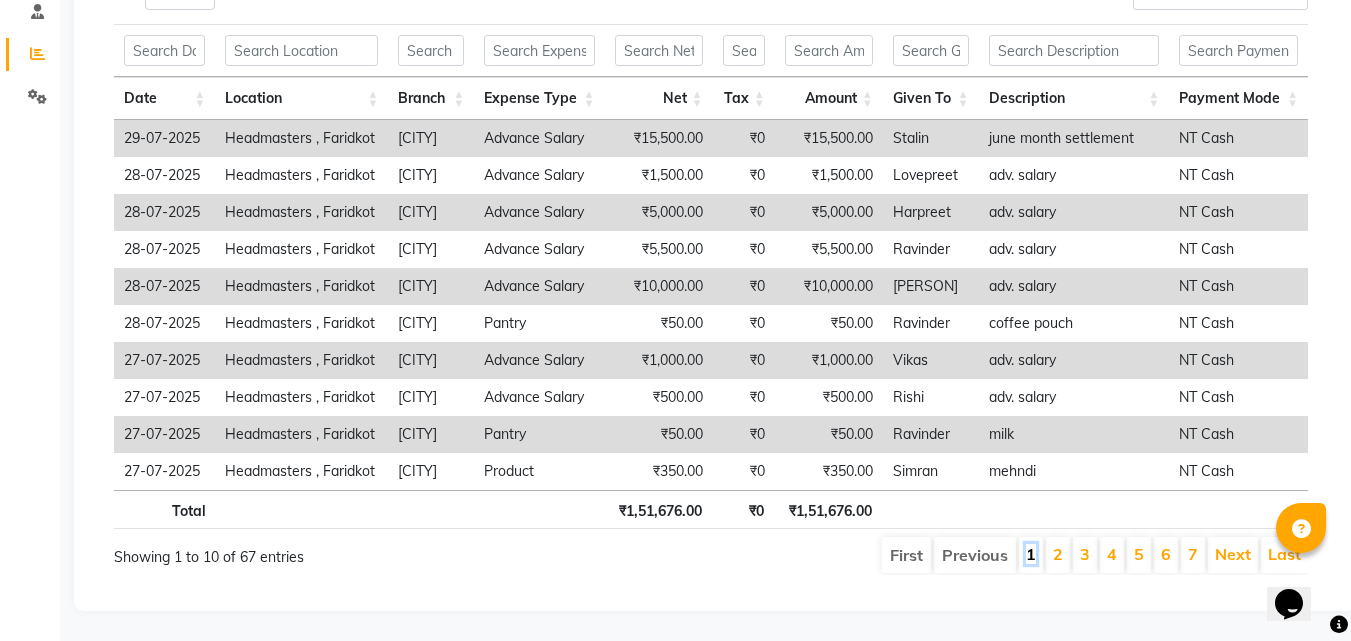 click on "1" at bounding box center [1031, 554] 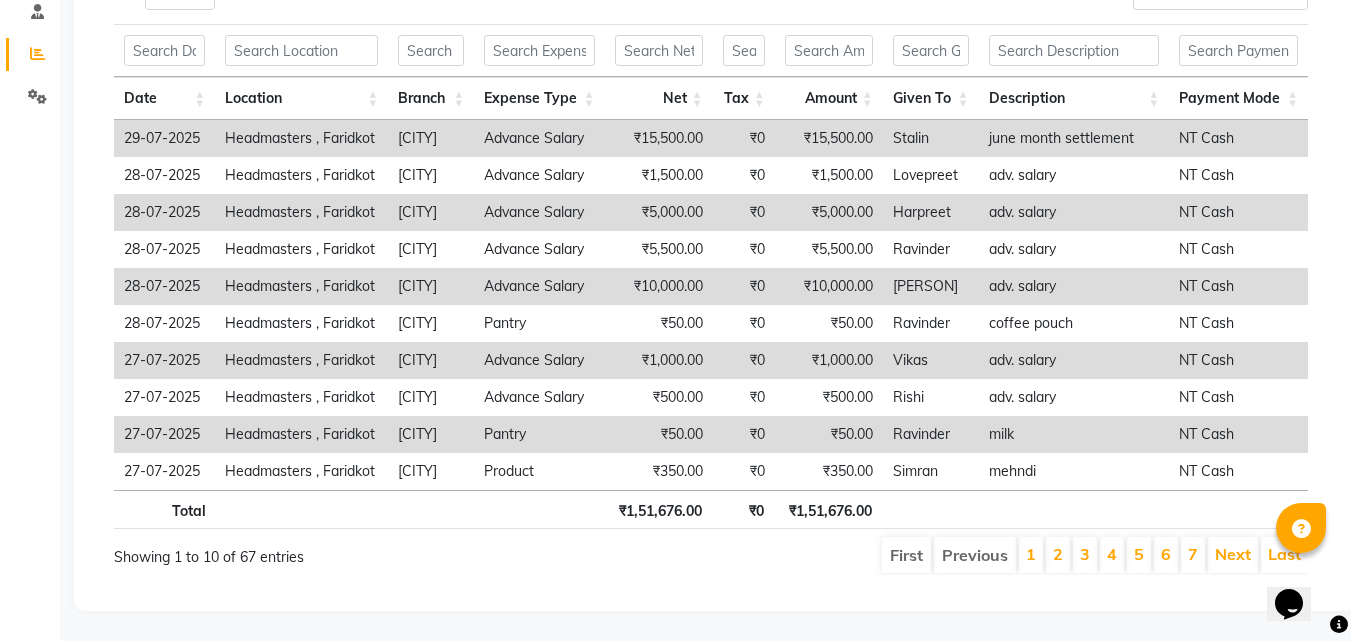 click on "2" at bounding box center (1058, 555) 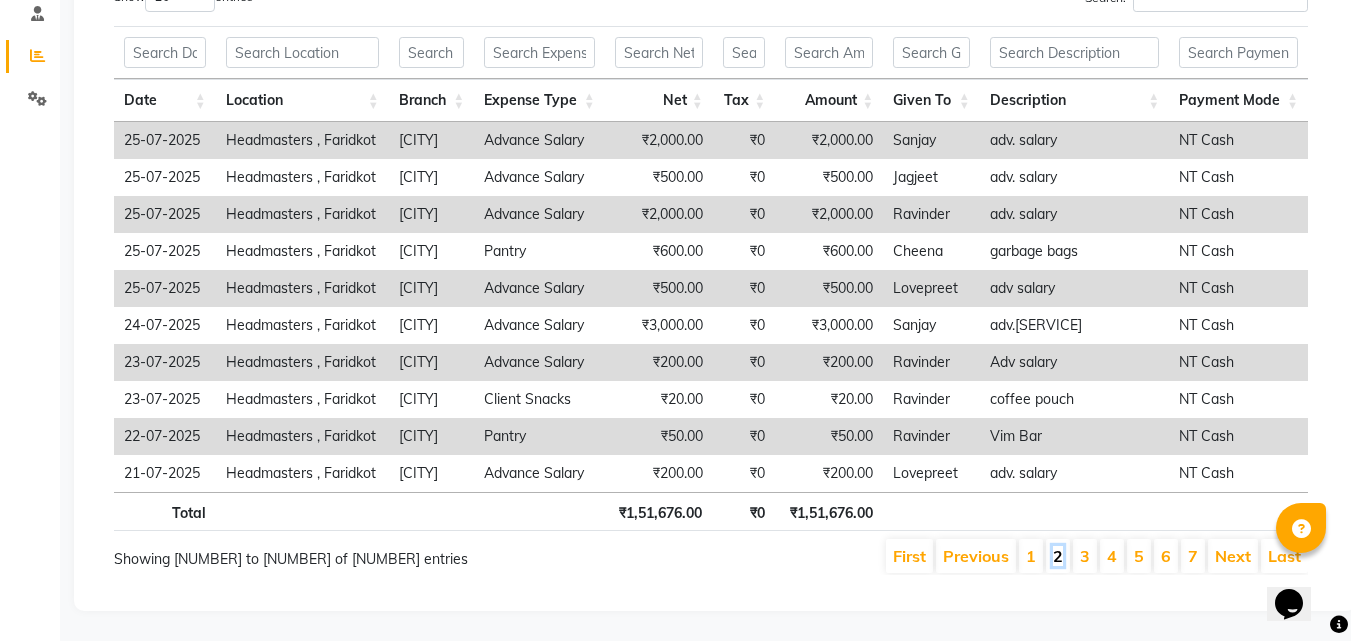 click on "2" at bounding box center [1058, 556] 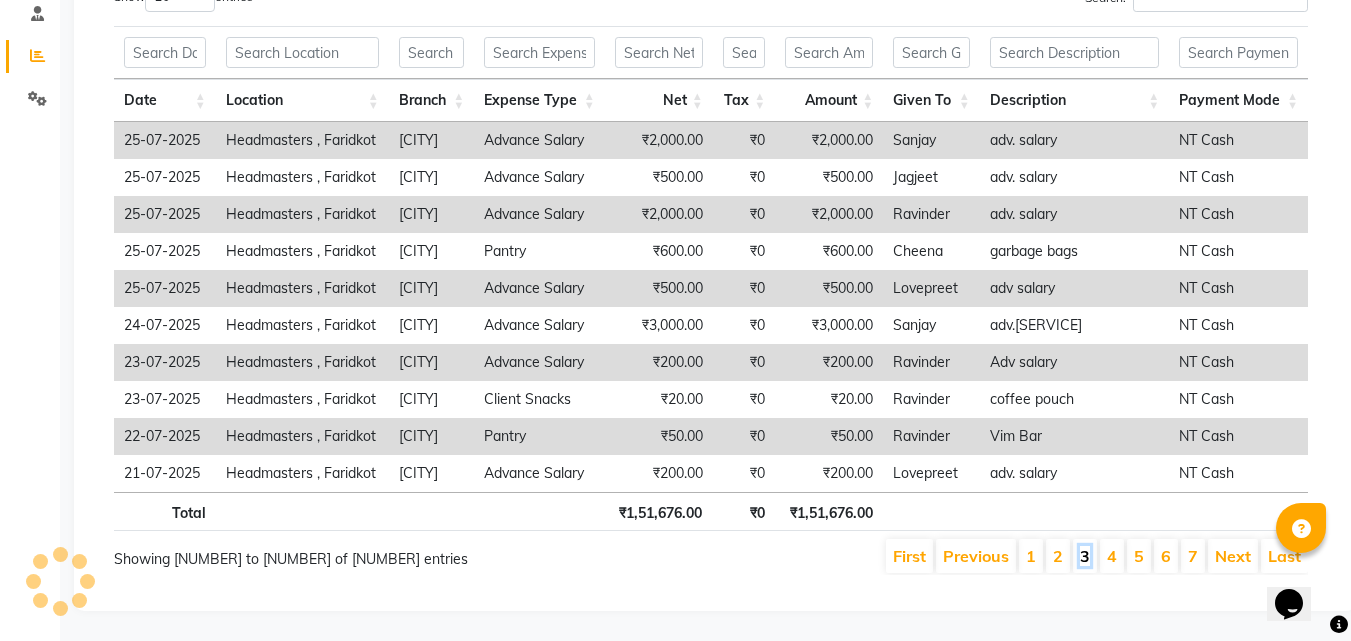 click on "3" at bounding box center [1085, 556] 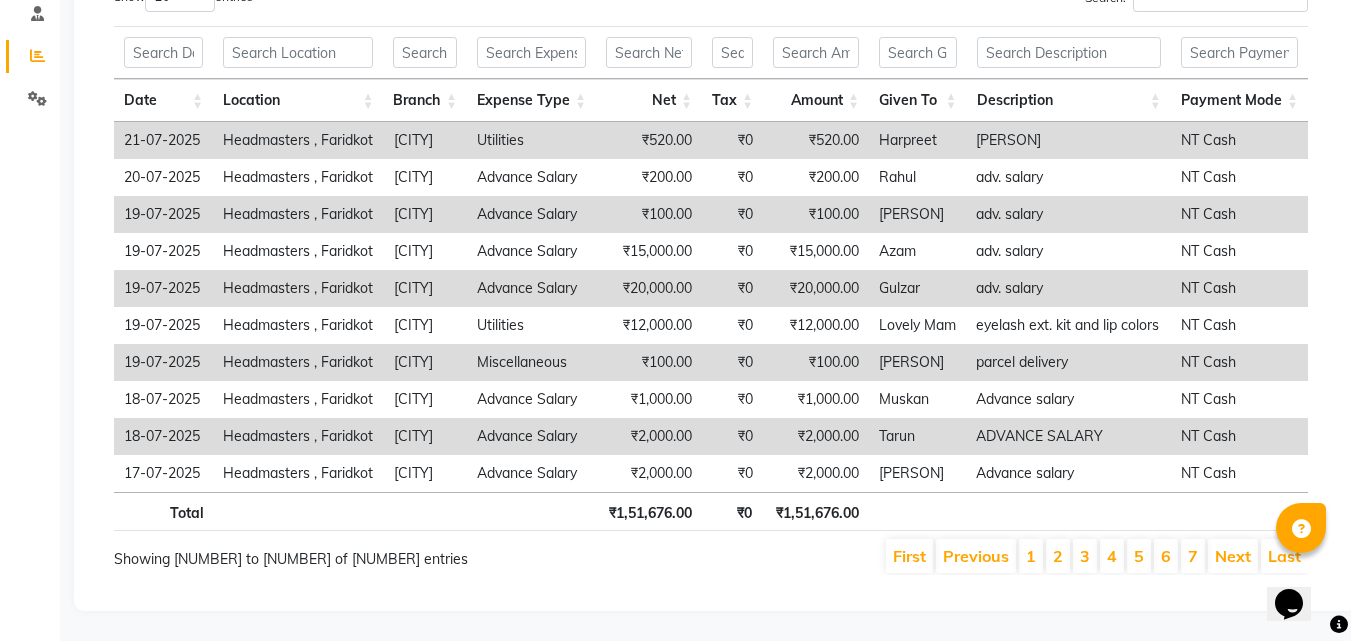 click on "4" at bounding box center (1112, 556) 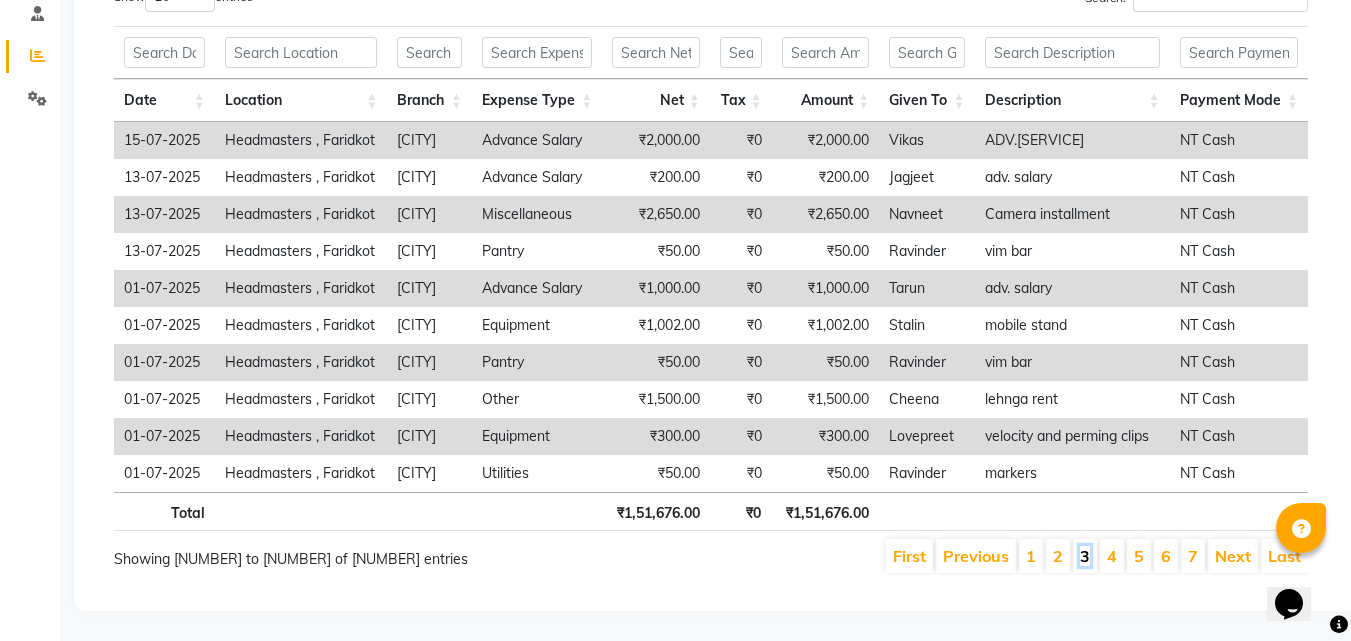 click on "3" at bounding box center [1085, 556] 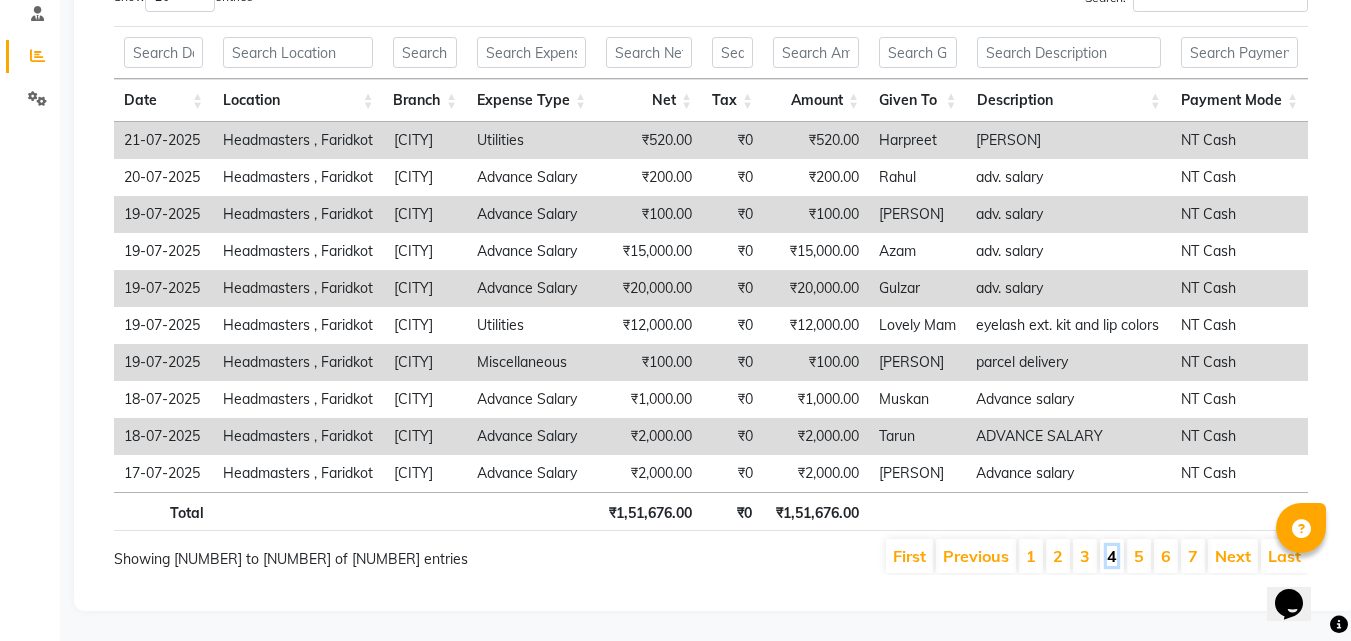click on "4" at bounding box center [1112, 556] 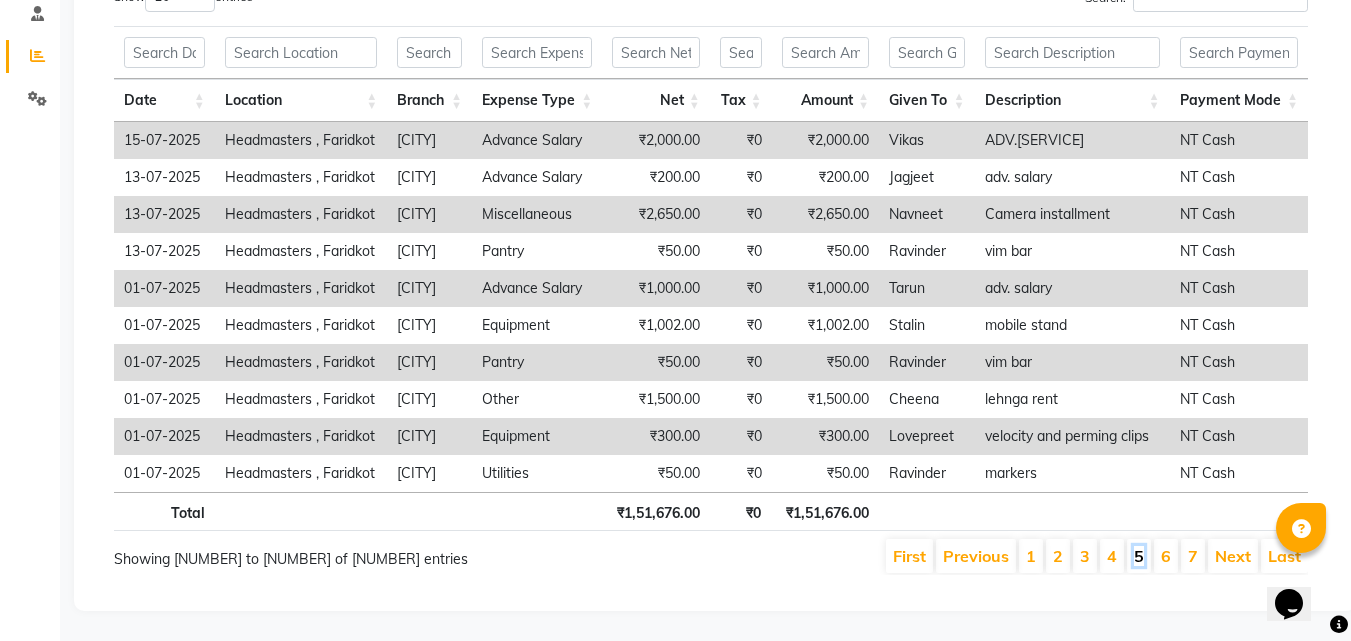 click on "5" at bounding box center (1139, 556) 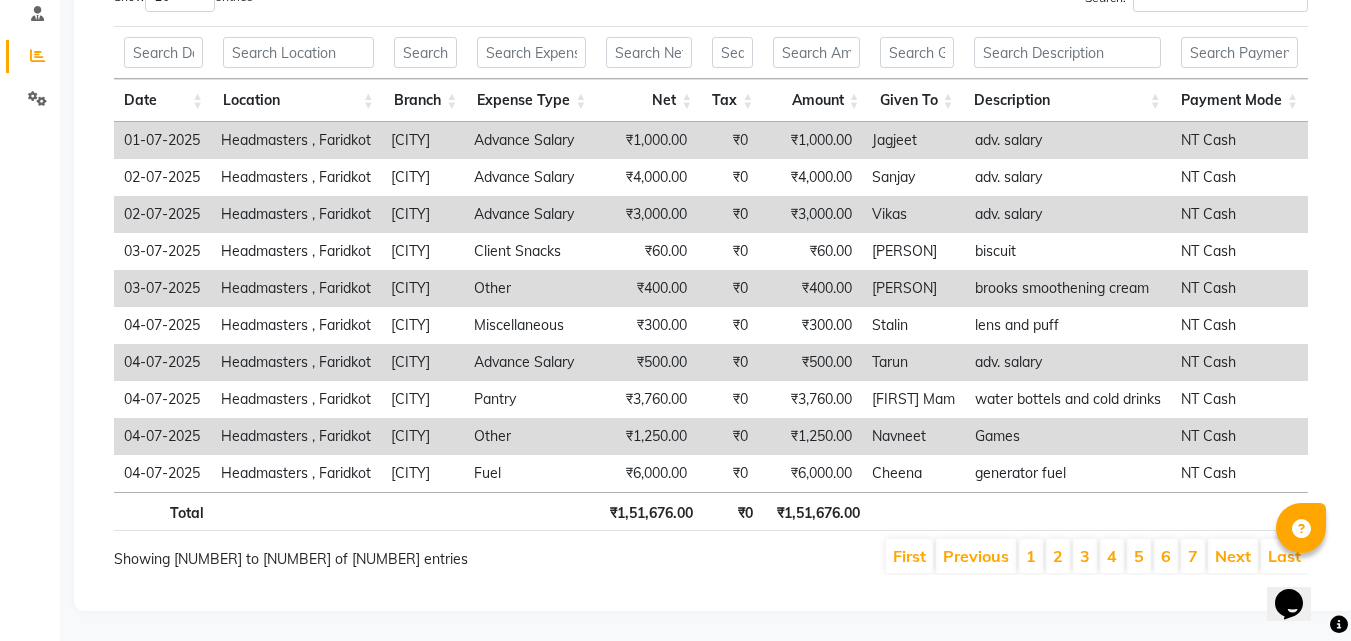 click on "6" at bounding box center [1166, 556] 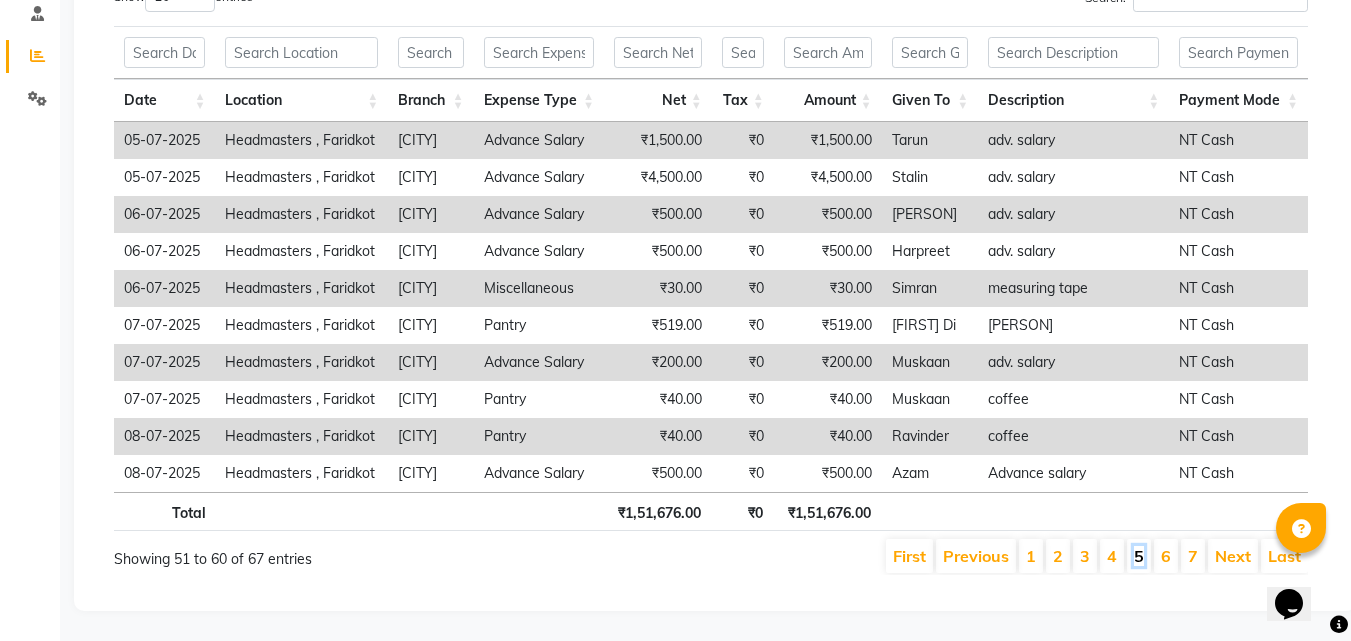 click on "5" at bounding box center (1139, 556) 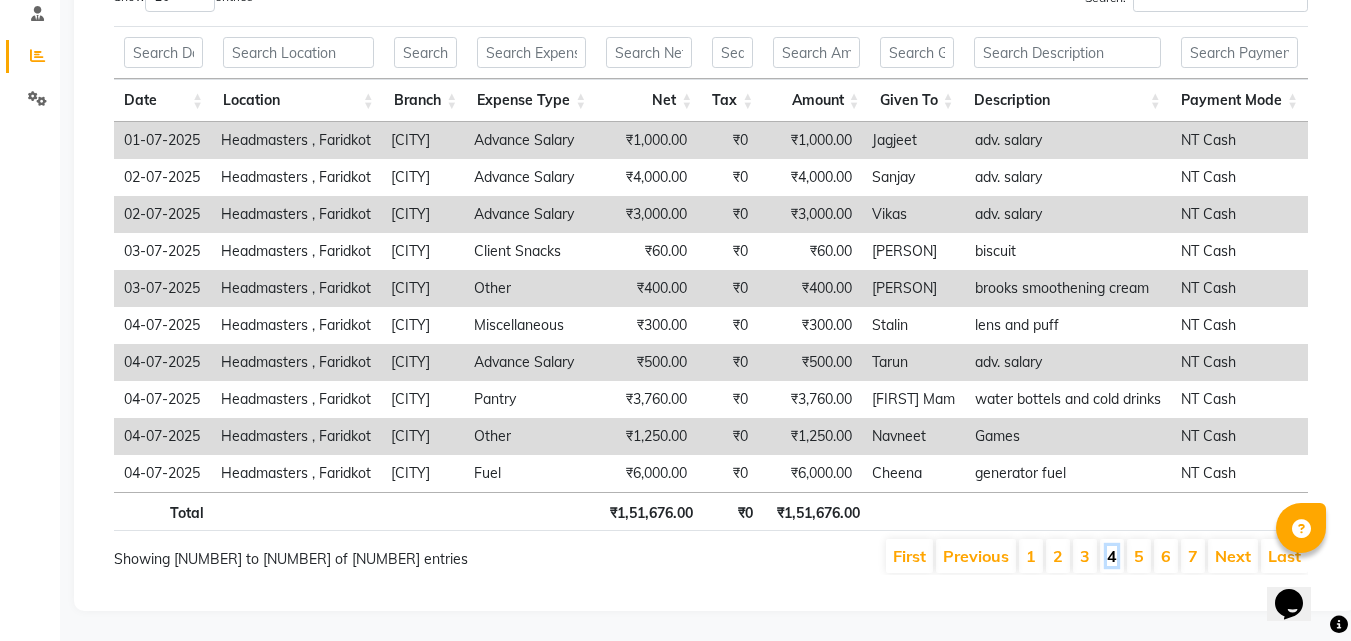 click on "4" at bounding box center [1112, 556] 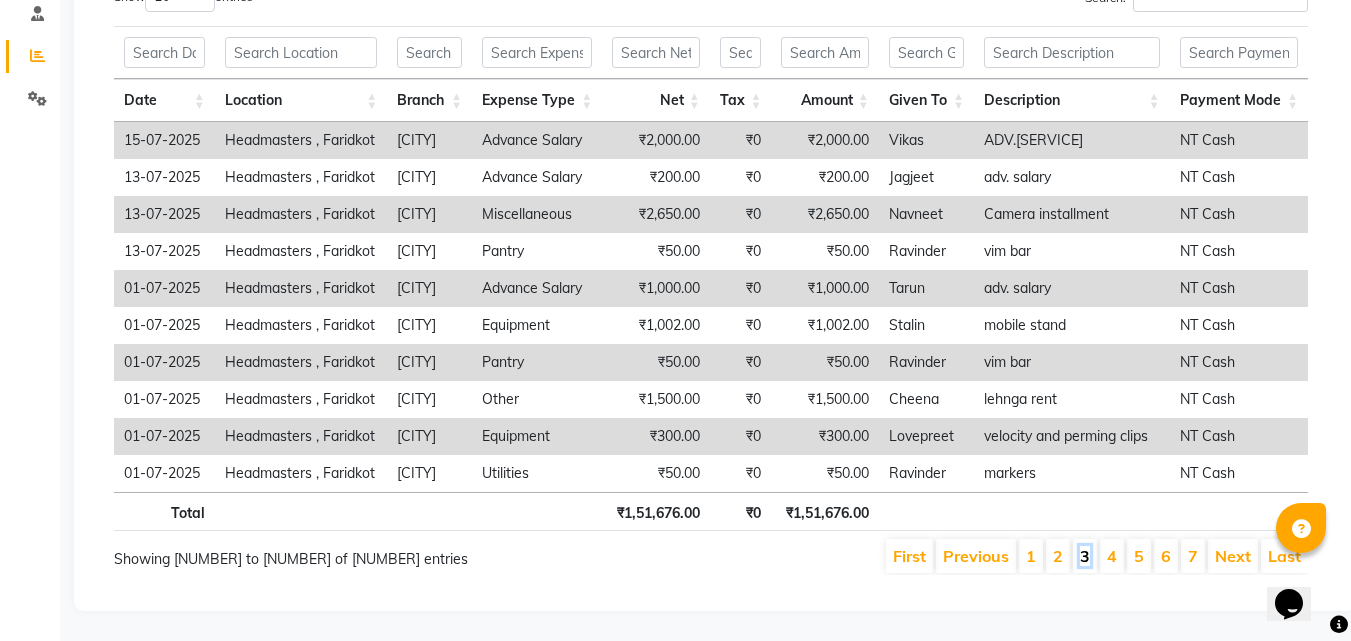 click on "3" at bounding box center [1085, 556] 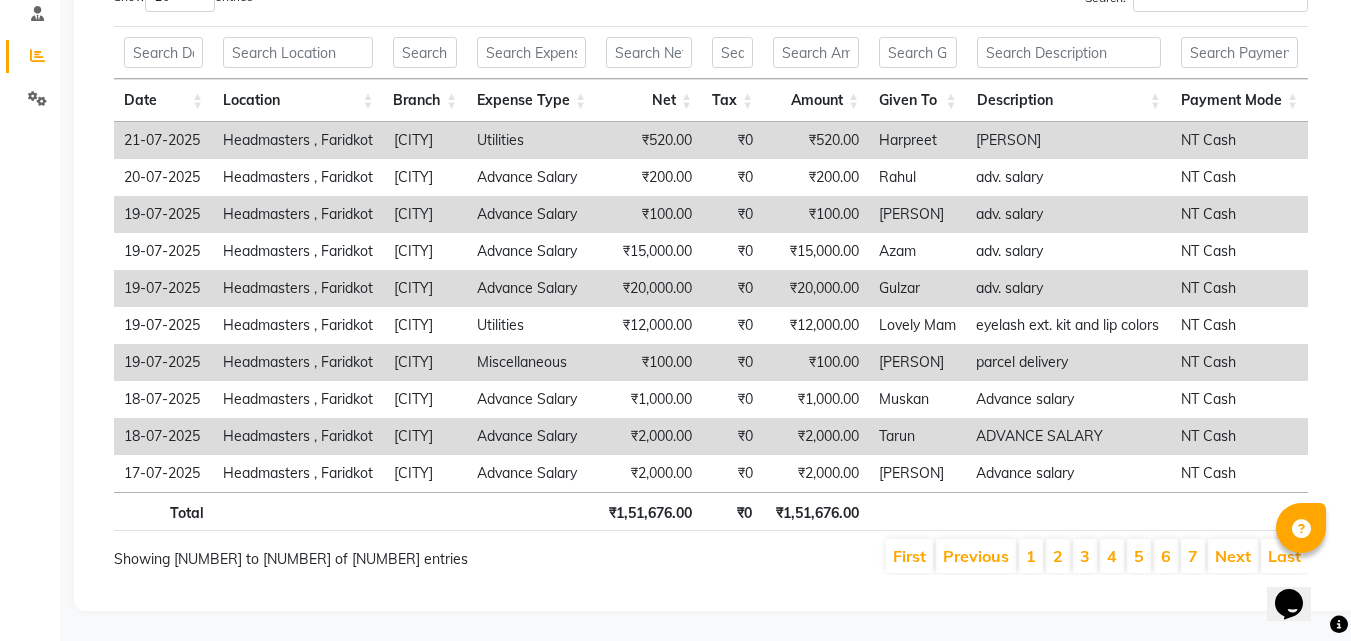 click on "4" at bounding box center (1112, 556) 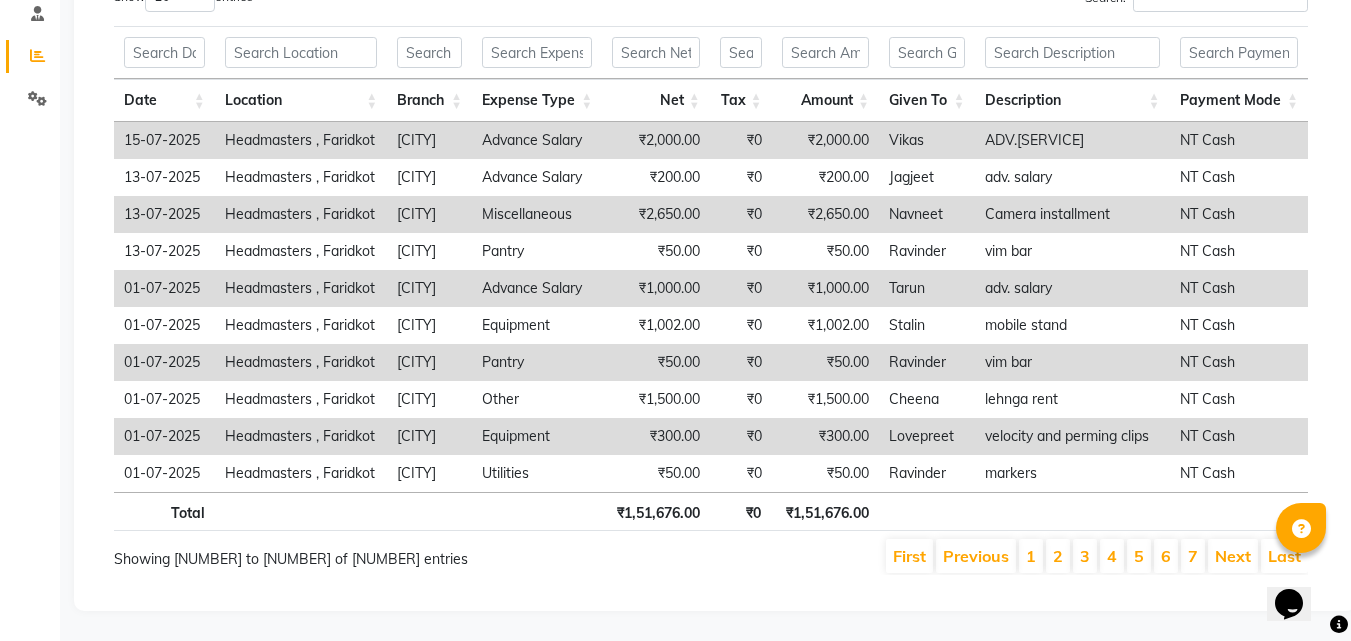 click on "5" at bounding box center (1139, 556) 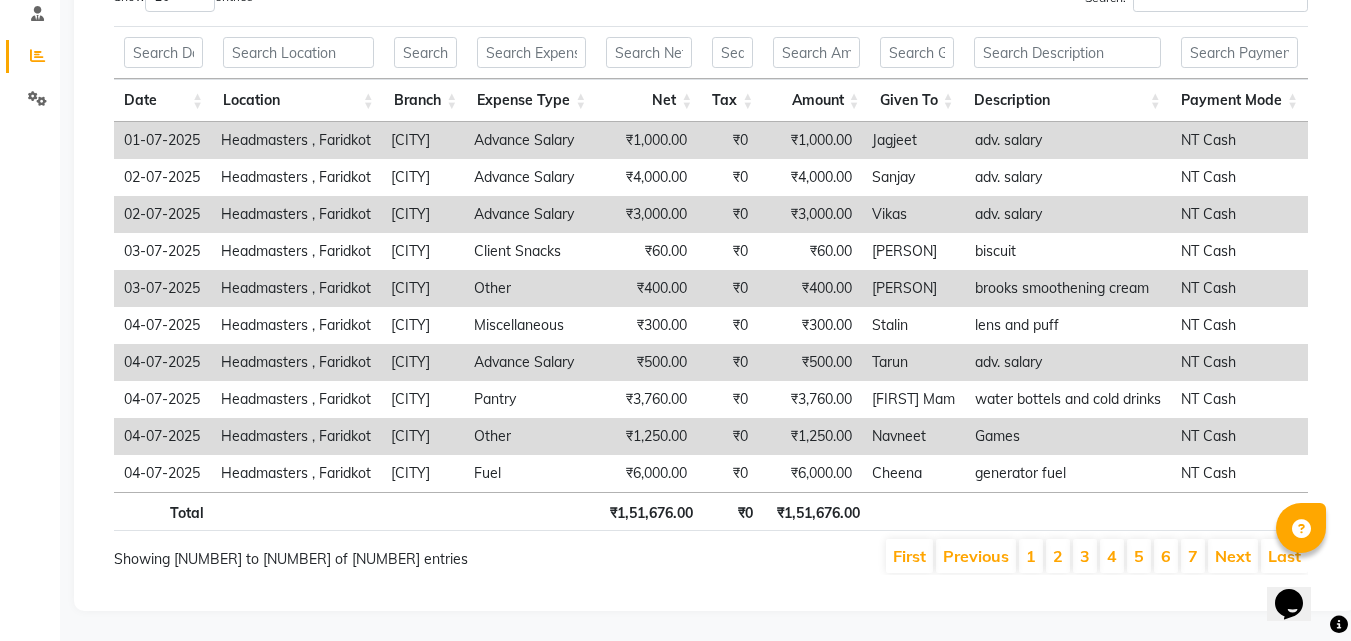 click on "6" at bounding box center [1166, 556] 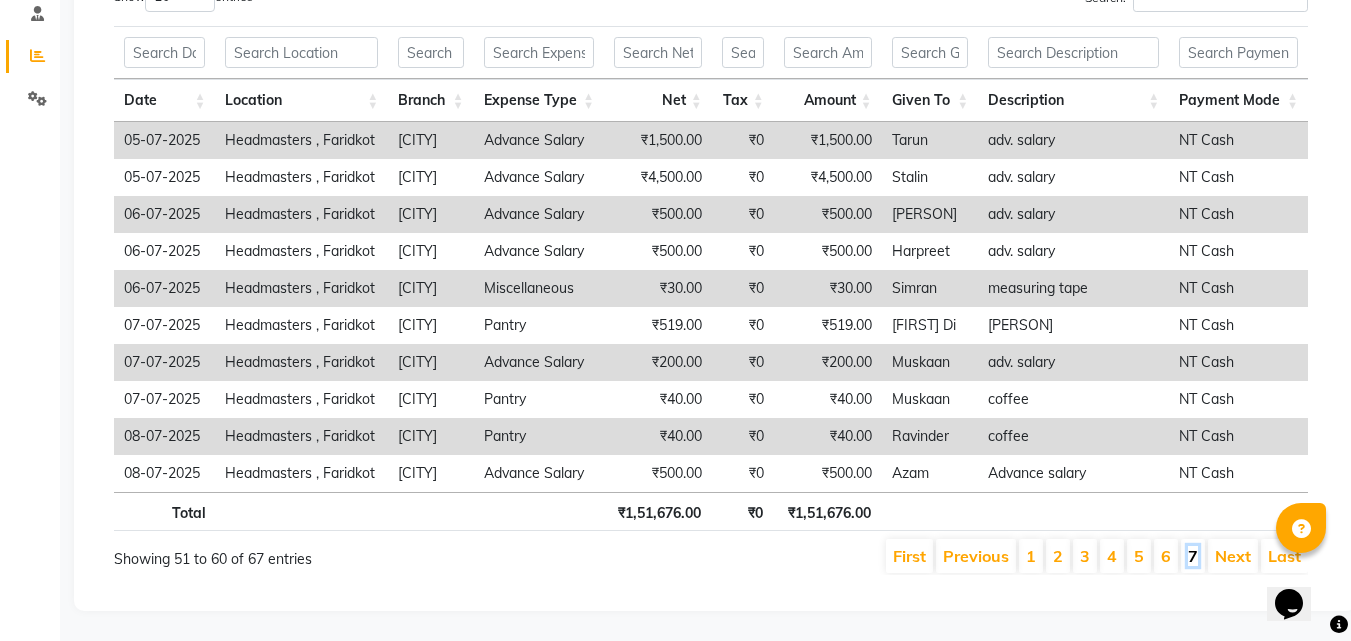 click on "7" at bounding box center [1193, 556] 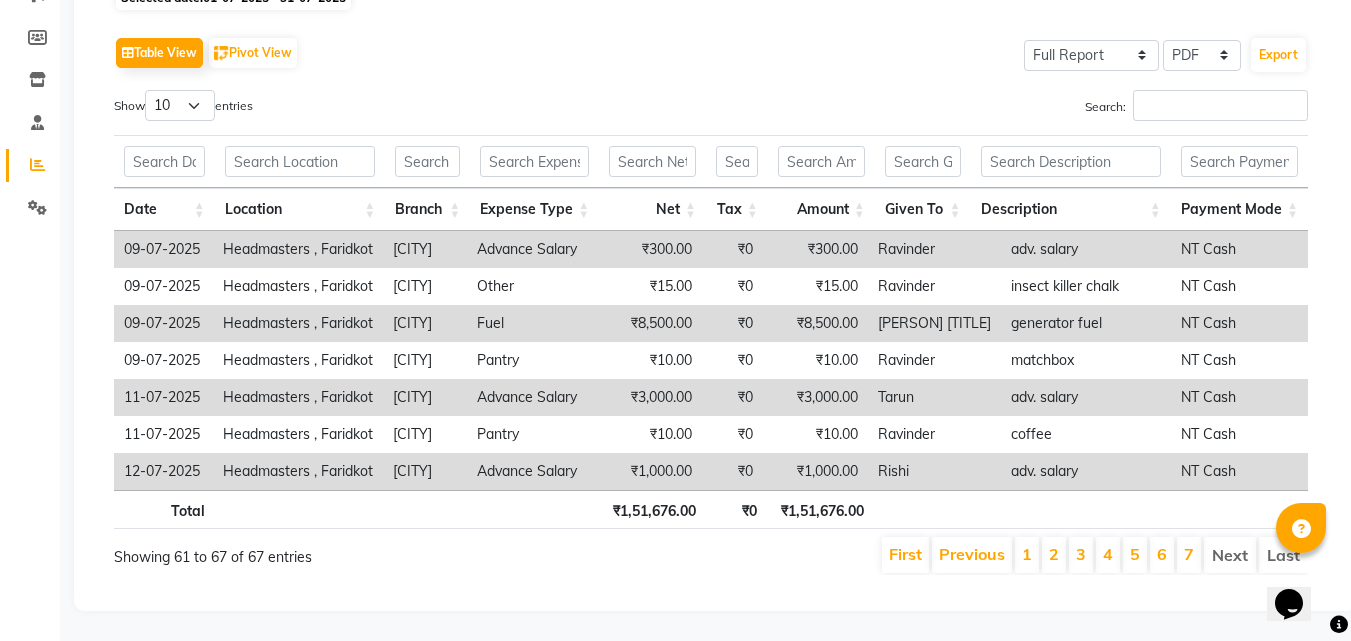 scroll, scrollTop: 293, scrollLeft: 0, axis: vertical 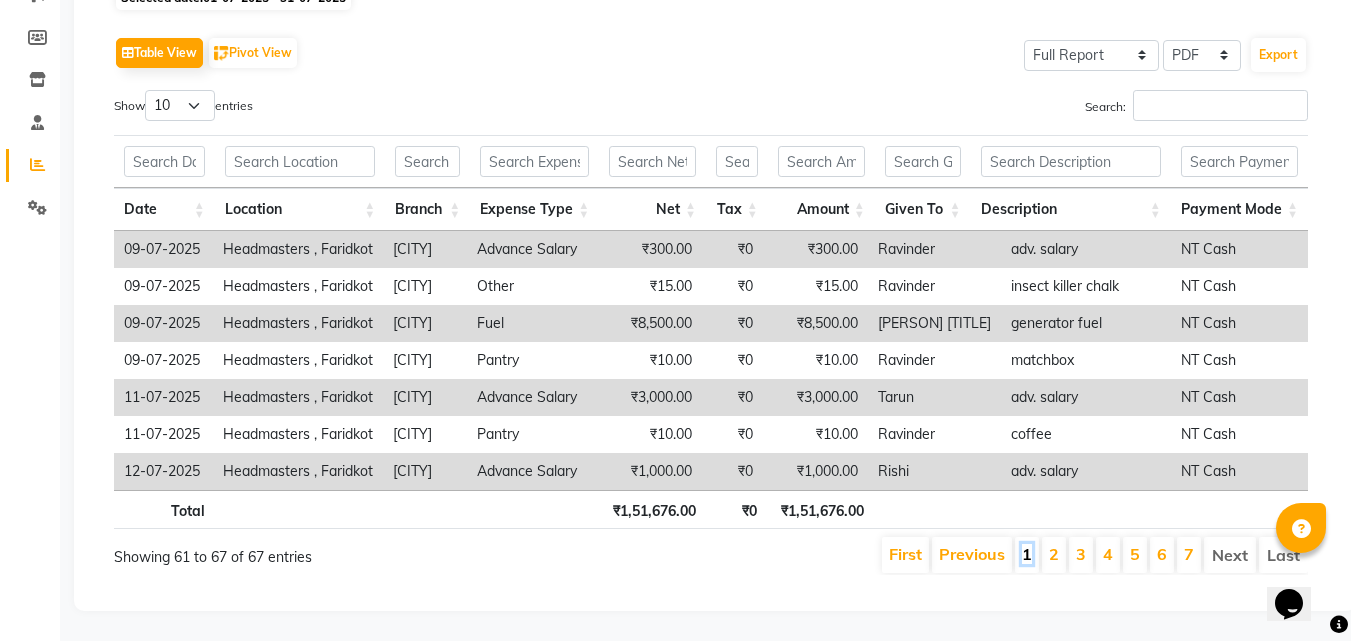 click on "1" at bounding box center [1027, 554] 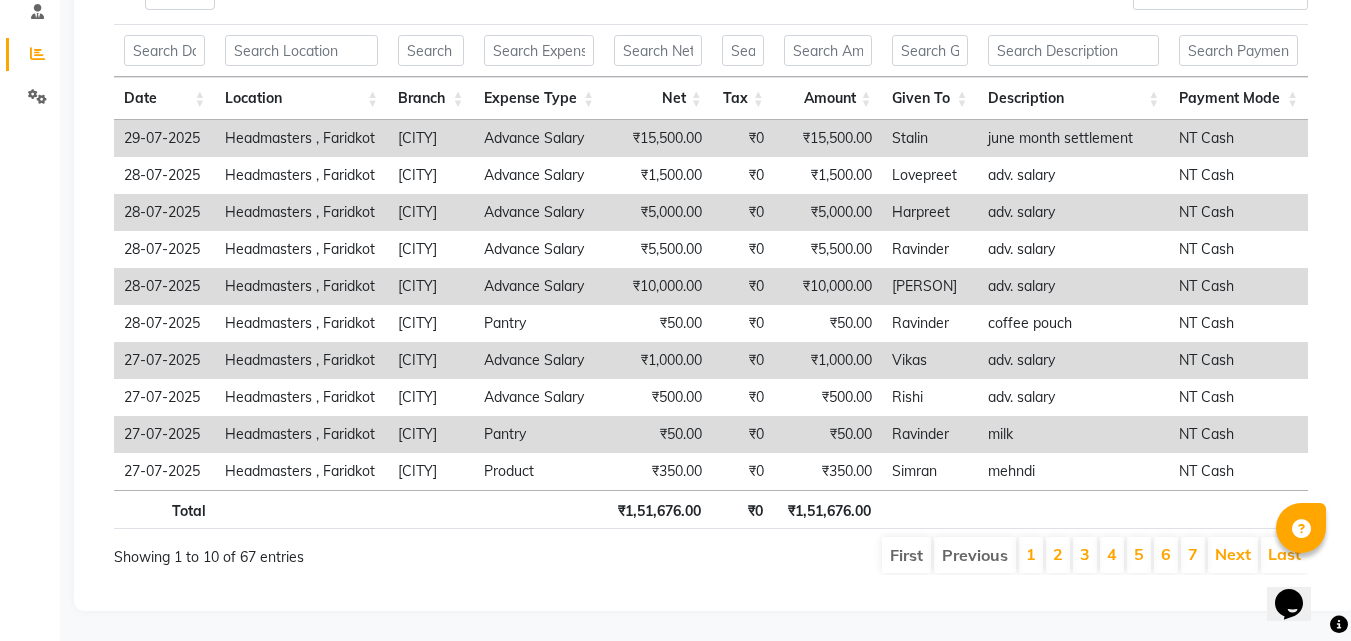 scroll, scrollTop: 404, scrollLeft: 0, axis: vertical 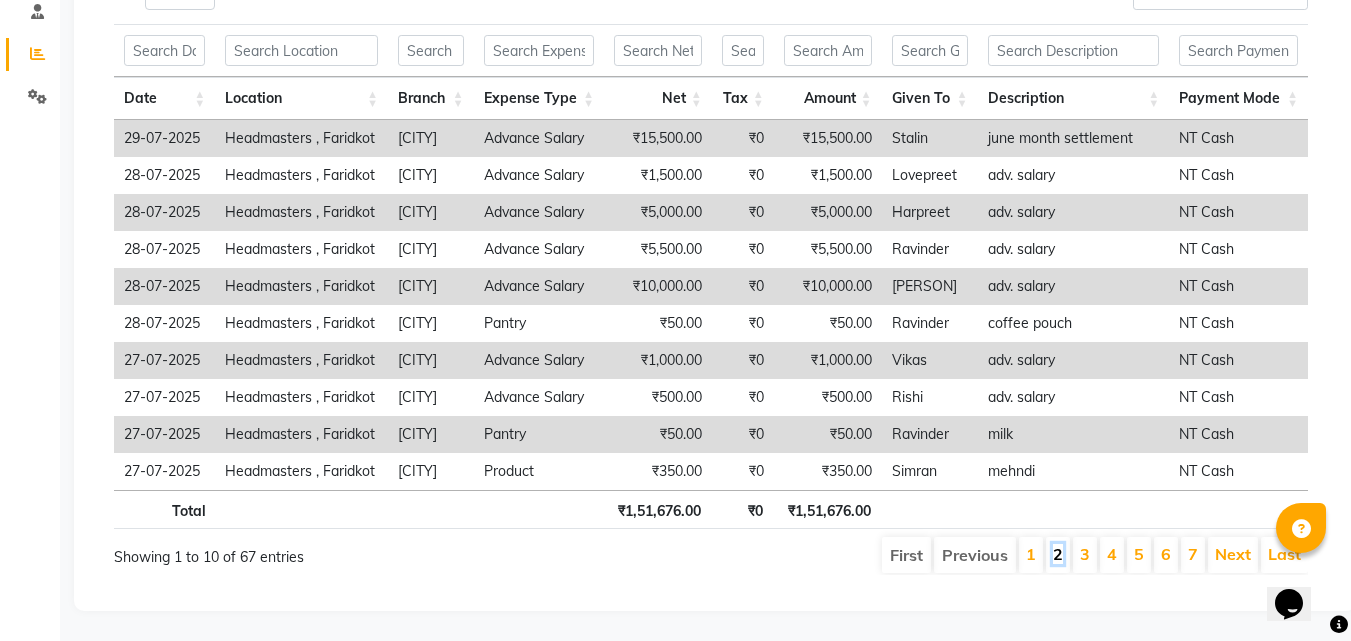 click on "2" at bounding box center [1058, 554] 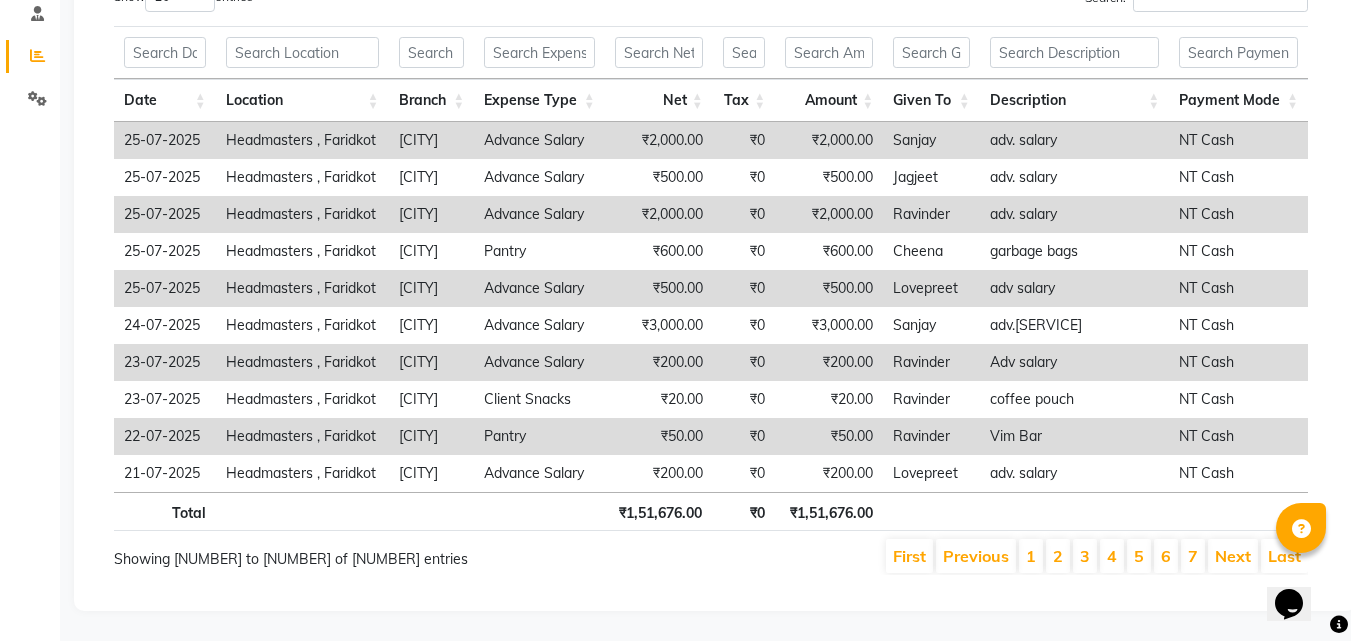 scroll, scrollTop: 402, scrollLeft: 0, axis: vertical 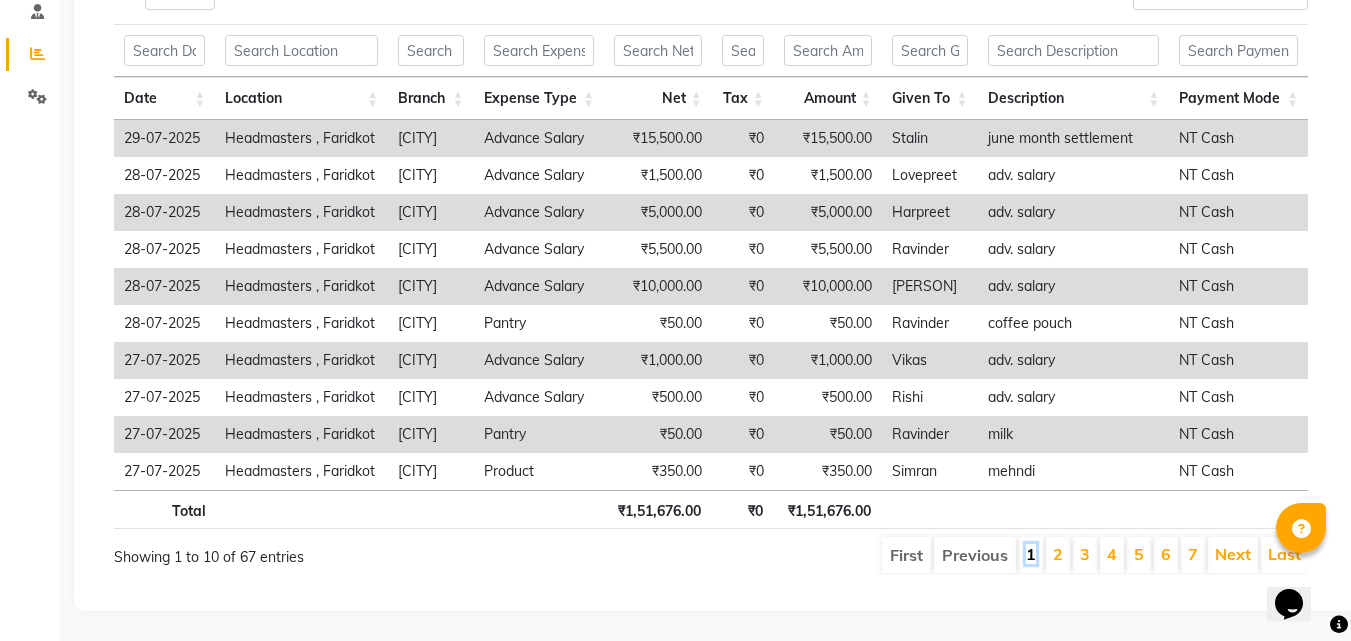 click on "1" at bounding box center (1031, 554) 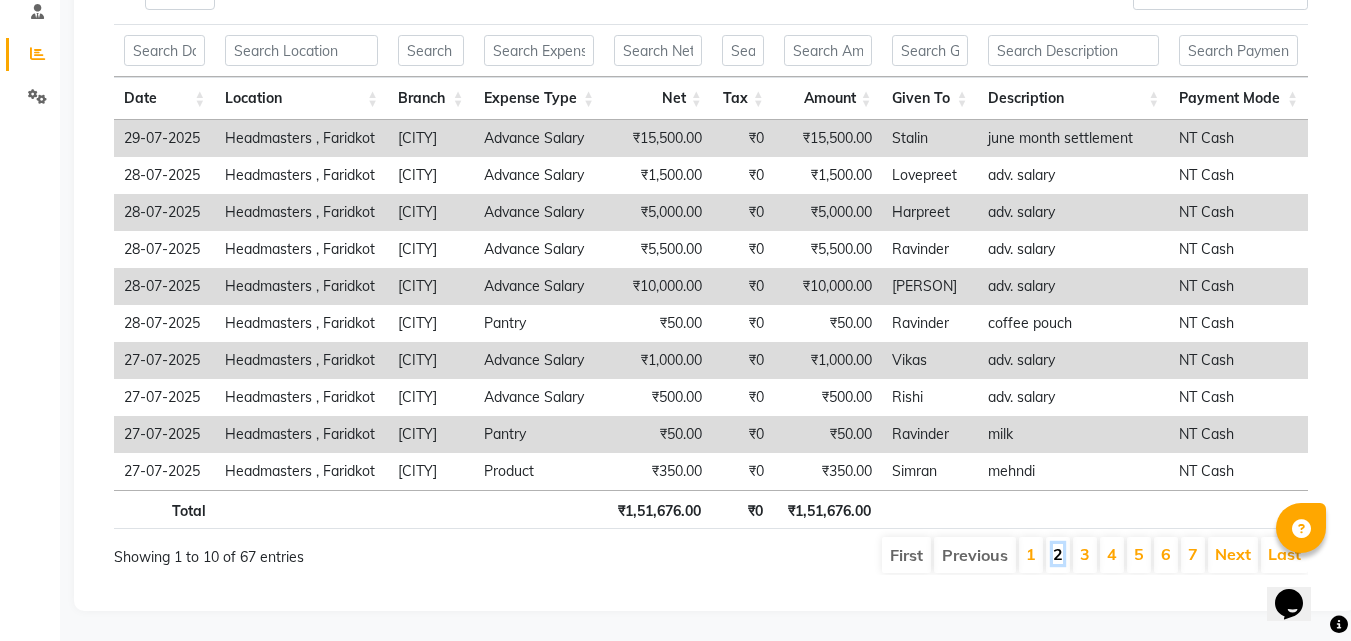 click on "2" at bounding box center [1058, 554] 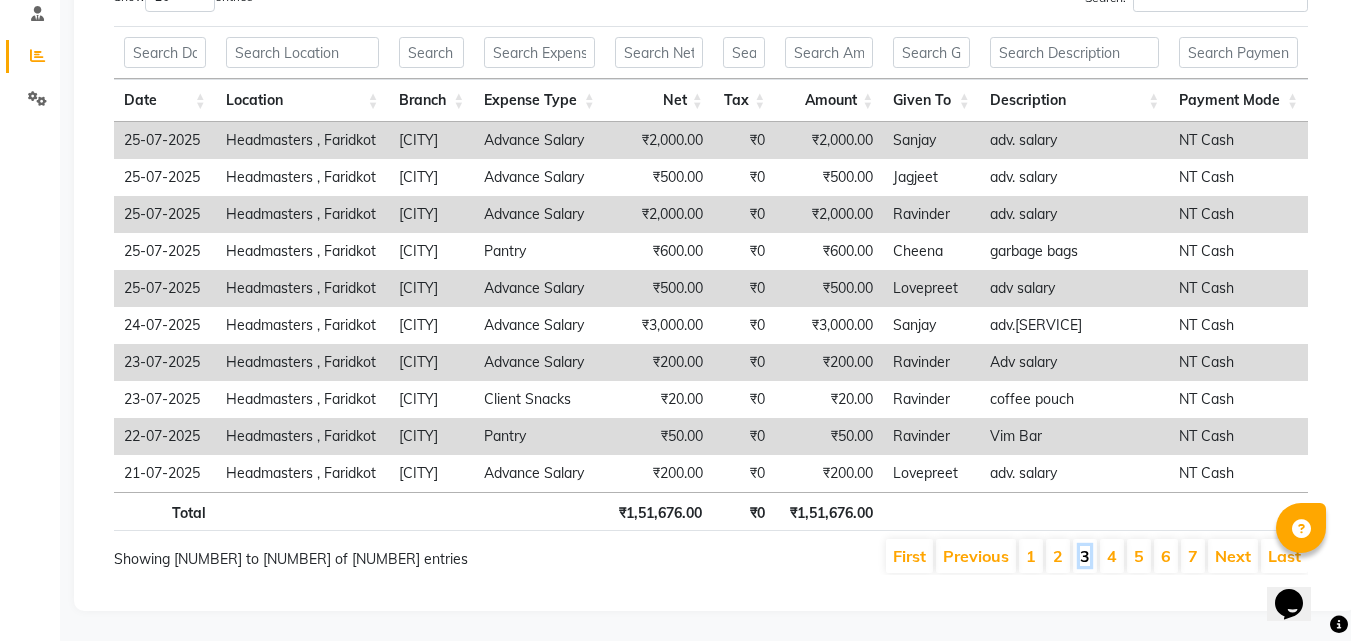 click on "3" at bounding box center [1085, 556] 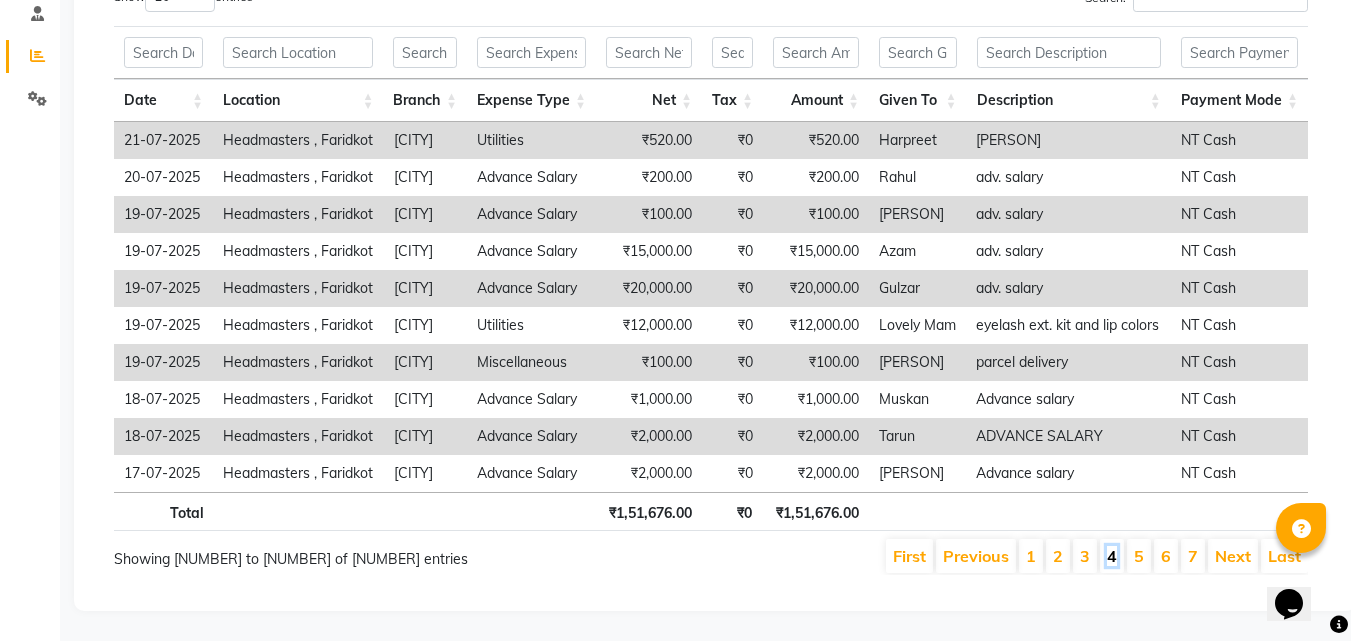 click on "4" at bounding box center (1112, 556) 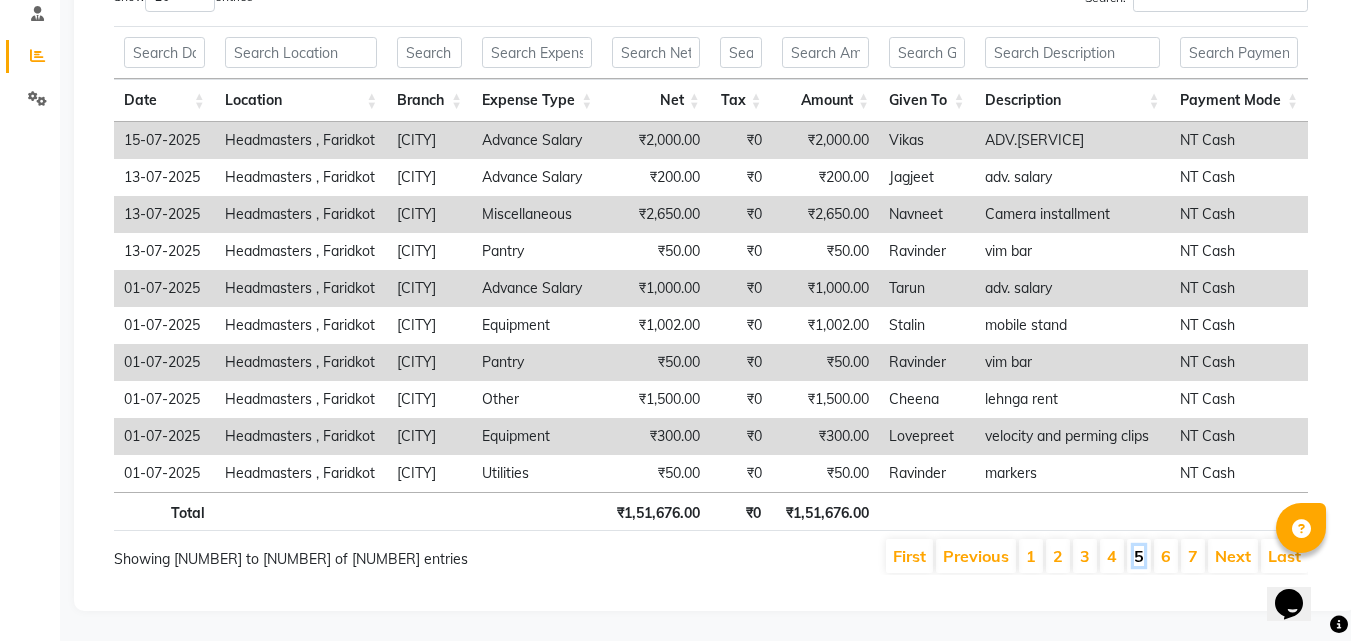 click on "5" at bounding box center (1139, 556) 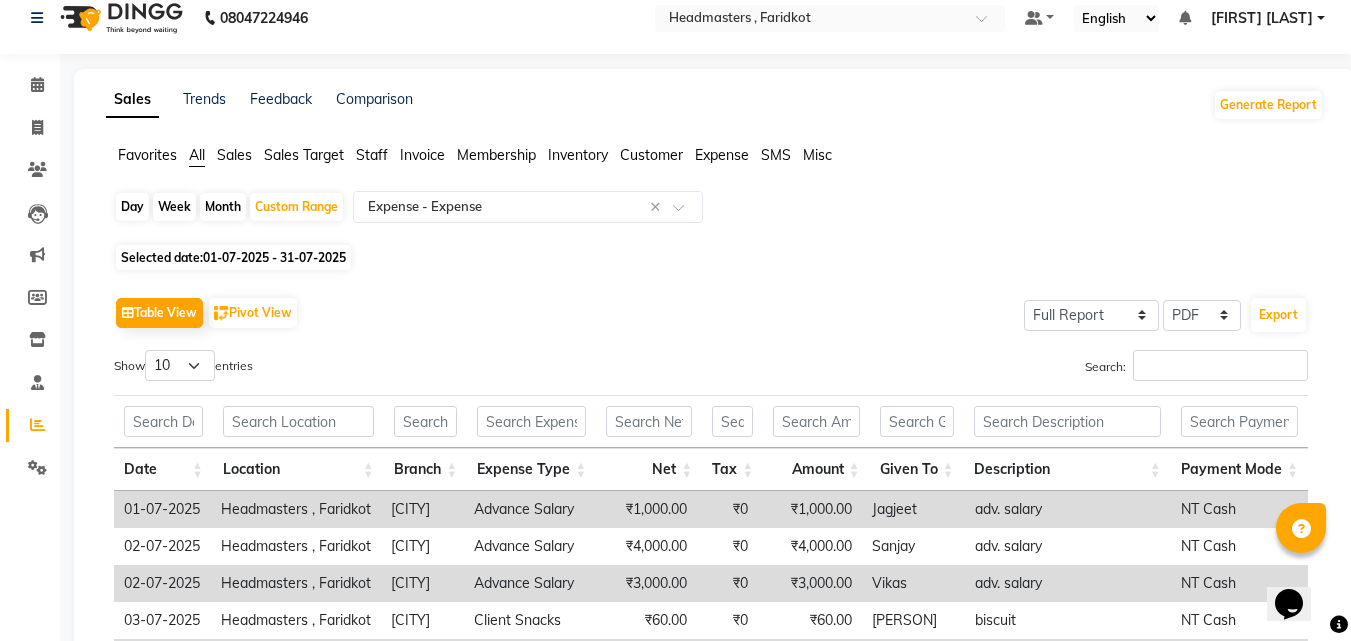 scroll, scrollTop: 2, scrollLeft: 0, axis: vertical 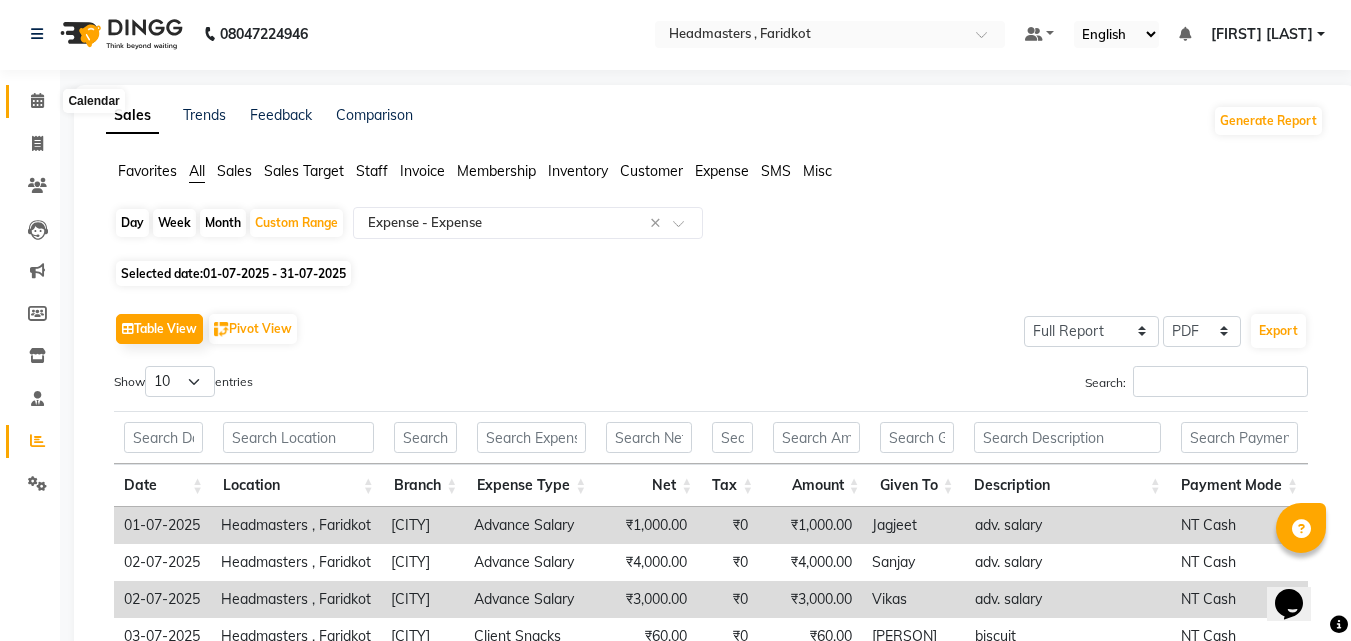 click 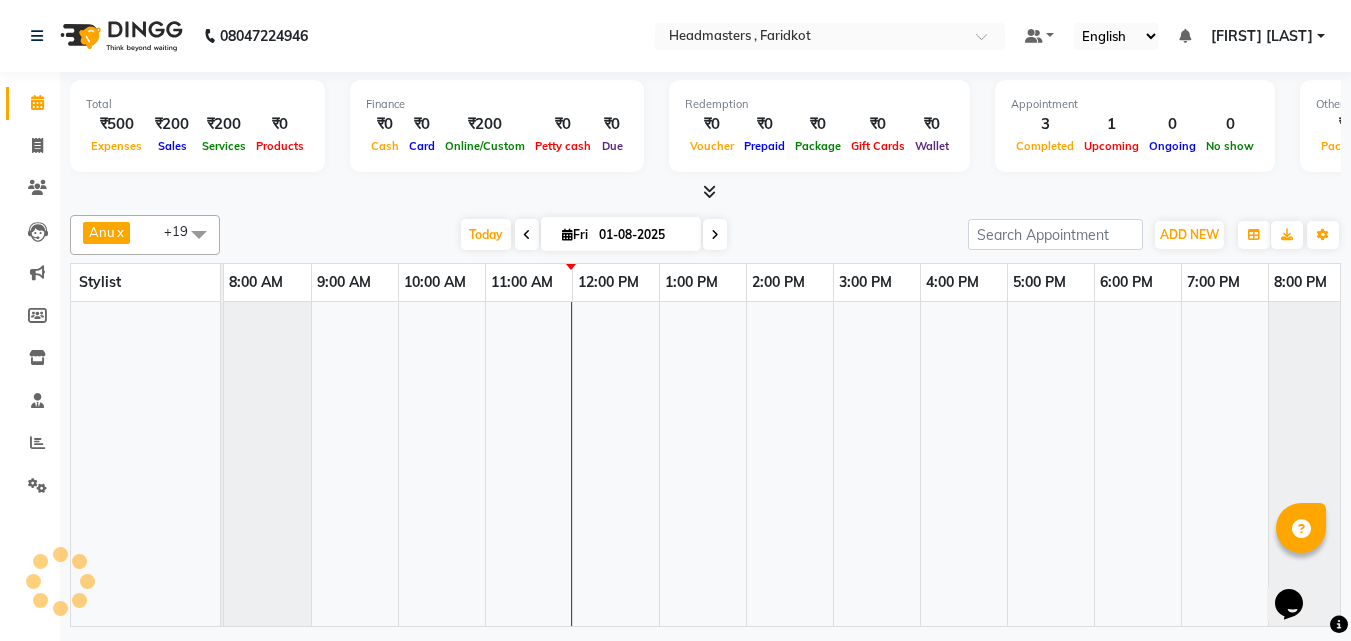 scroll, scrollTop: 0, scrollLeft: 0, axis: both 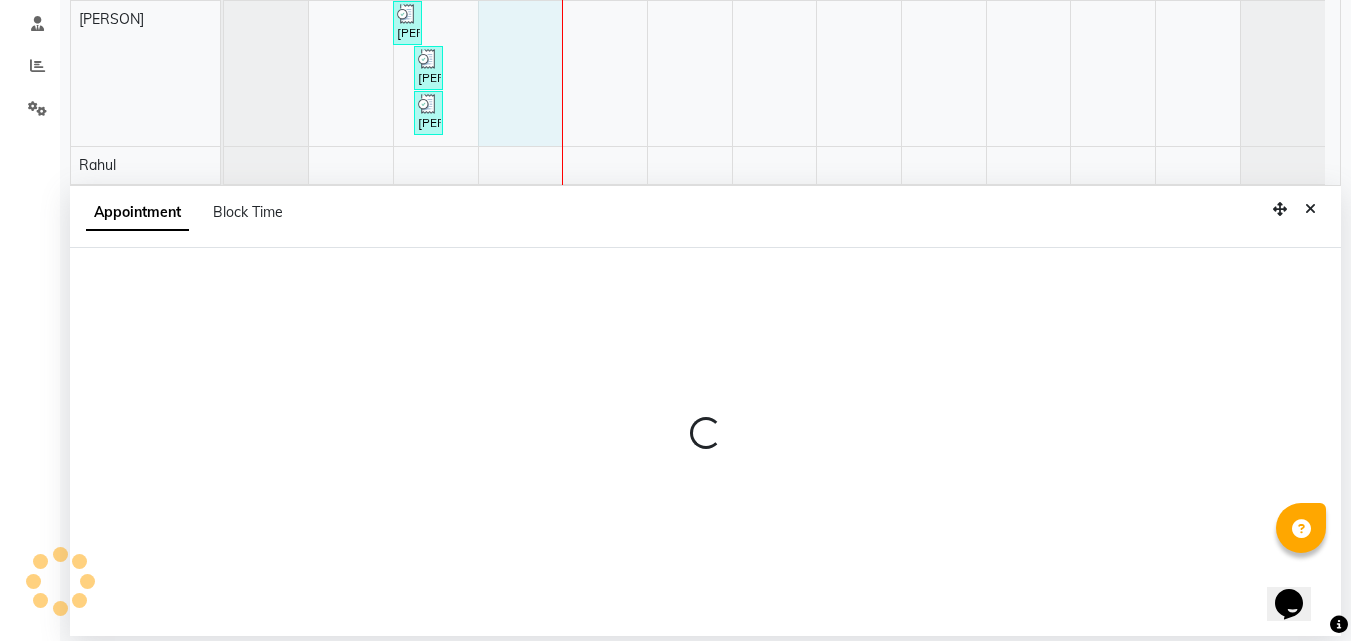 select on "71454" 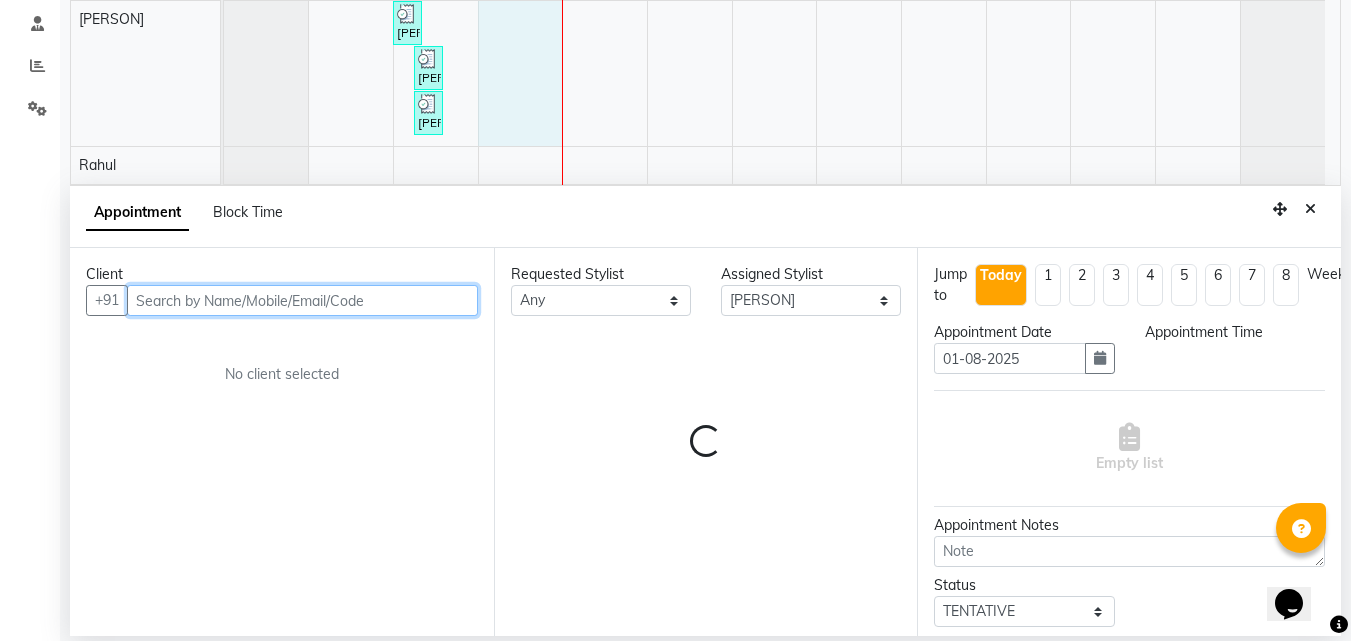 select on "660" 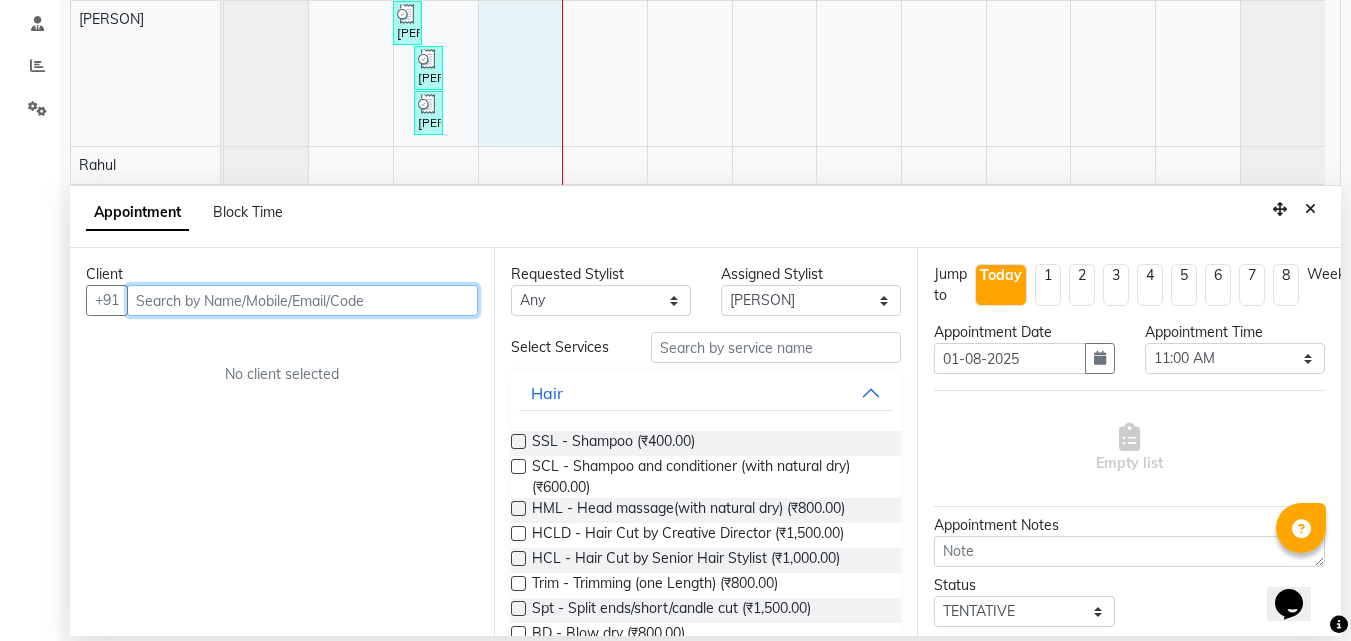 click at bounding box center [302, 300] 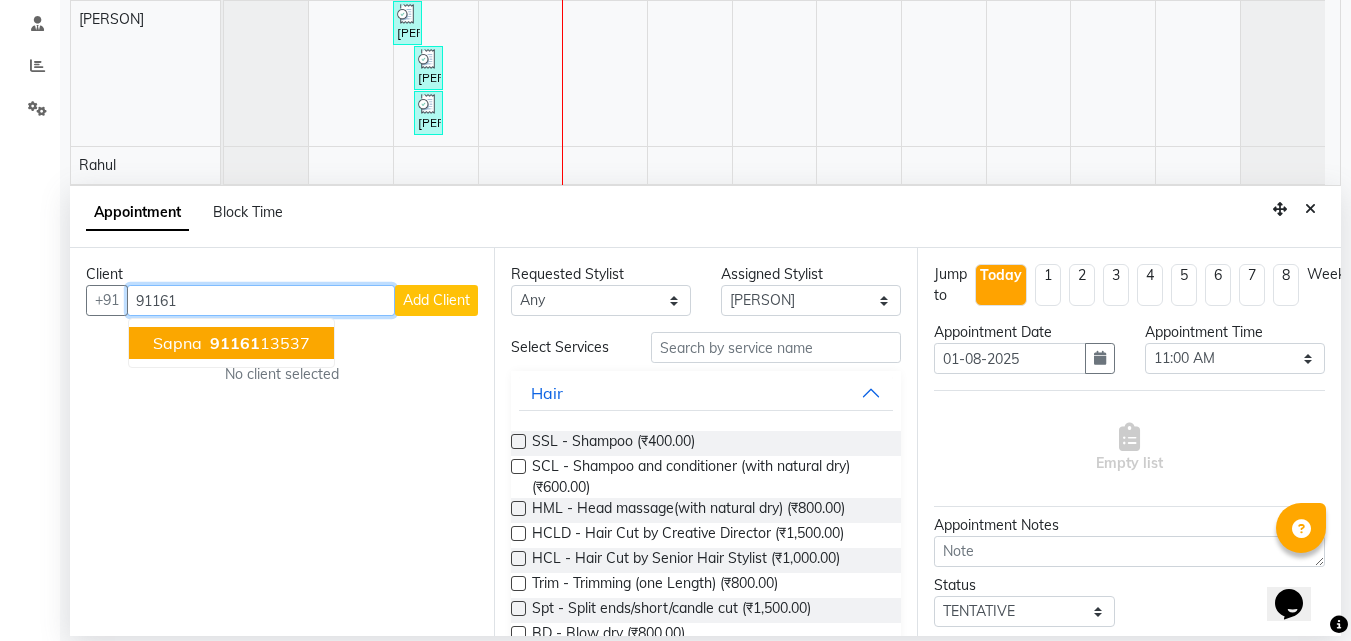 click on "[FIRST] [PHONE]" at bounding box center (231, 343) 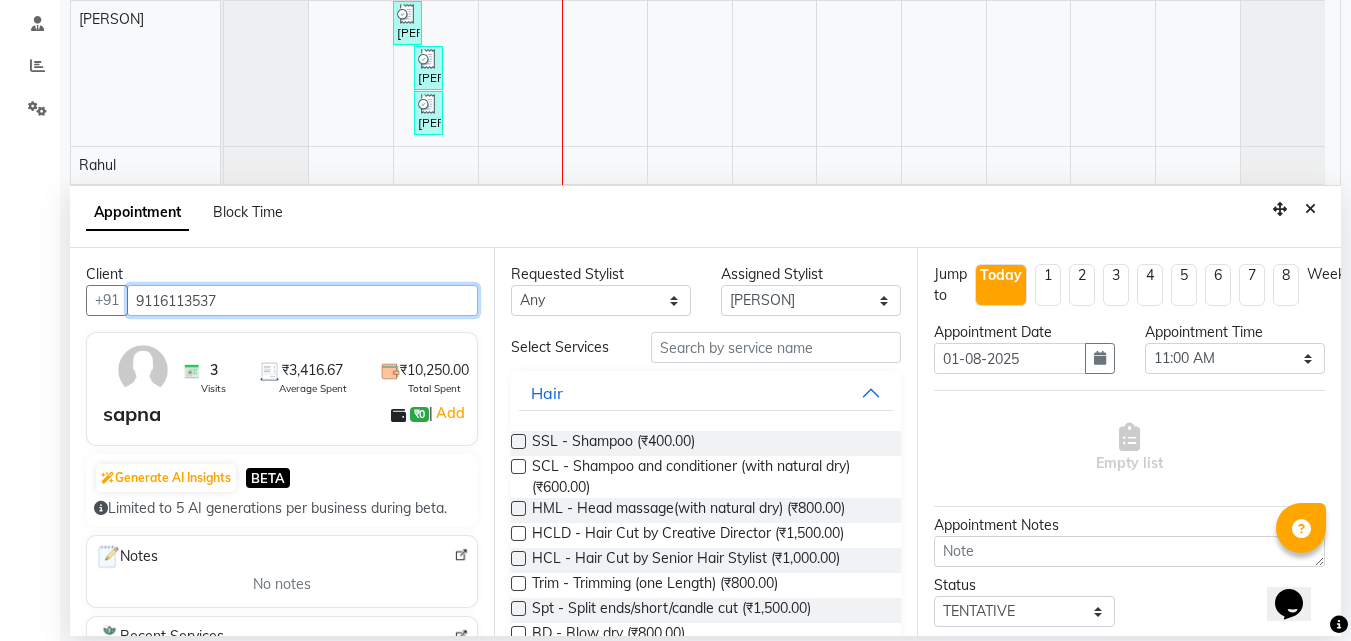 type on "9116113537" 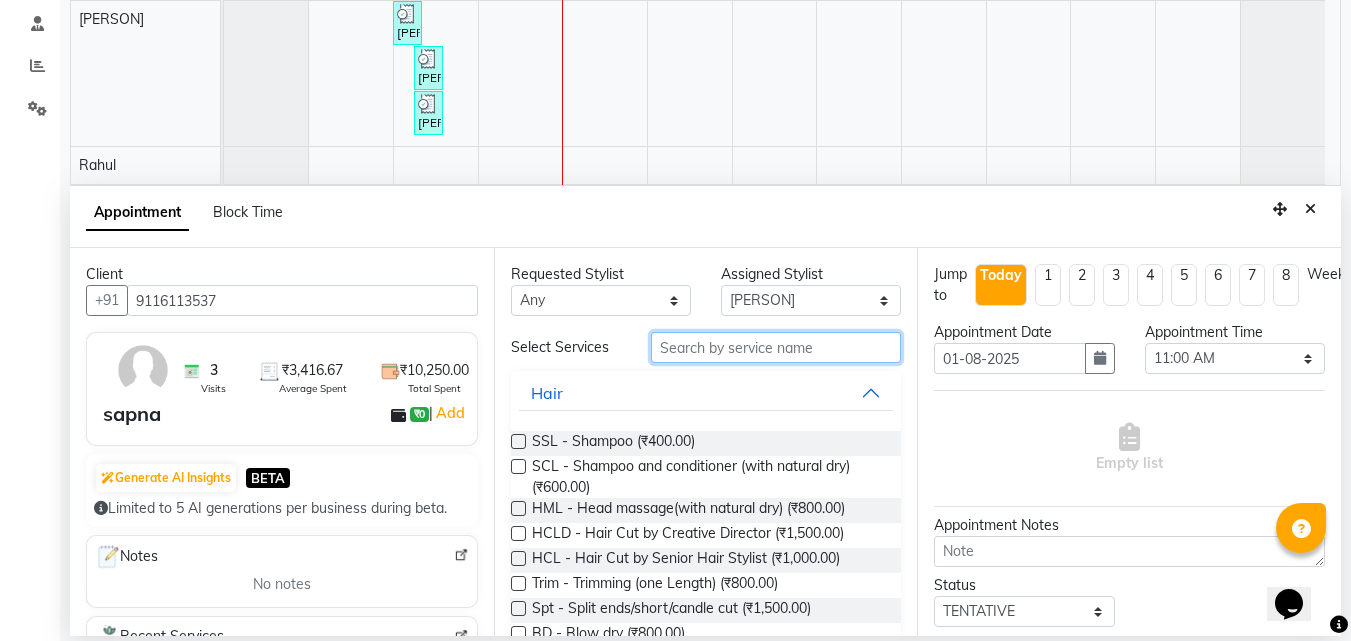 click at bounding box center (776, 347) 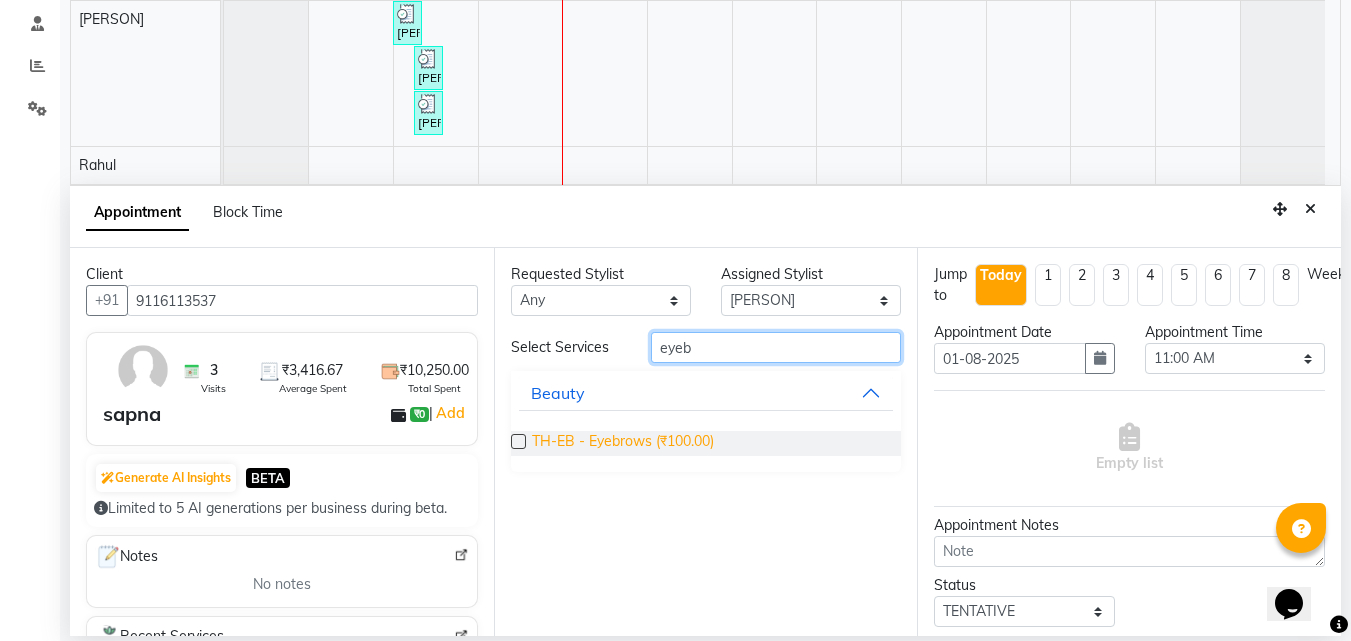 type on "eyeb" 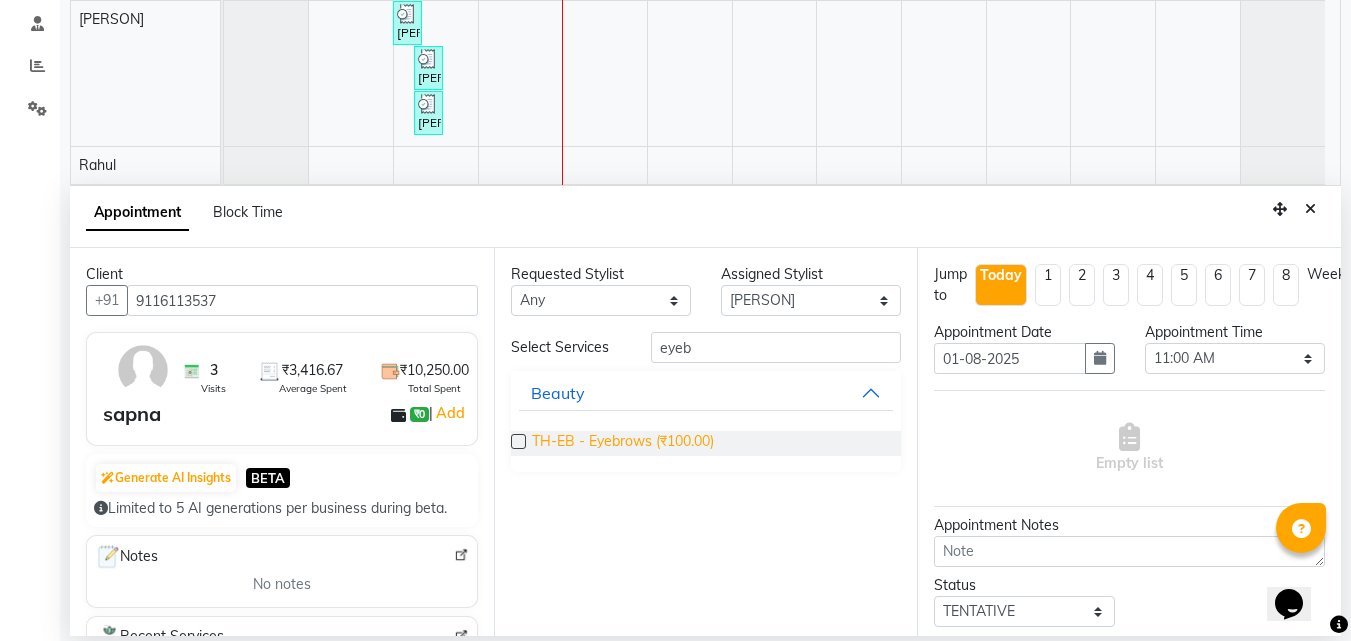 click on "TH-EB - Eyebrows (₹100.00)" at bounding box center [623, 443] 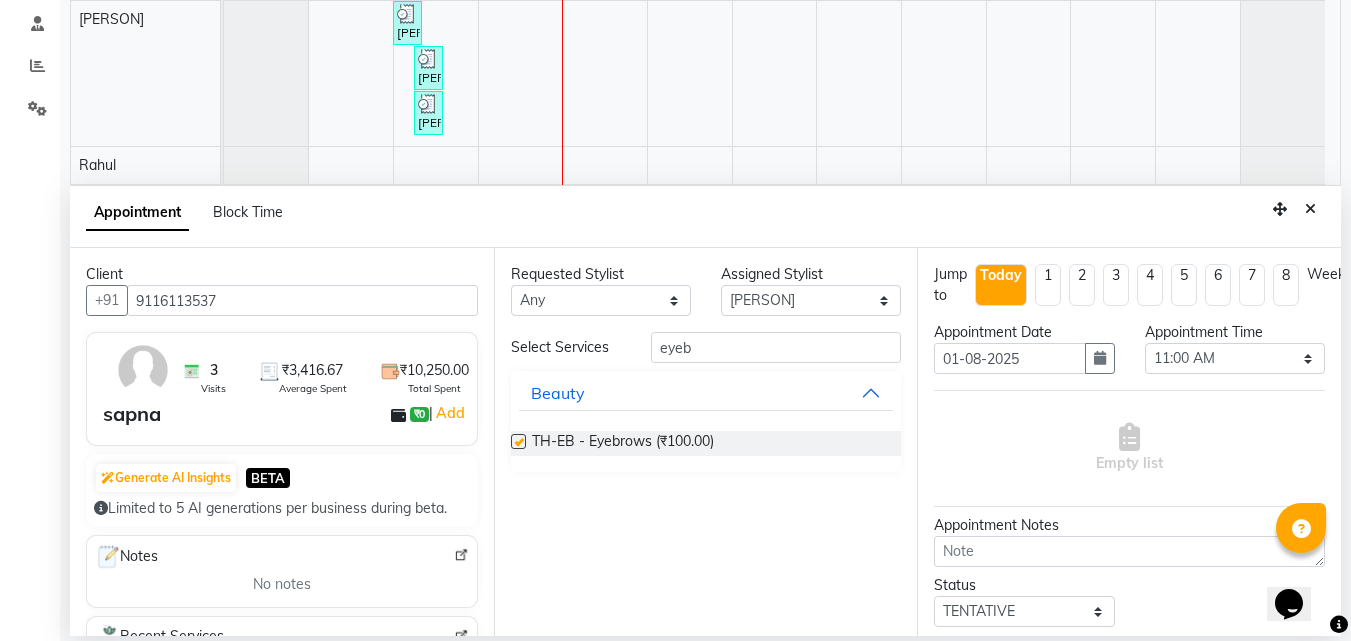 checkbox on "false" 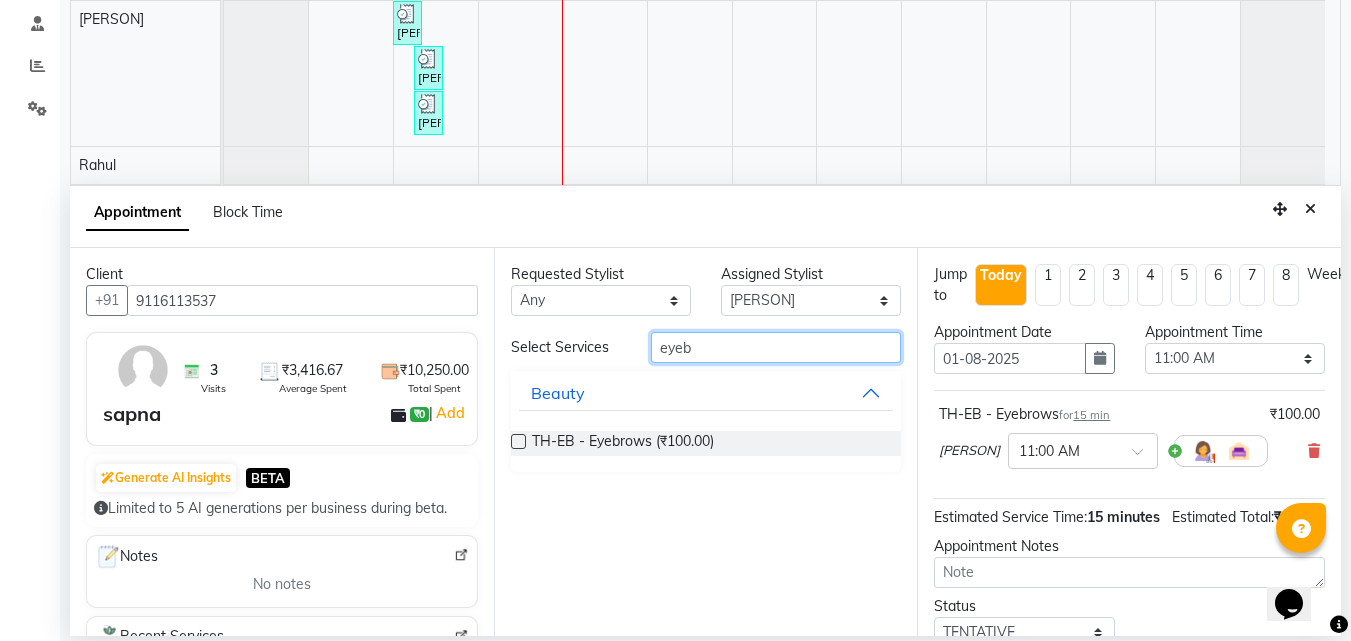click on "eyeb" at bounding box center [776, 347] 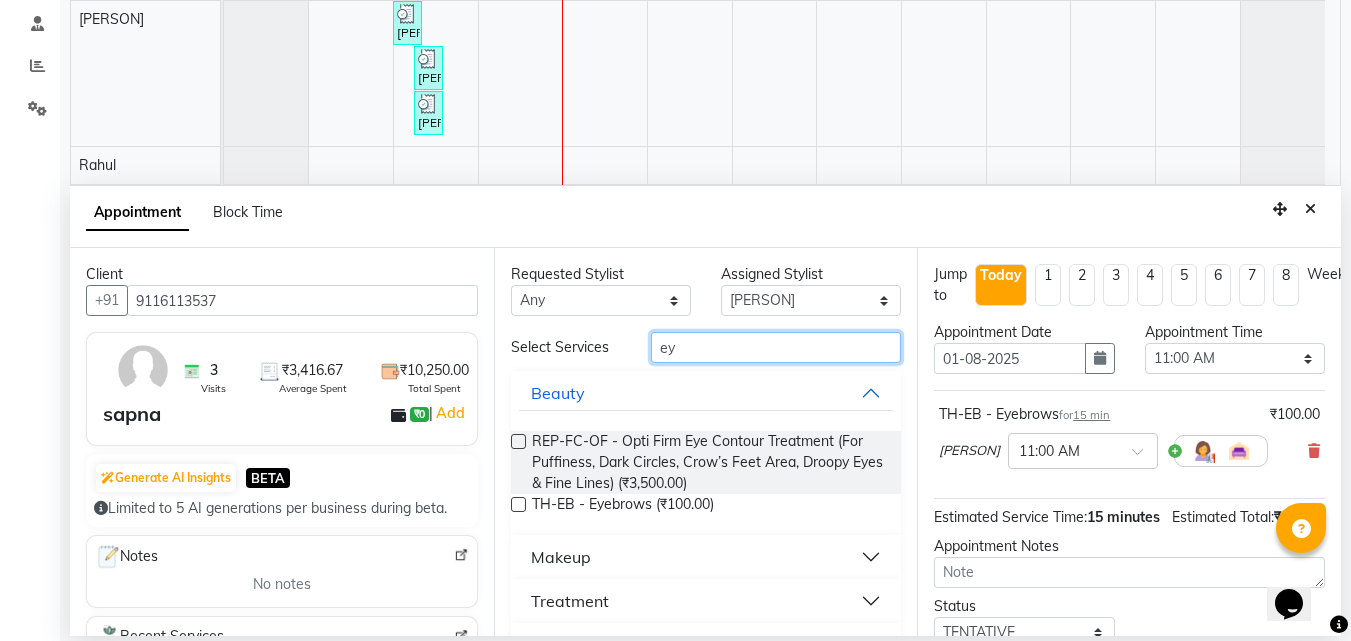 type on "e" 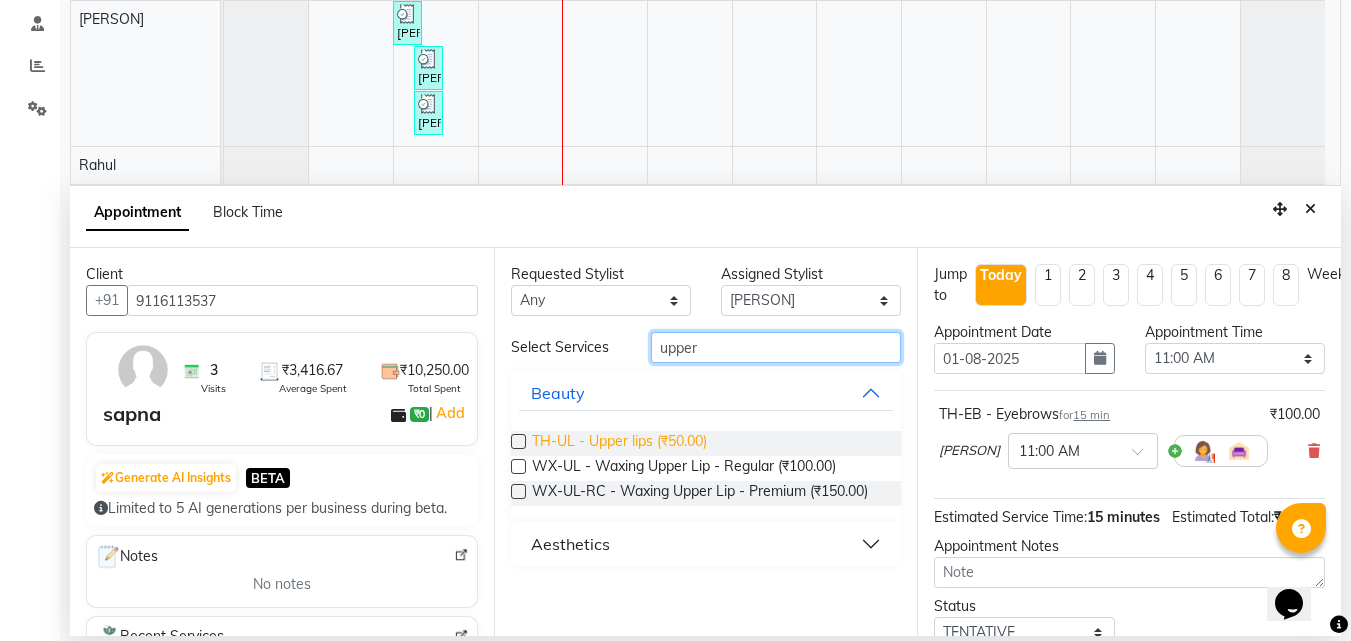 type on "upper" 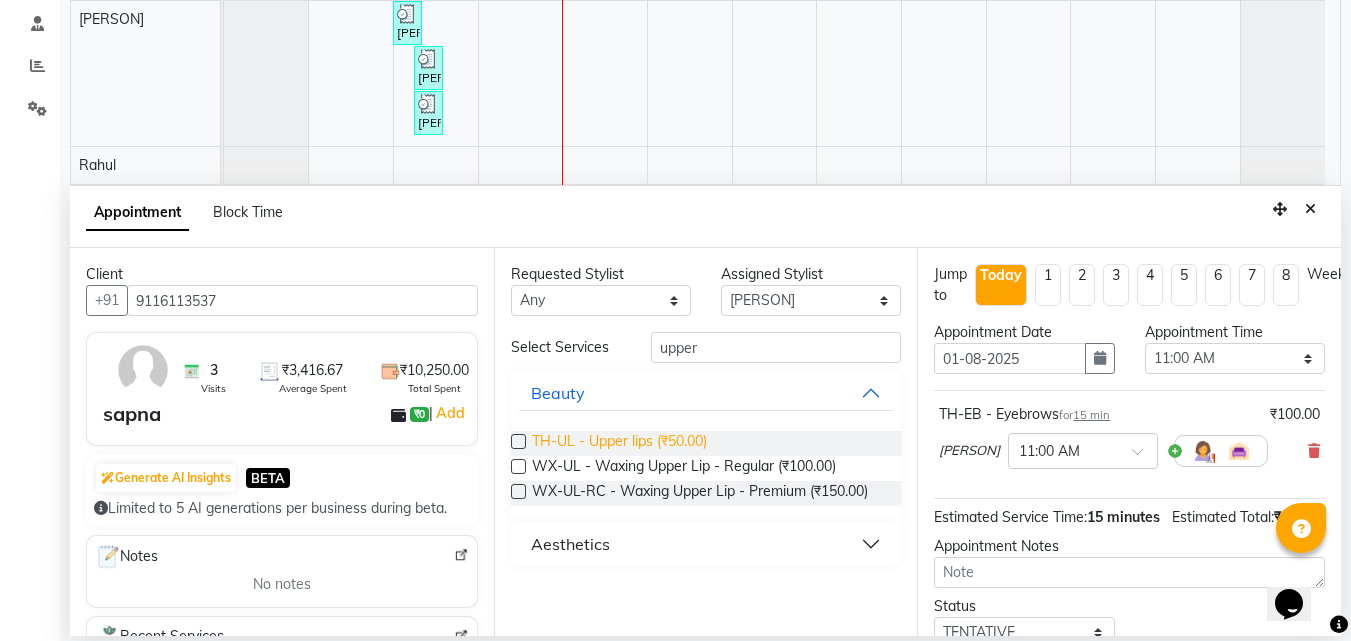 click on "TH-UL - Upper lips (₹50.00)" at bounding box center [619, 443] 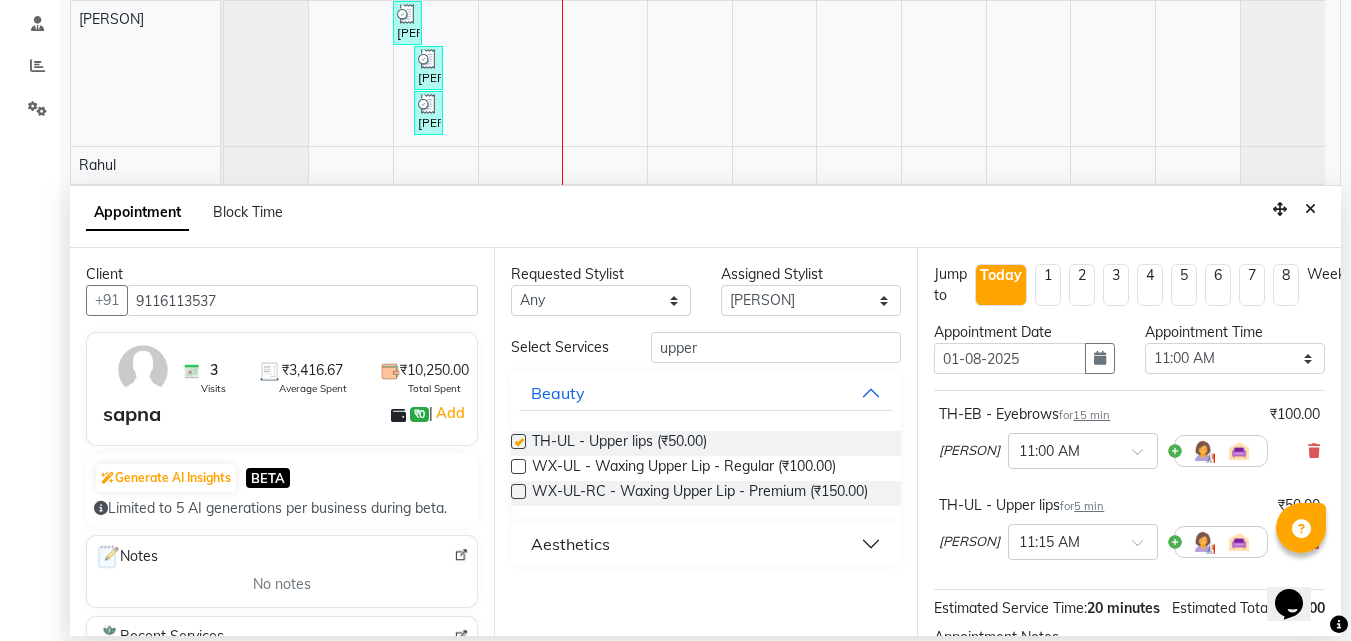 checkbox on "false" 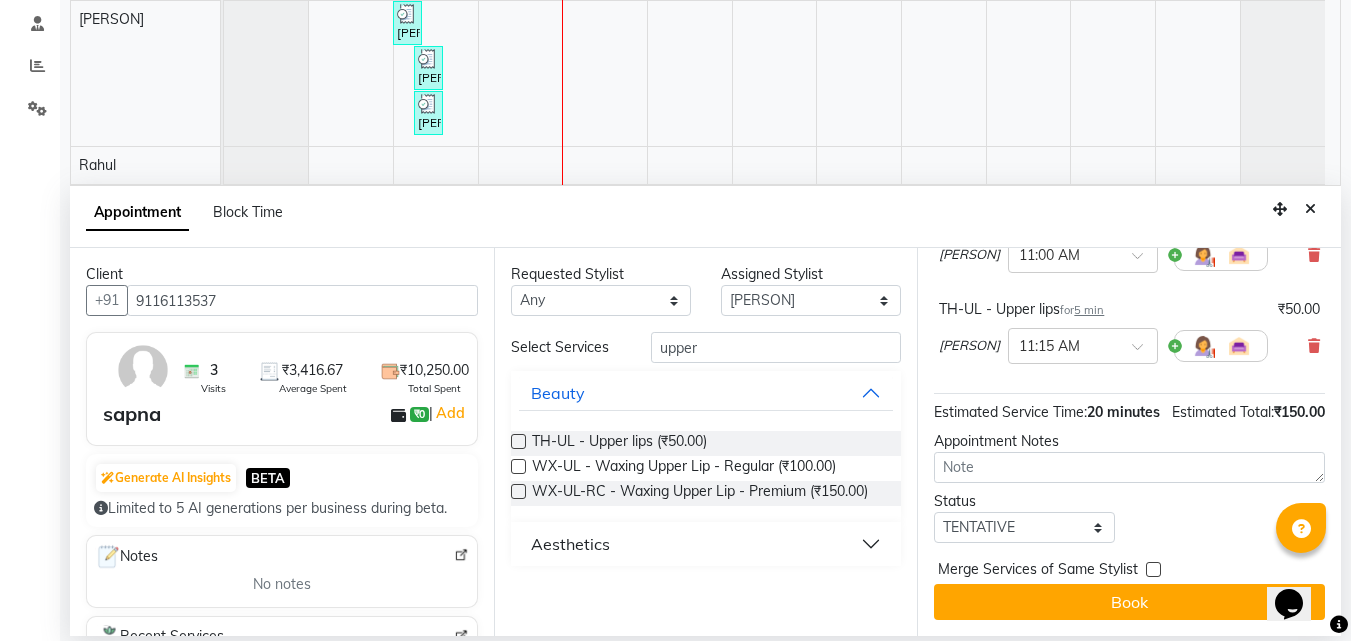 scroll, scrollTop: 232, scrollLeft: 0, axis: vertical 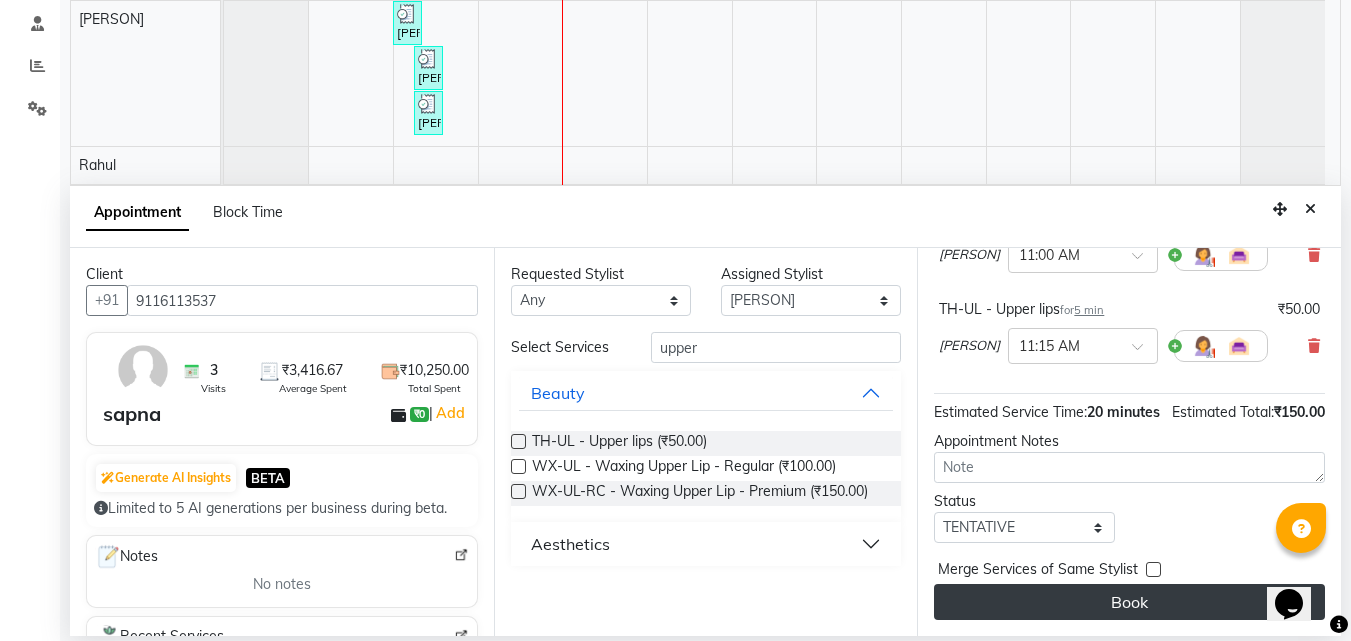 click on "Book" at bounding box center [1129, 602] 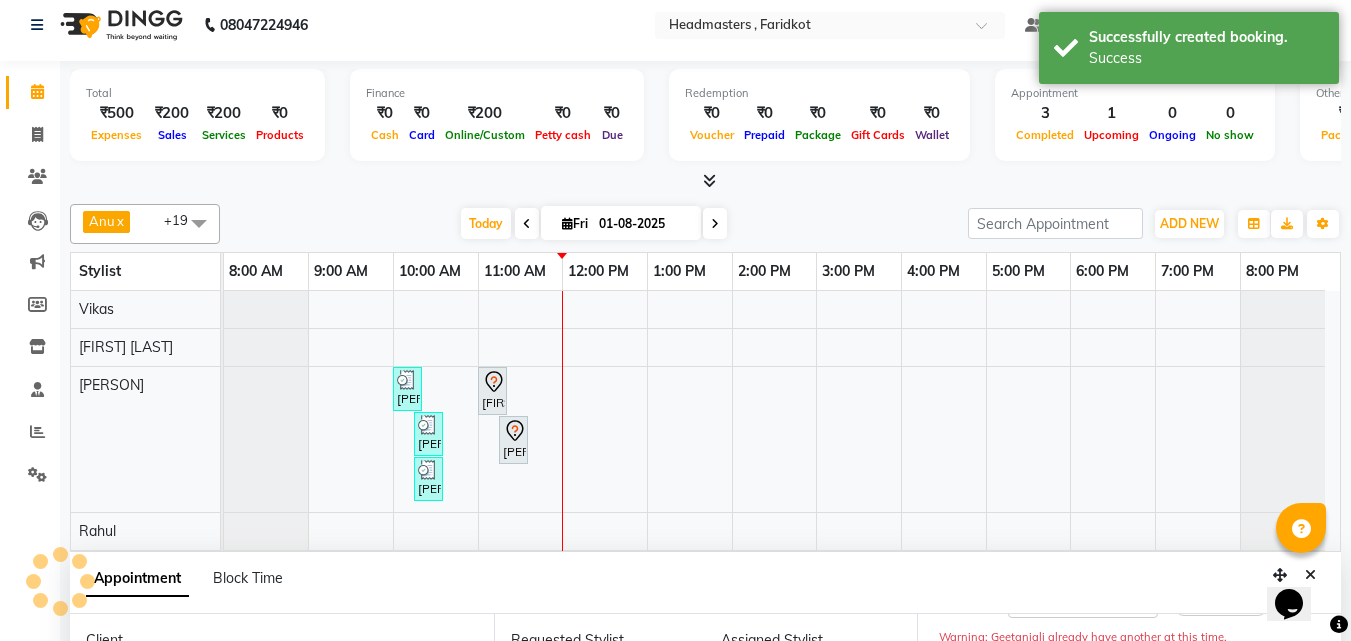 scroll, scrollTop: 0, scrollLeft: 0, axis: both 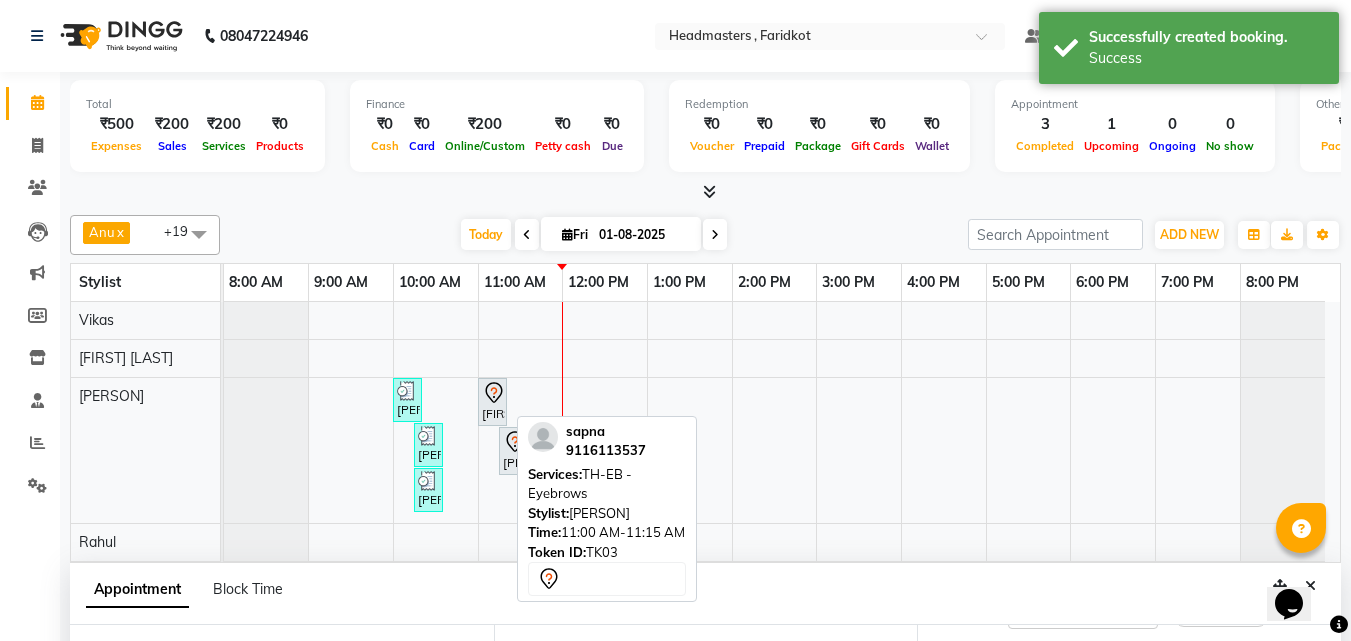 click 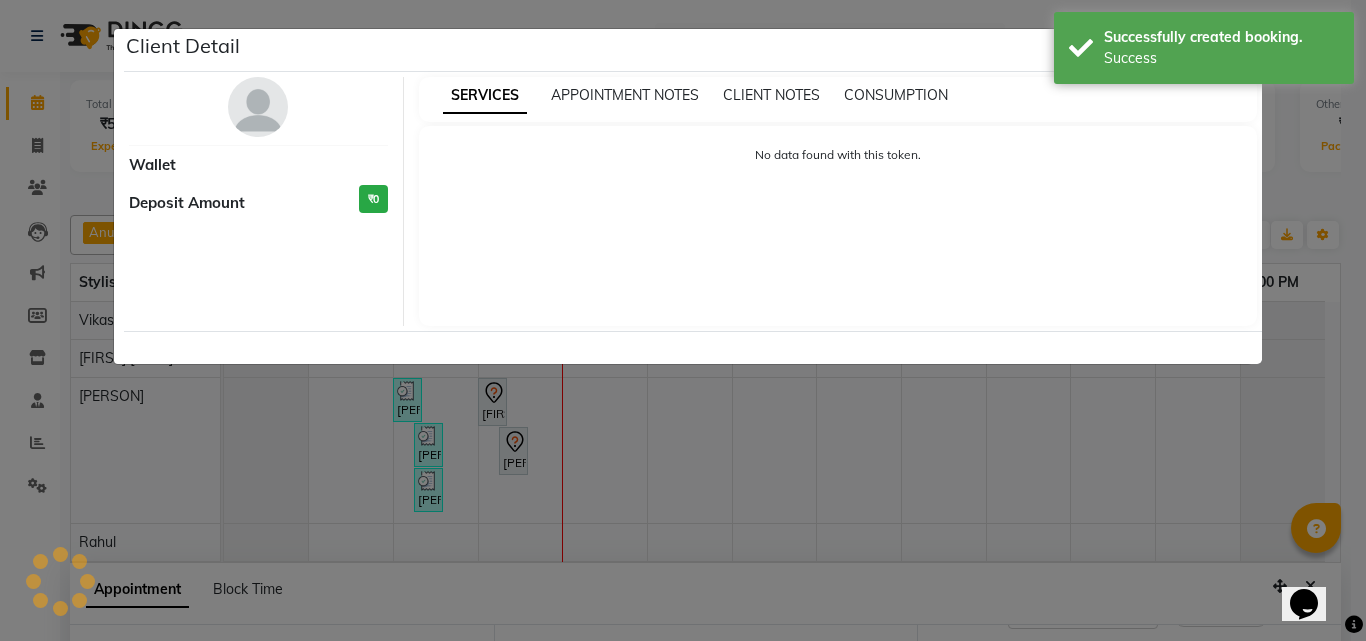 select on "7" 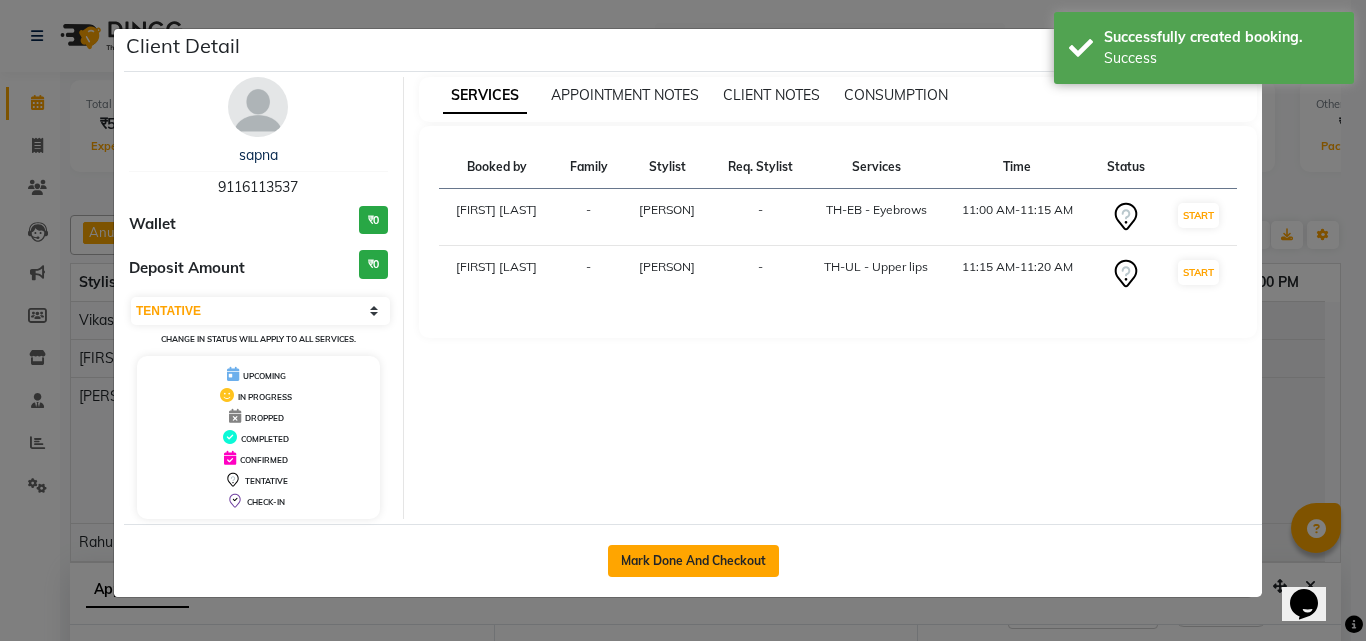 click on "Mark Done And Checkout" 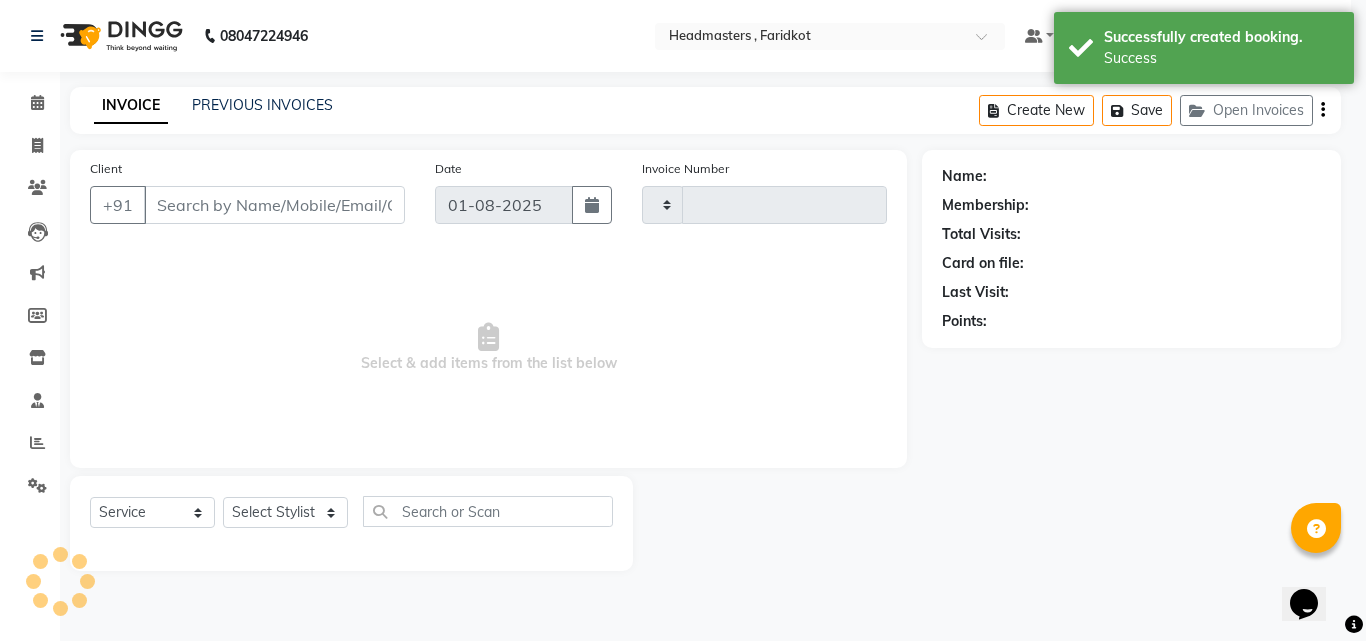 type on "0785" 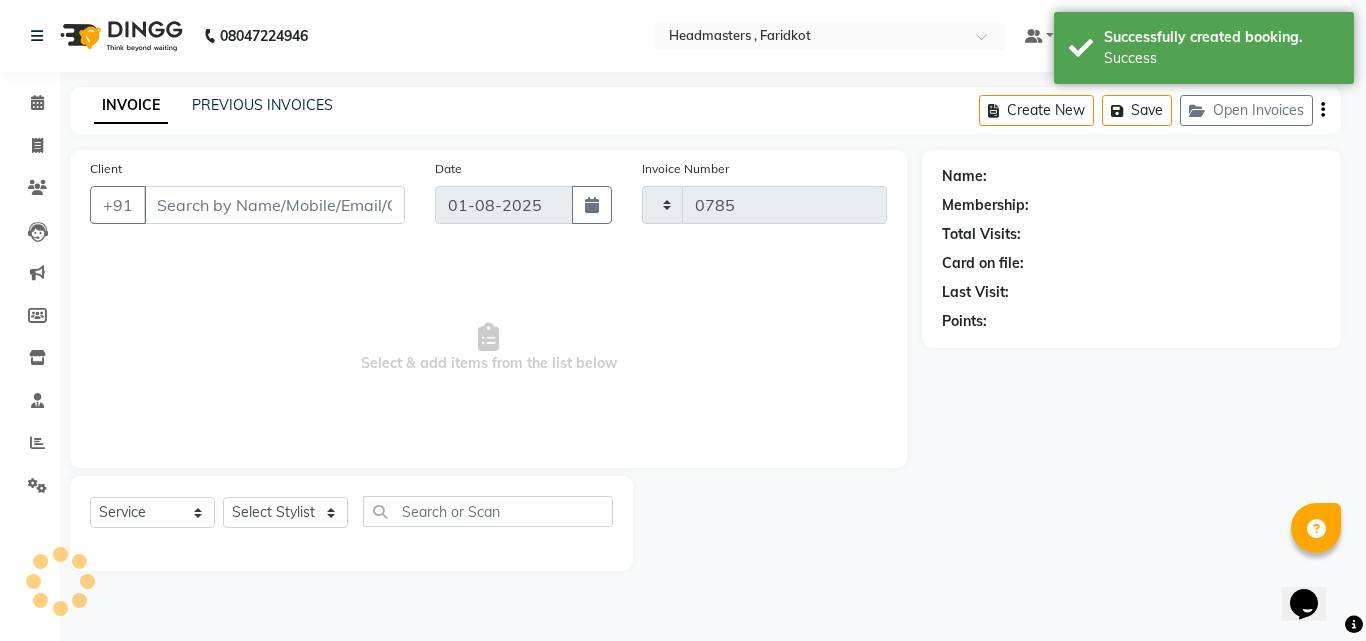 select on "7919" 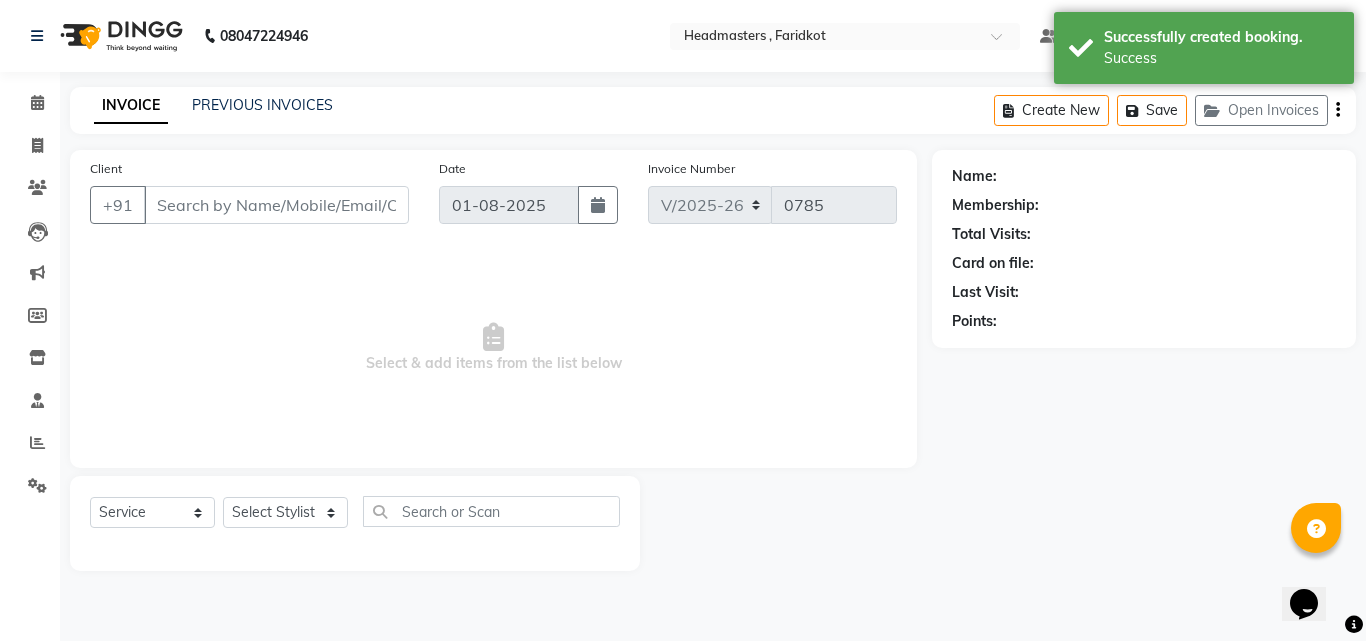 type on "9116113537" 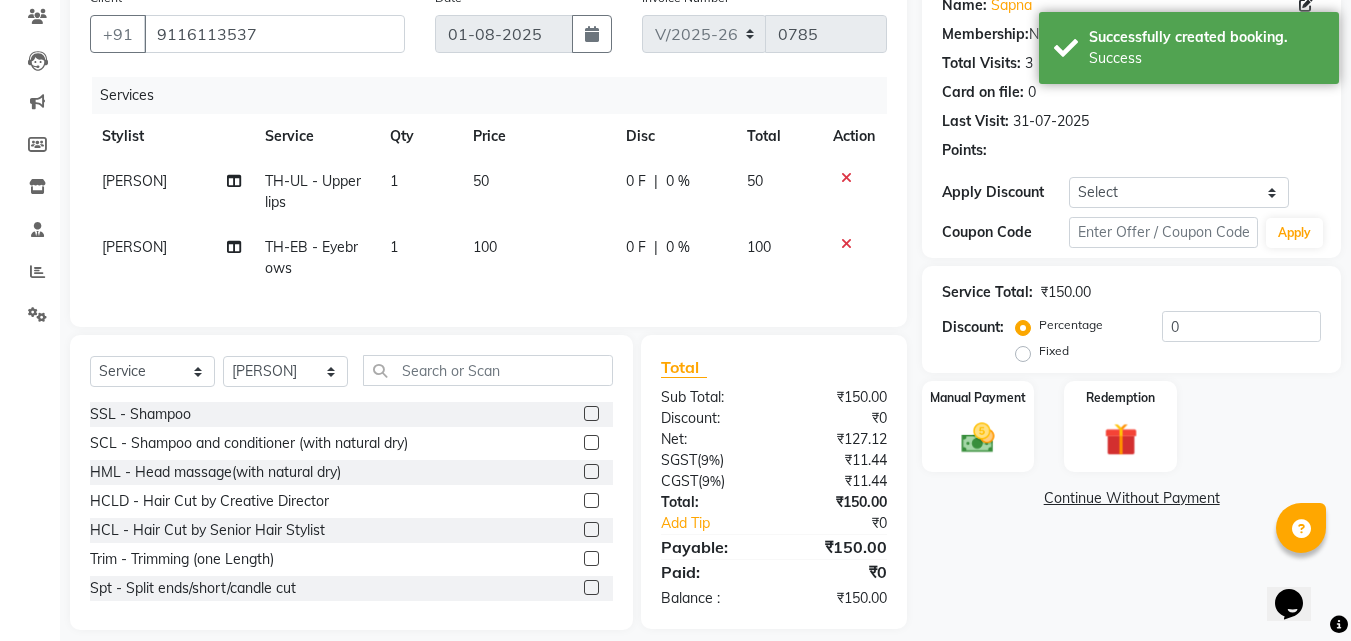 scroll, scrollTop: 205, scrollLeft: 0, axis: vertical 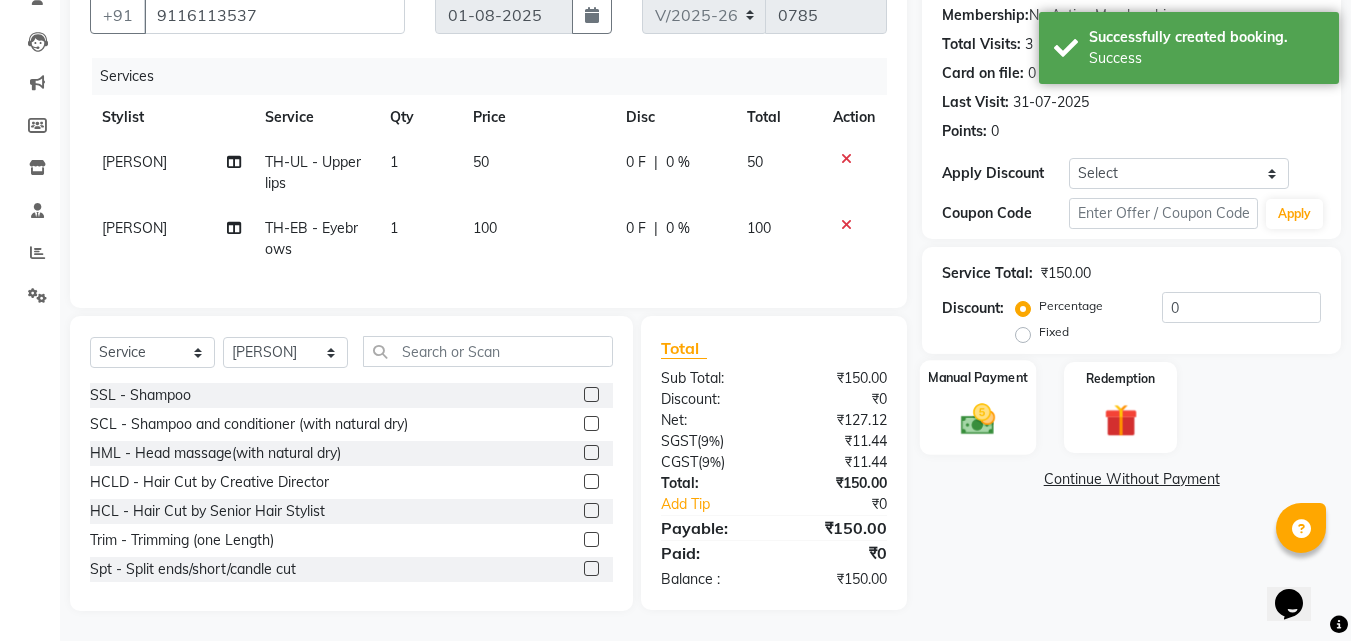 click 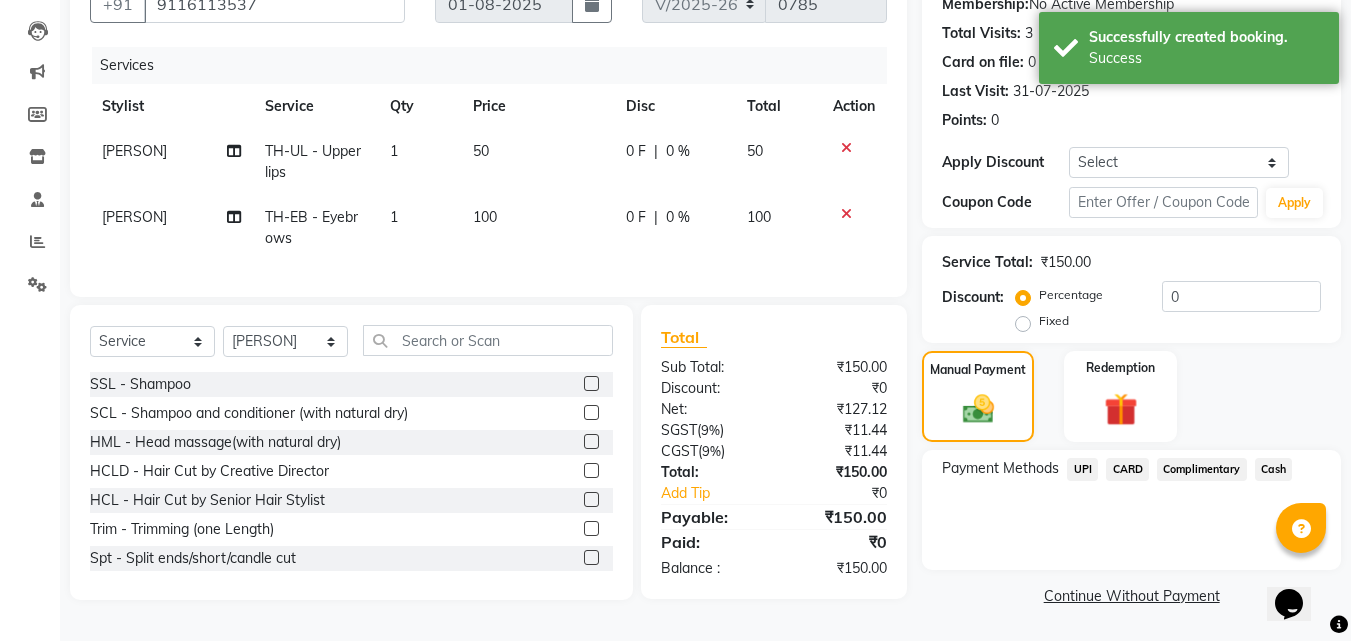 click on "UPI" 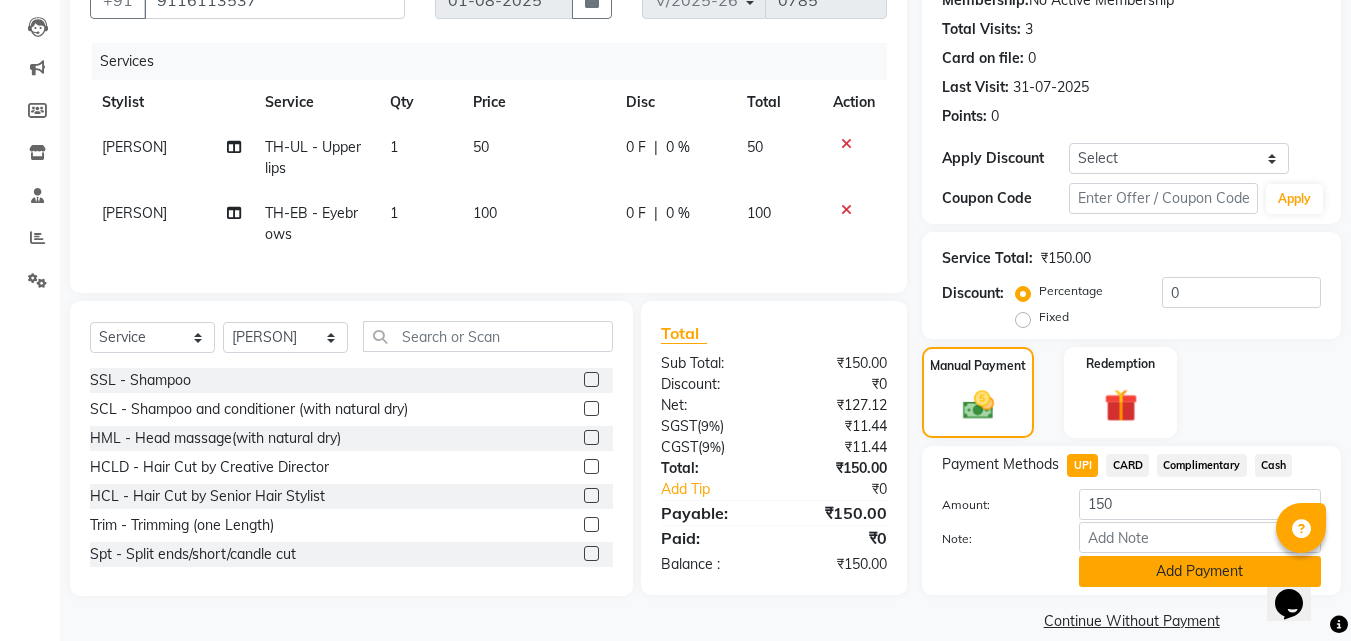 click on "Add Payment" 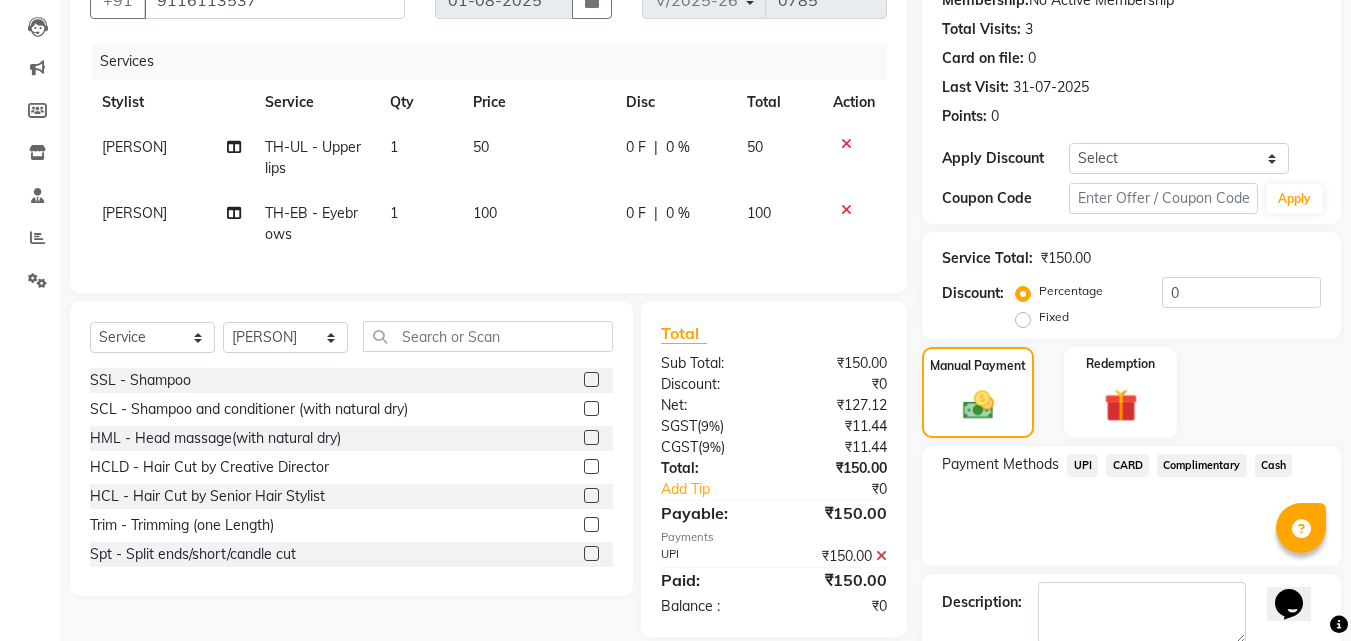 scroll, scrollTop: 285, scrollLeft: 0, axis: vertical 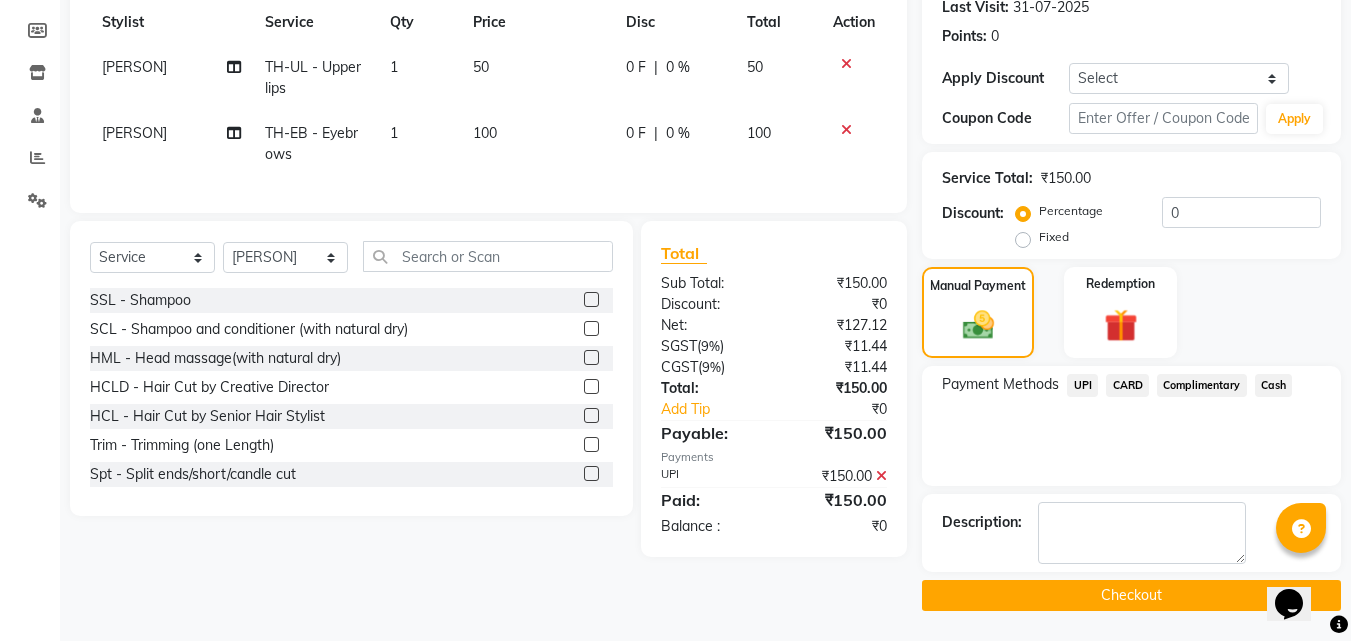 click on "Checkout" 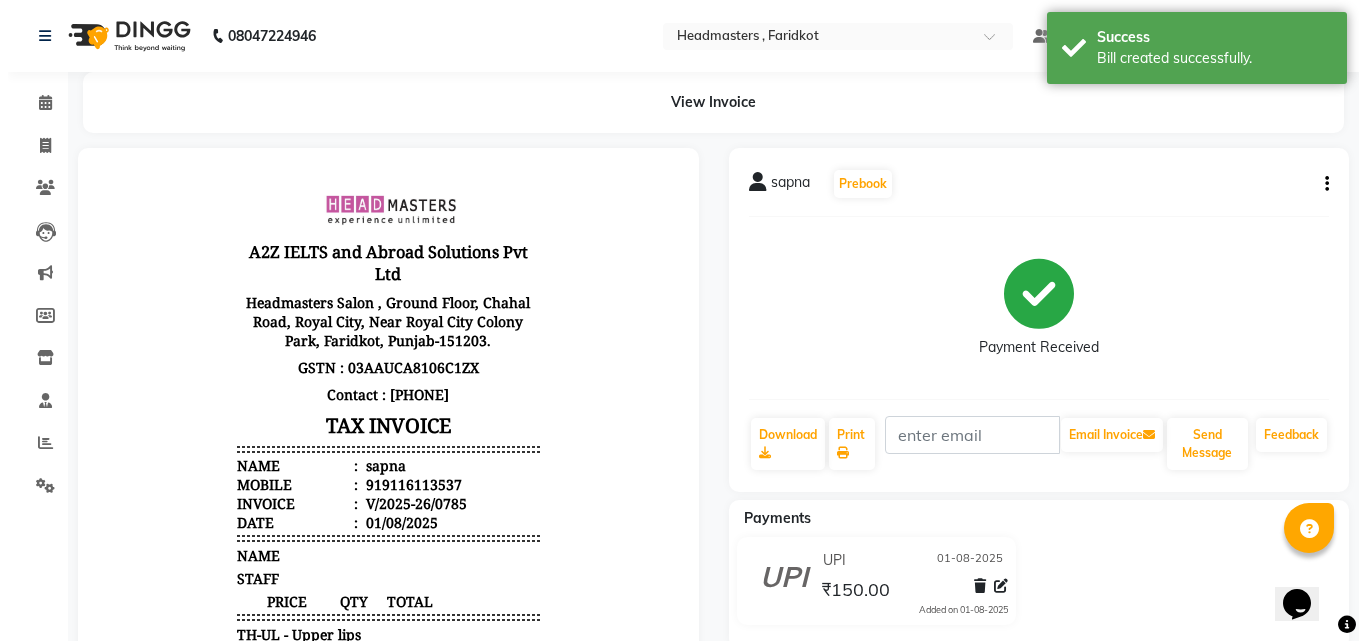 scroll, scrollTop: 0, scrollLeft: 0, axis: both 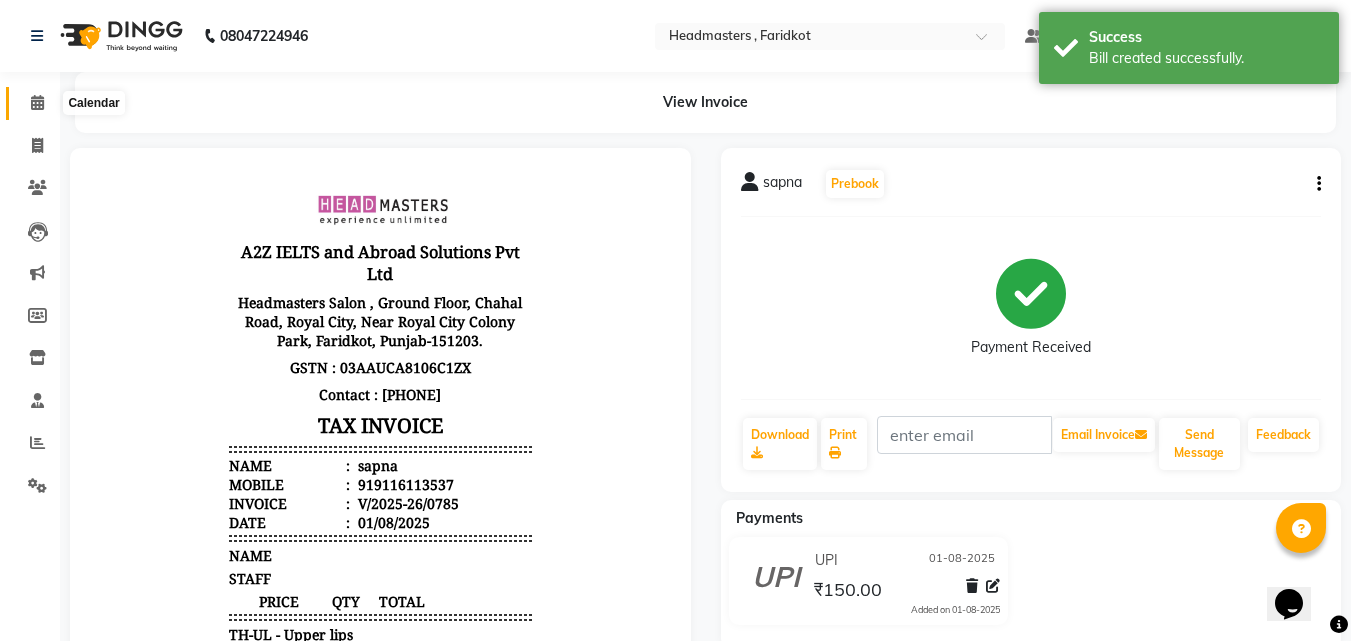 click 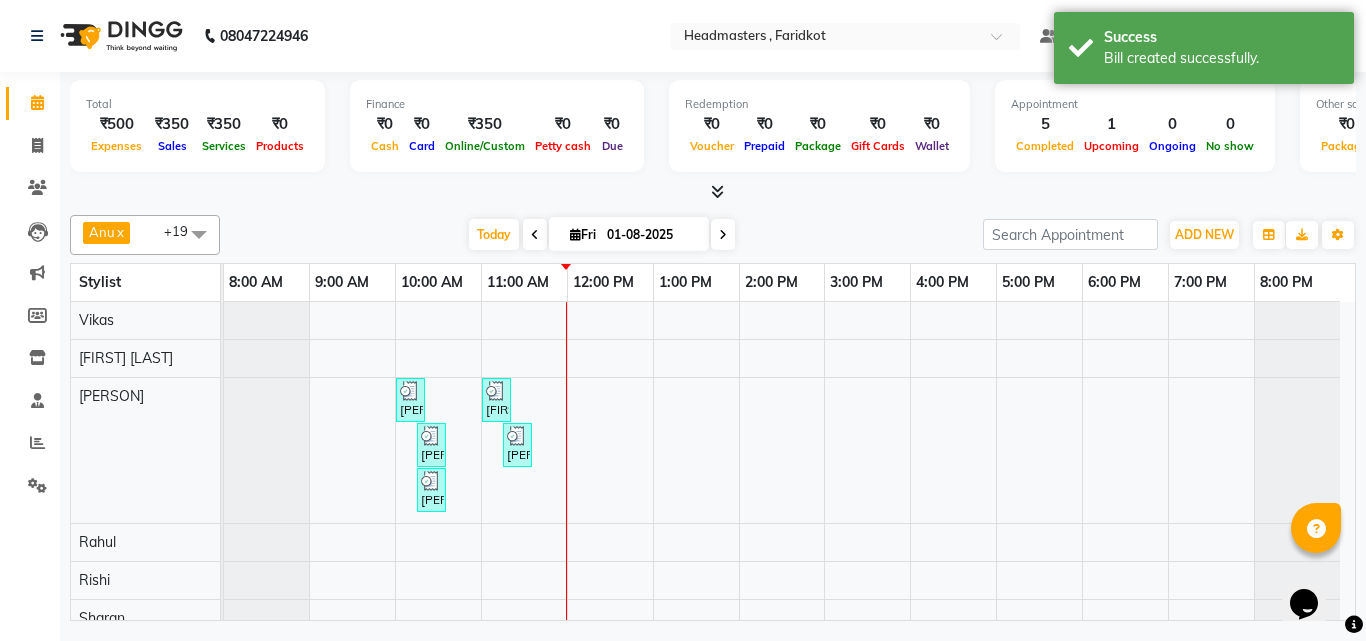 scroll, scrollTop: 170, scrollLeft: 0, axis: vertical 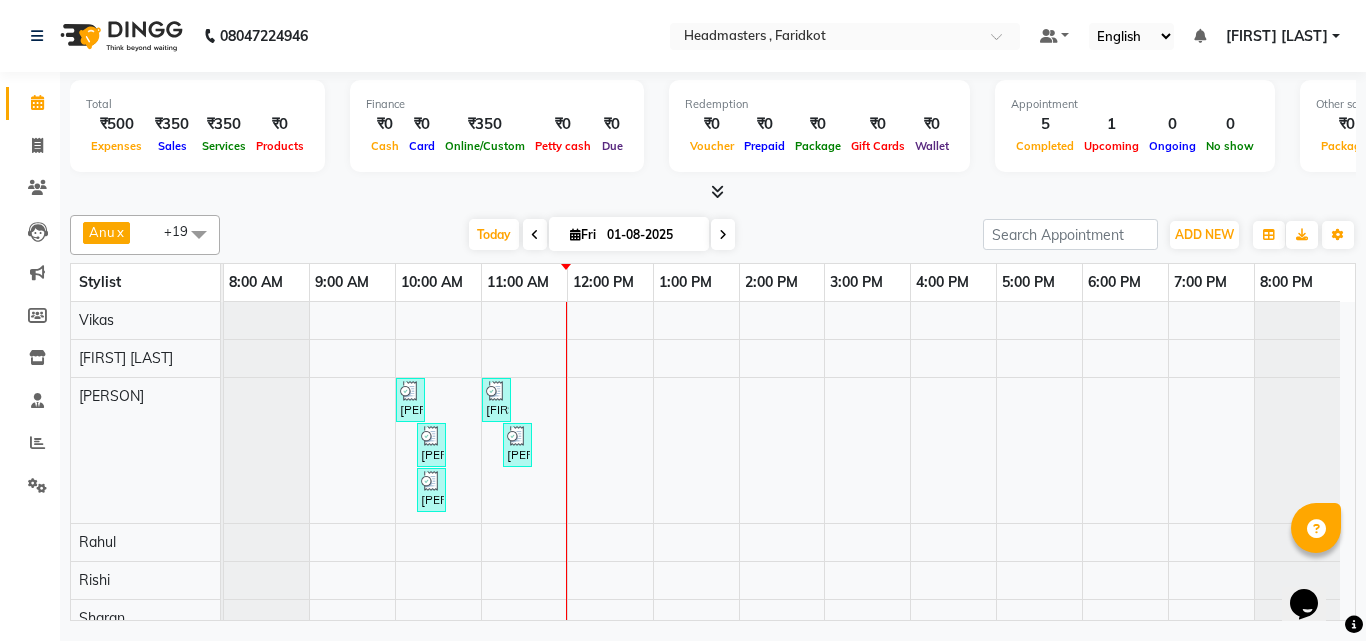 select on "[NUMBER]" 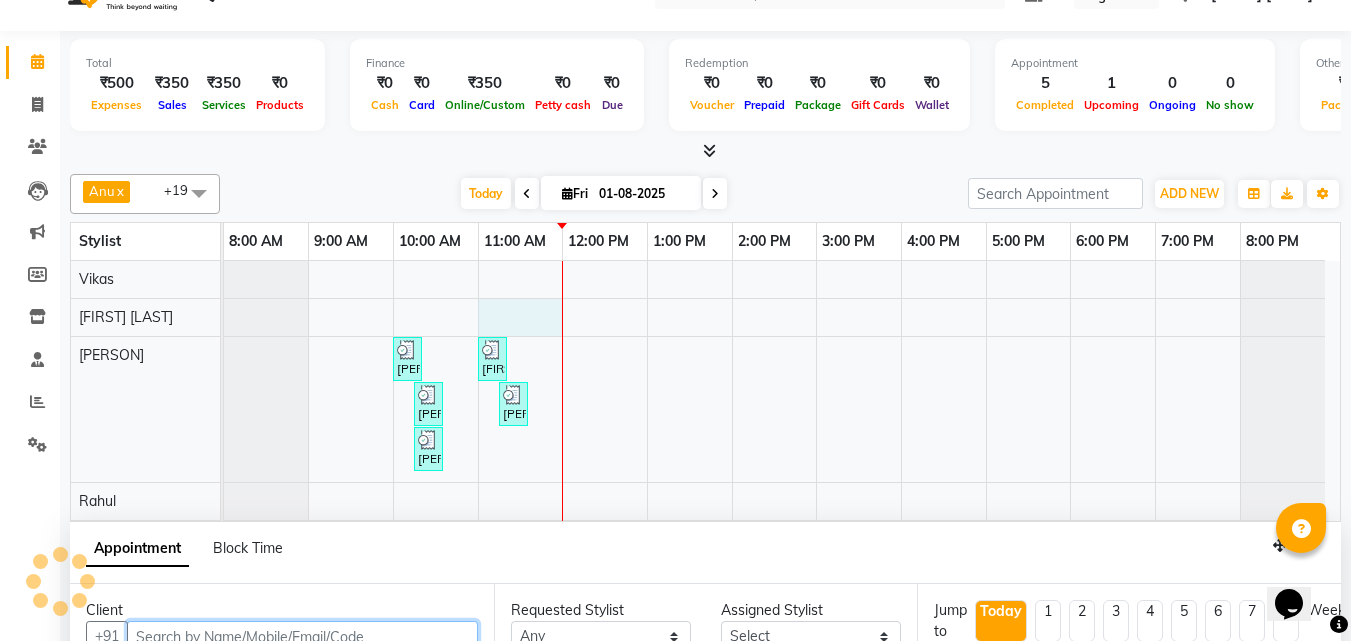 select on "660" 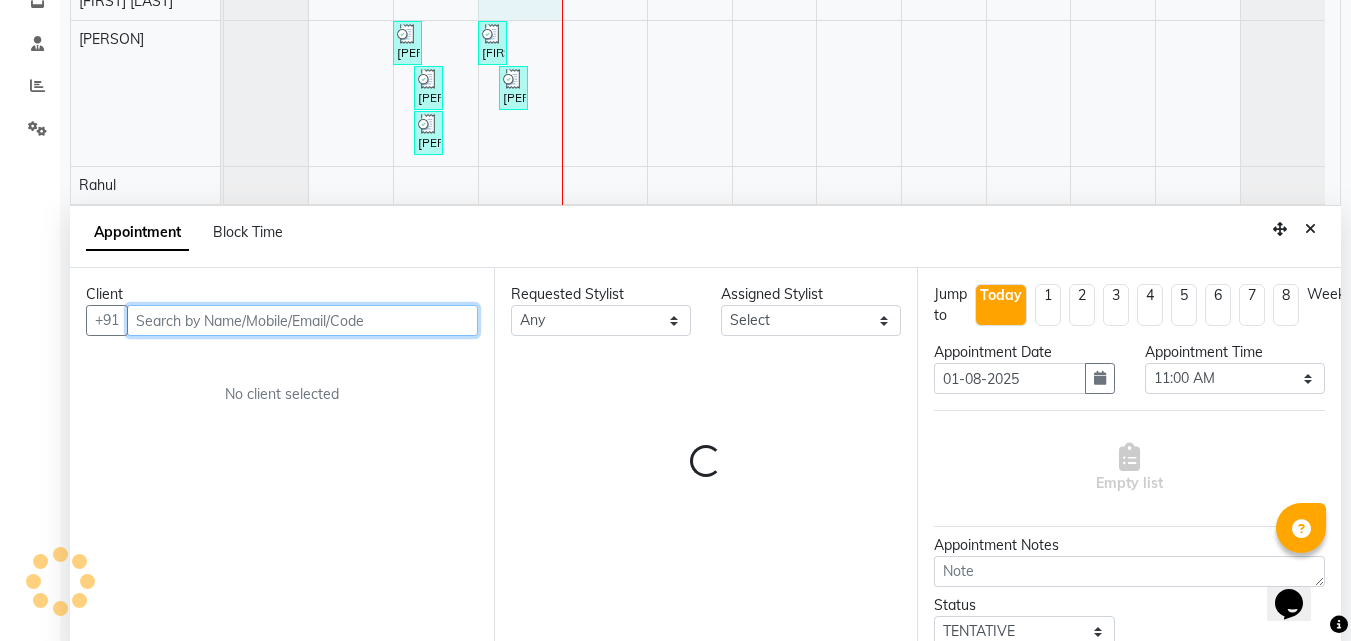click at bounding box center (302, 320) 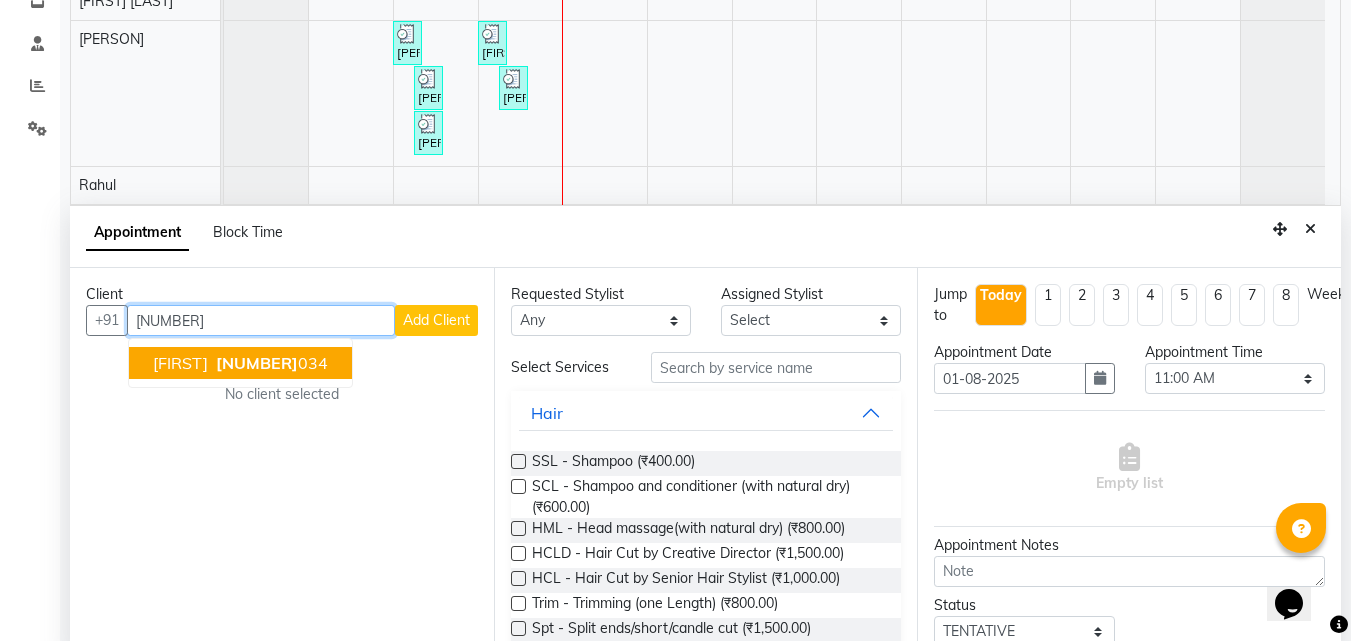 click on "[NUMBER] [NUMBER]" at bounding box center (270, 363) 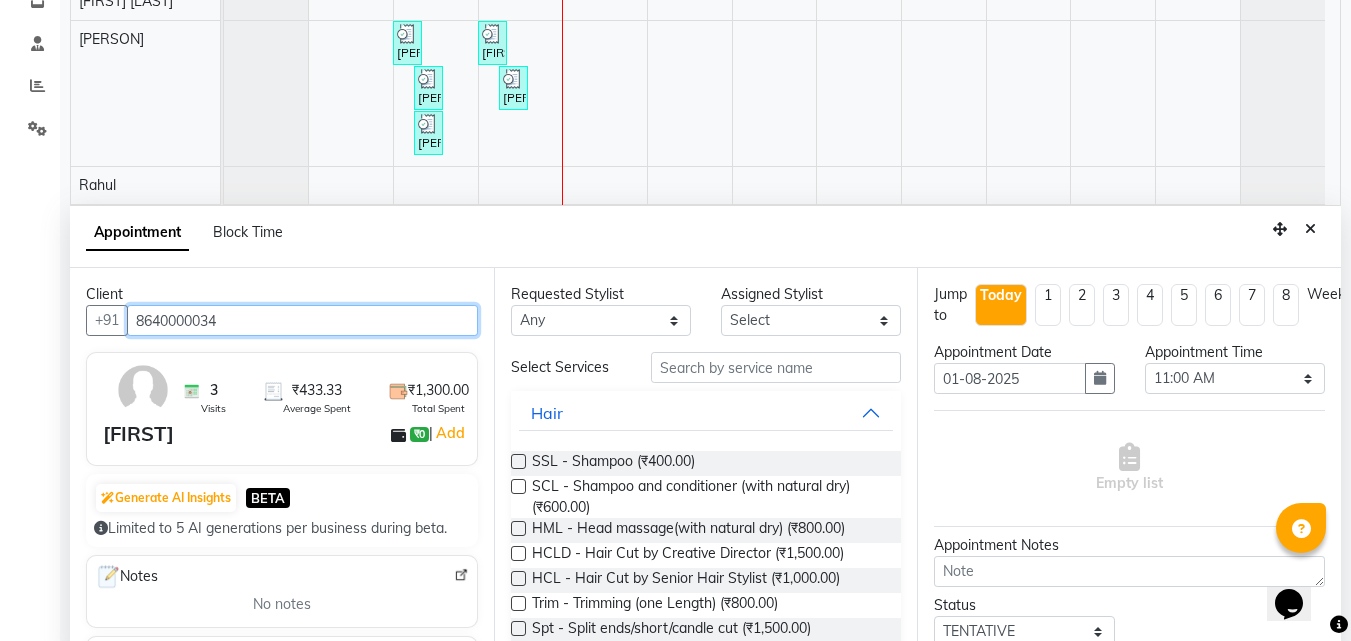 type on "8640000034" 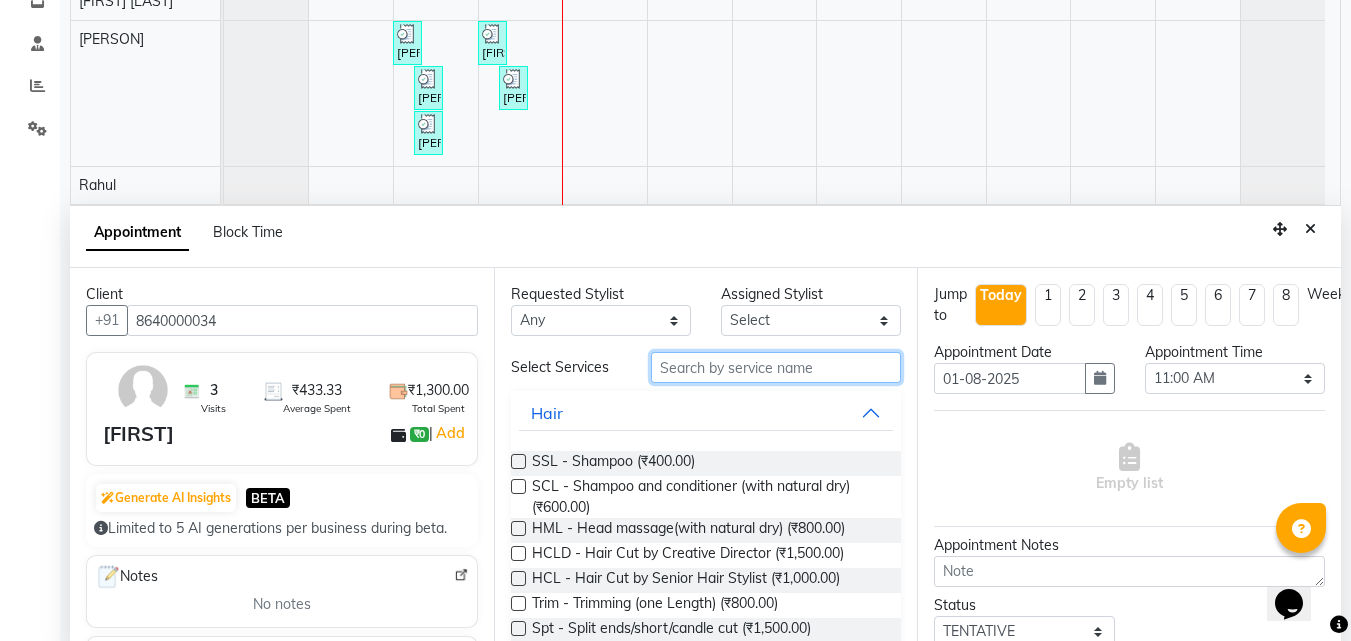 click at bounding box center (776, 367) 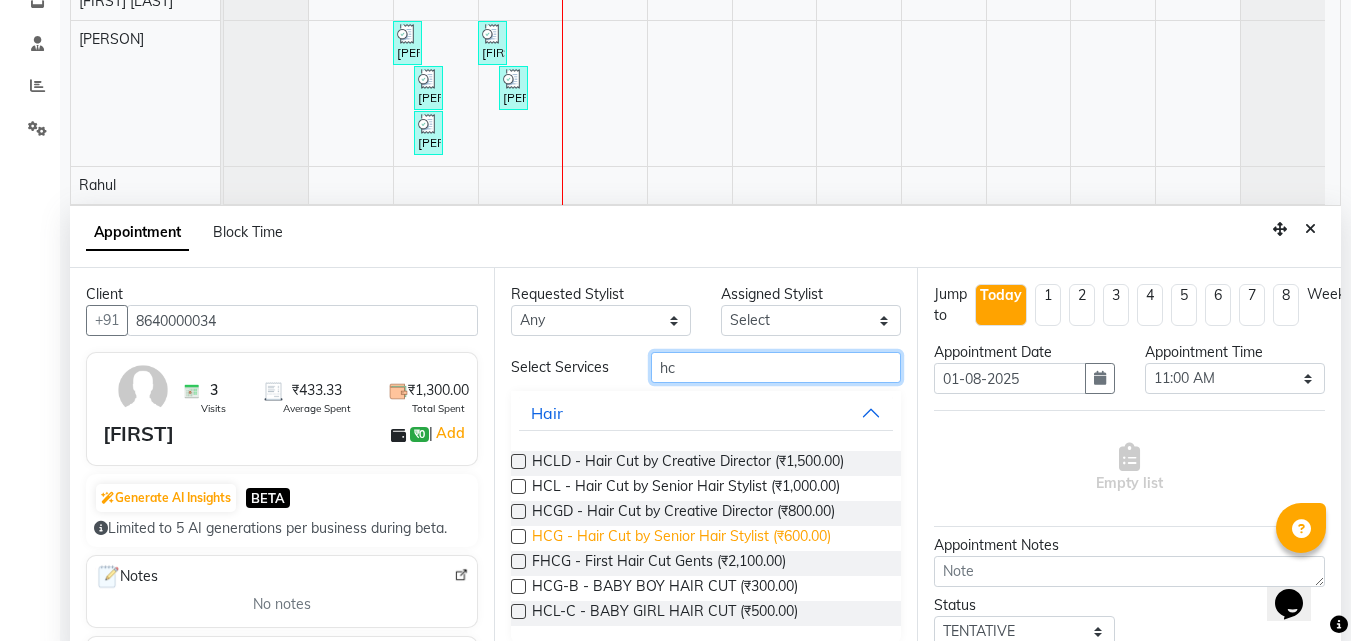 type on "hc" 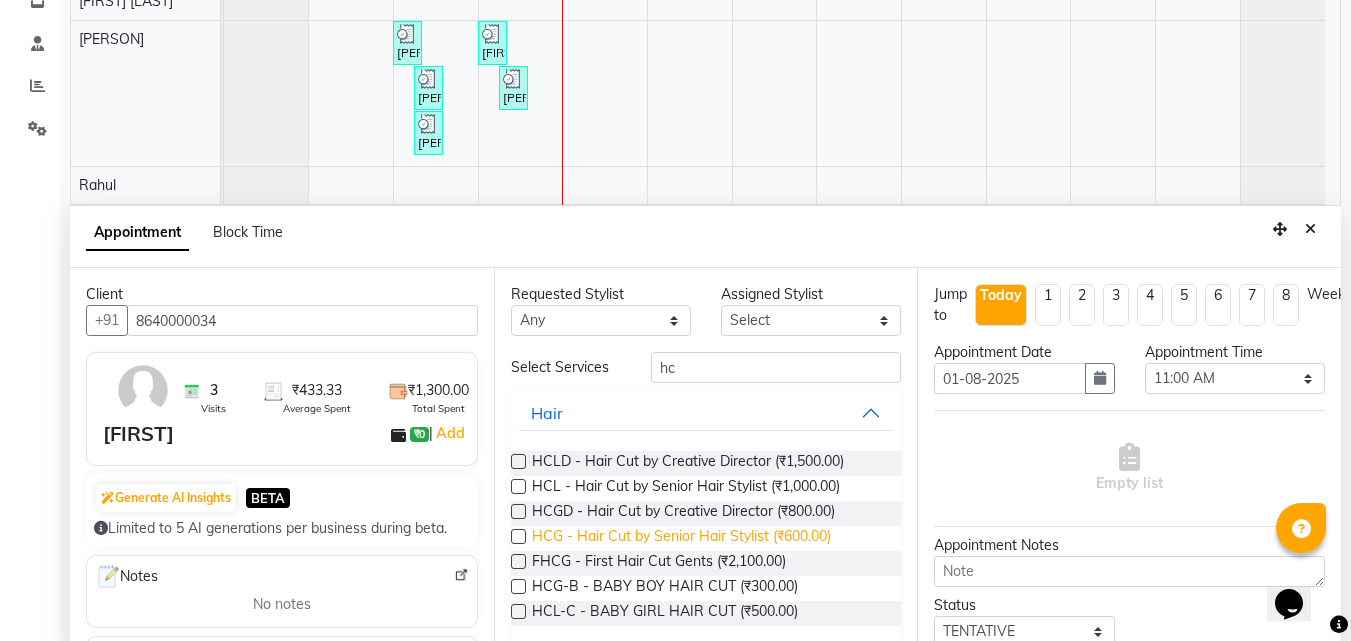 click on "HCG - Hair Cut by Senior Hair Stylist (₹600.00)" at bounding box center [681, 538] 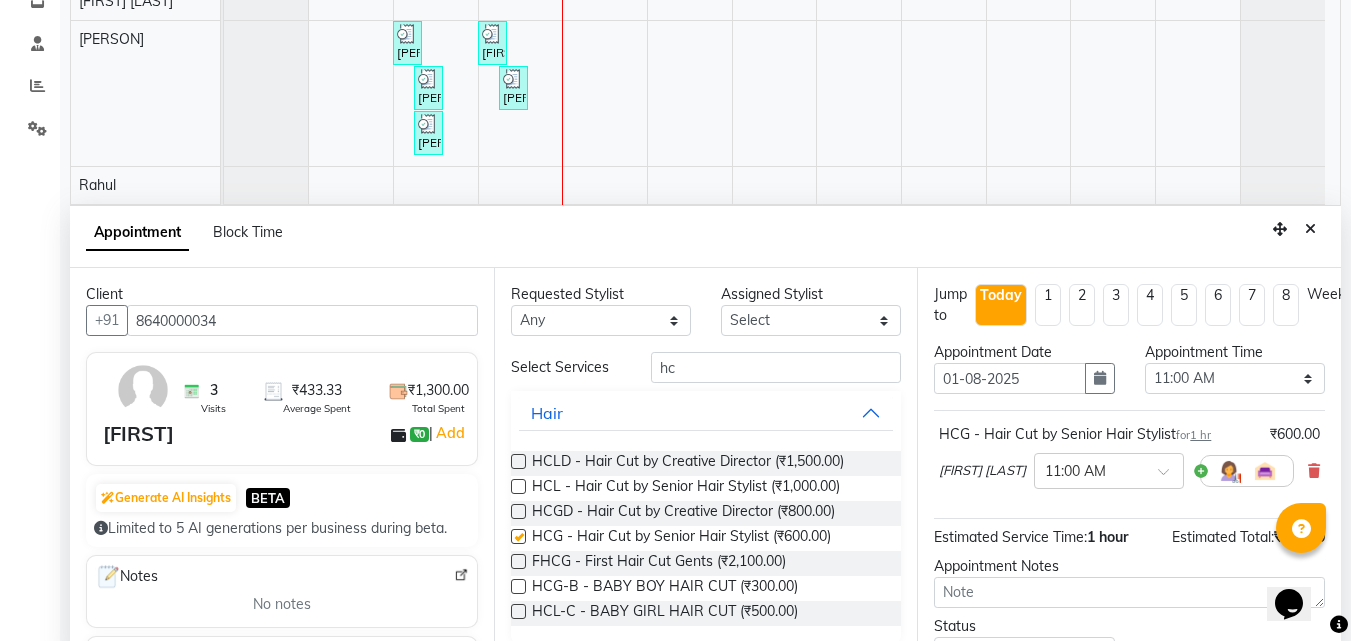 checkbox on "false" 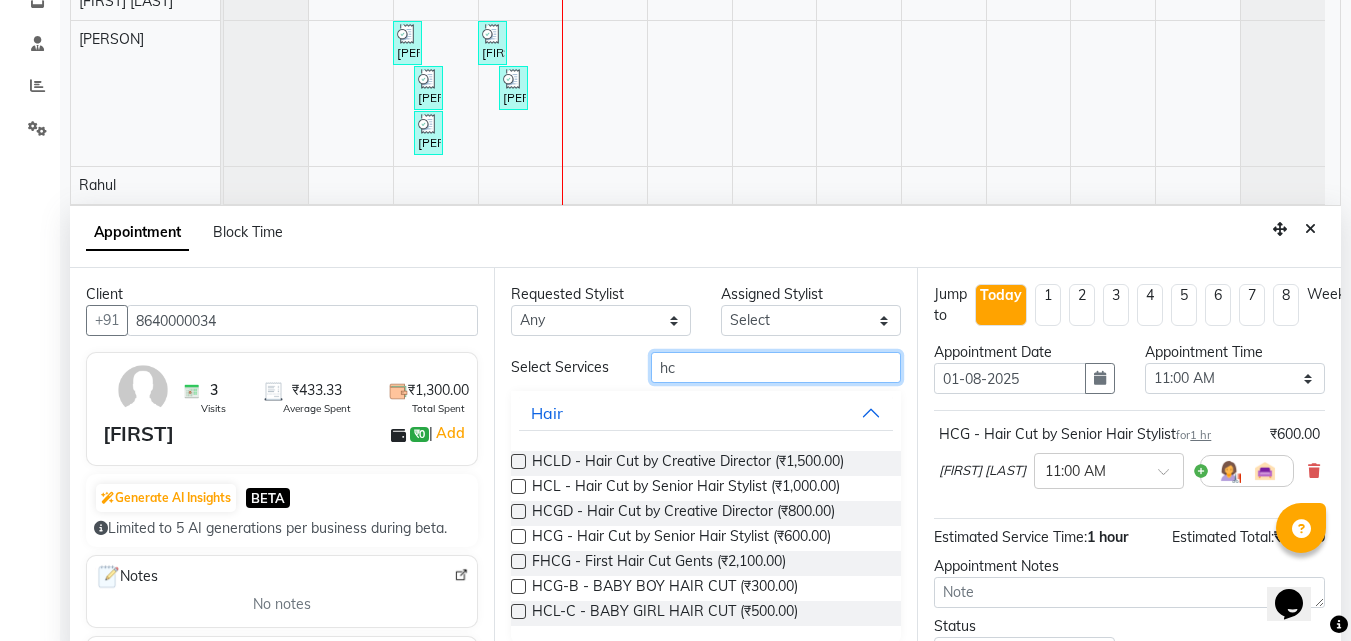 click on "hc" at bounding box center [776, 367] 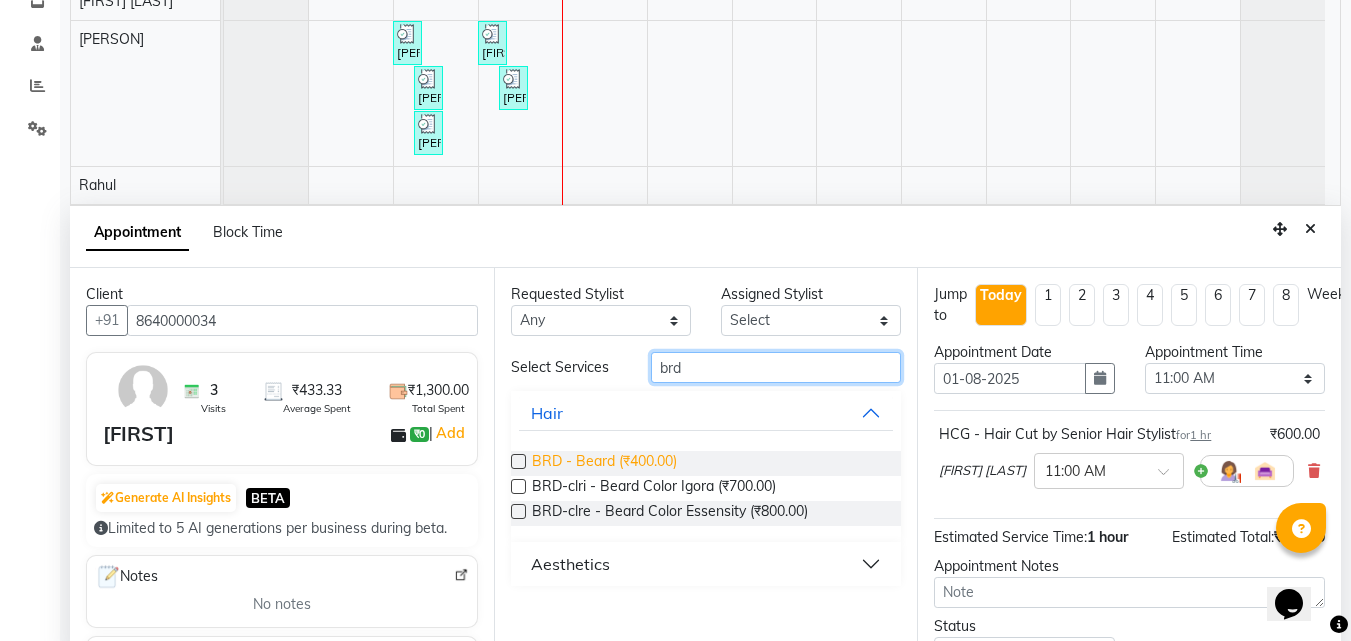 type on "brd" 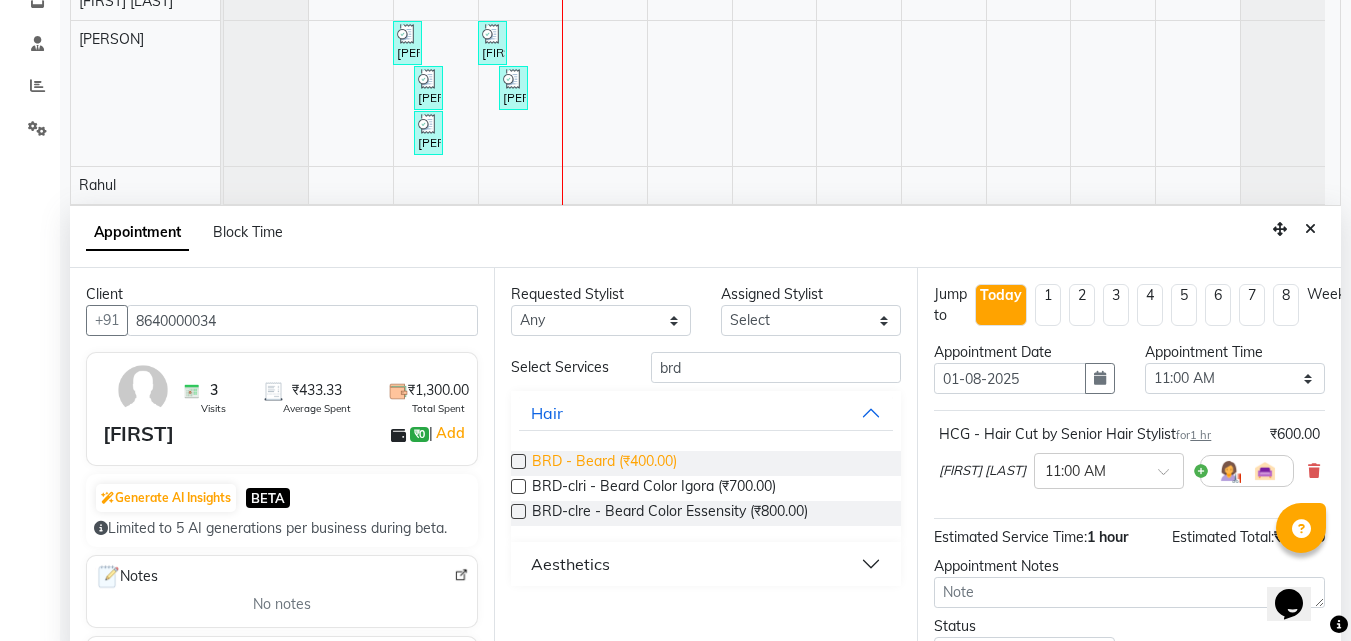 click on "BRD - Beard (₹400.00)" at bounding box center (604, 463) 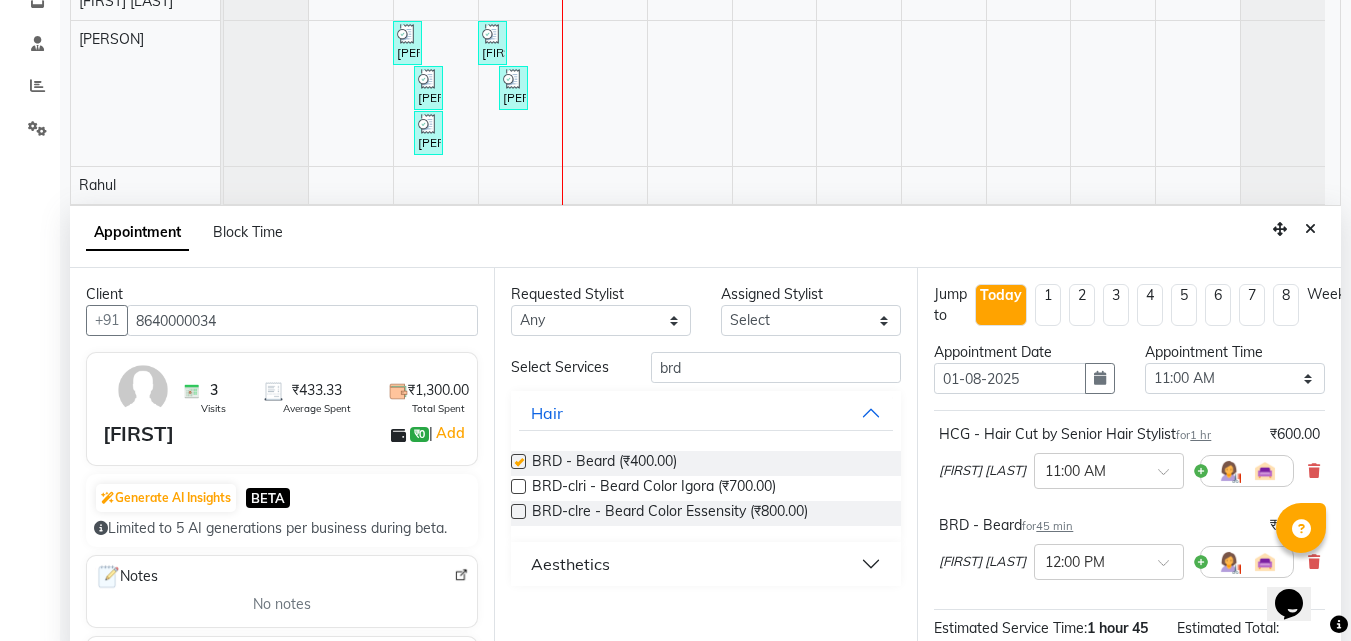 checkbox on "false" 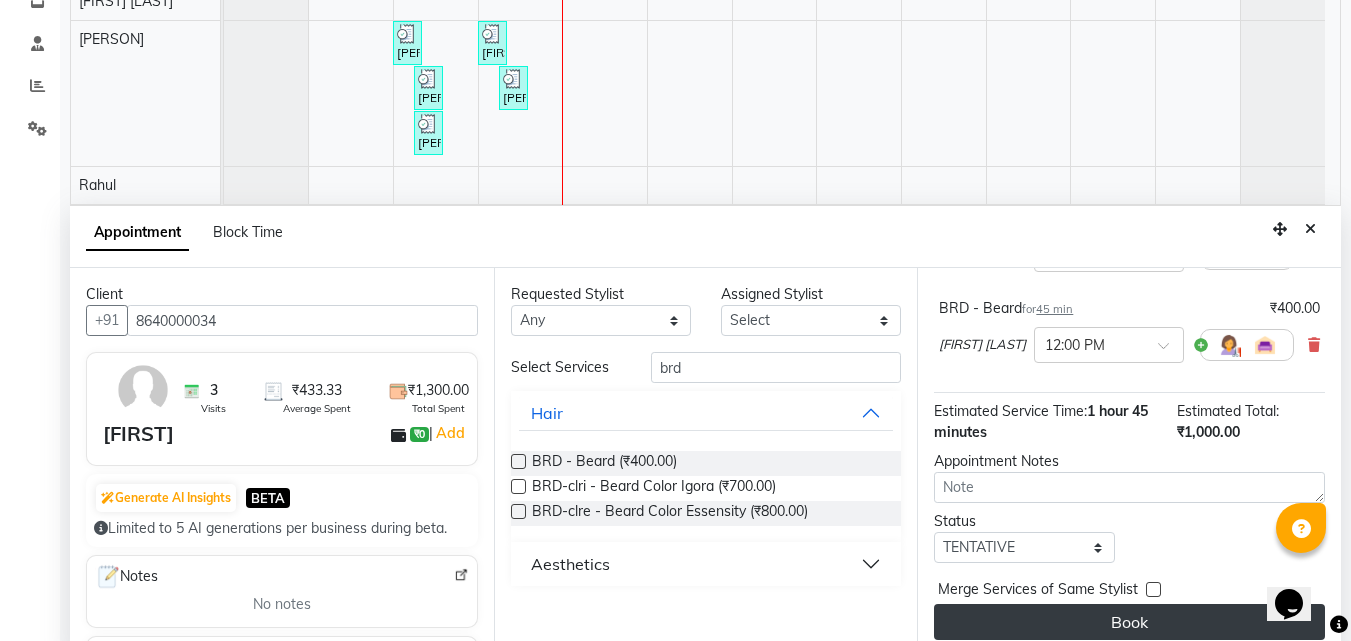 click on "Book" at bounding box center [1129, 622] 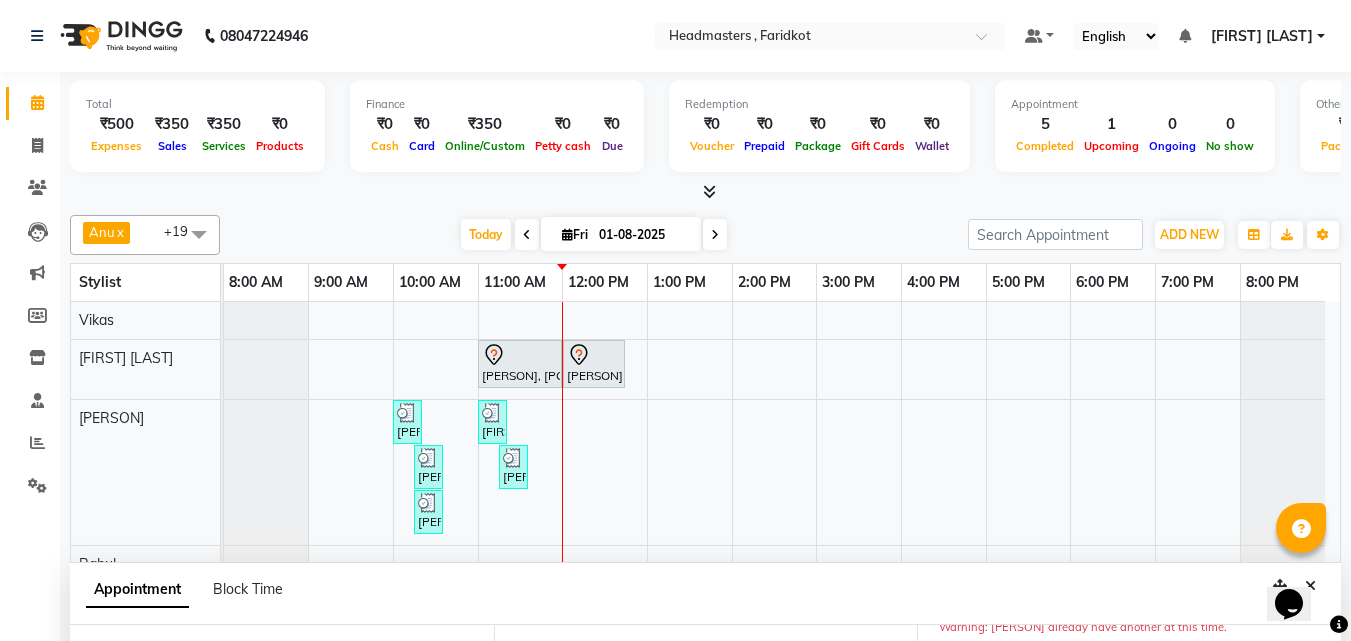 scroll, scrollTop: 156, scrollLeft: 0, axis: vertical 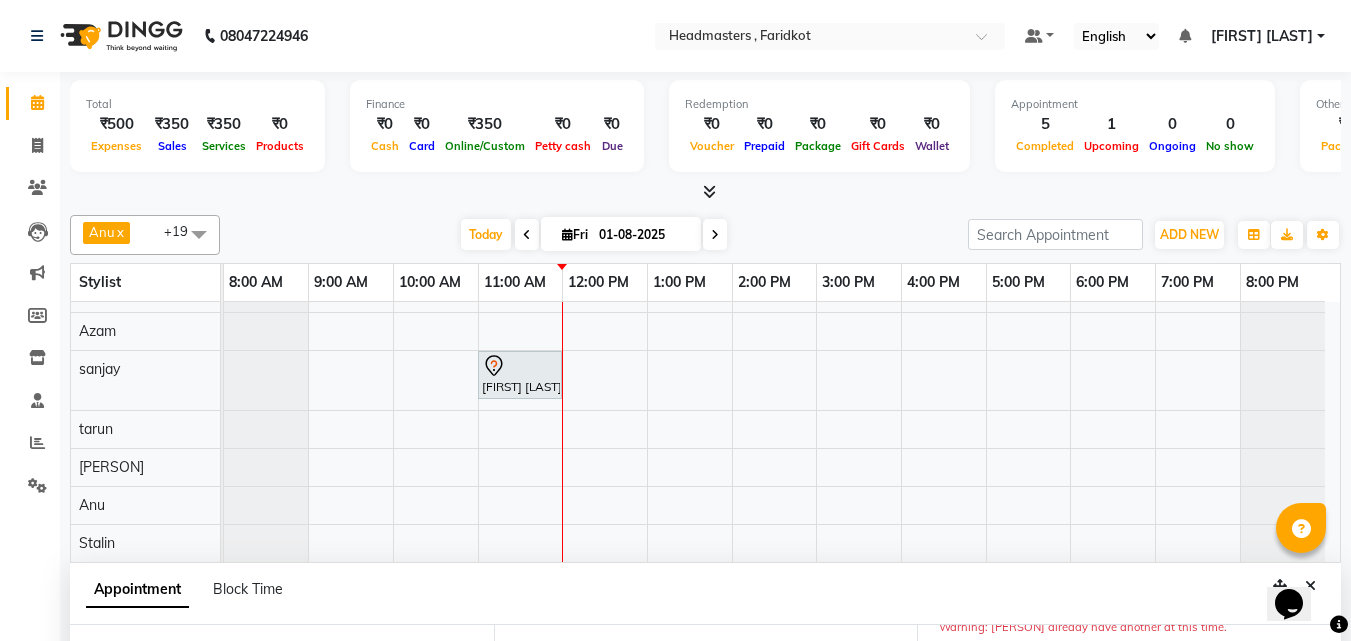 click at bounding box center (520, 366) 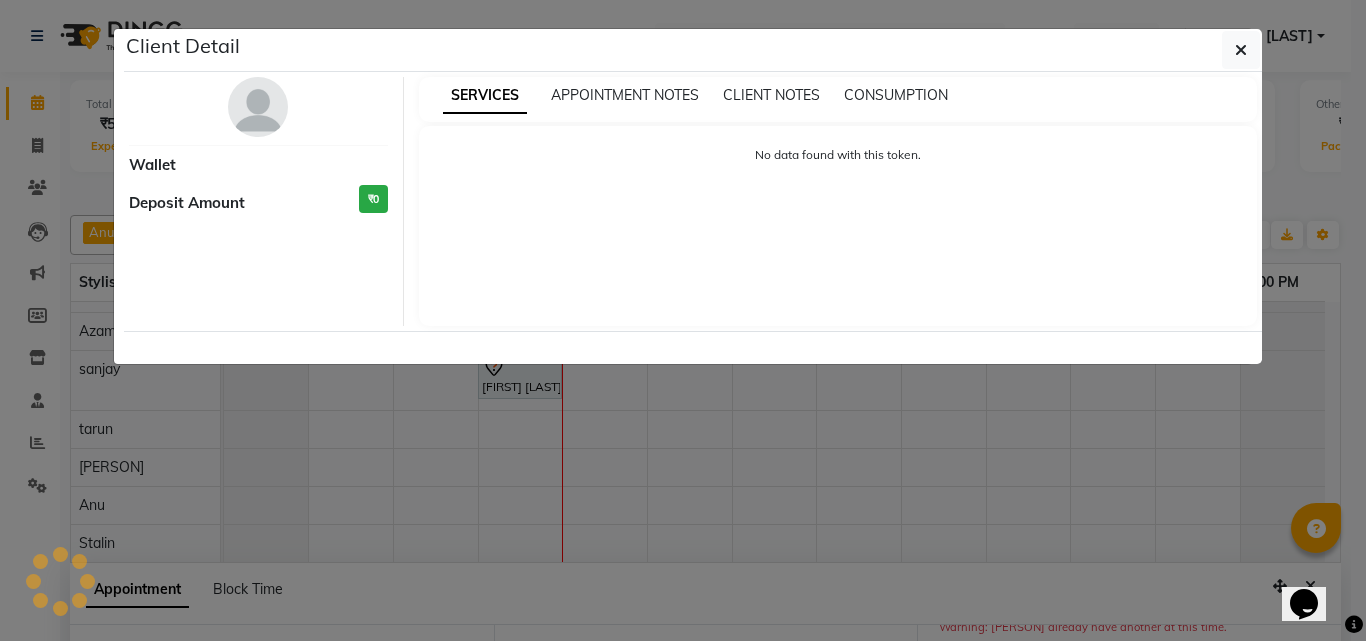 select on "7" 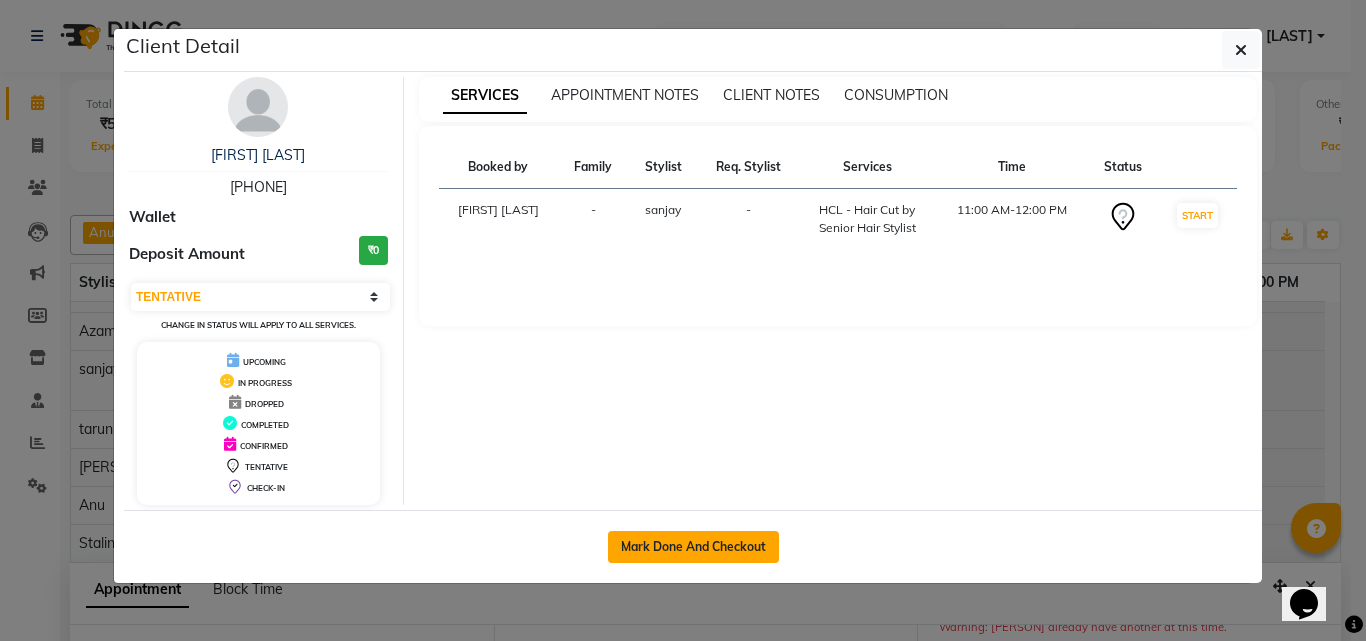 click on "Mark Done And Checkout" 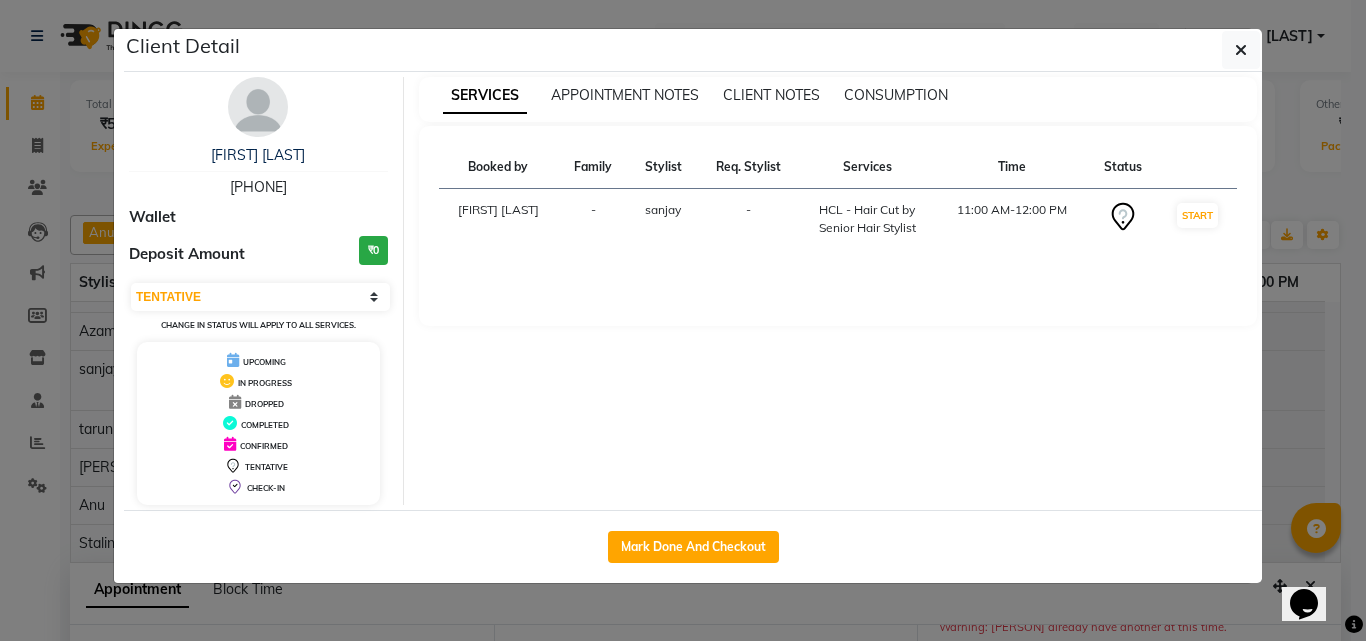 select on "7919" 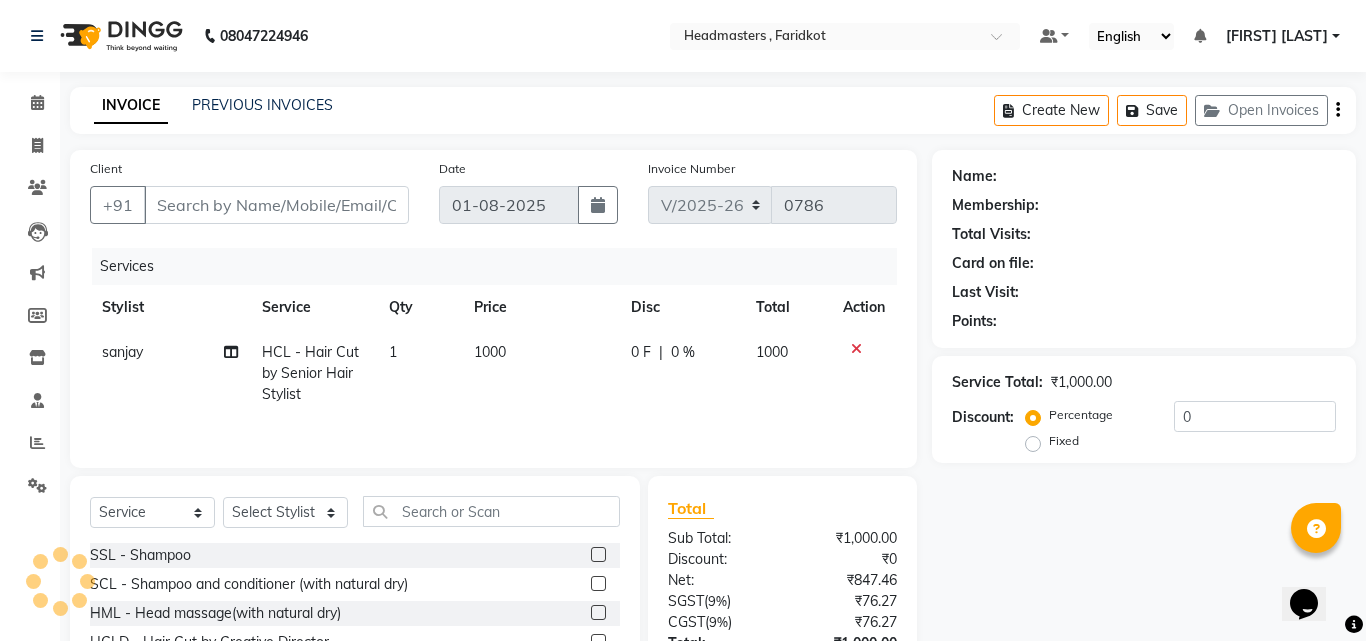 type on "[PHONE]" 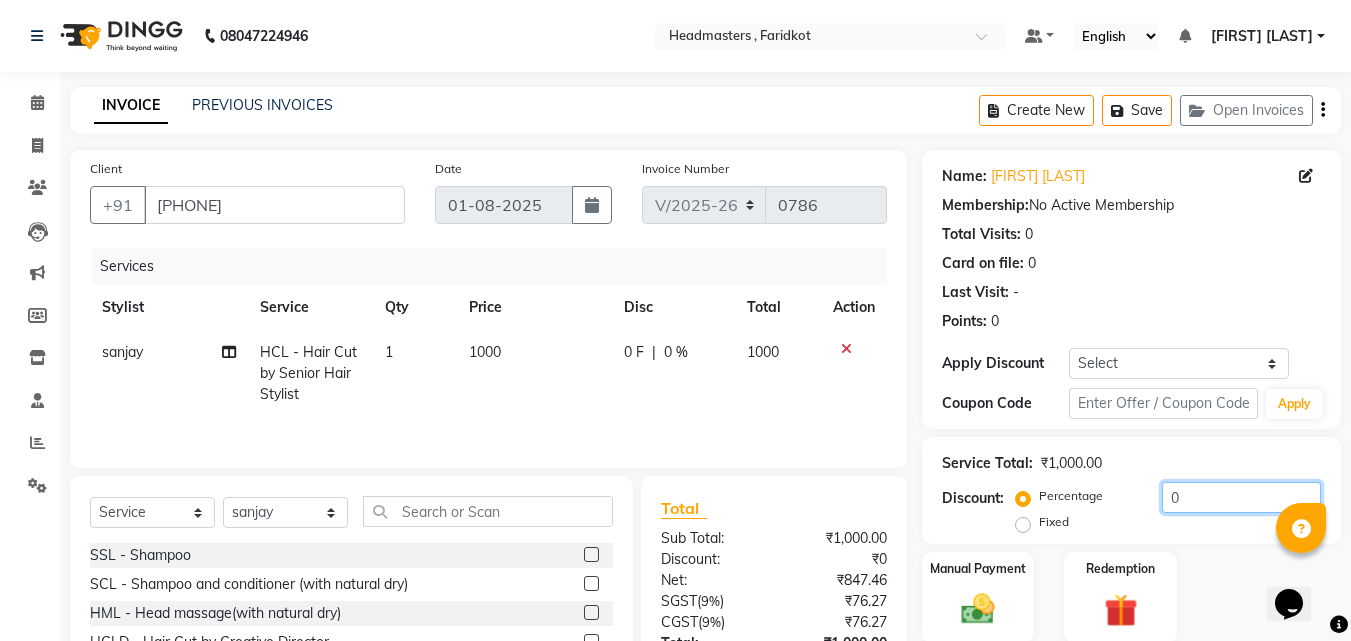 click on "0" 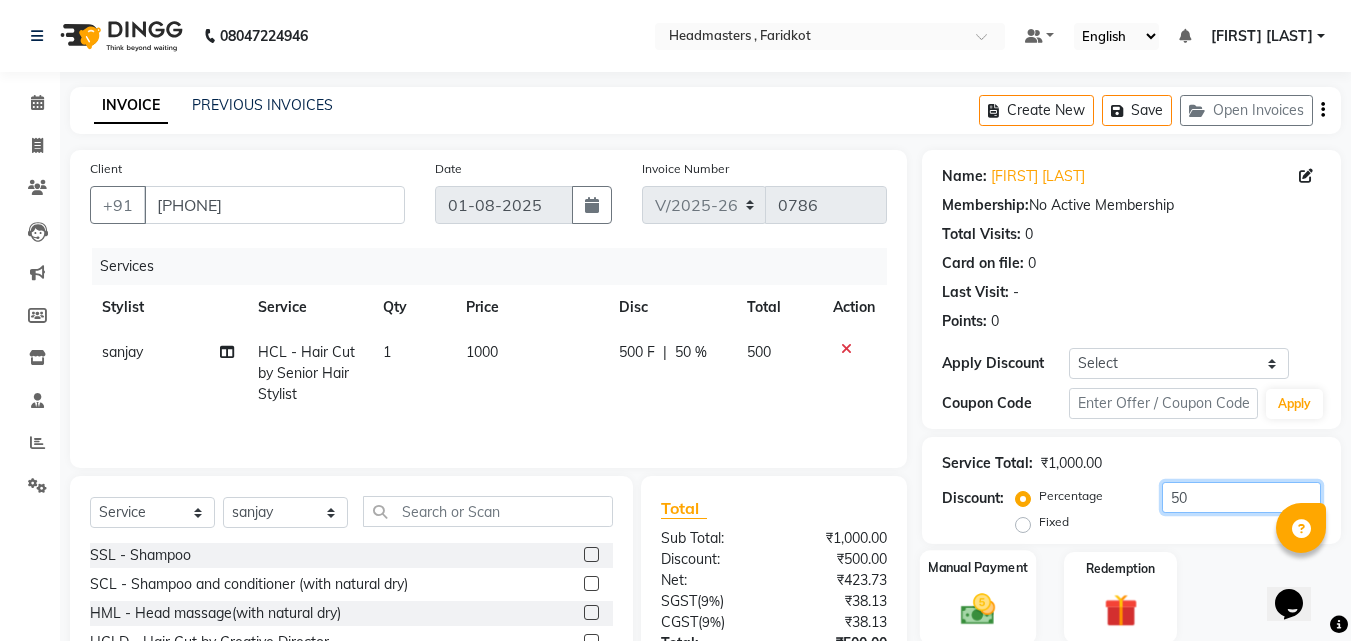 type on "50" 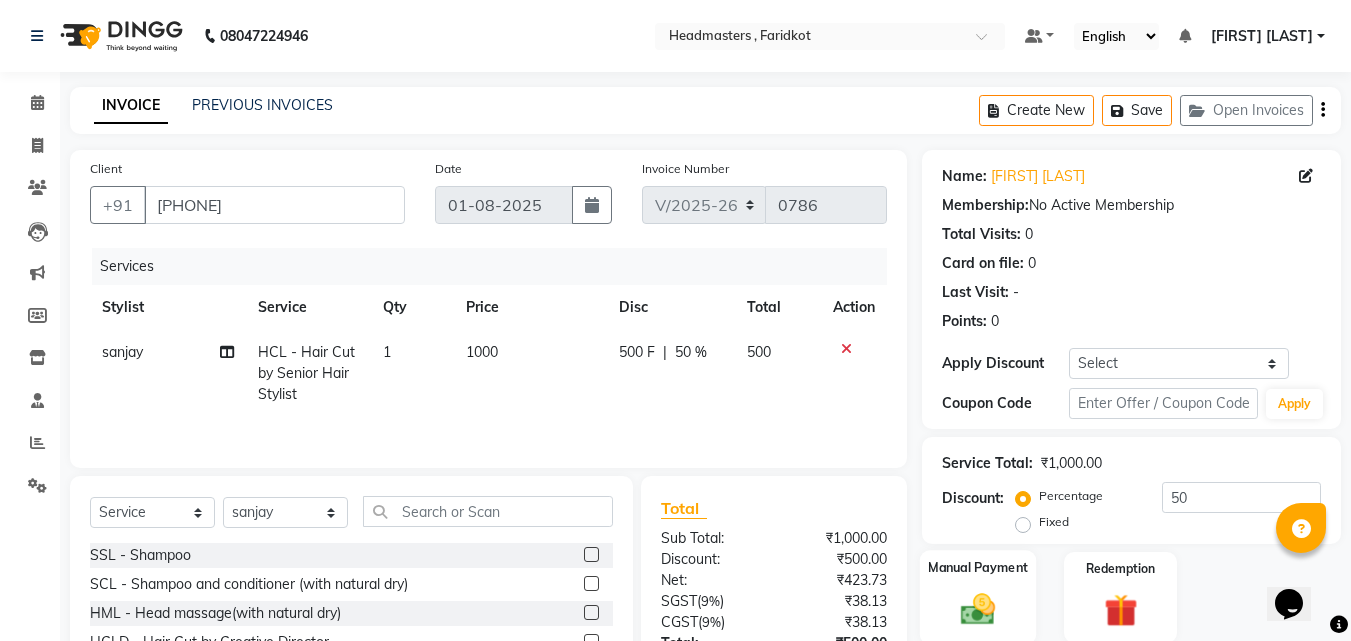 click 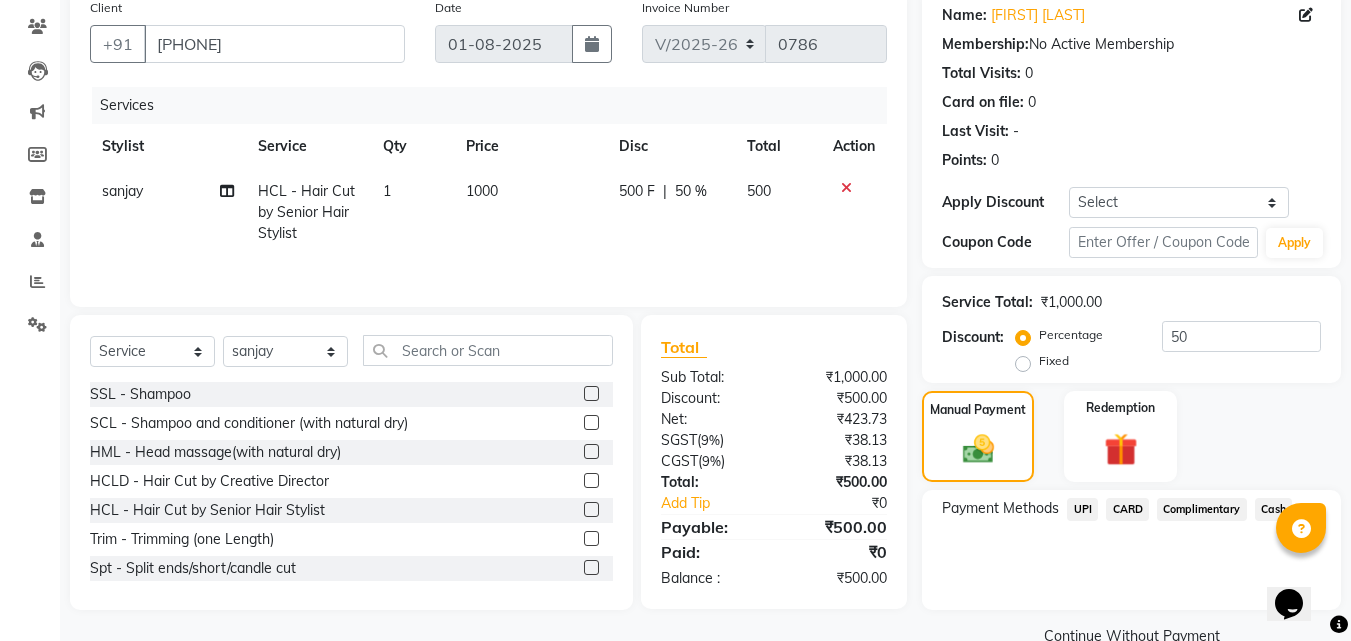 scroll, scrollTop: 201, scrollLeft: 0, axis: vertical 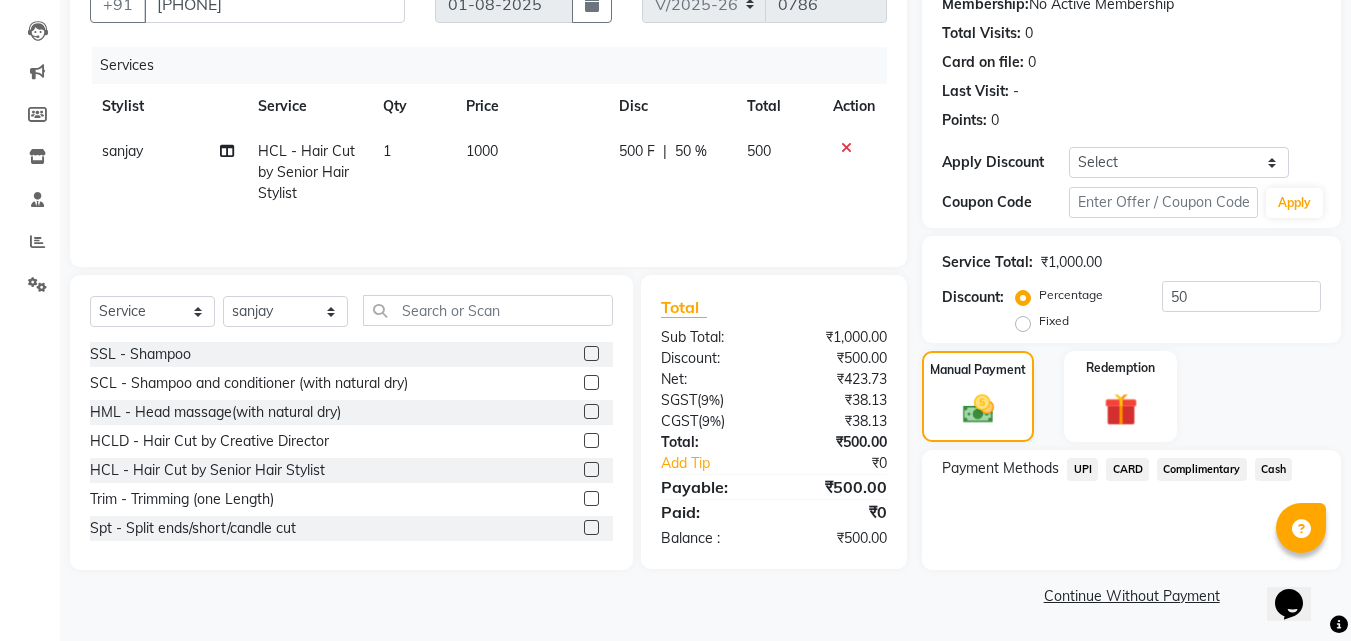click on "Cash" 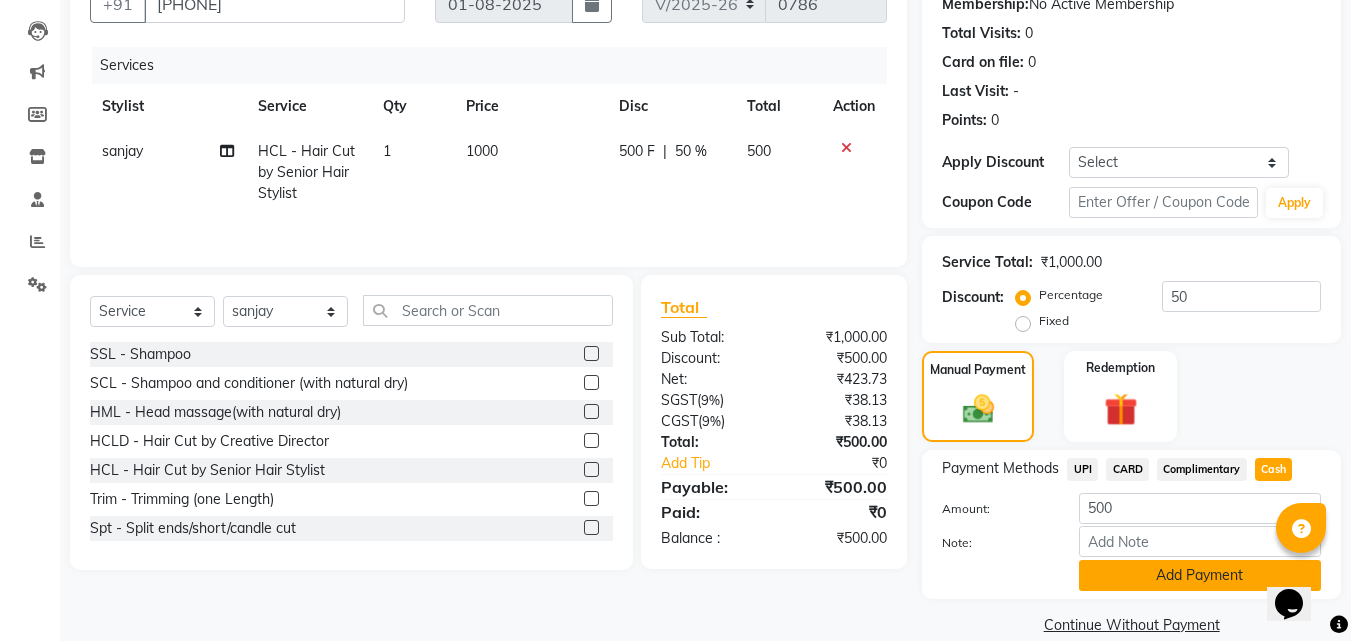 click on "Add Payment" 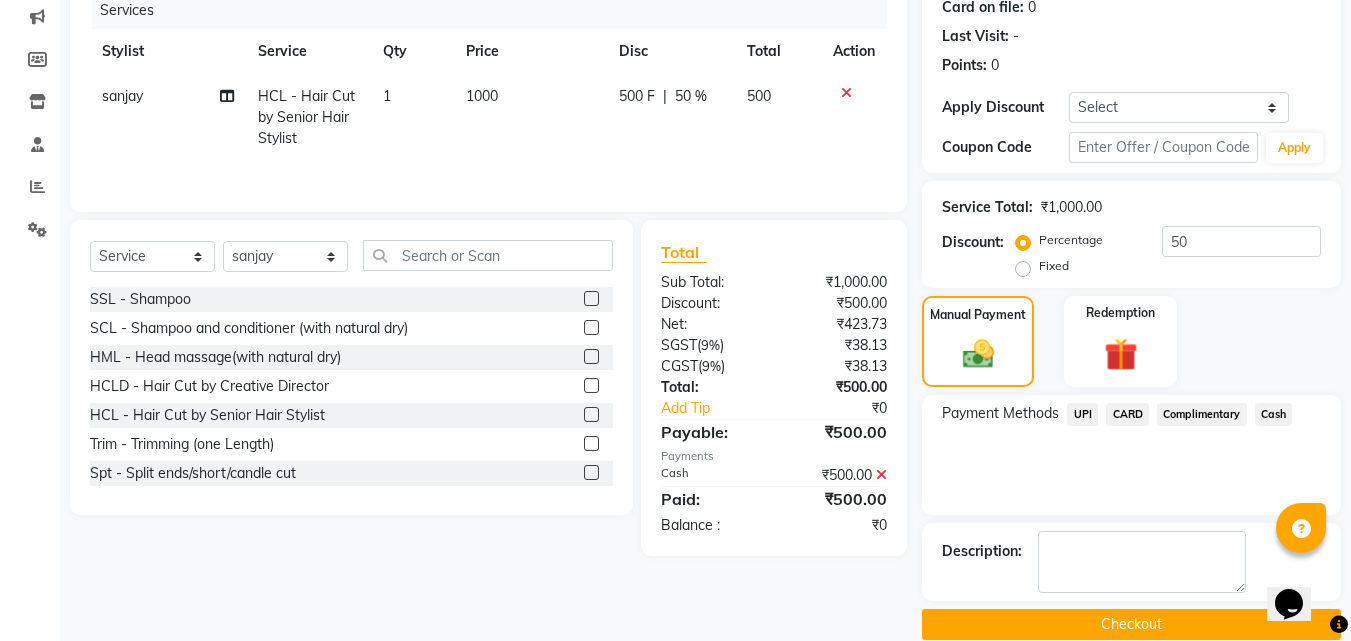 scroll, scrollTop: 285, scrollLeft: 0, axis: vertical 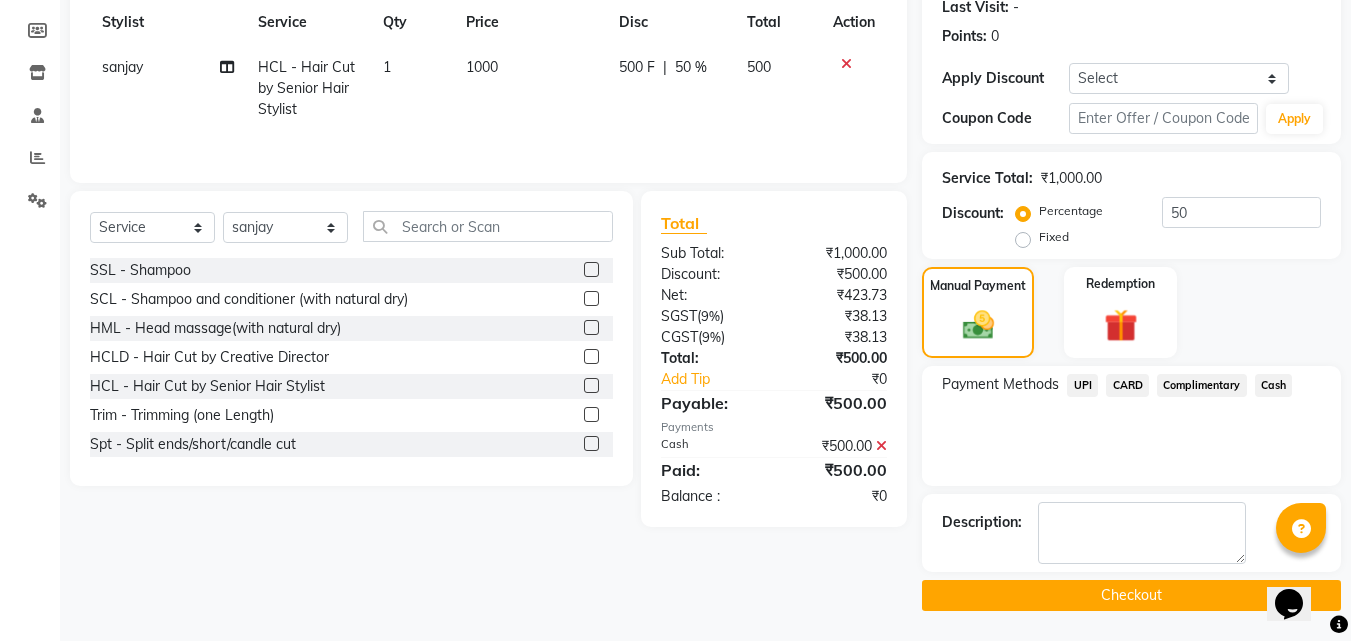 click on "Checkout" 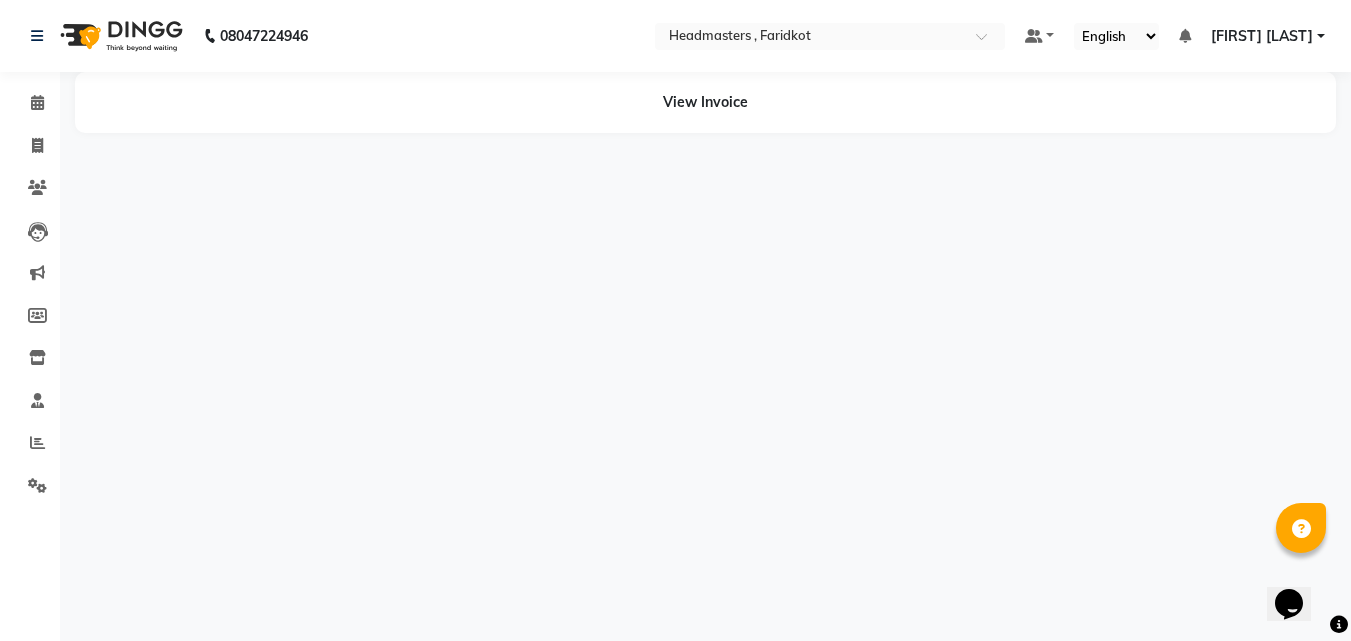 scroll, scrollTop: 0, scrollLeft: 0, axis: both 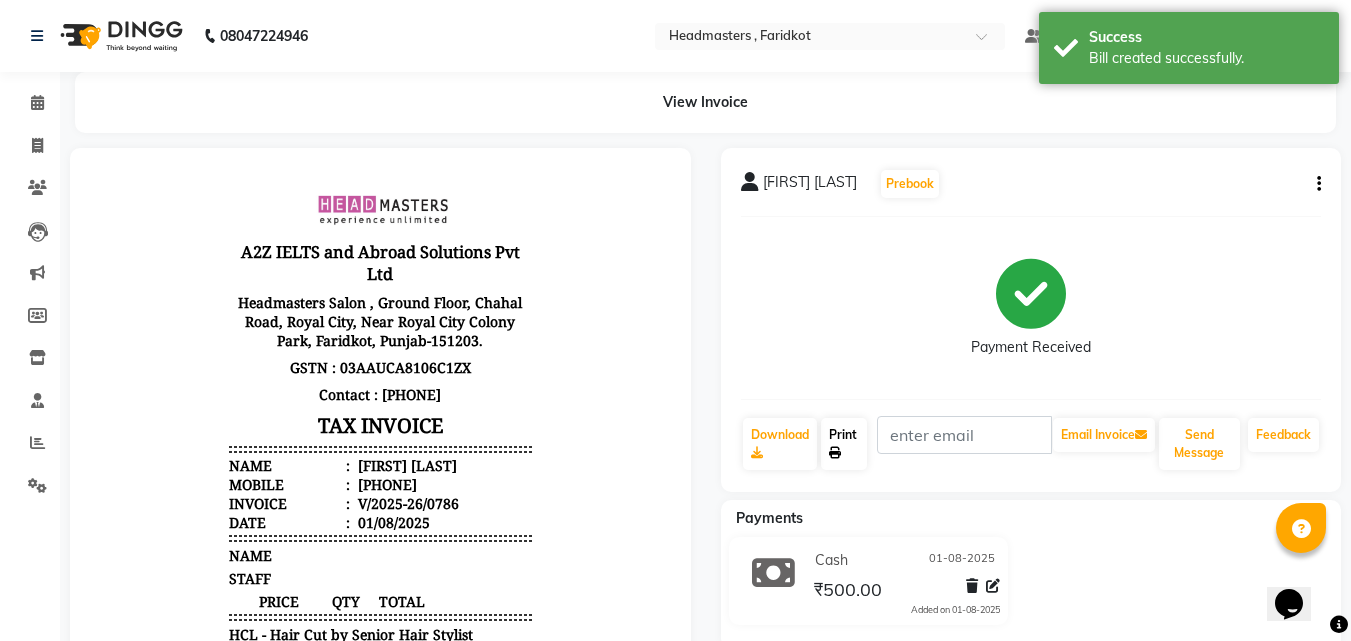 click on "Print" 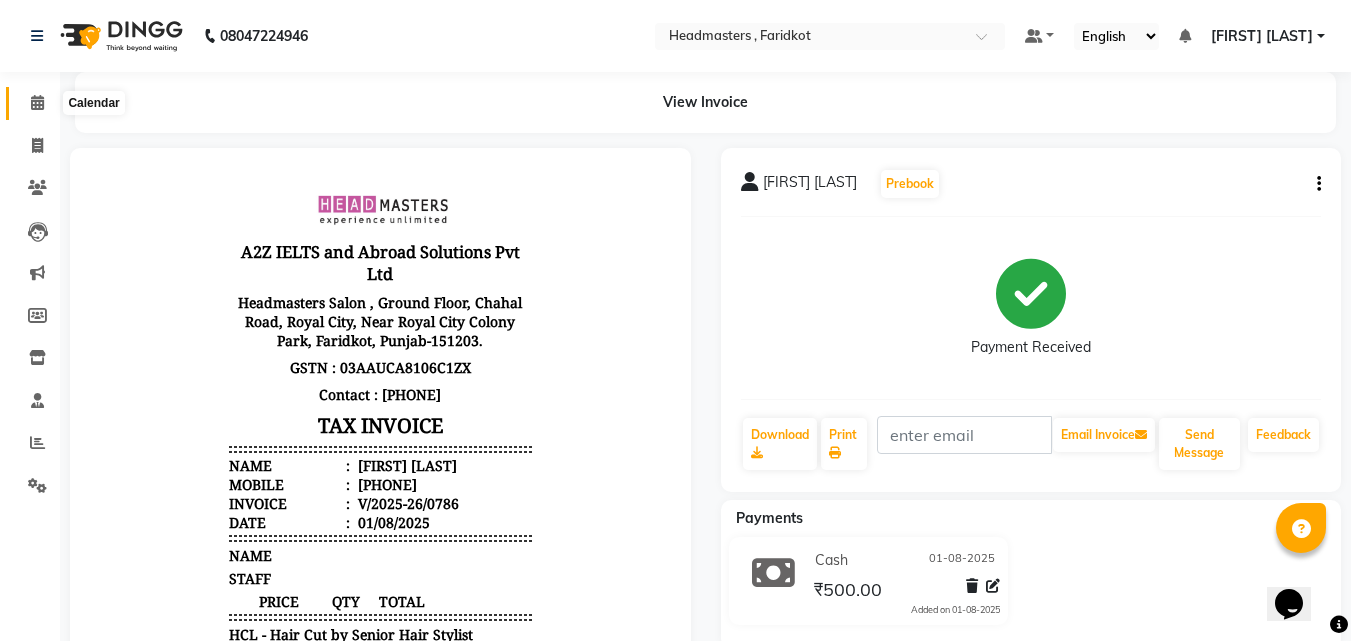 click 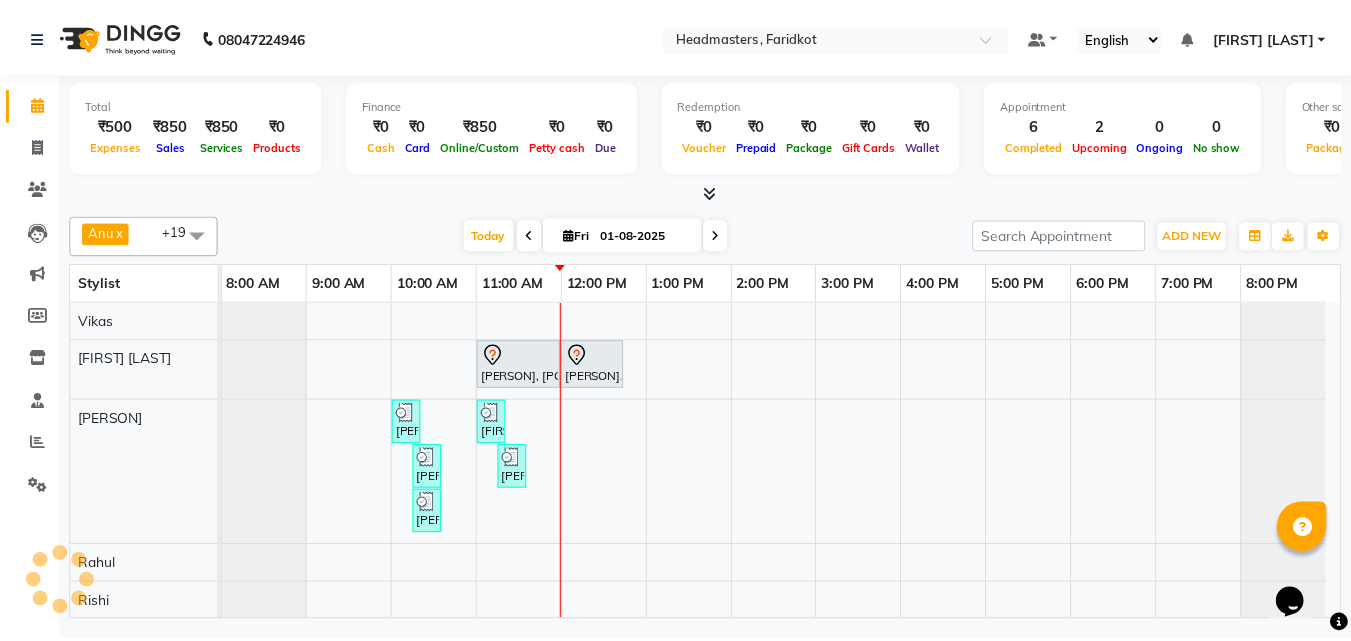scroll, scrollTop: 0, scrollLeft: 0, axis: both 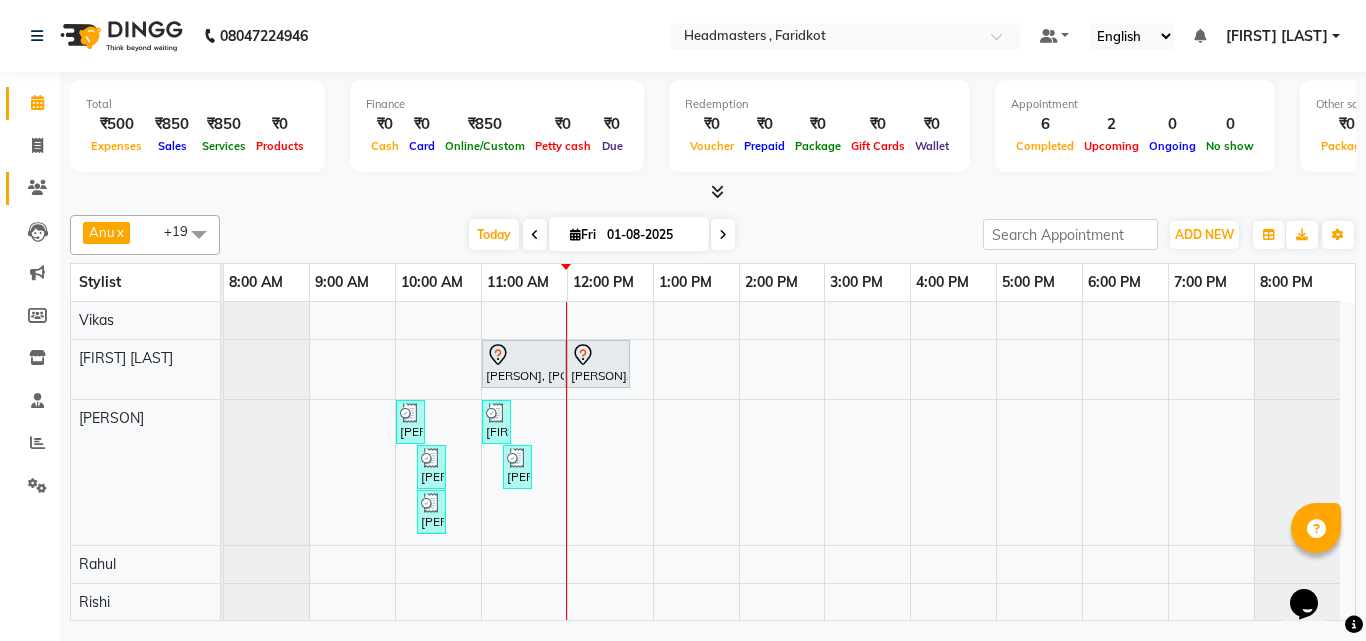 click on "Clients" 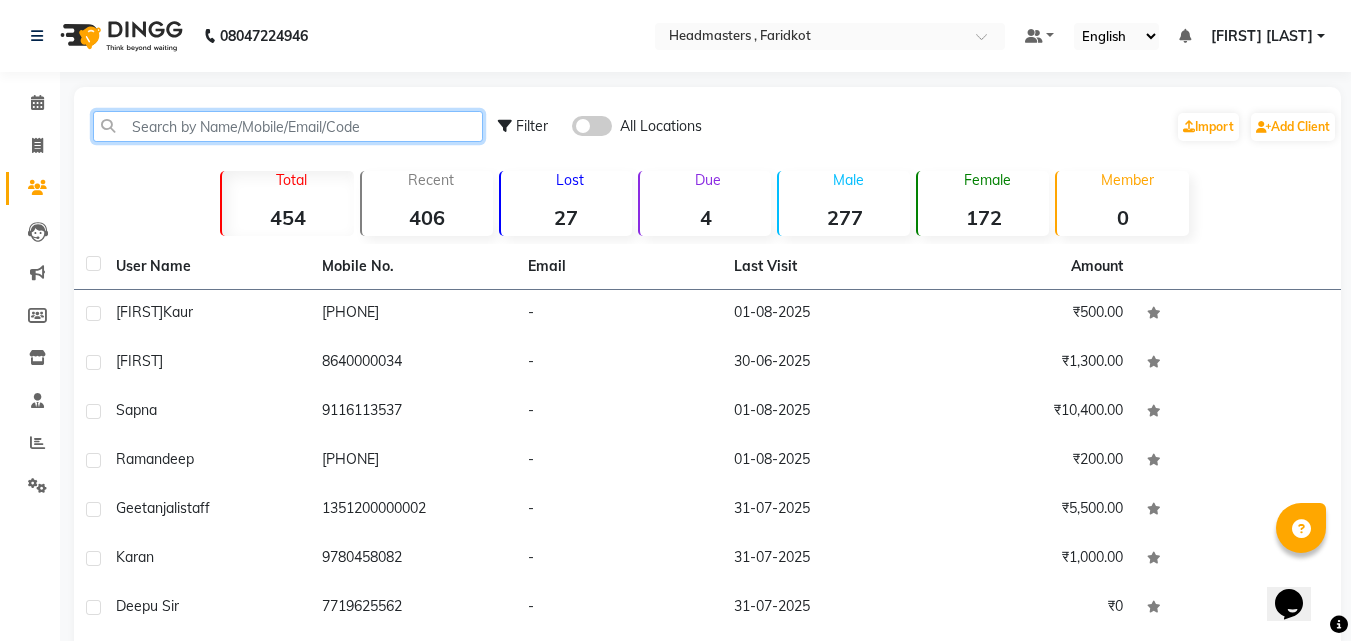 click 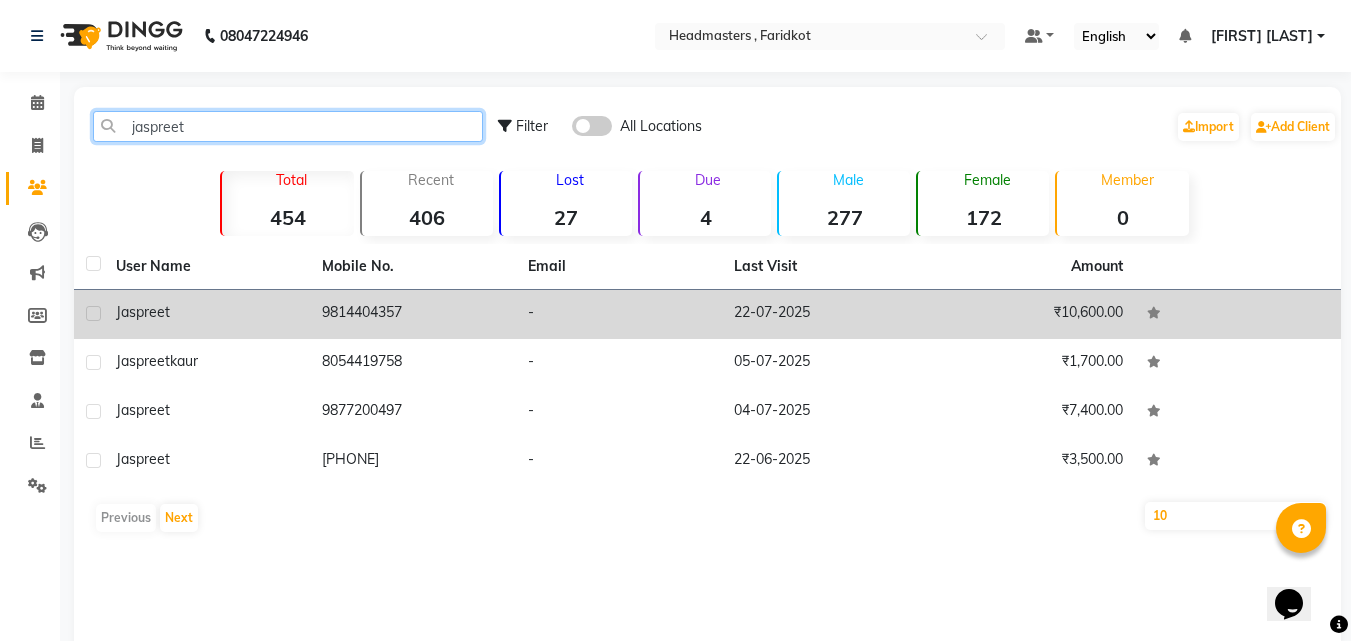 type on "jaspreet" 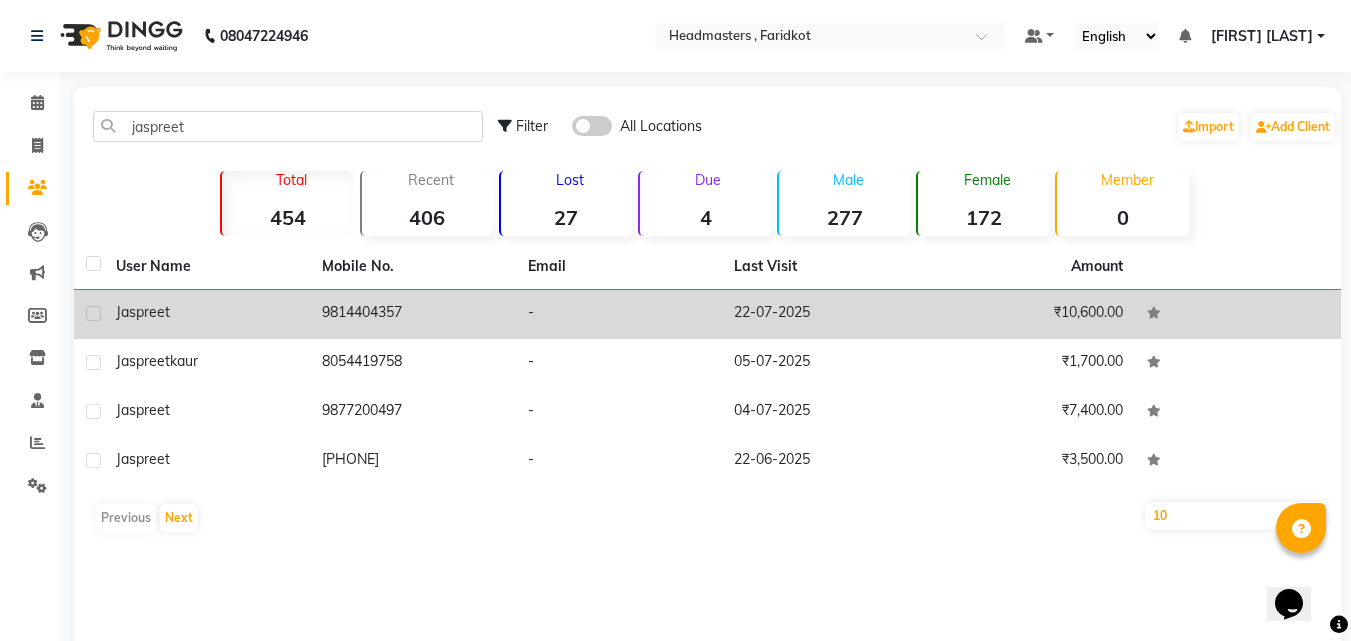 click on "9814404357" 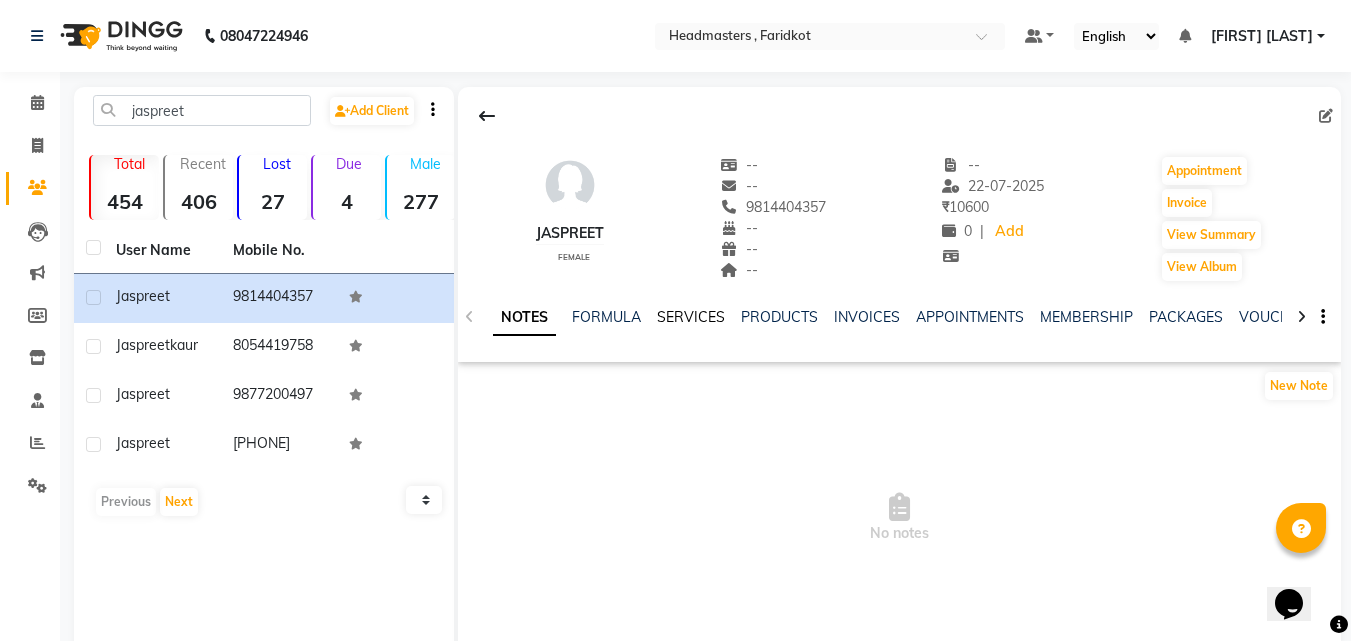 click on "SERVICES" 